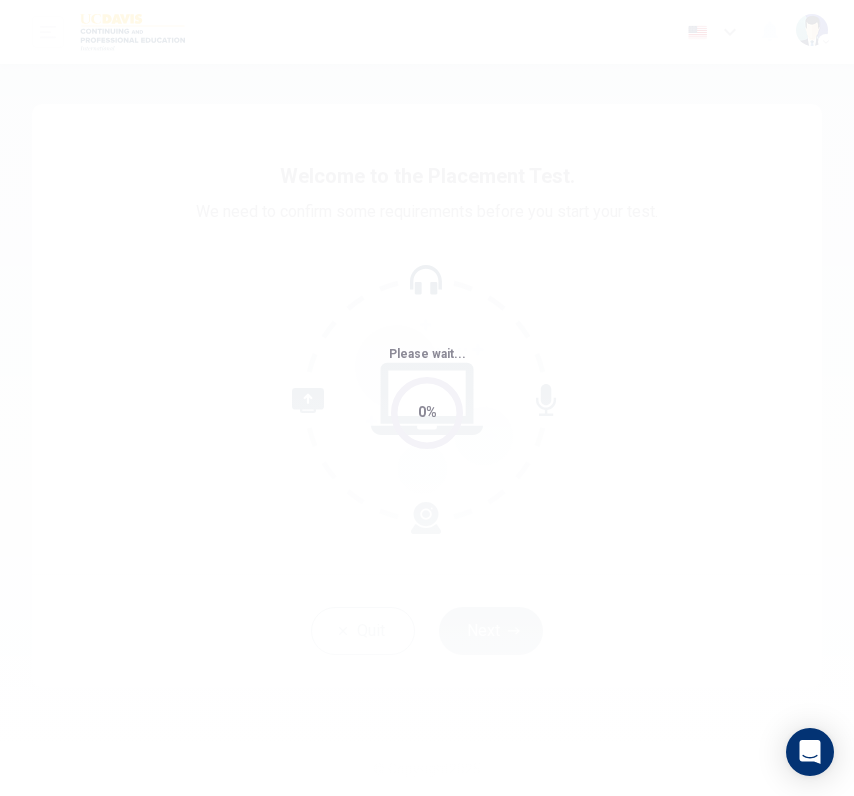 scroll, scrollTop: 0, scrollLeft: 0, axis: both 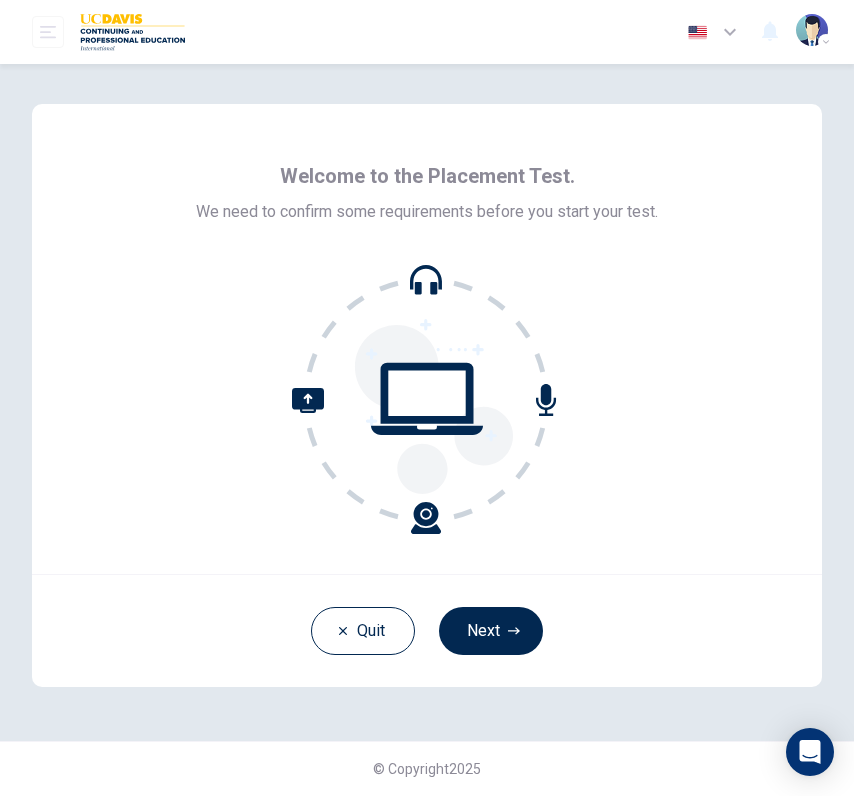 drag, startPoint x: 517, startPoint y: 629, endPoint x: 753, endPoint y: 369, distance: 351.1353 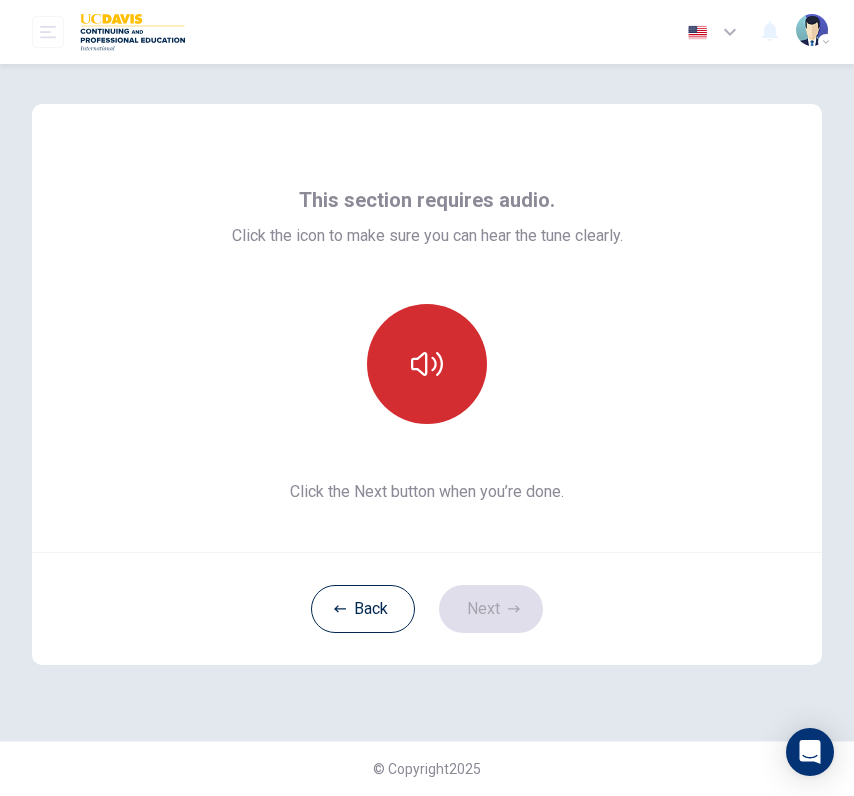 click 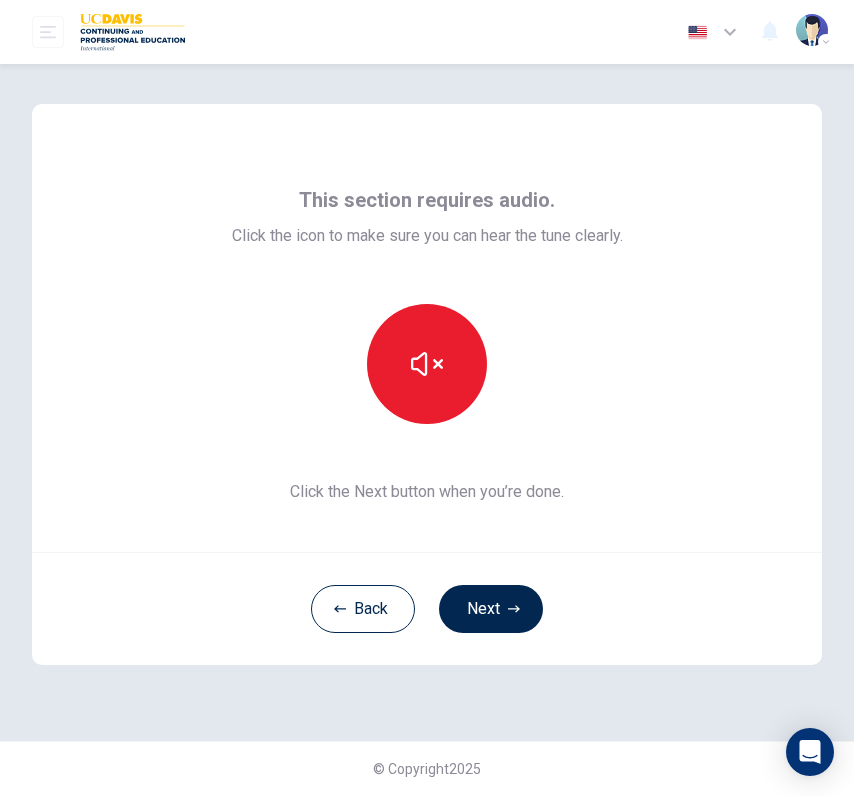 type 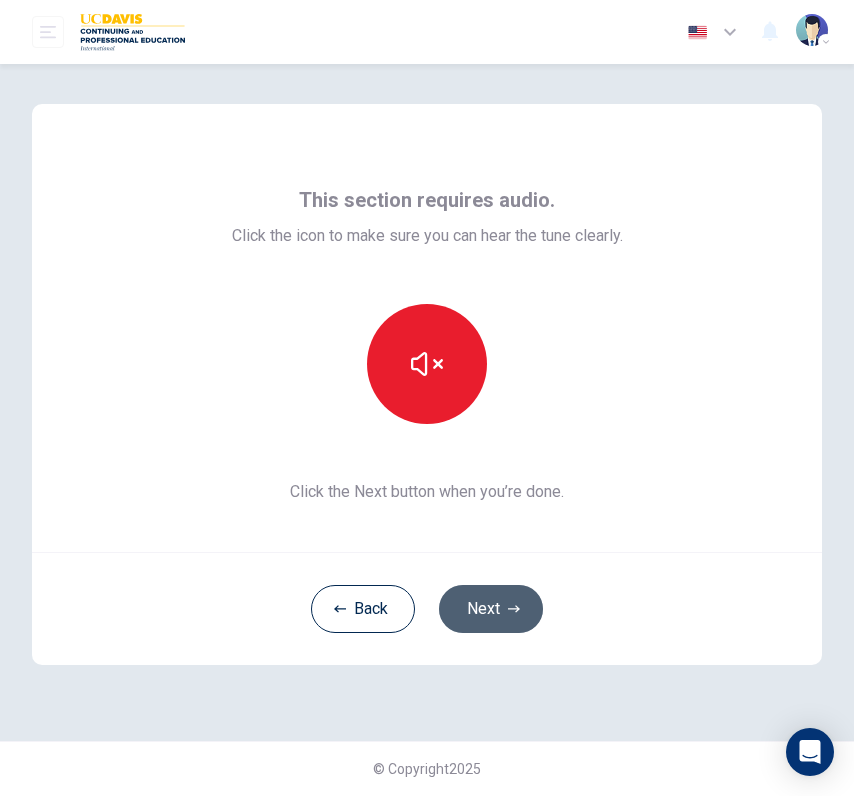 click on "Next" at bounding box center (491, 609) 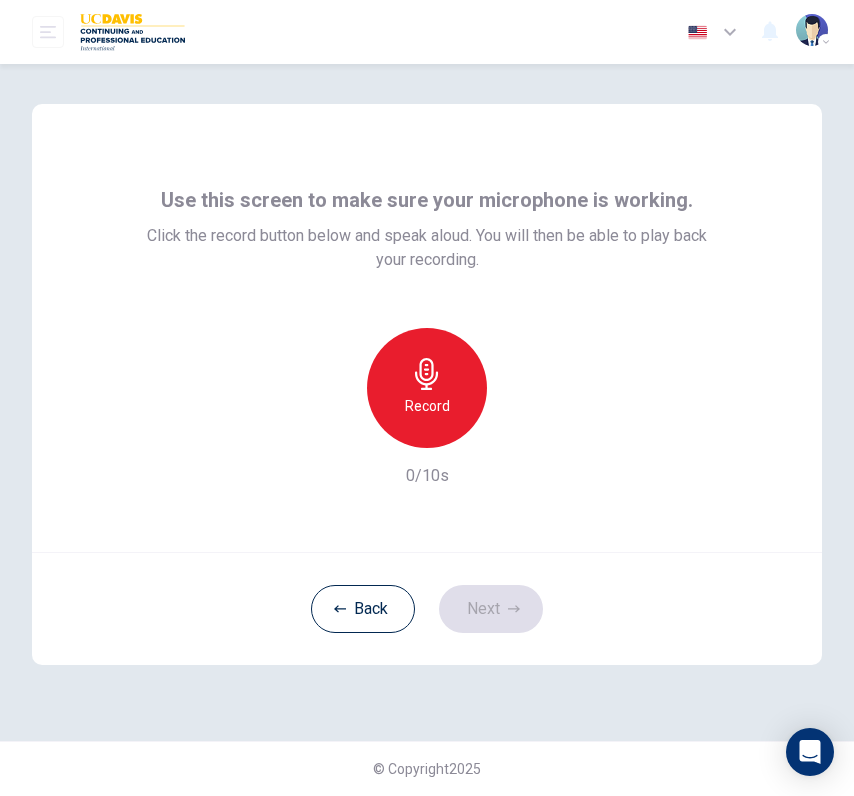 click on "Record" at bounding box center [427, 388] 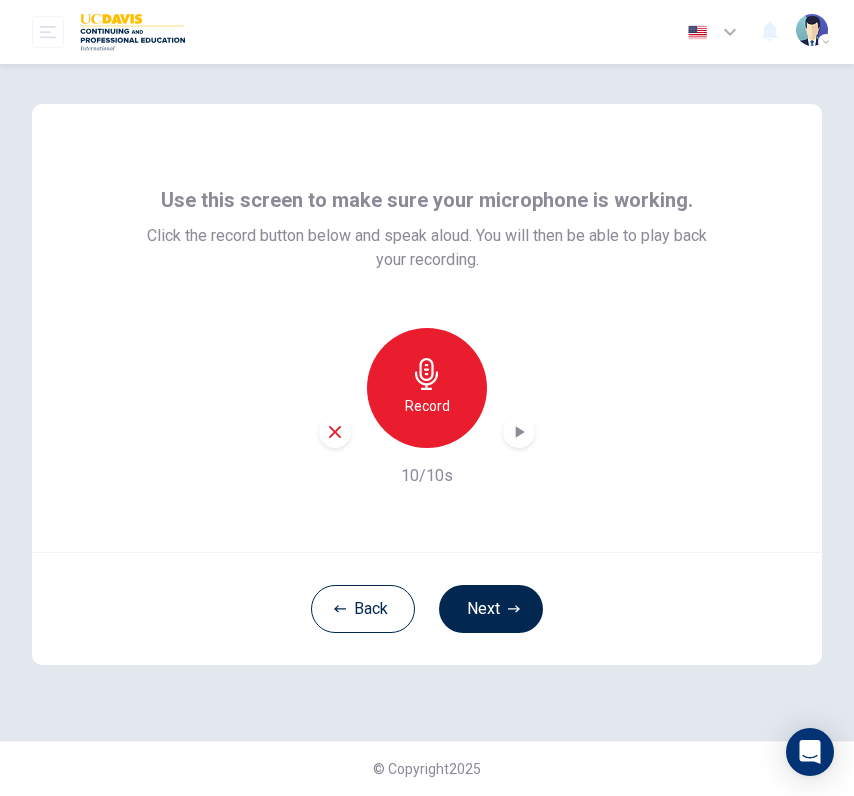 click 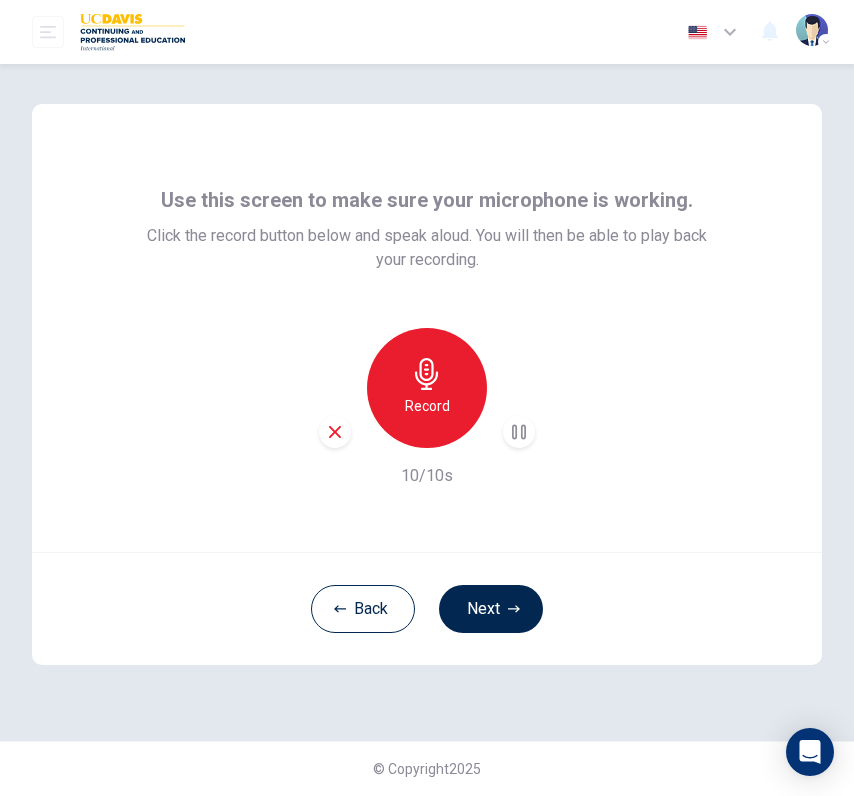 click on "Record 10/10s" at bounding box center [427, 408] 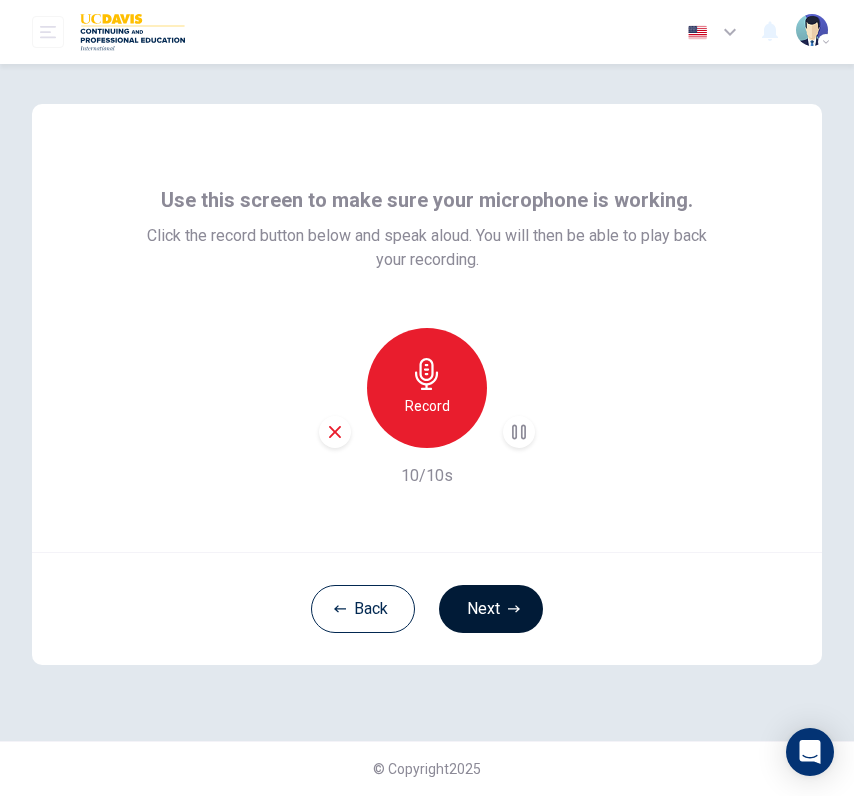 click on "Next" at bounding box center [491, 609] 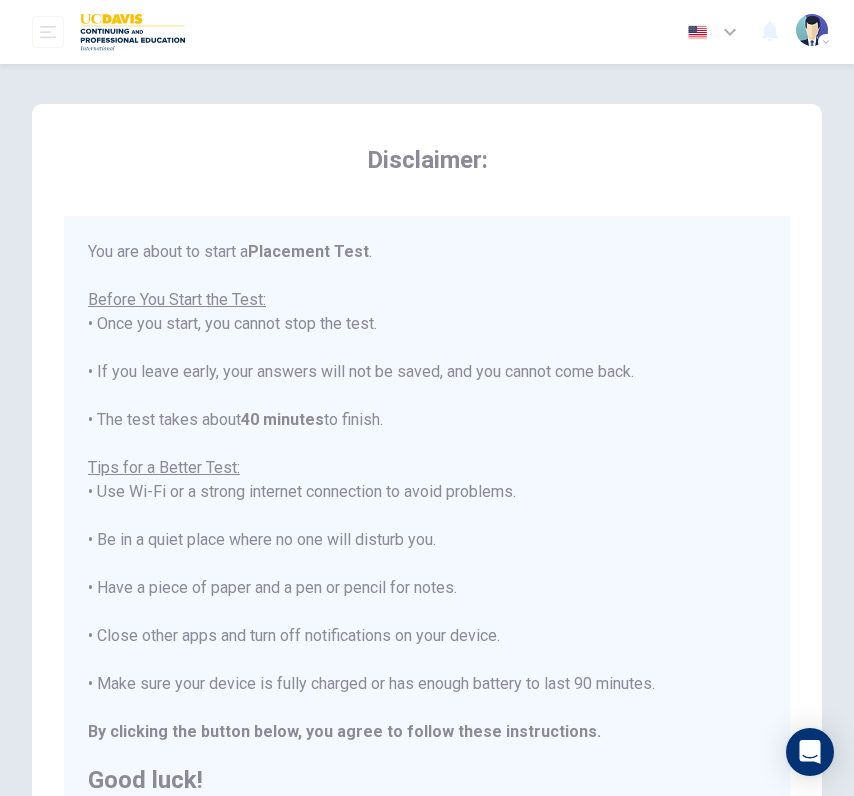 scroll, scrollTop: 2, scrollLeft: 0, axis: vertical 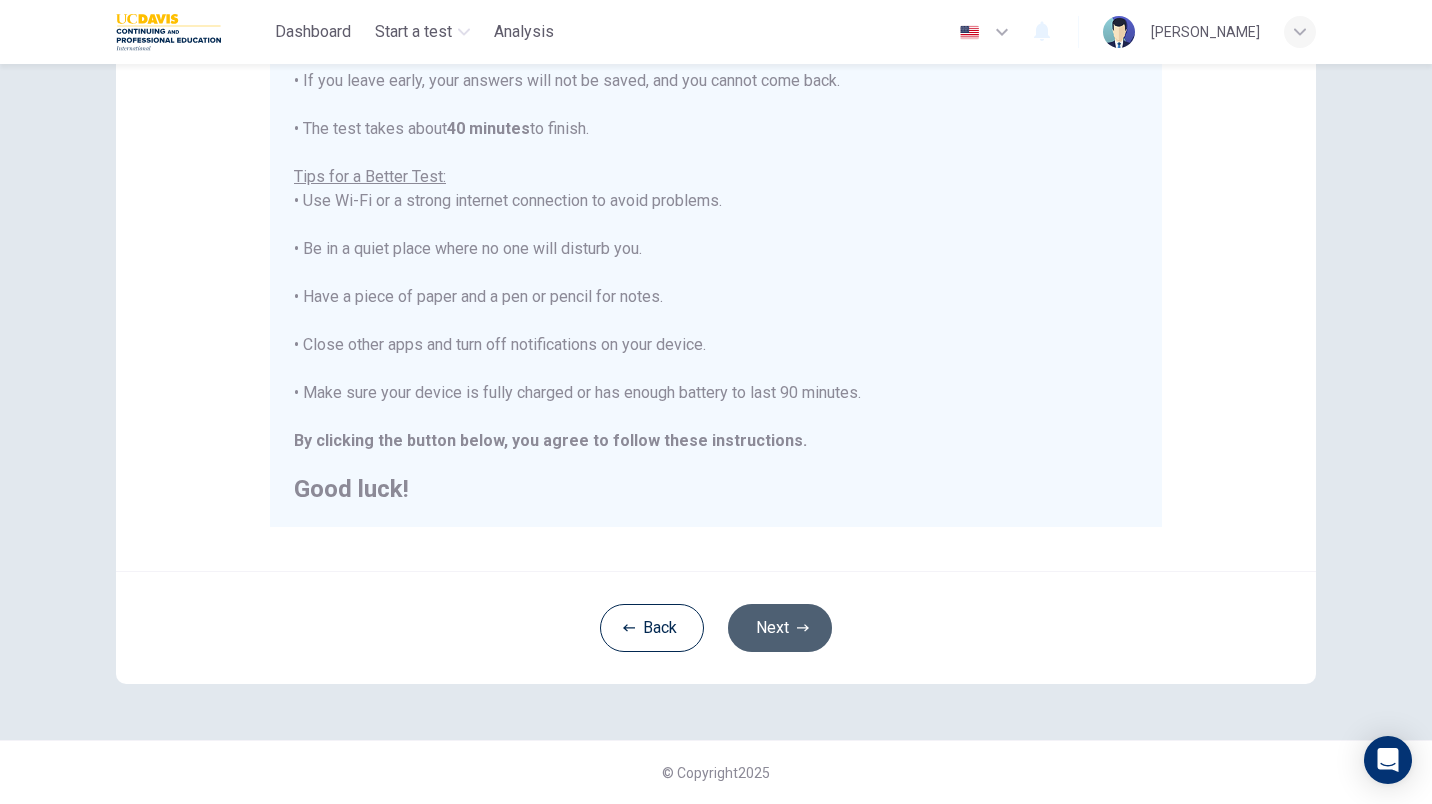 click on "Next" at bounding box center [780, 628] 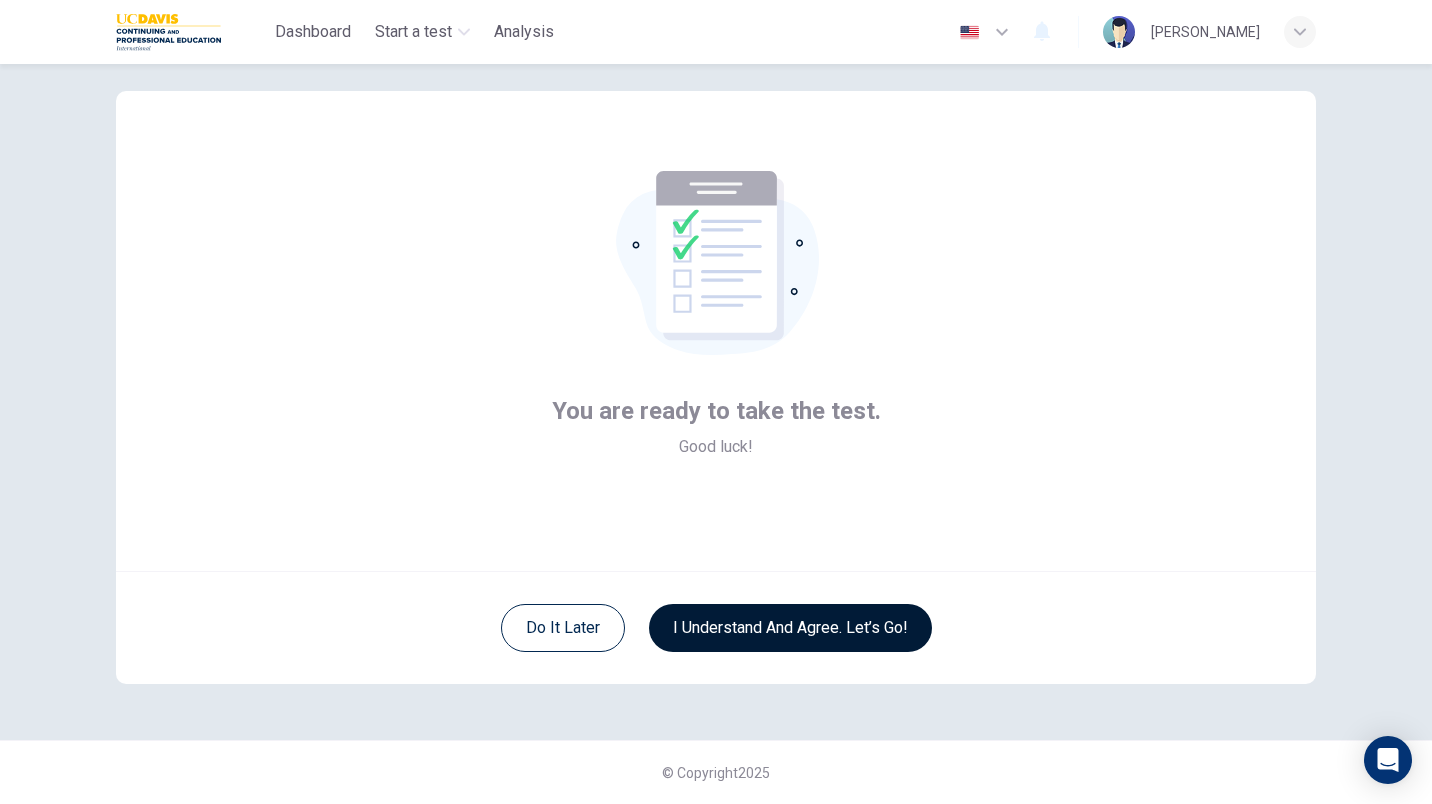 click on "I understand and agree. Let’s go!" at bounding box center [790, 628] 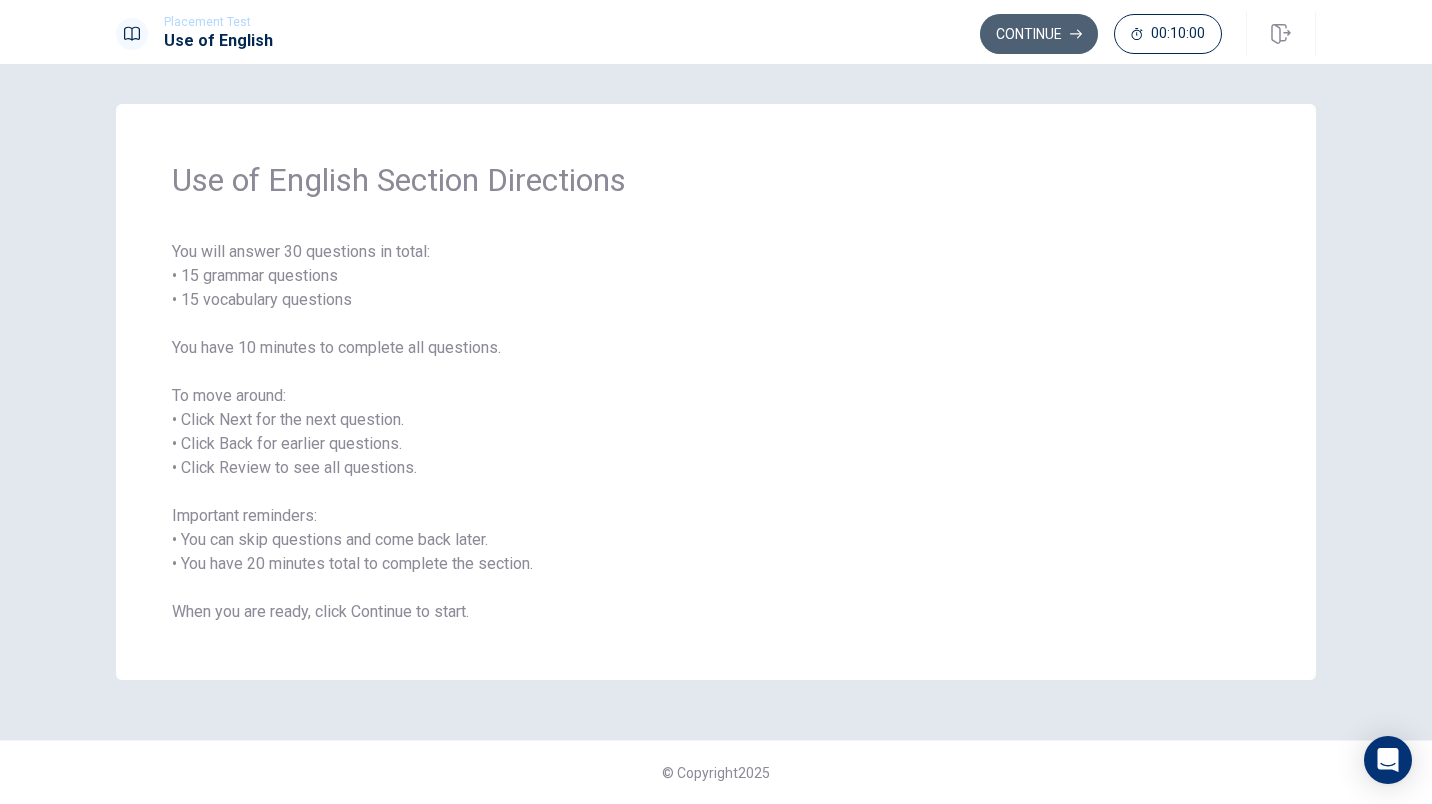 click on "Continue" at bounding box center (1039, 34) 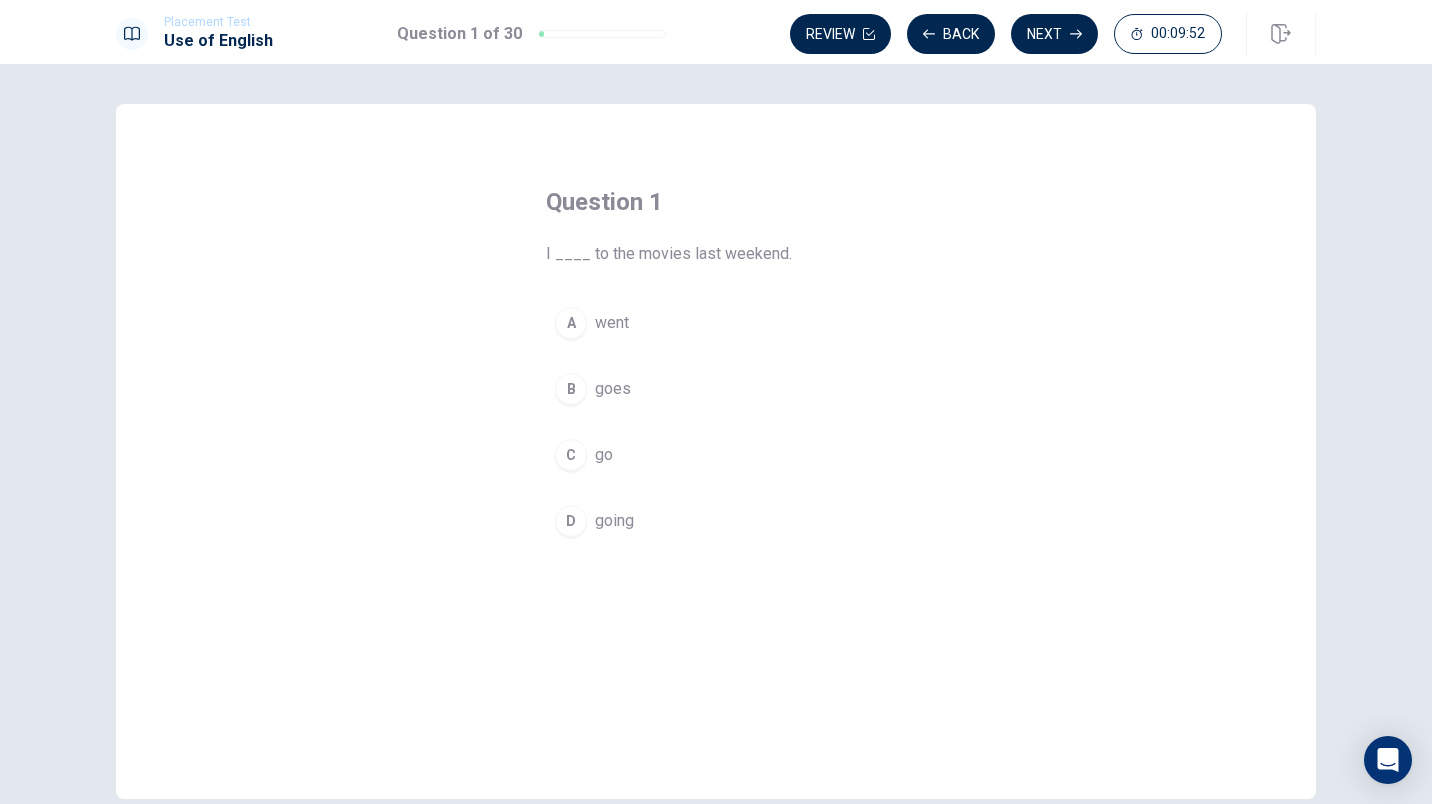 click on "A" at bounding box center (571, 323) 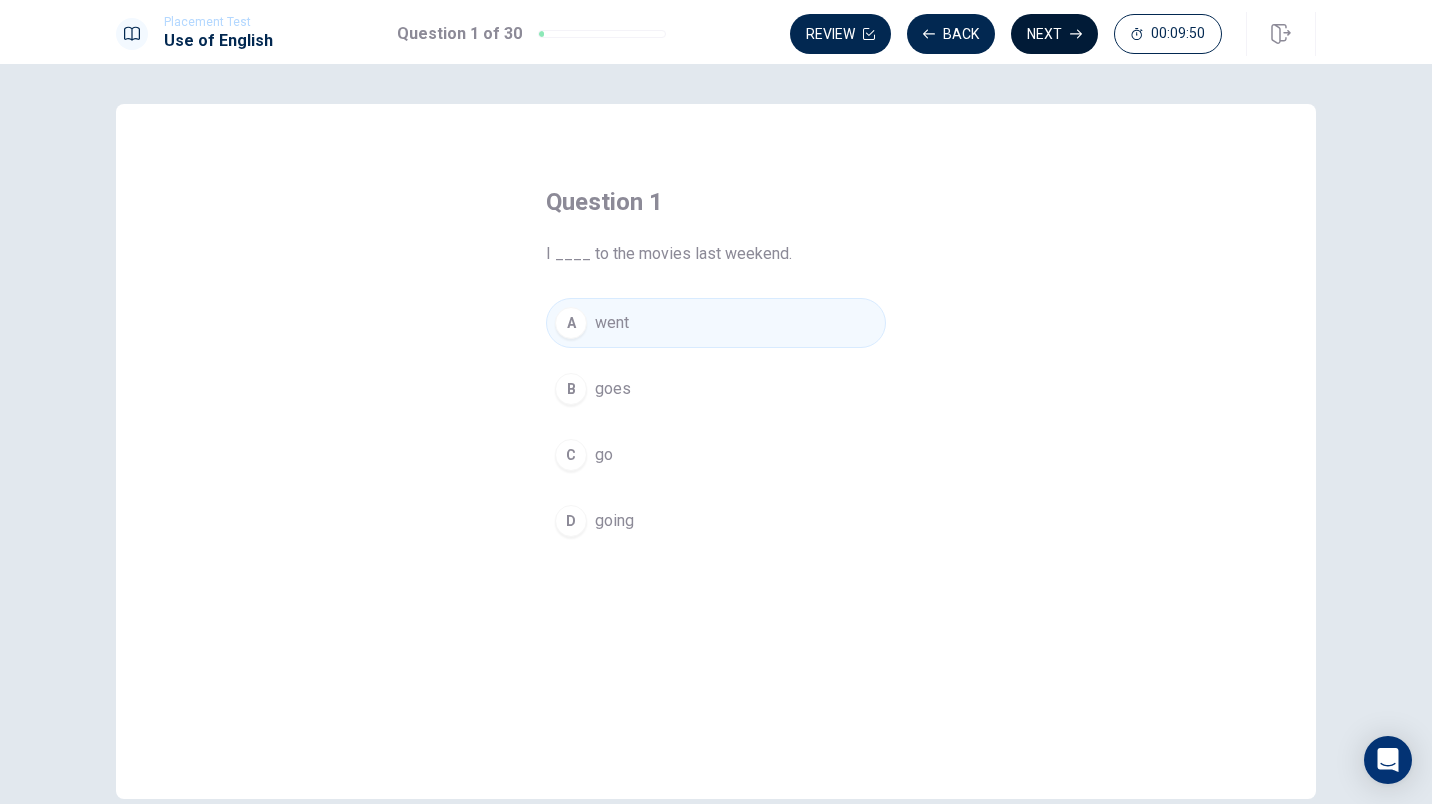 click on "Next" at bounding box center [1054, 34] 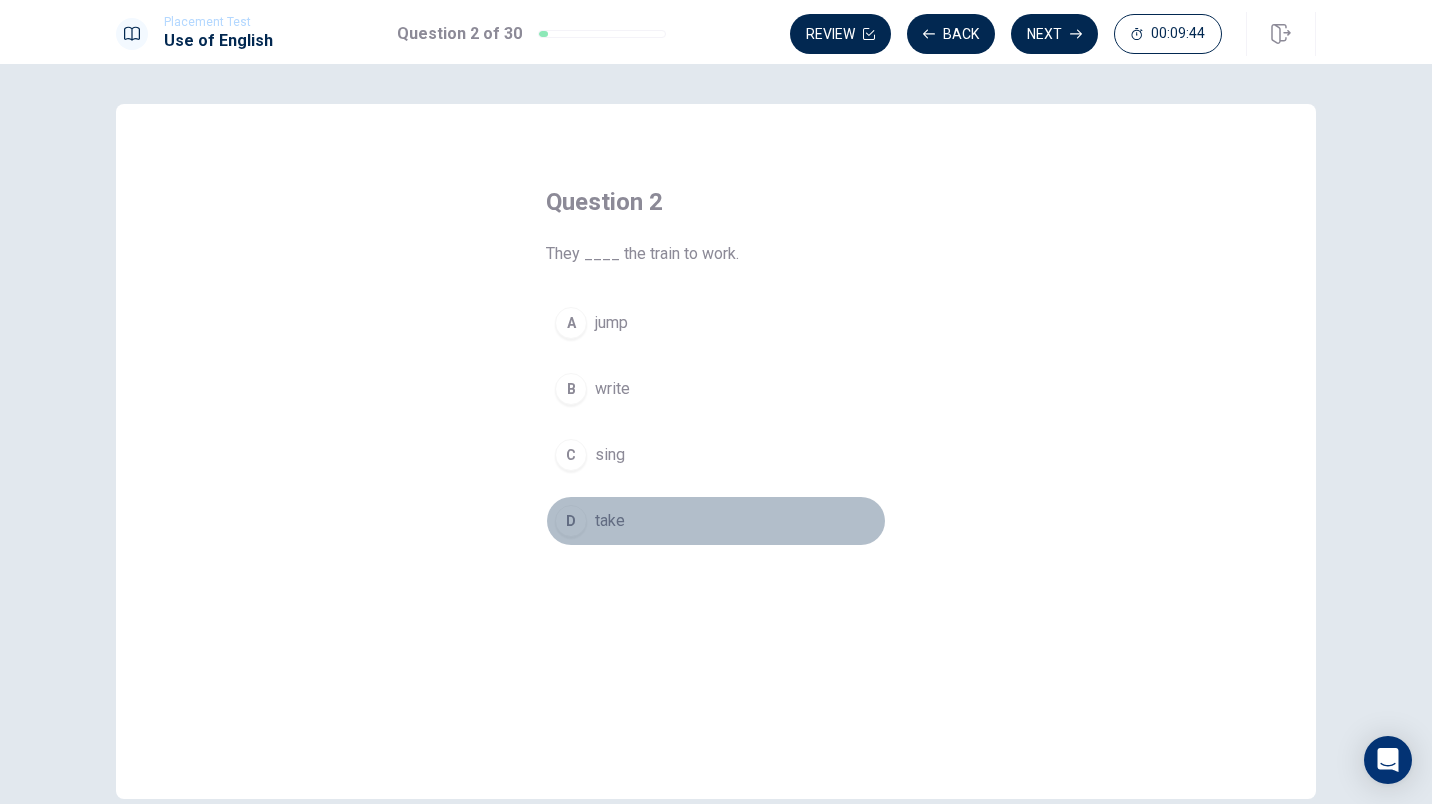 click on "D" at bounding box center (571, 521) 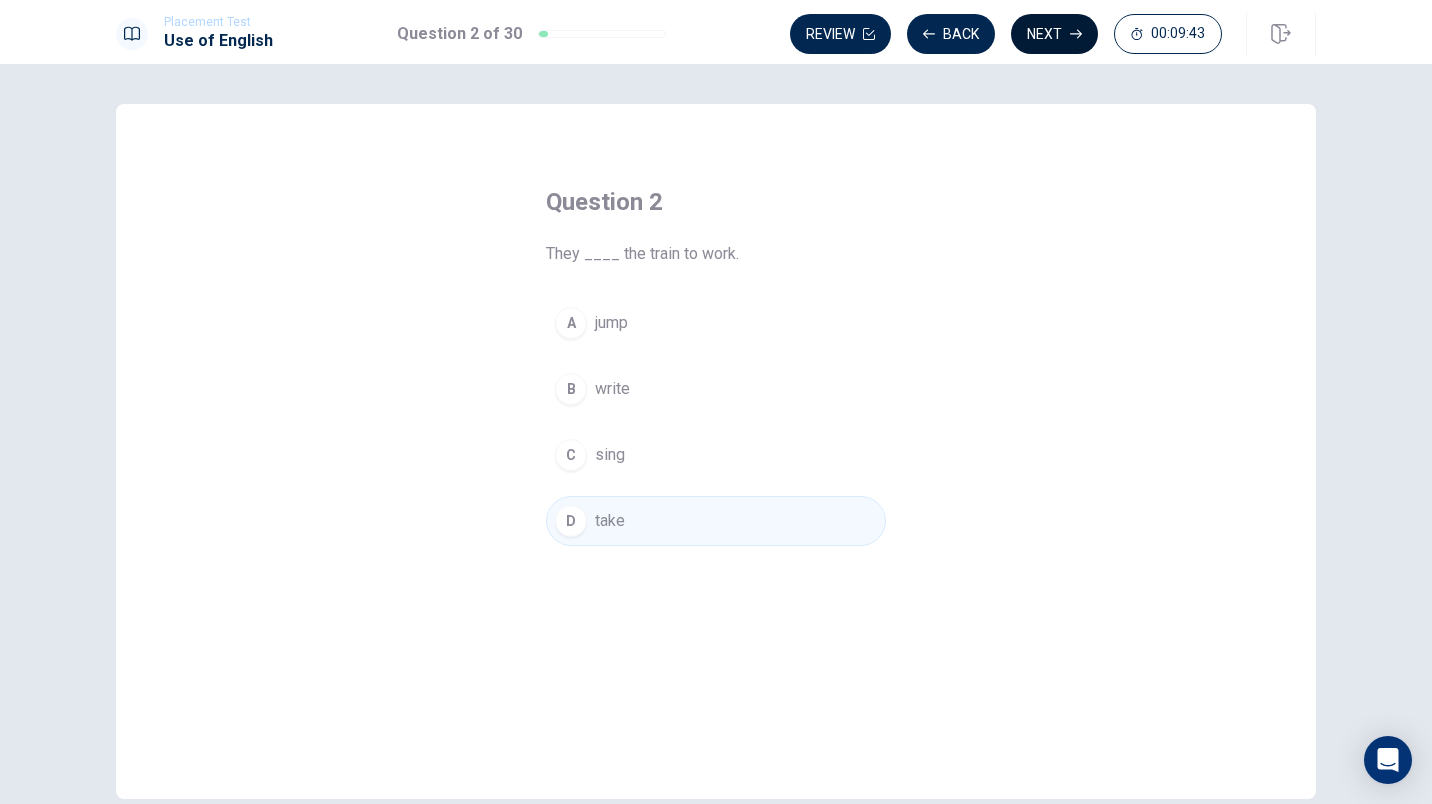 click on "Next" at bounding box center (1054, 34) 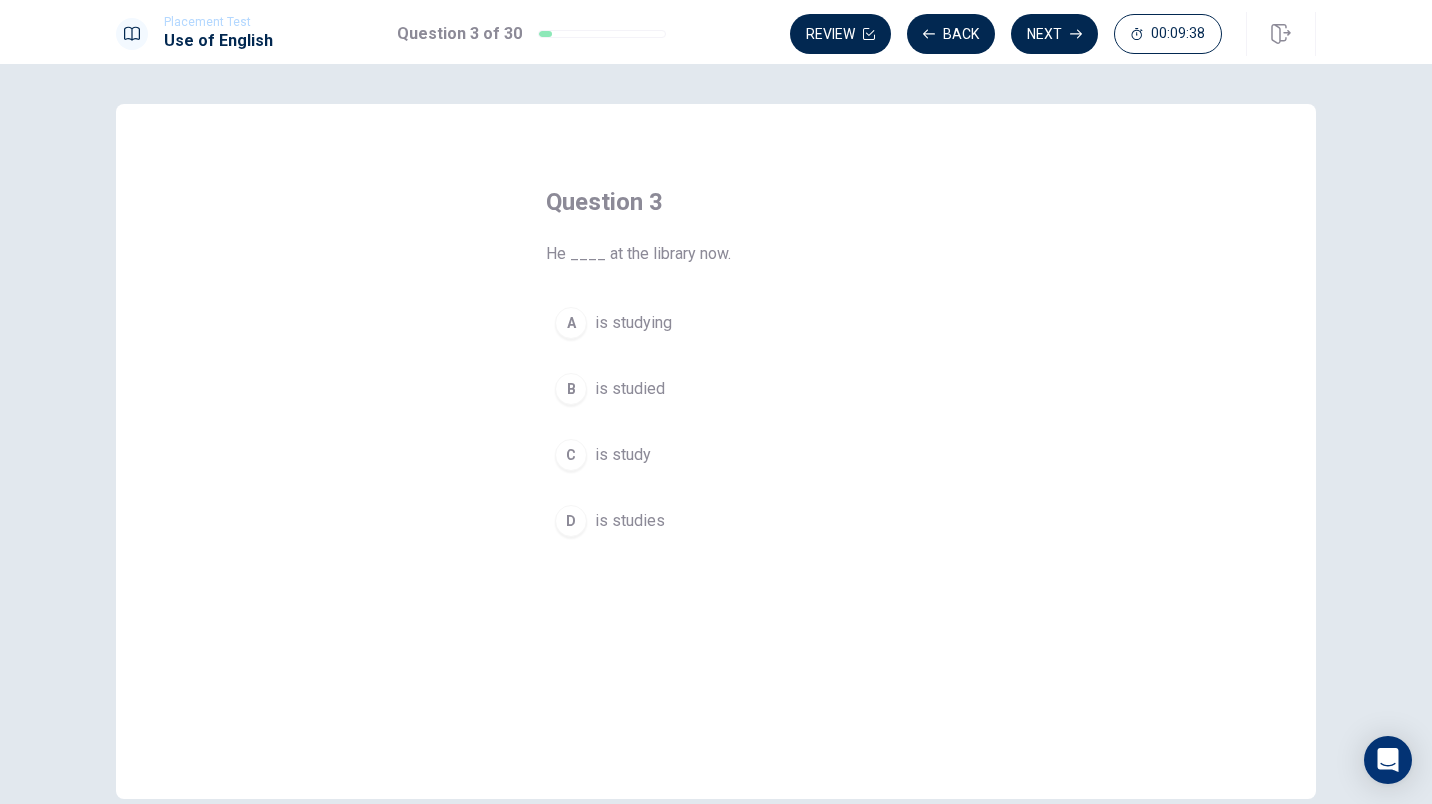 click on "A" at bounding box center [571, 323] 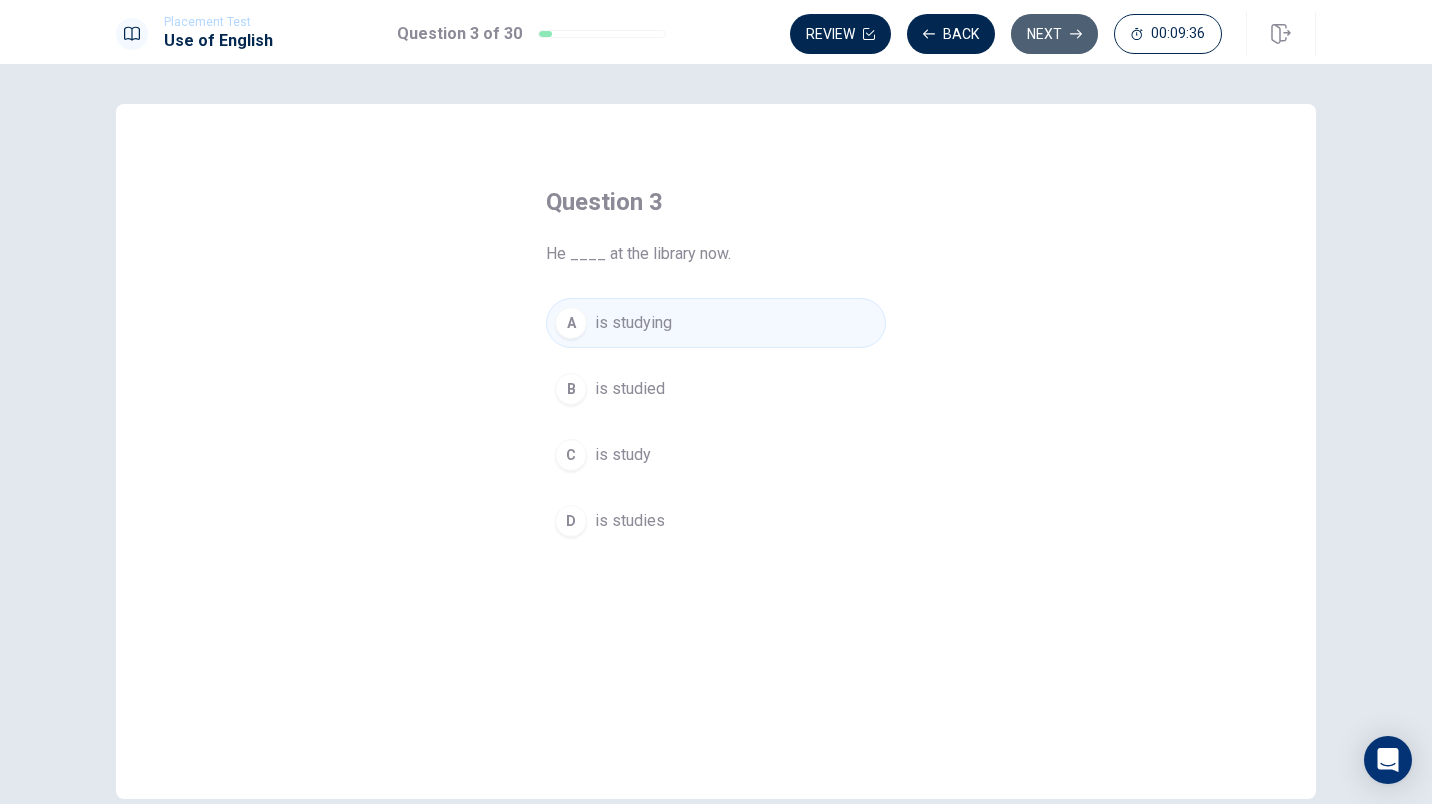 click on "Next" at bounding box center [1054, 34] 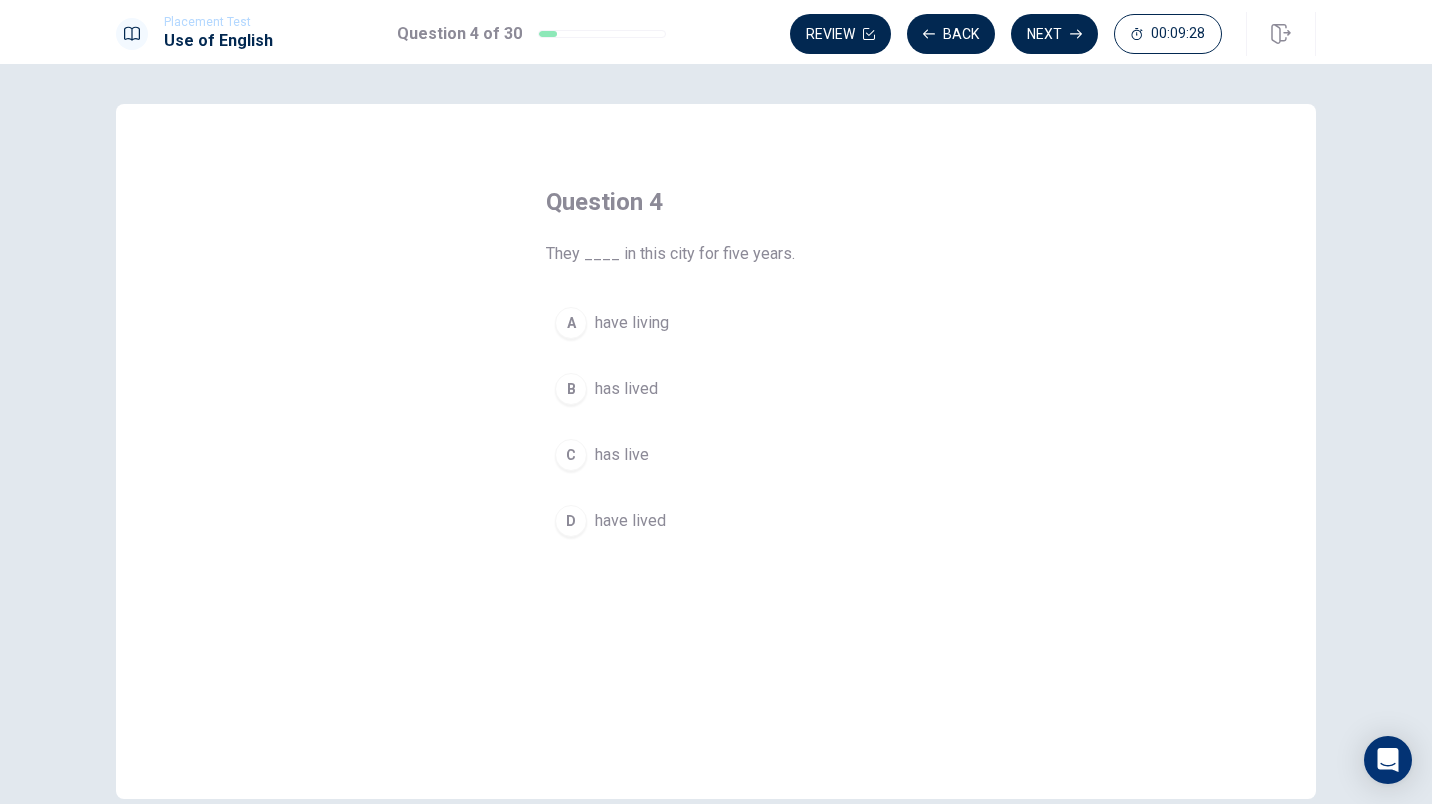 click on "D" at bounding box center [571, 521] 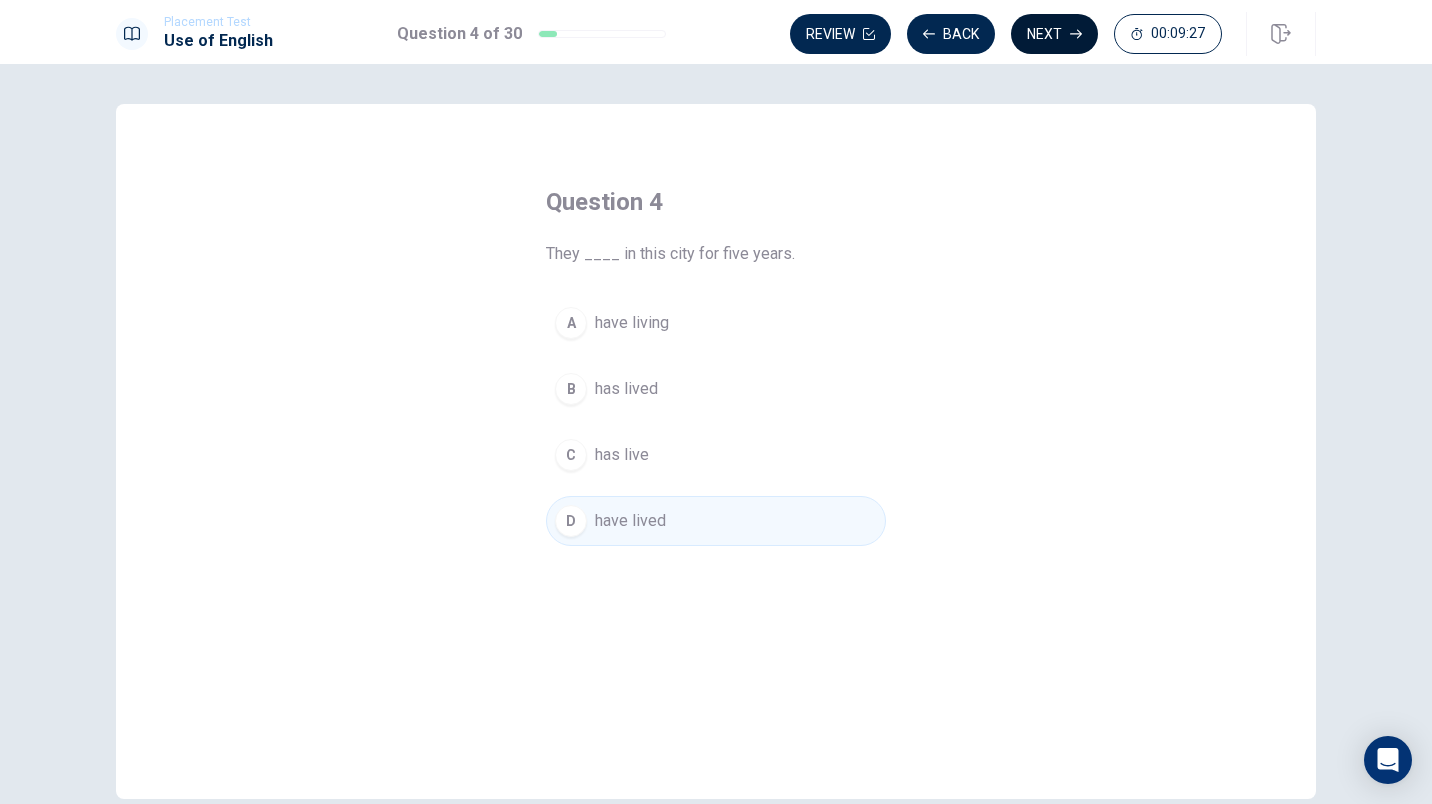 click on "Next" at bounding box center (1054, 34) 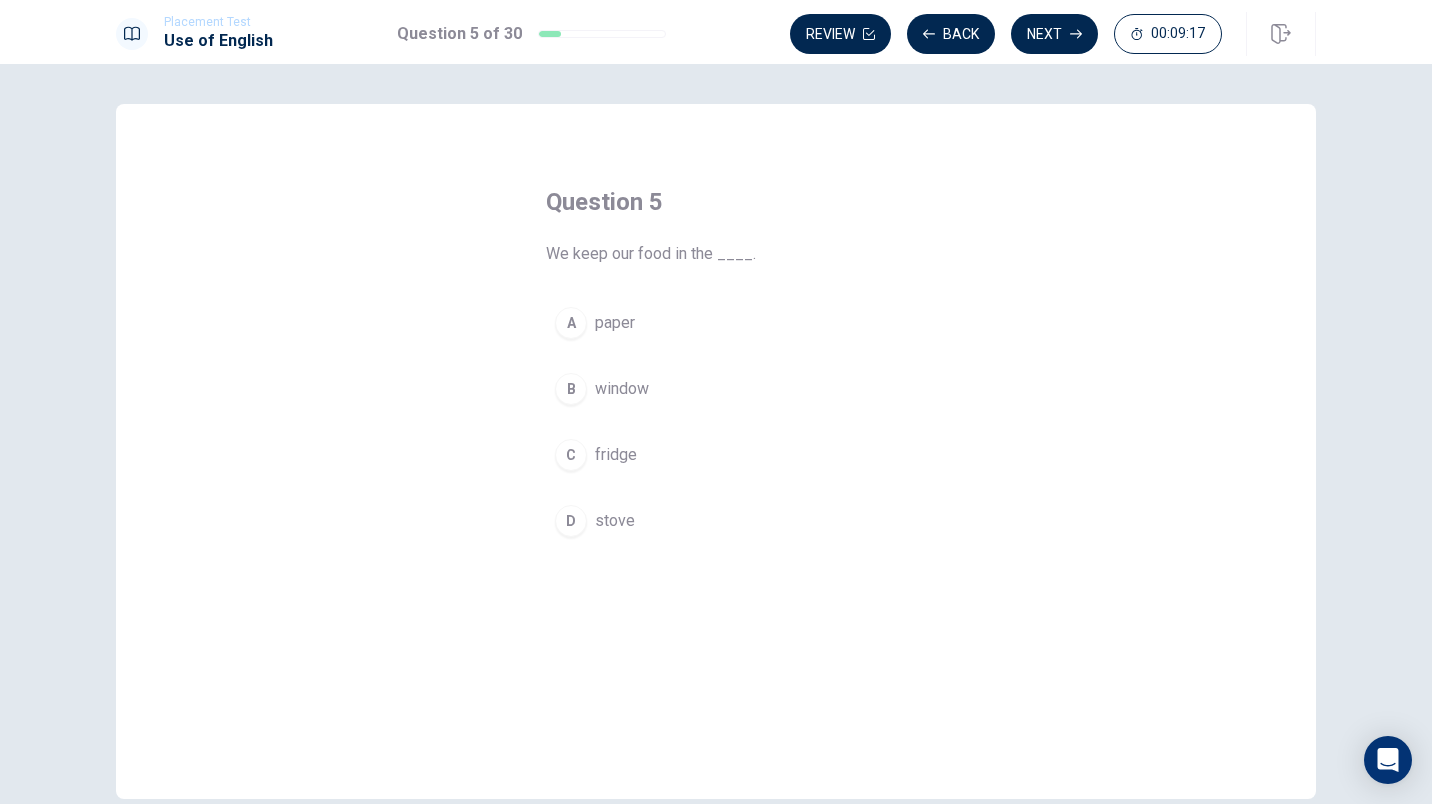click on "C fridge" at bounding box center [716, 455] 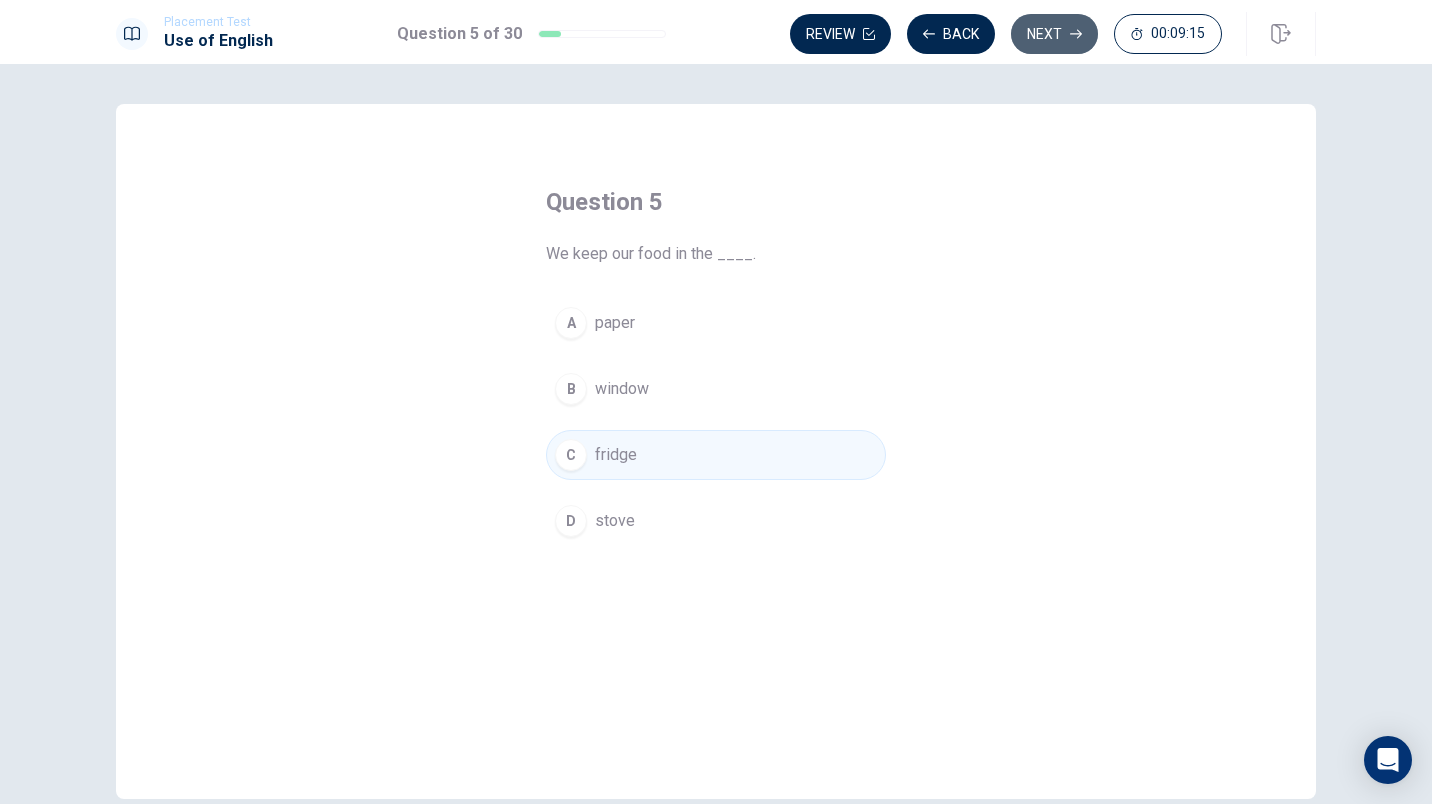 click on "Next" at bounding box center [1054, 34] 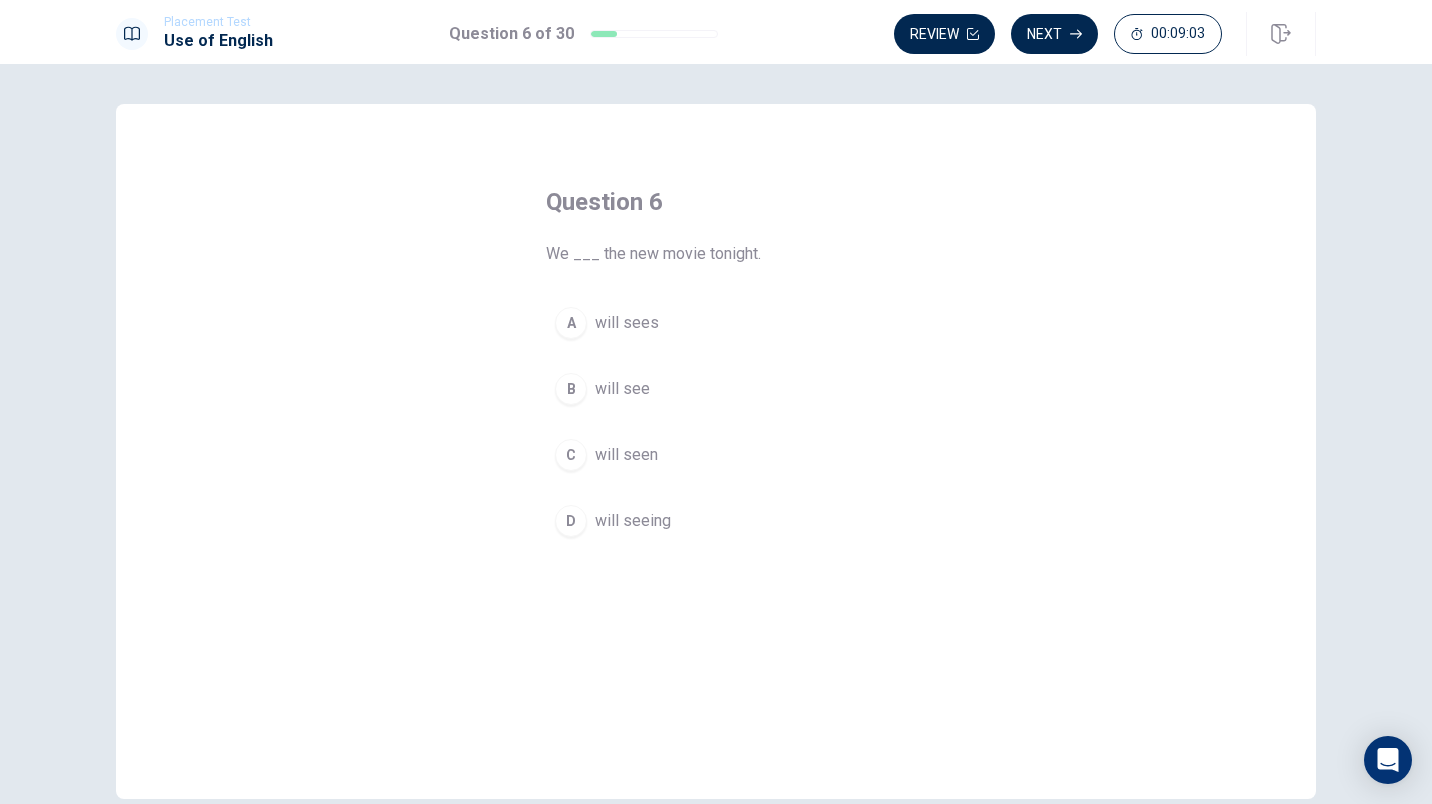 click on "B" at bounding box center [571, 389] 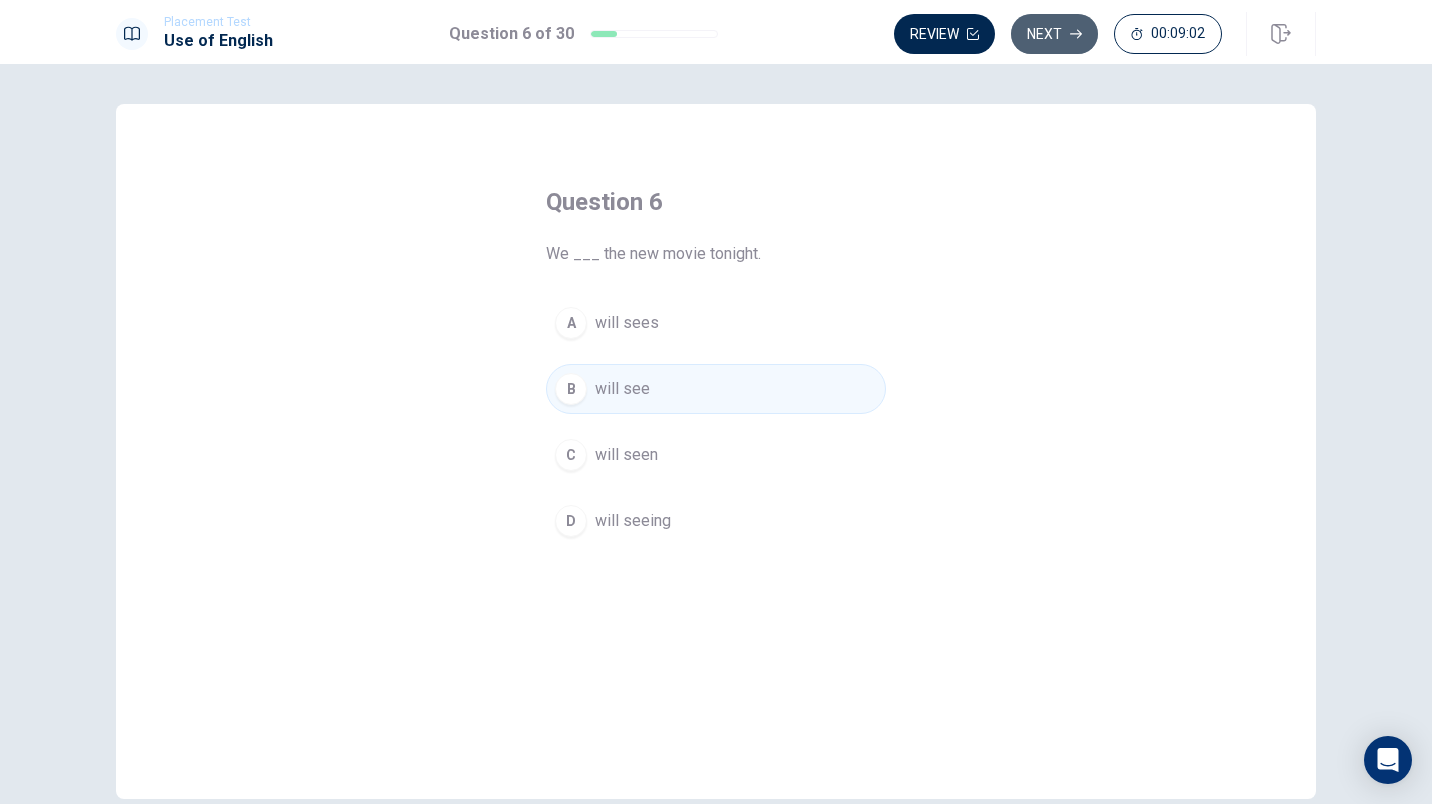click on "Next" at bounding box center [1054, 34] 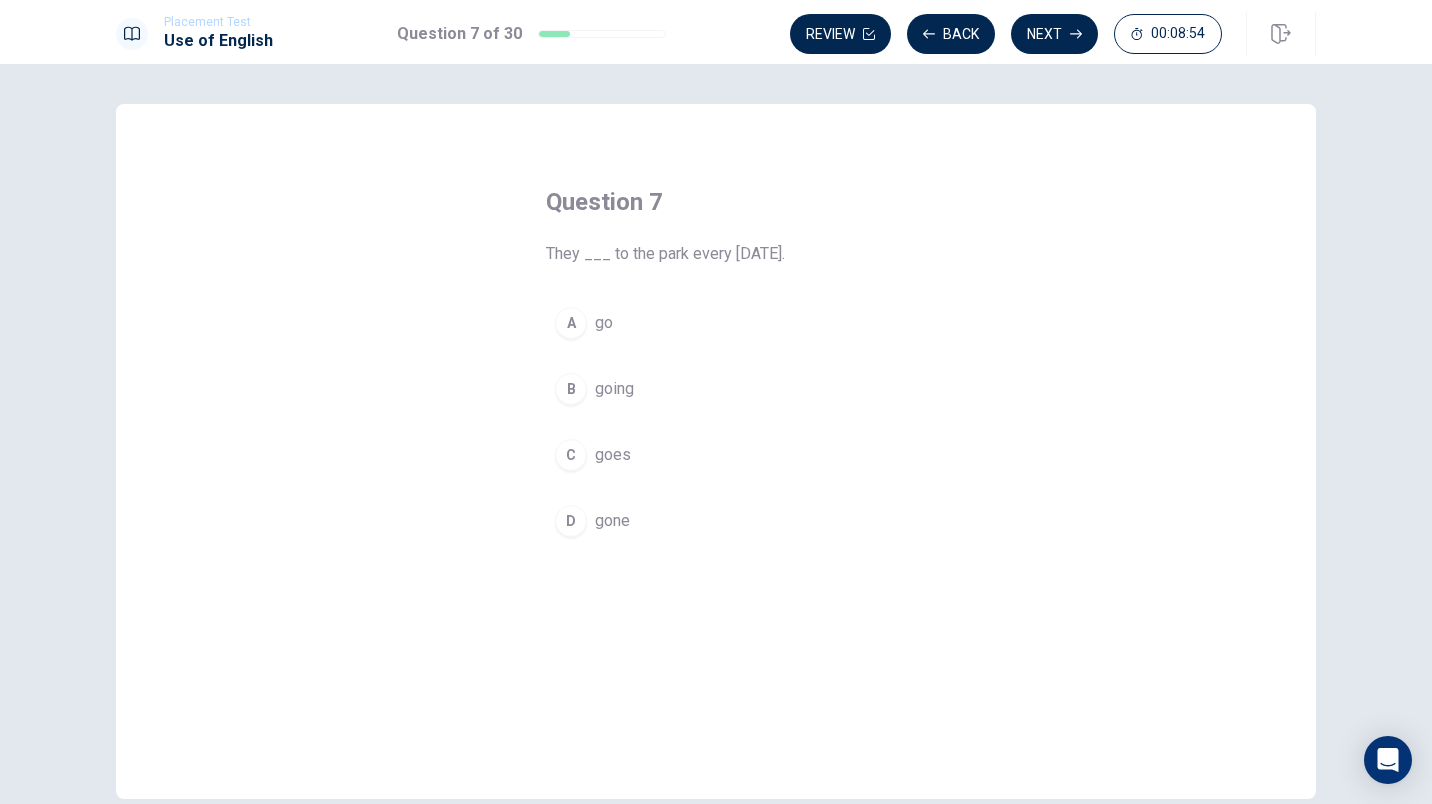 click on "A" at bounding box center (571, 323) 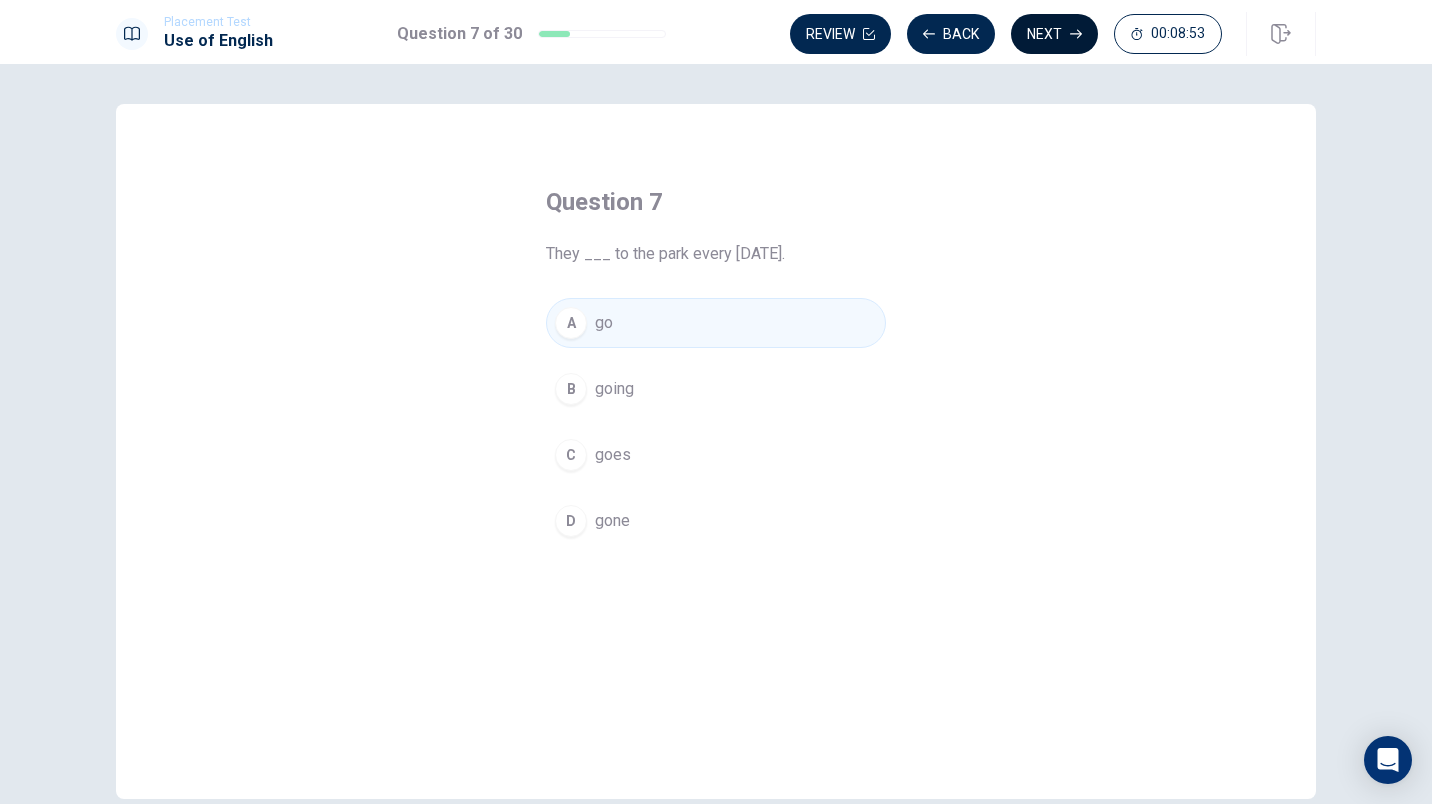 click on "Next" at bounding box center [1054, 34] 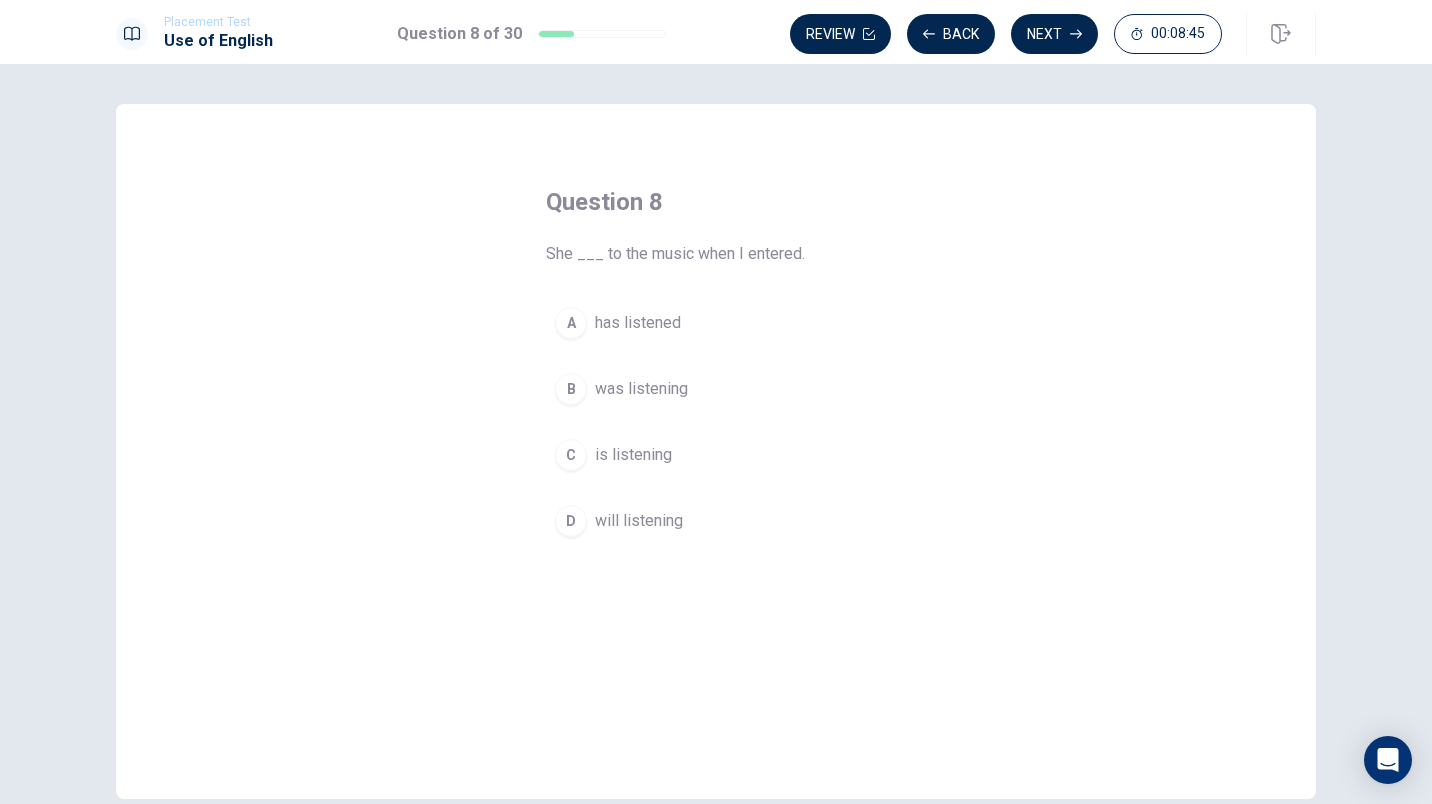 click on "B" at bounding box center [571, 389] 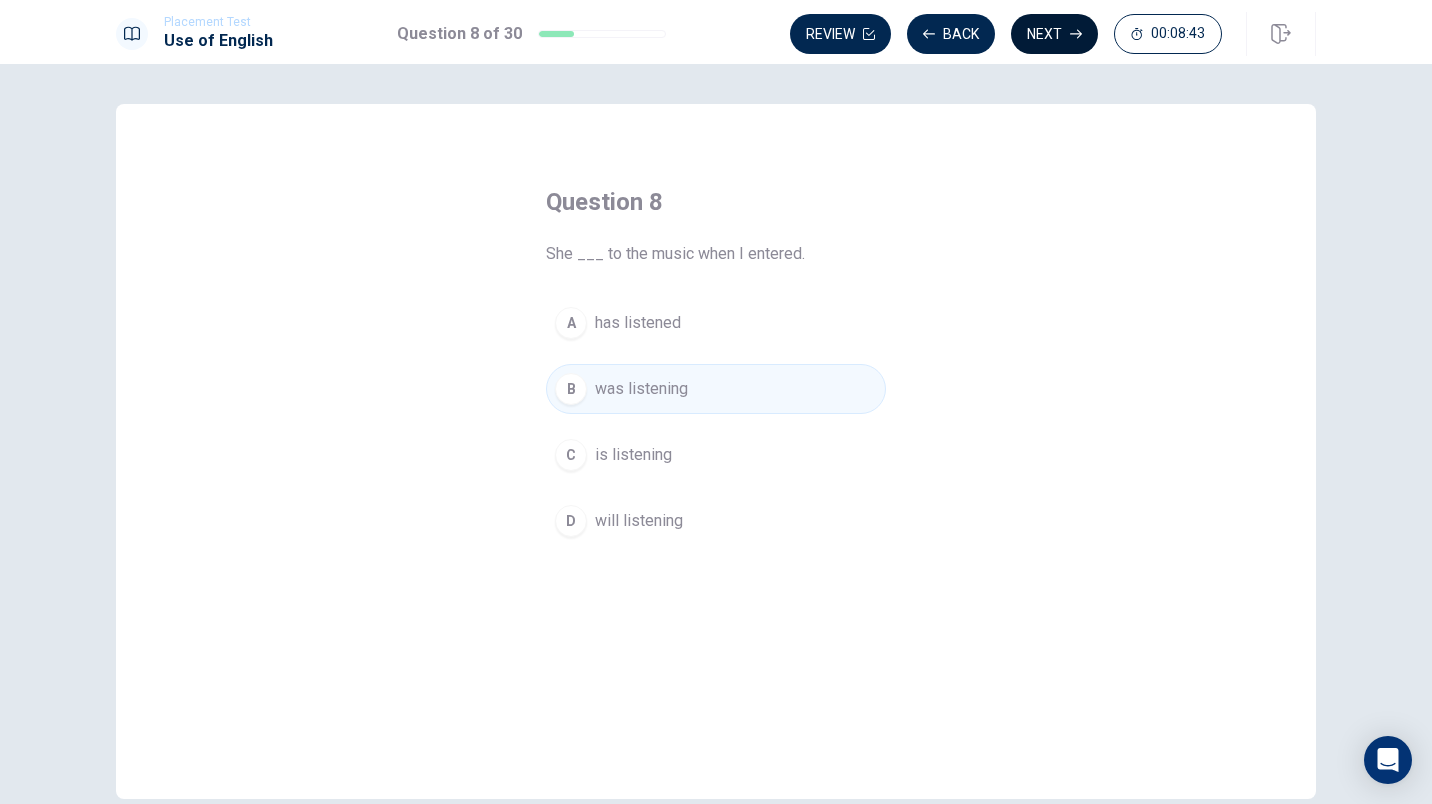 click on "Next" at bounding box center [1054, 34] 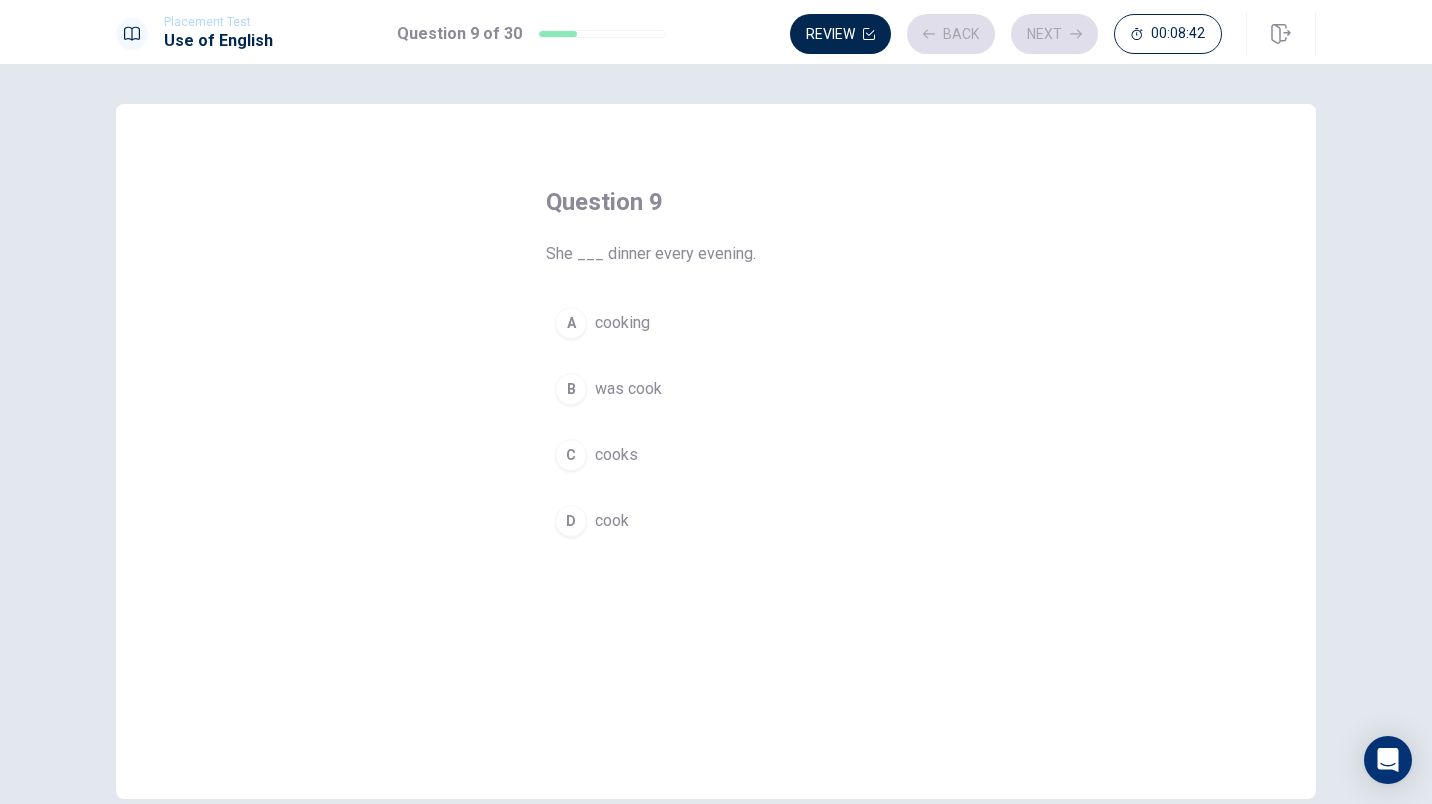 click on "Question 9 She ___ dinner every evening." at bounding box center [716, 226] 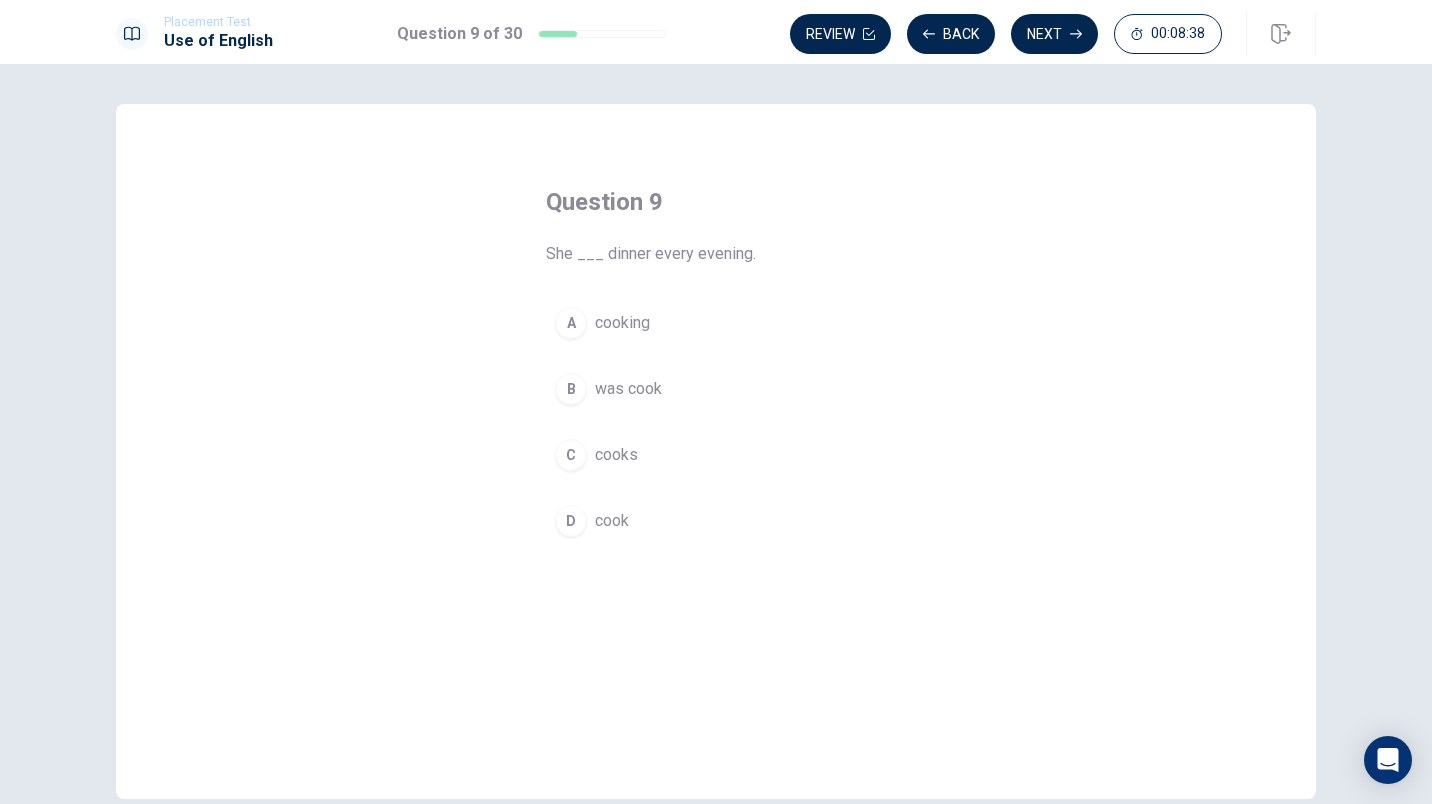 click on "C" at bounding box center [571, 455] 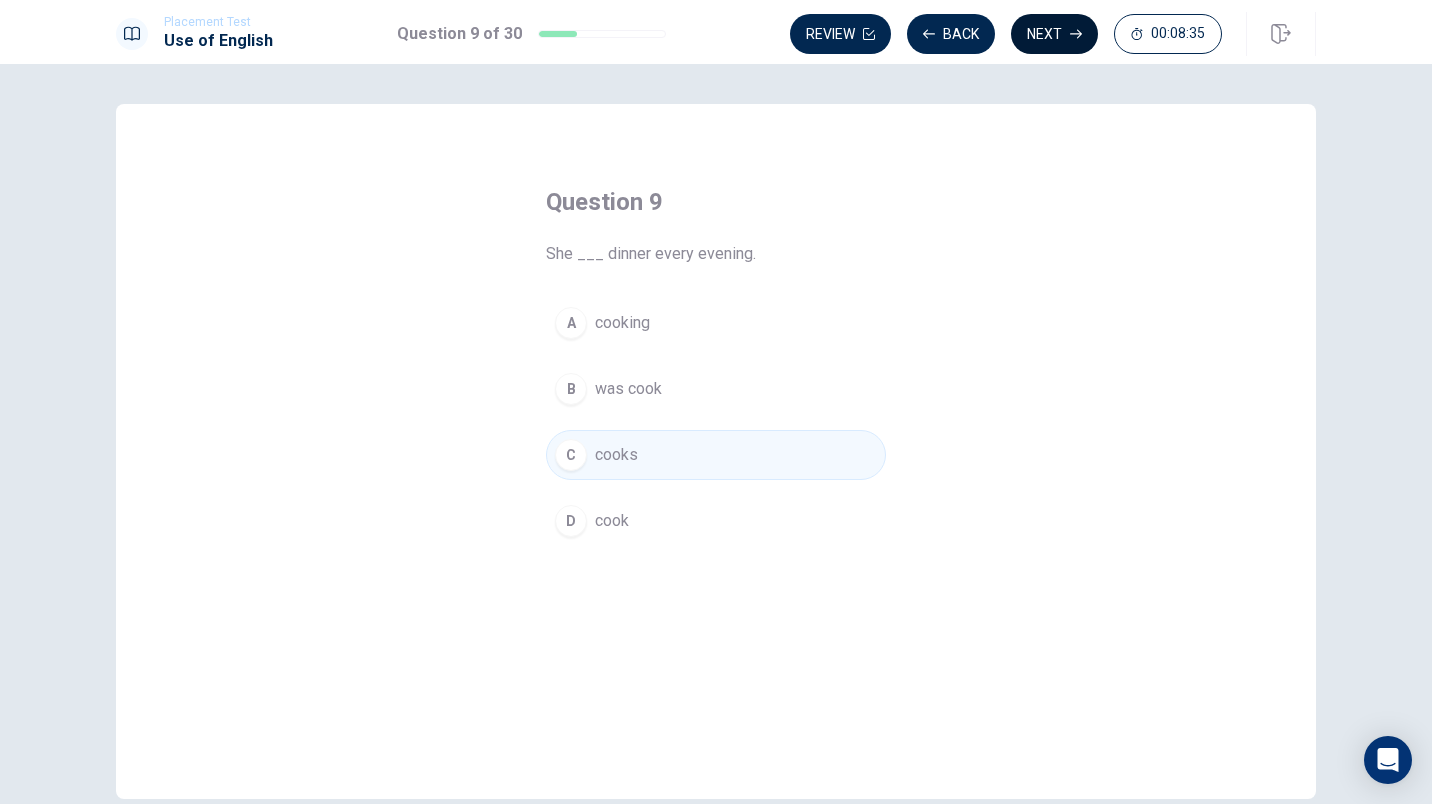 click on "Next" at bounding box center [1054, 34] 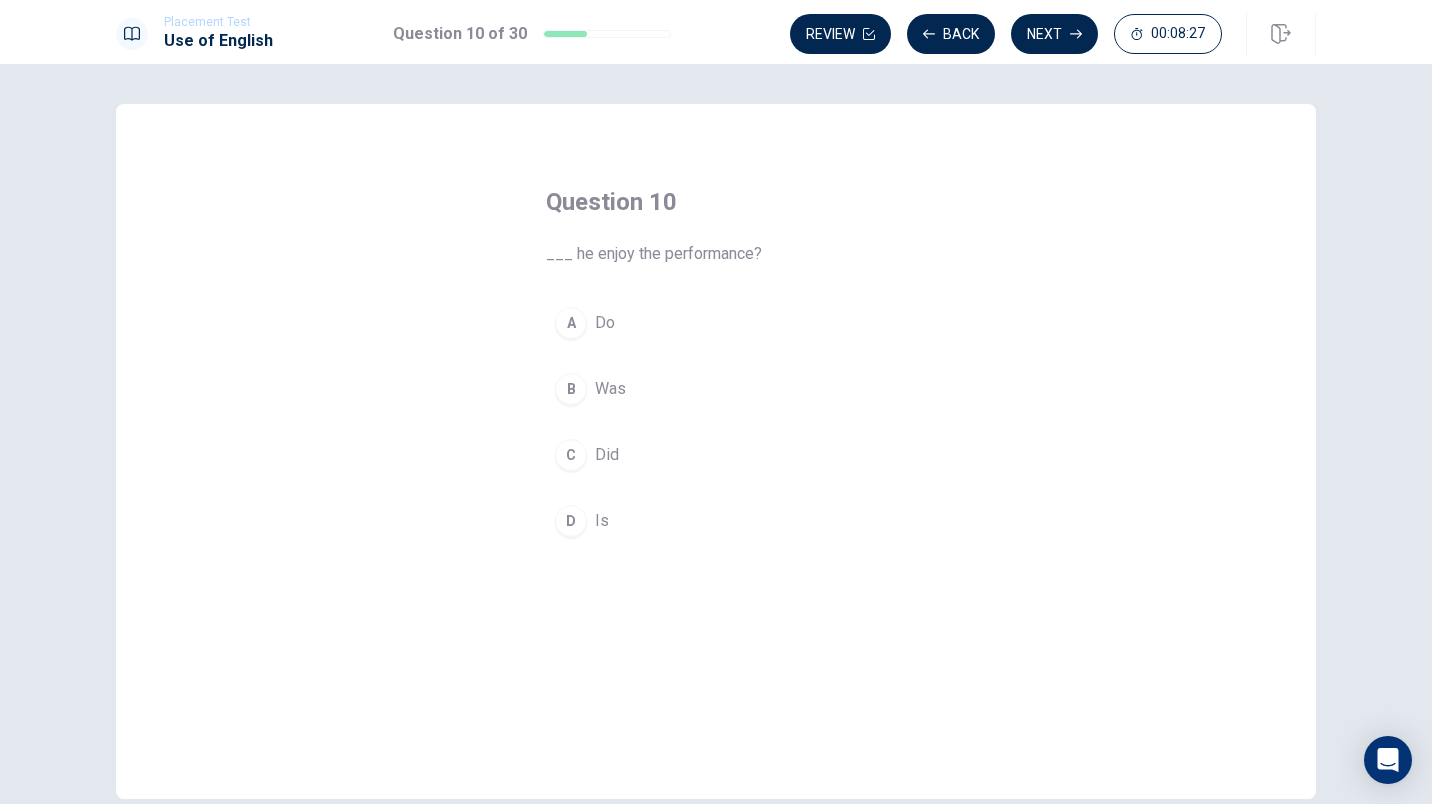 click on "C" at bounding box center (571, 455) 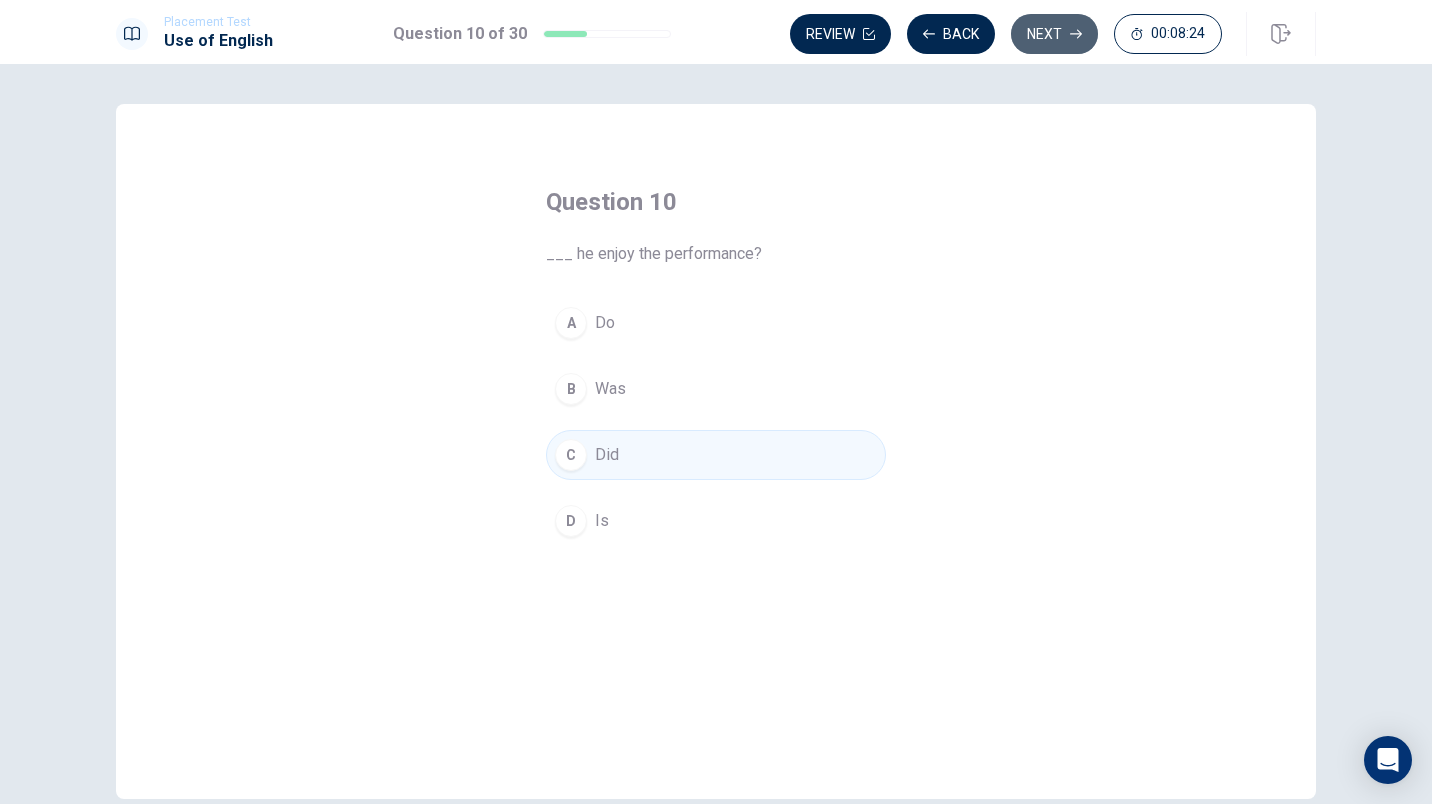 click on "Next" at bounding box center (1054, 34) 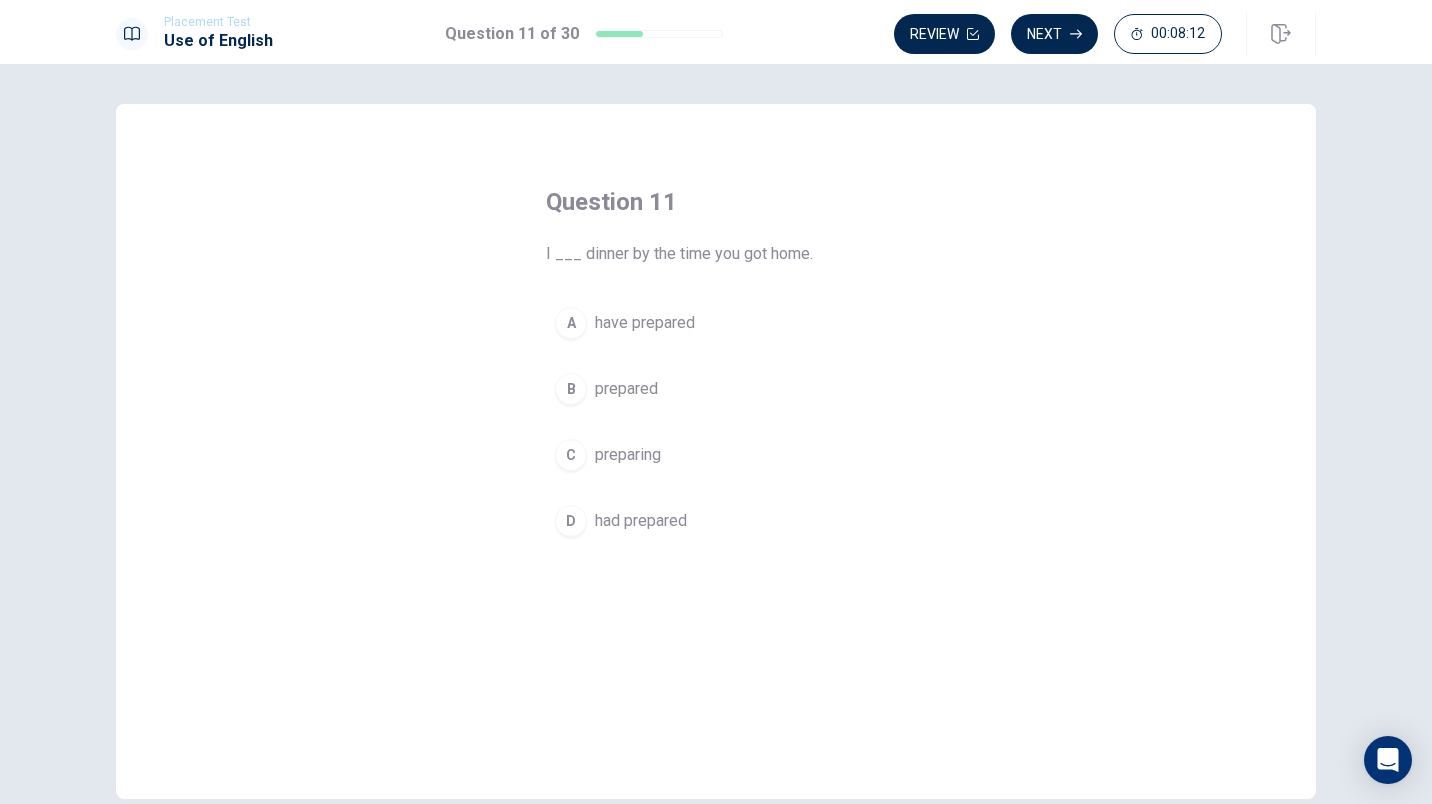 click on "A" at bounding box center [571, 323] 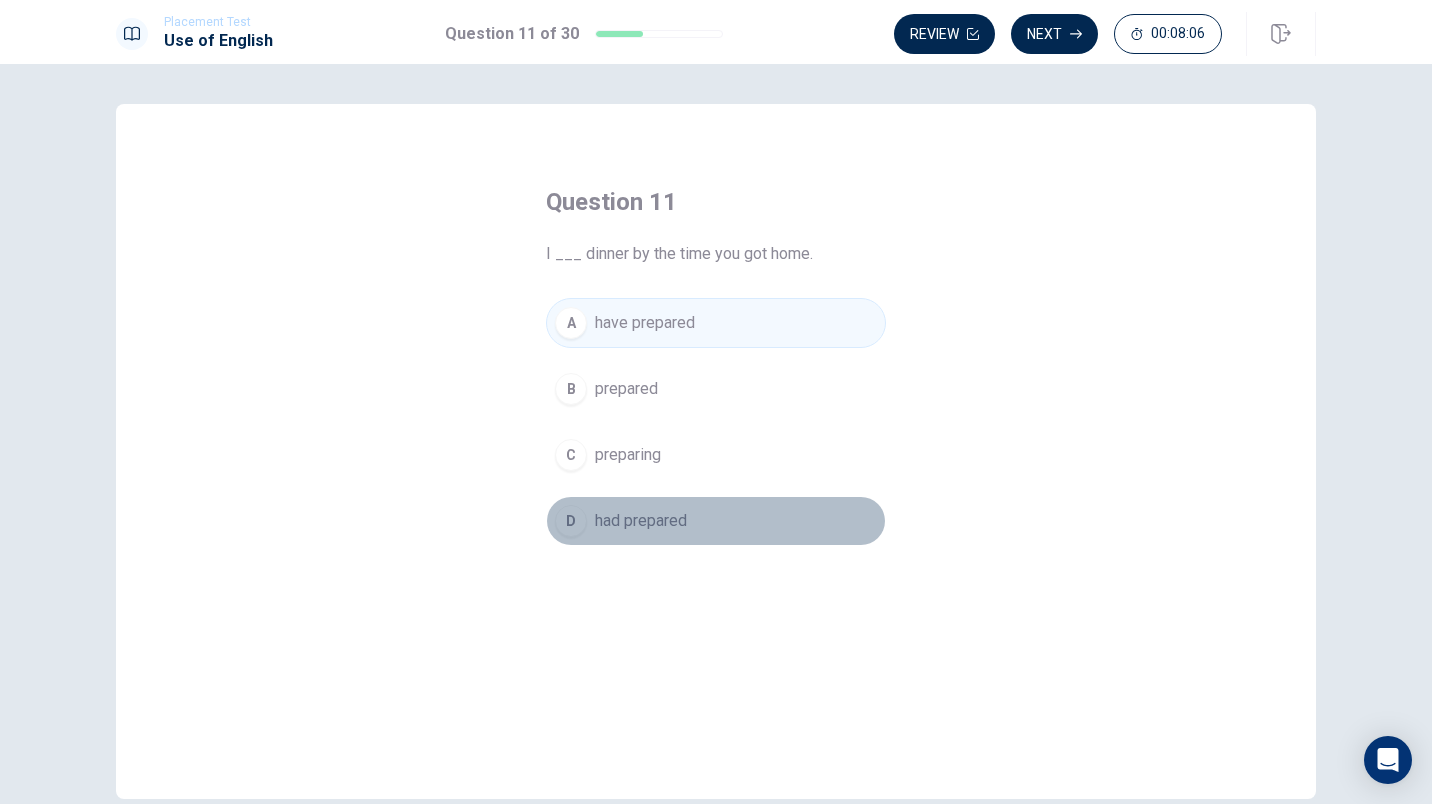 click on "had prepared" at bounding box center (641, 521) 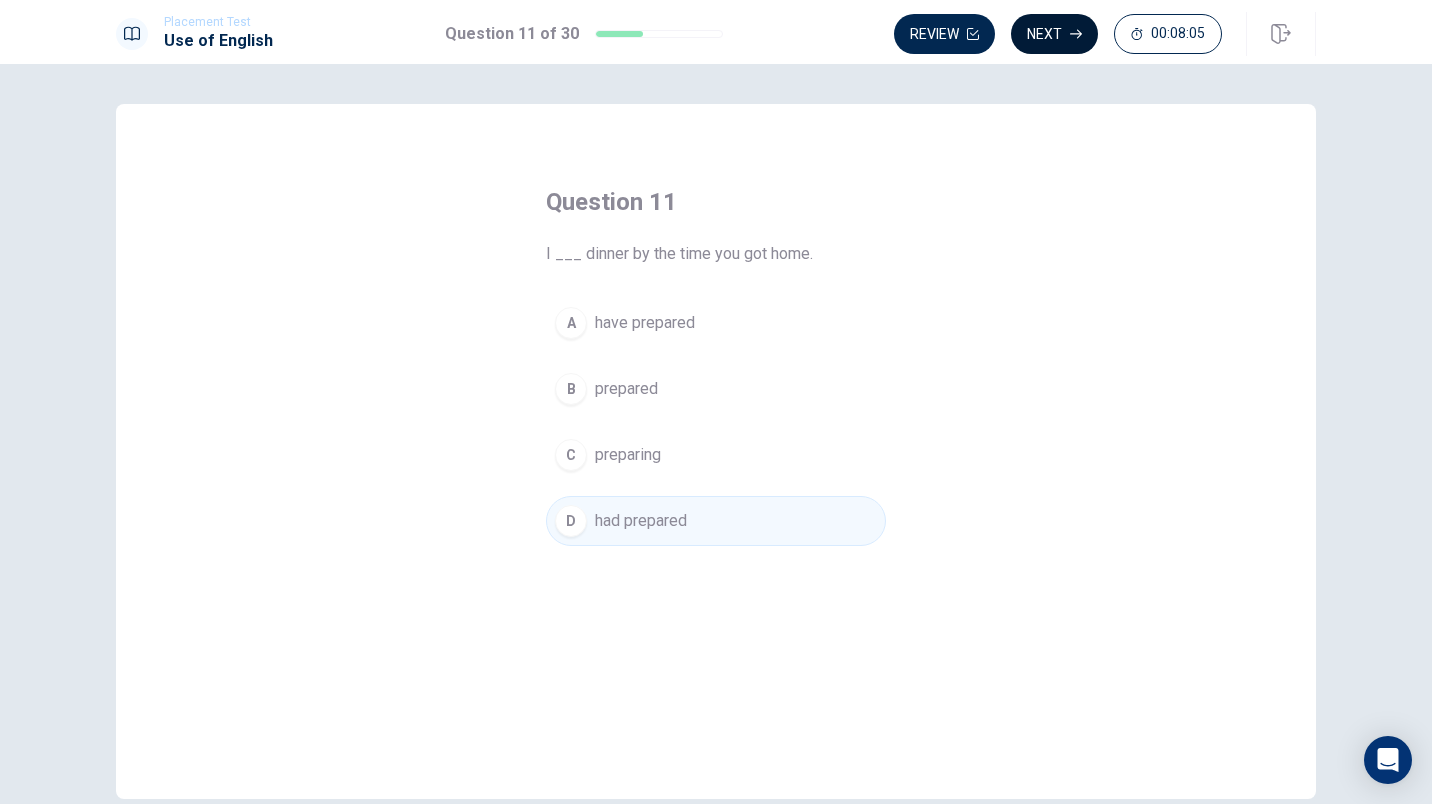 click on "Next" at bounding box center (1054, 34) 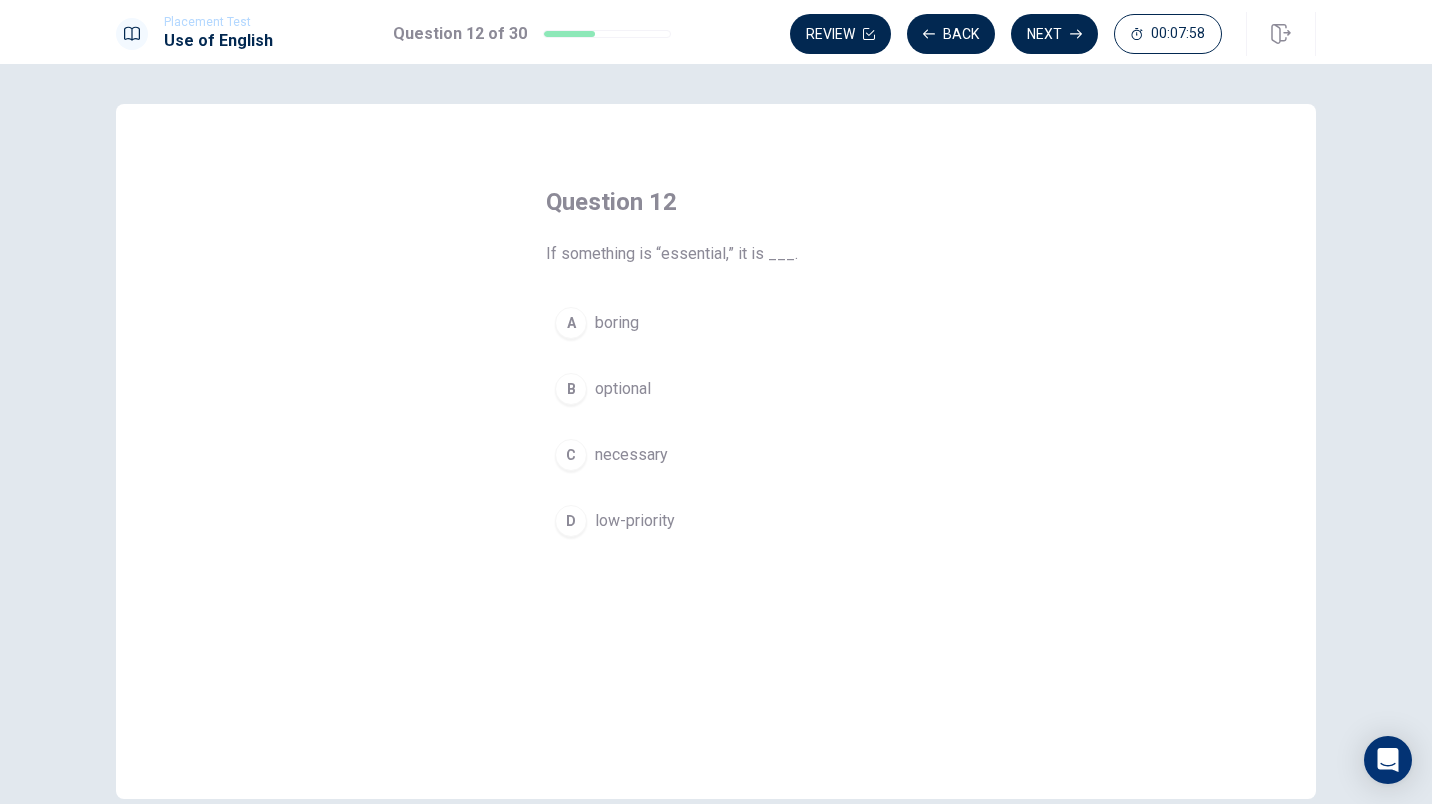 click on "A" at bounding box center (571, 323) 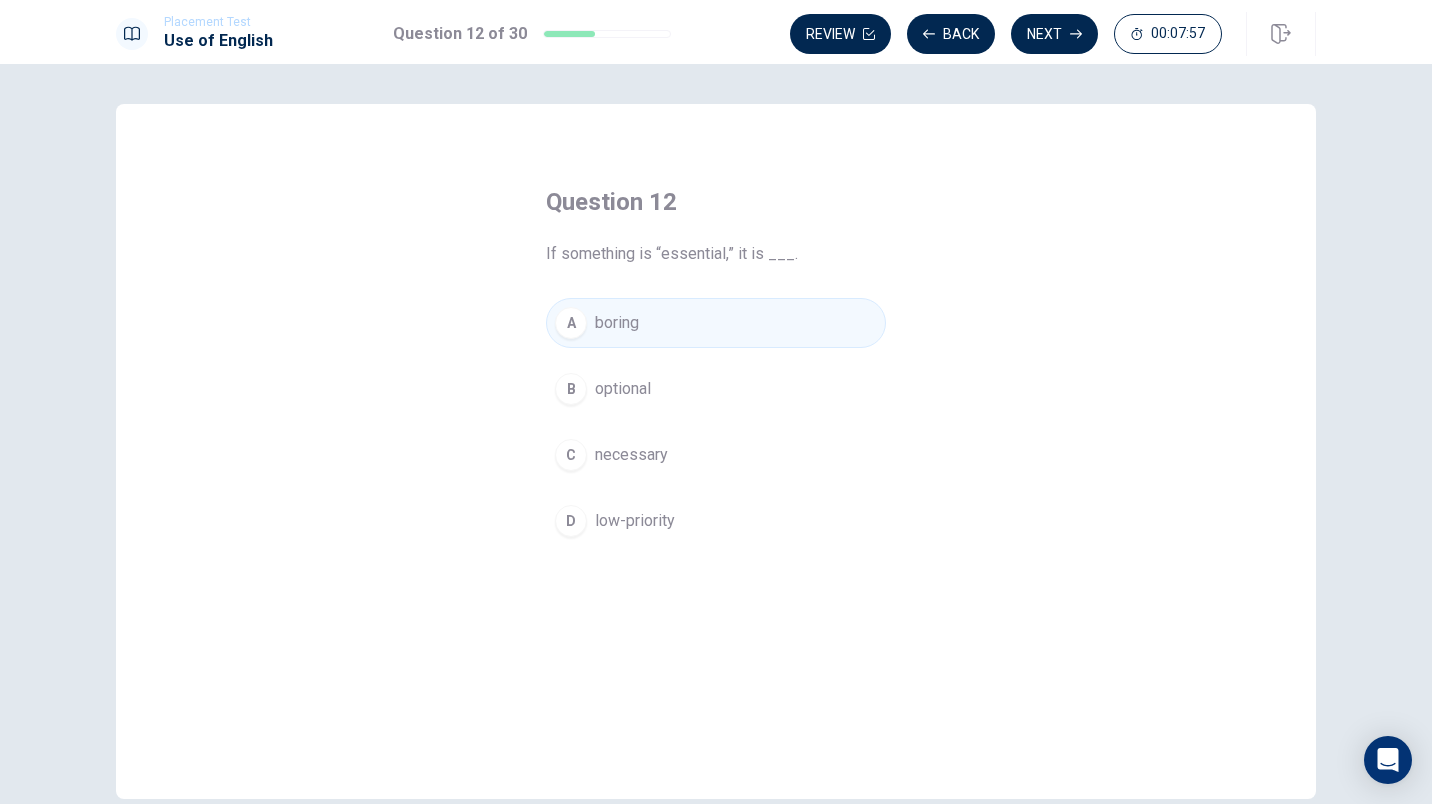 click on "C" at bounding box center (571, 455) 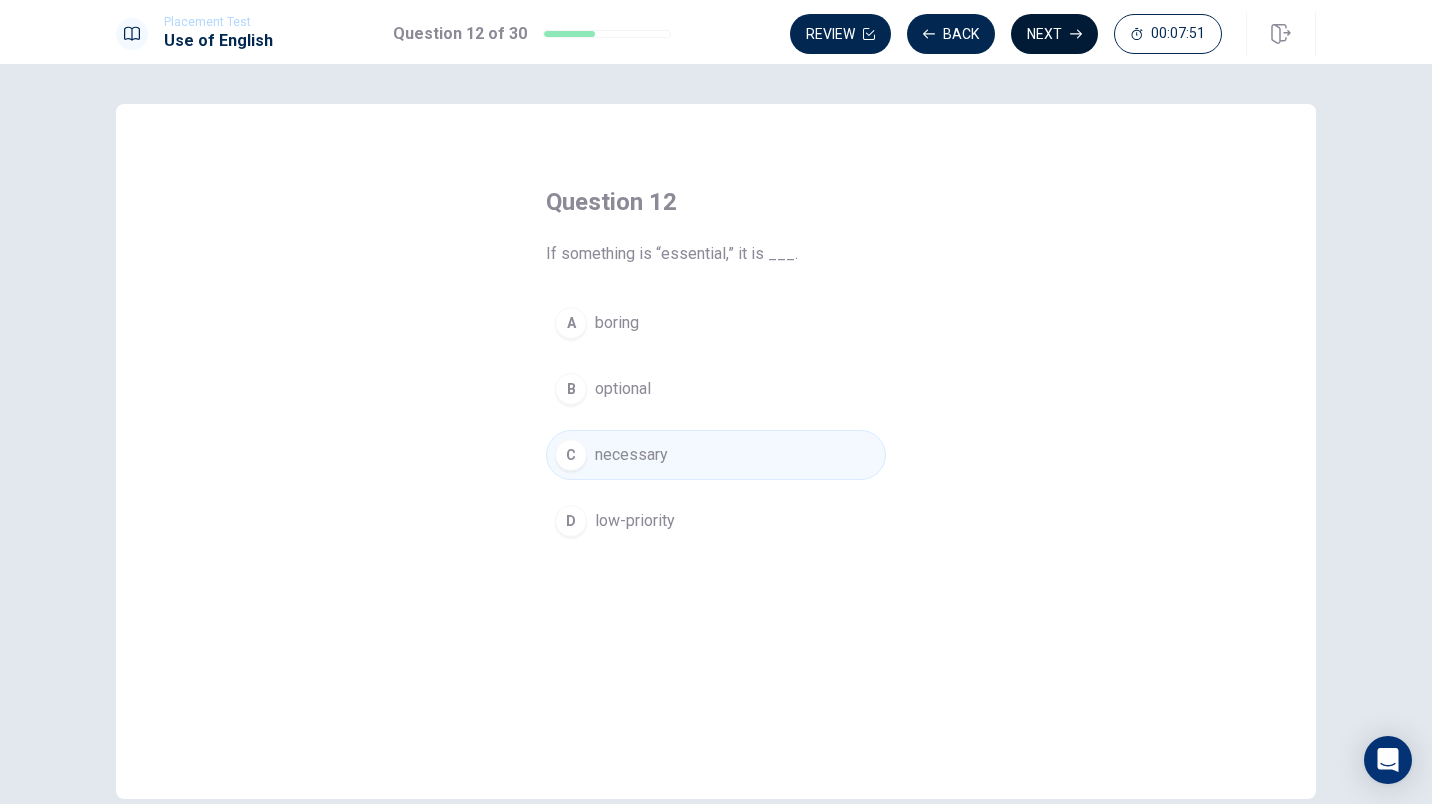 click on "Next" at bounding box center (1054, 34) 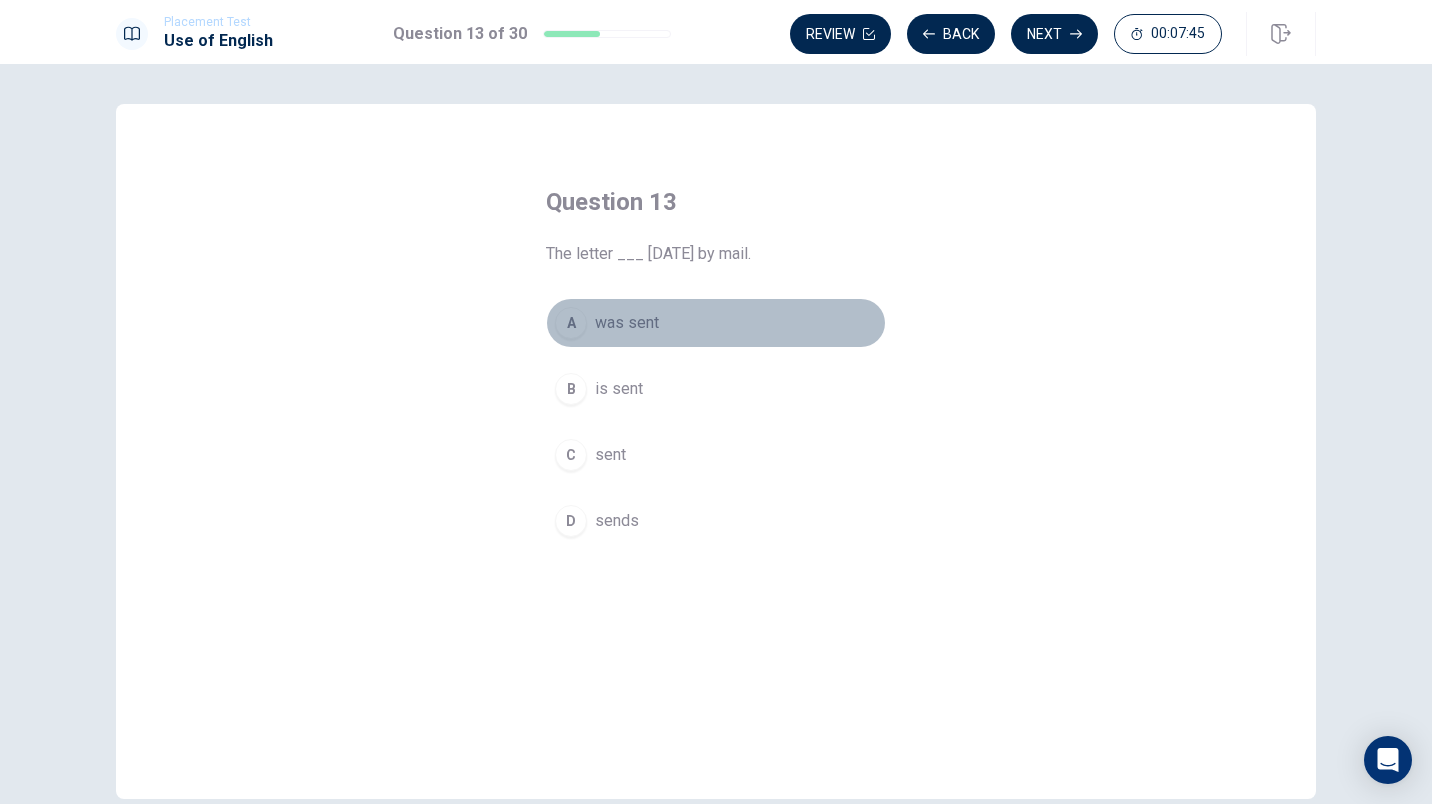click on "A" at bounding box center [571, 323] 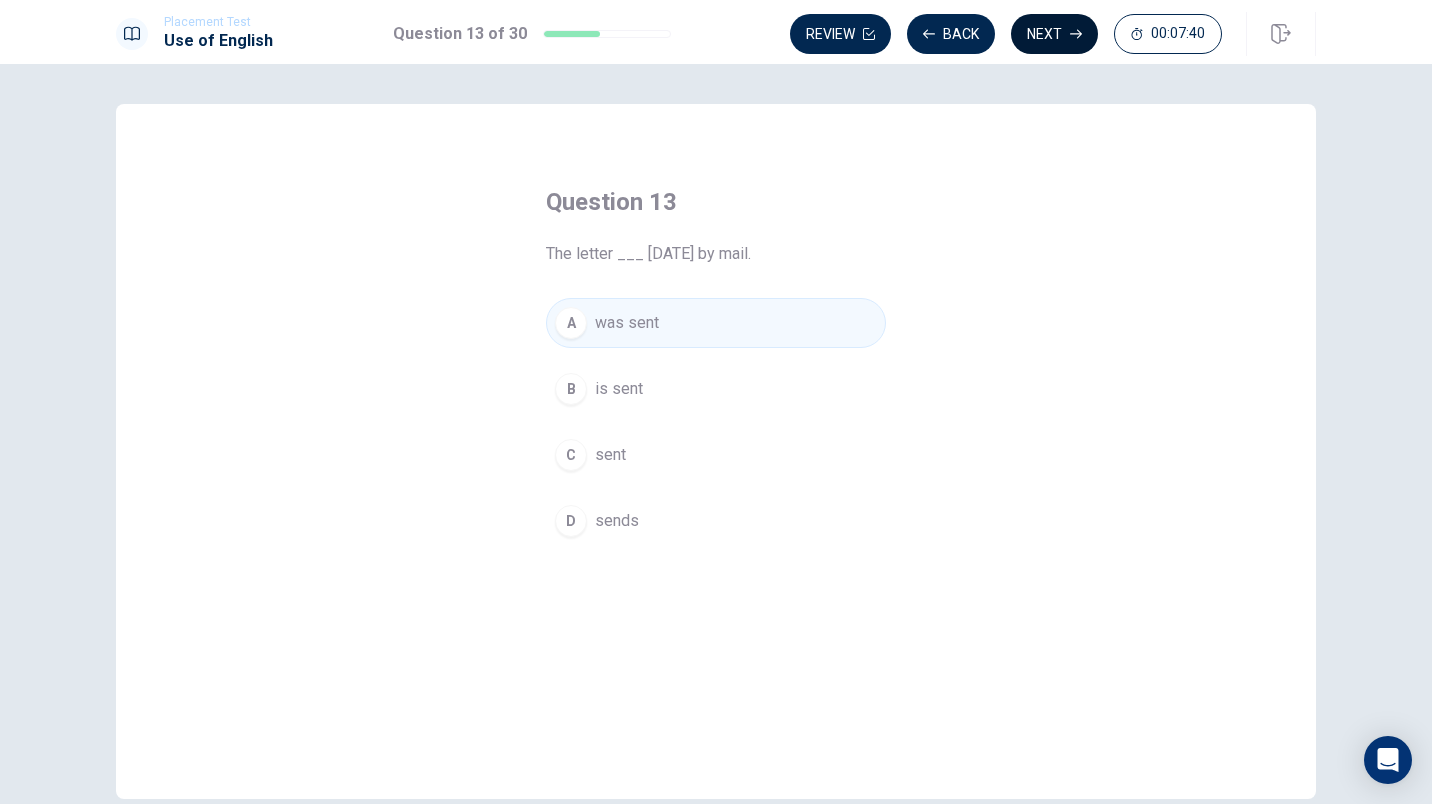 click on "Next" at bounding box center [1054, 34] 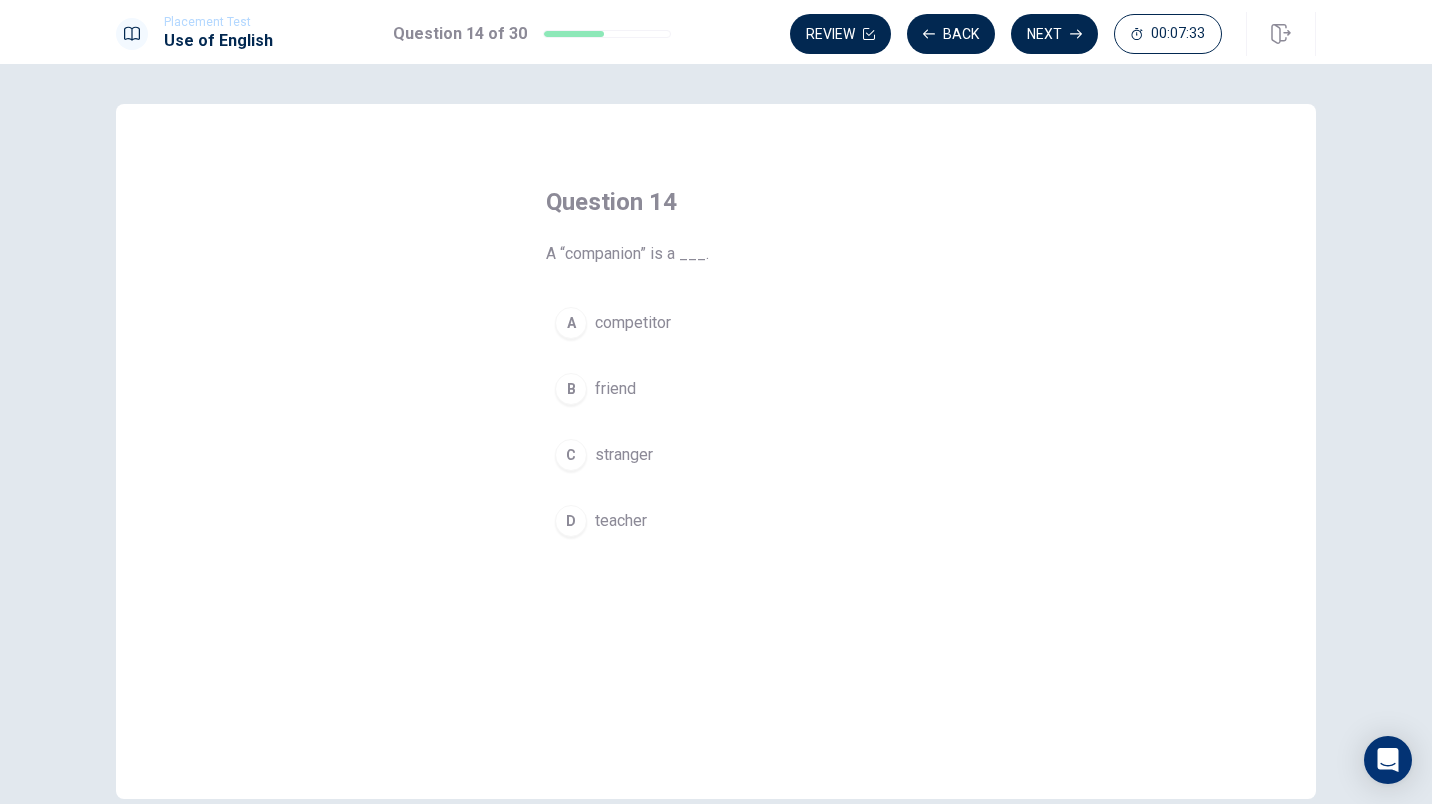 click on "B" at bounding box center (571, 389) 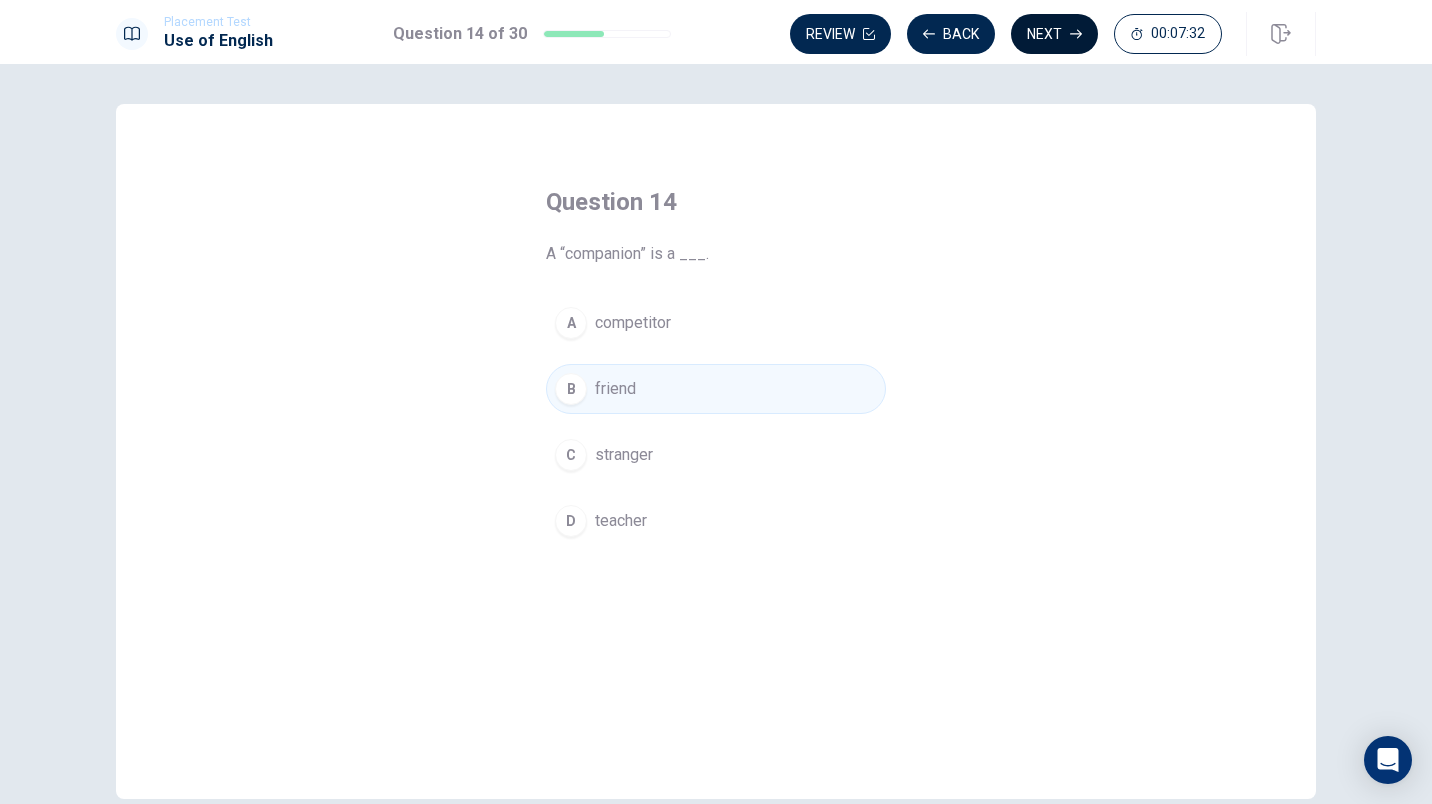 click on "Next" at bounding box center [1054, 34] 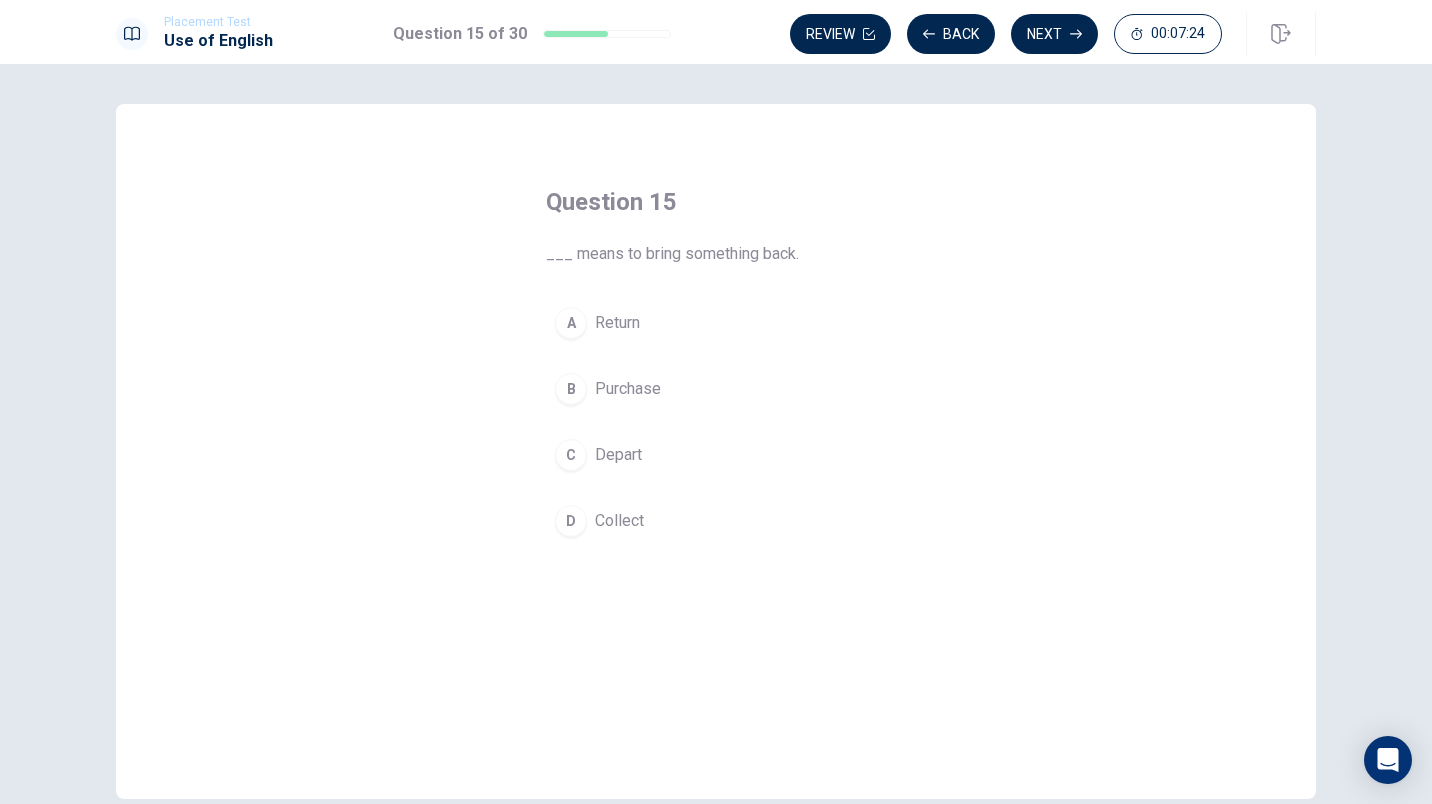 click on "Return" at bounding box center (617, 323) 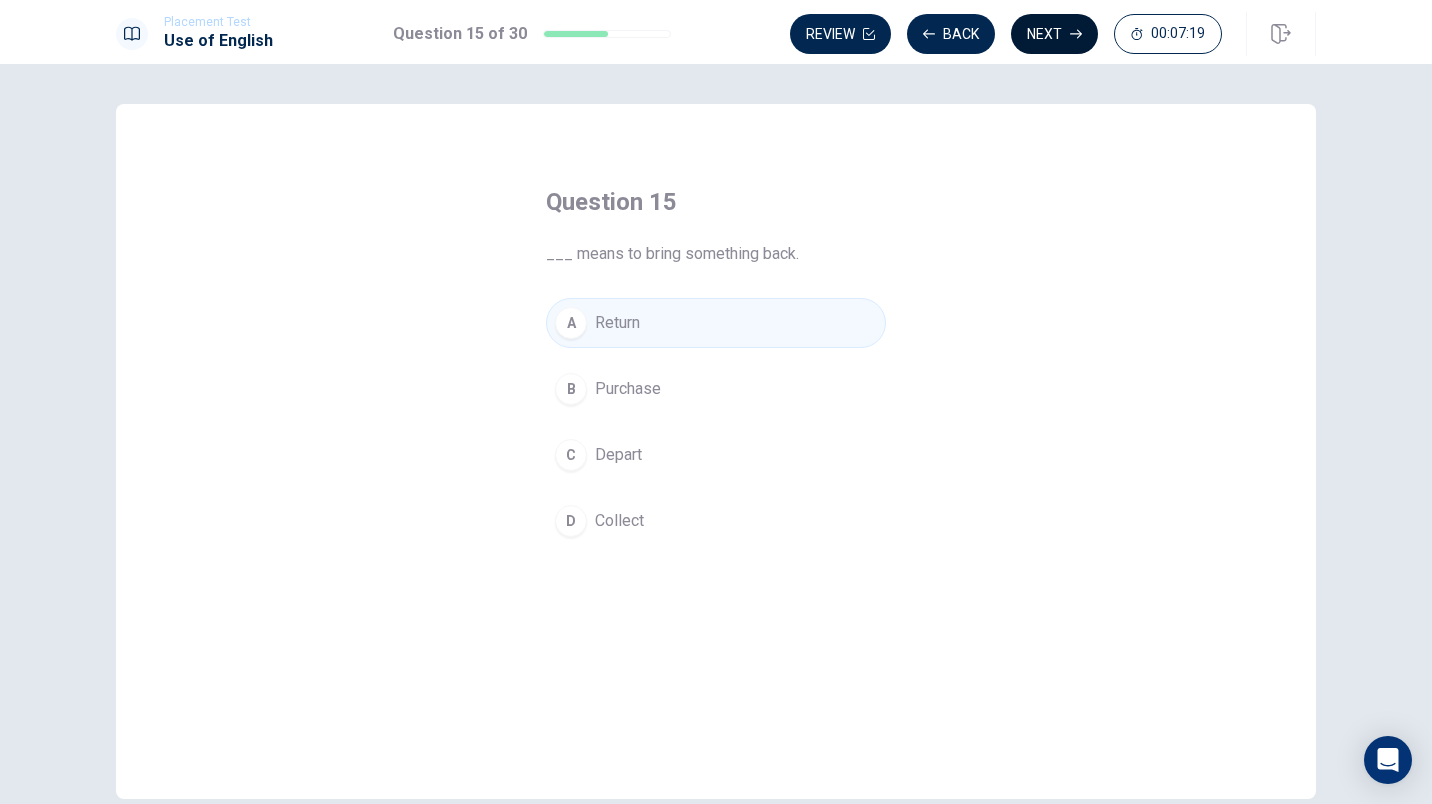 click on "Next" at bounding box center (1054, 34) 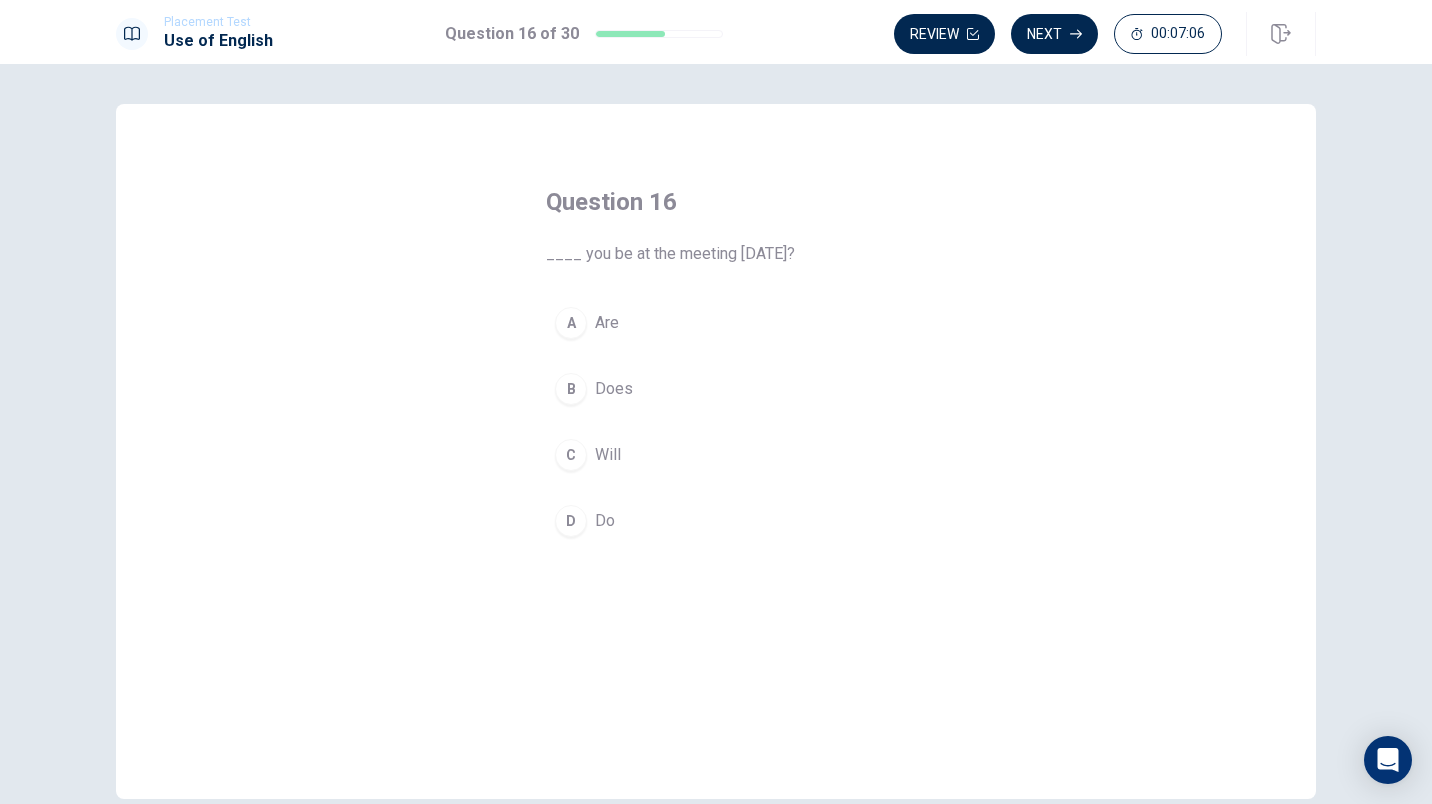 click on "C" at bounding box center [571, 455] 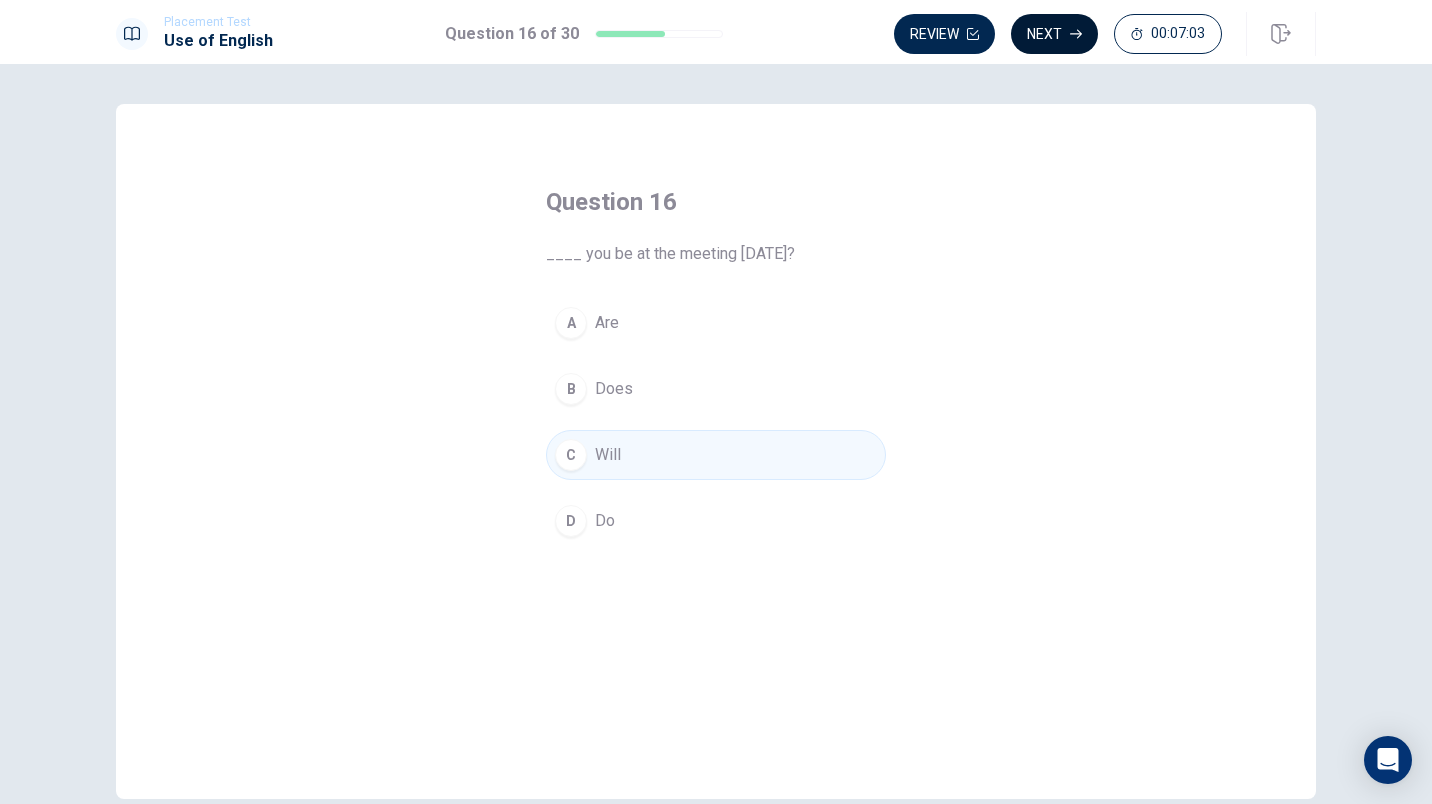 click on "Next" at bounding box center [1054, 34] 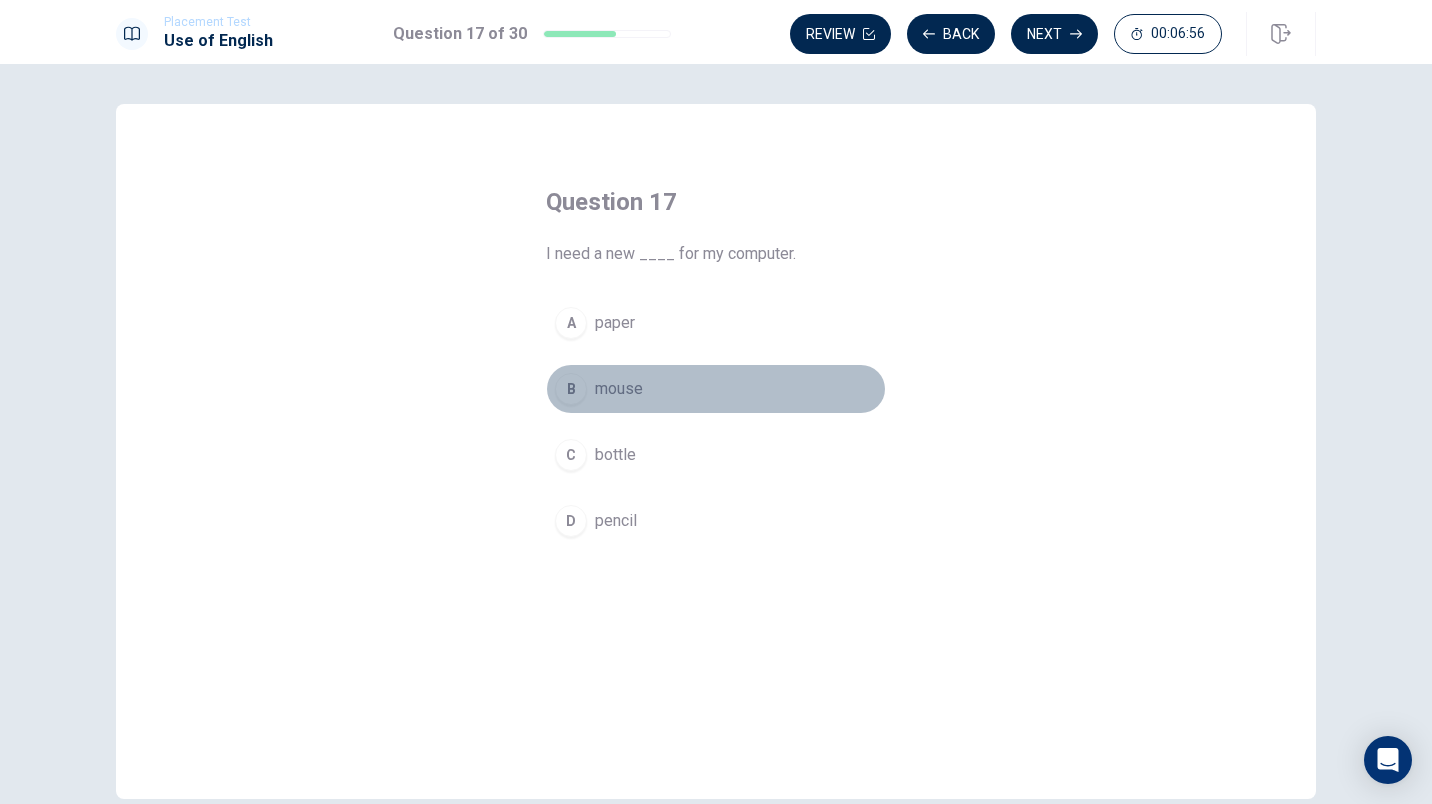 click on "B" at bounding box center (571, 389) 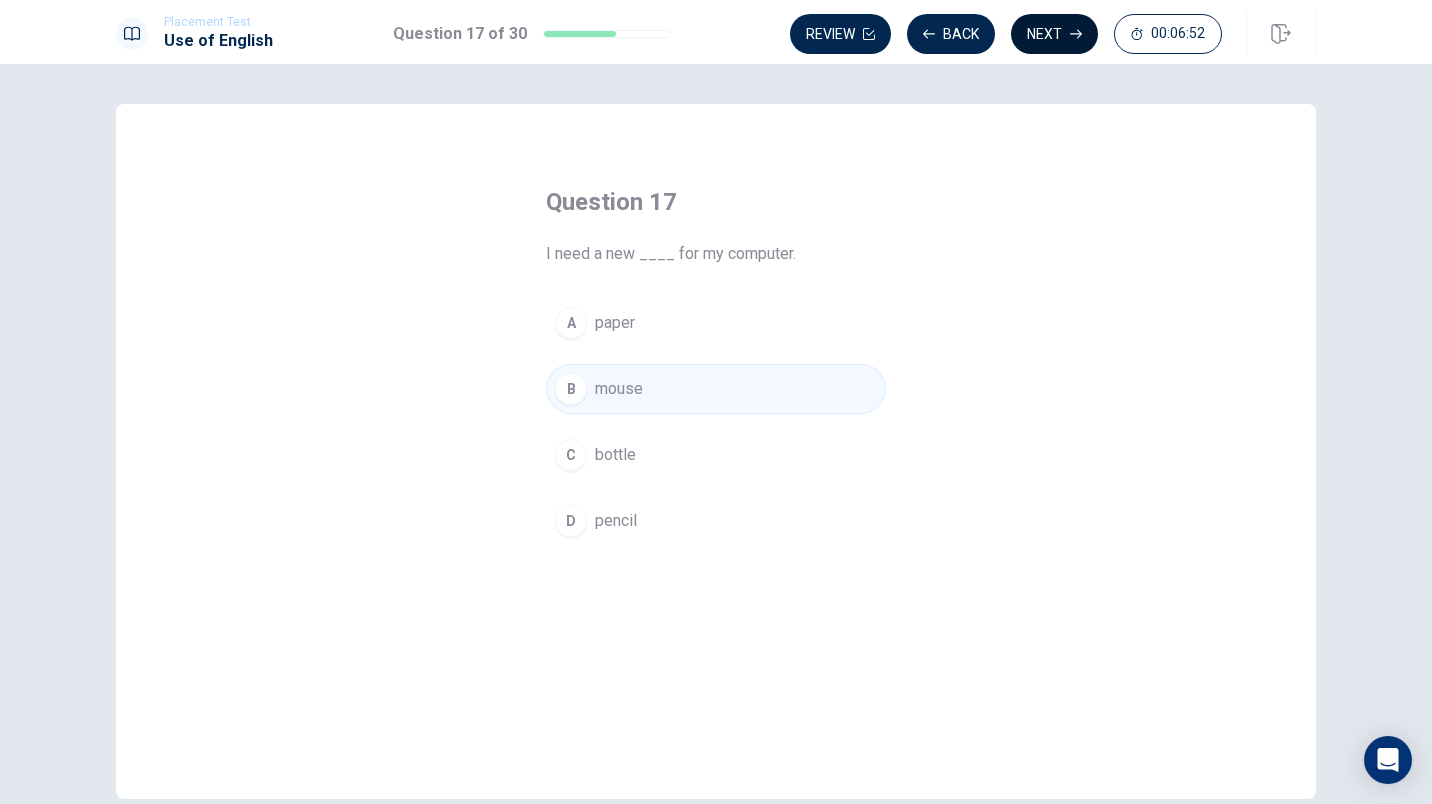 click on "Next" at bounding box center (1054, 34) 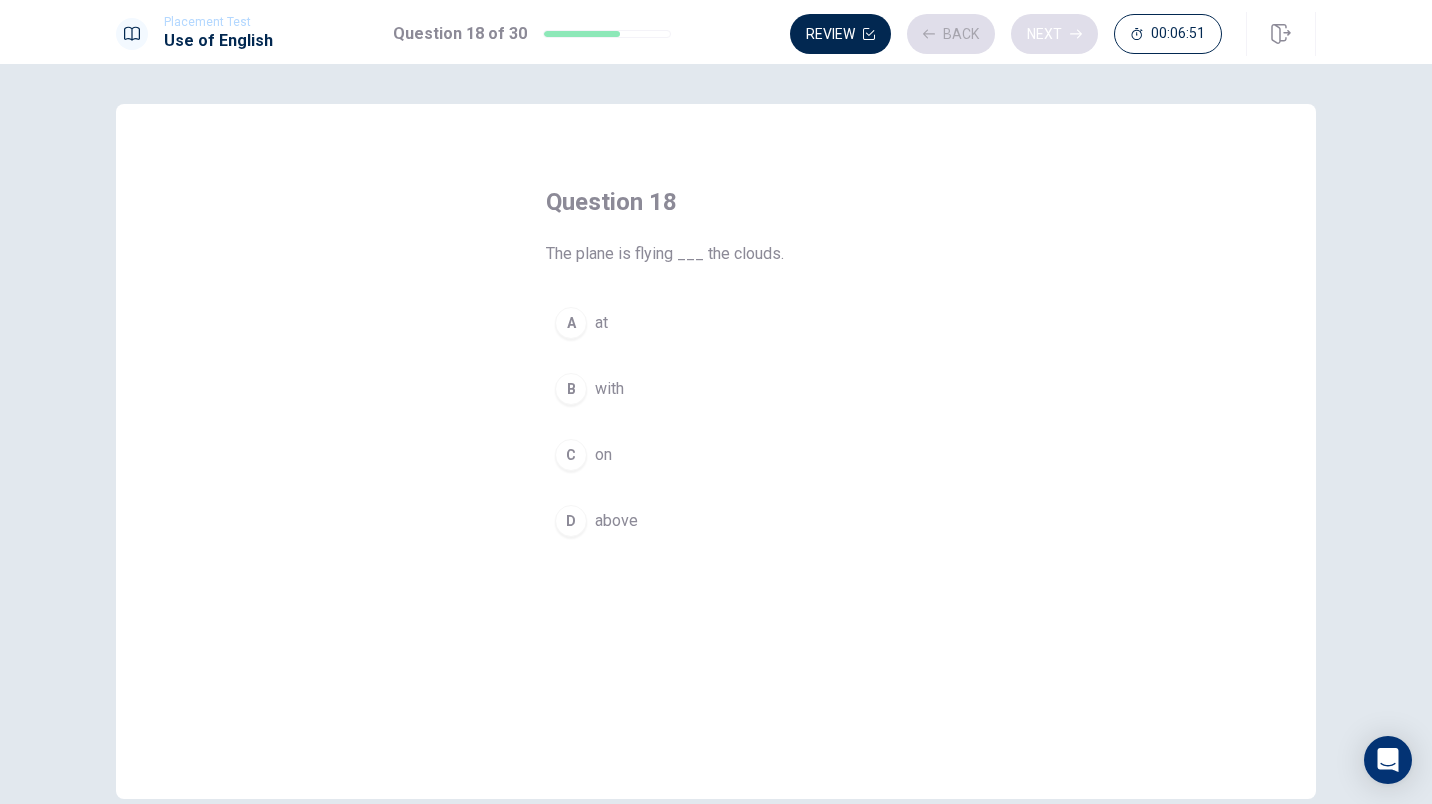 click on "Review Back Next 00:06:51" at bounding box center (1006, 34) 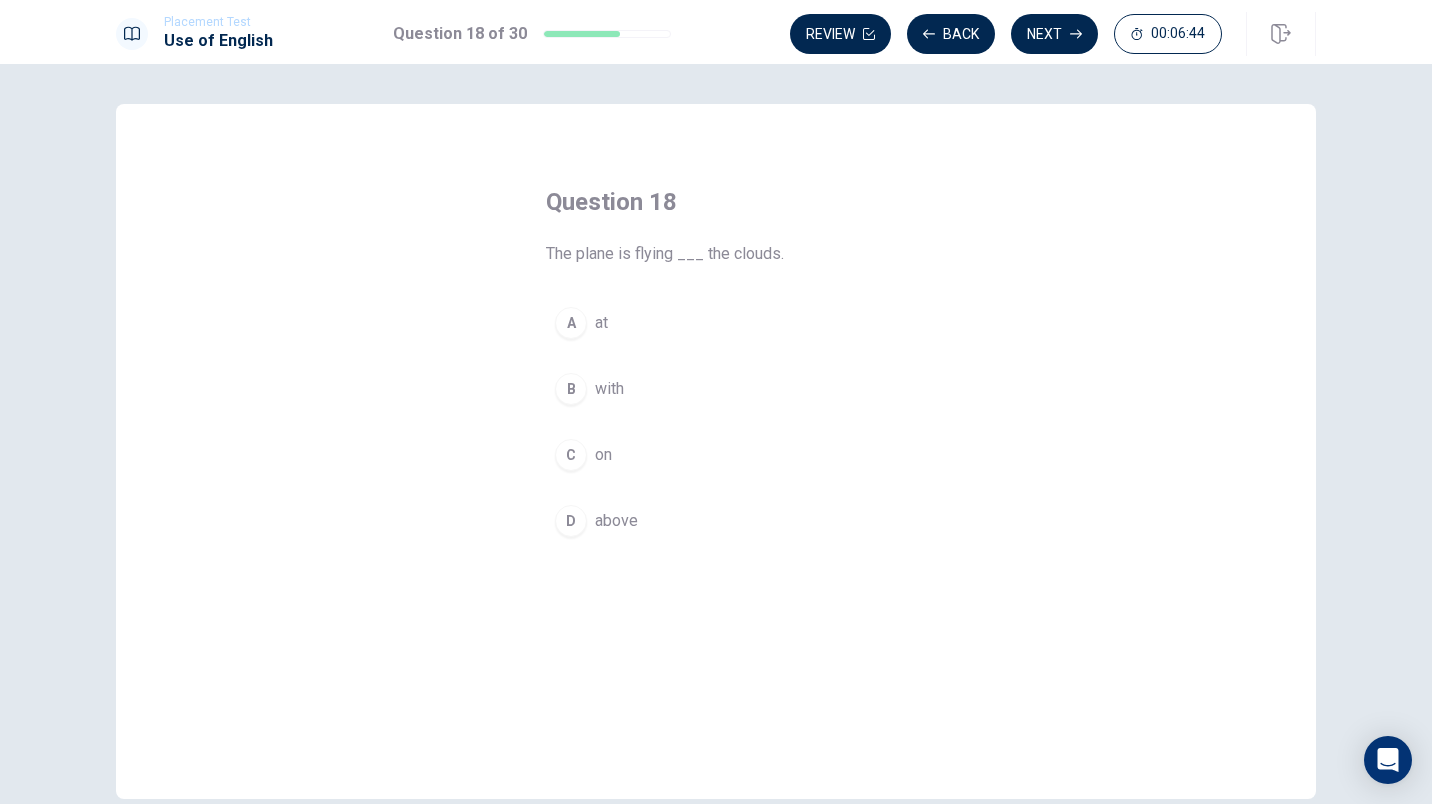click on "D above" at bounding box center [716, 521] 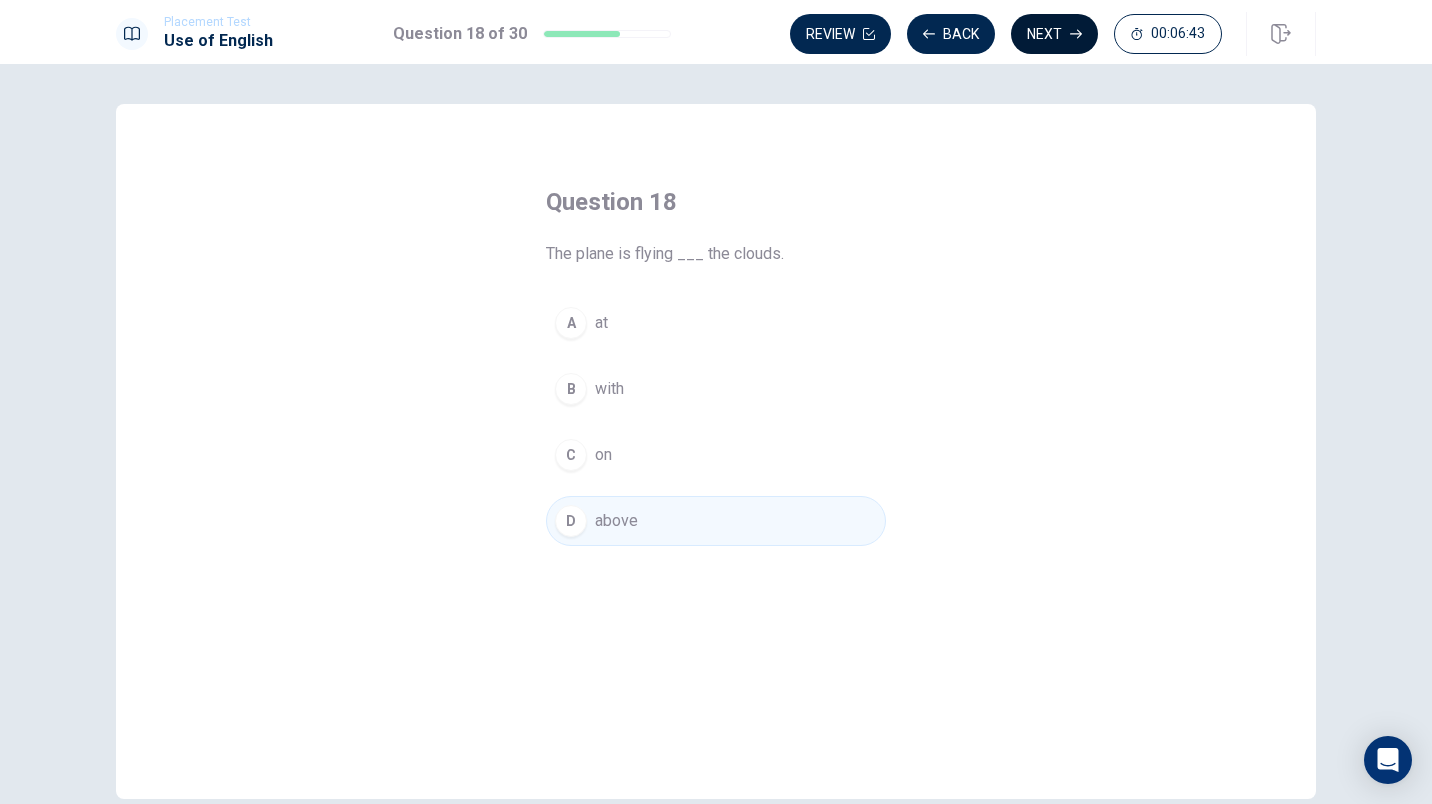 click on "Next" at bounding box center (1054, 34) 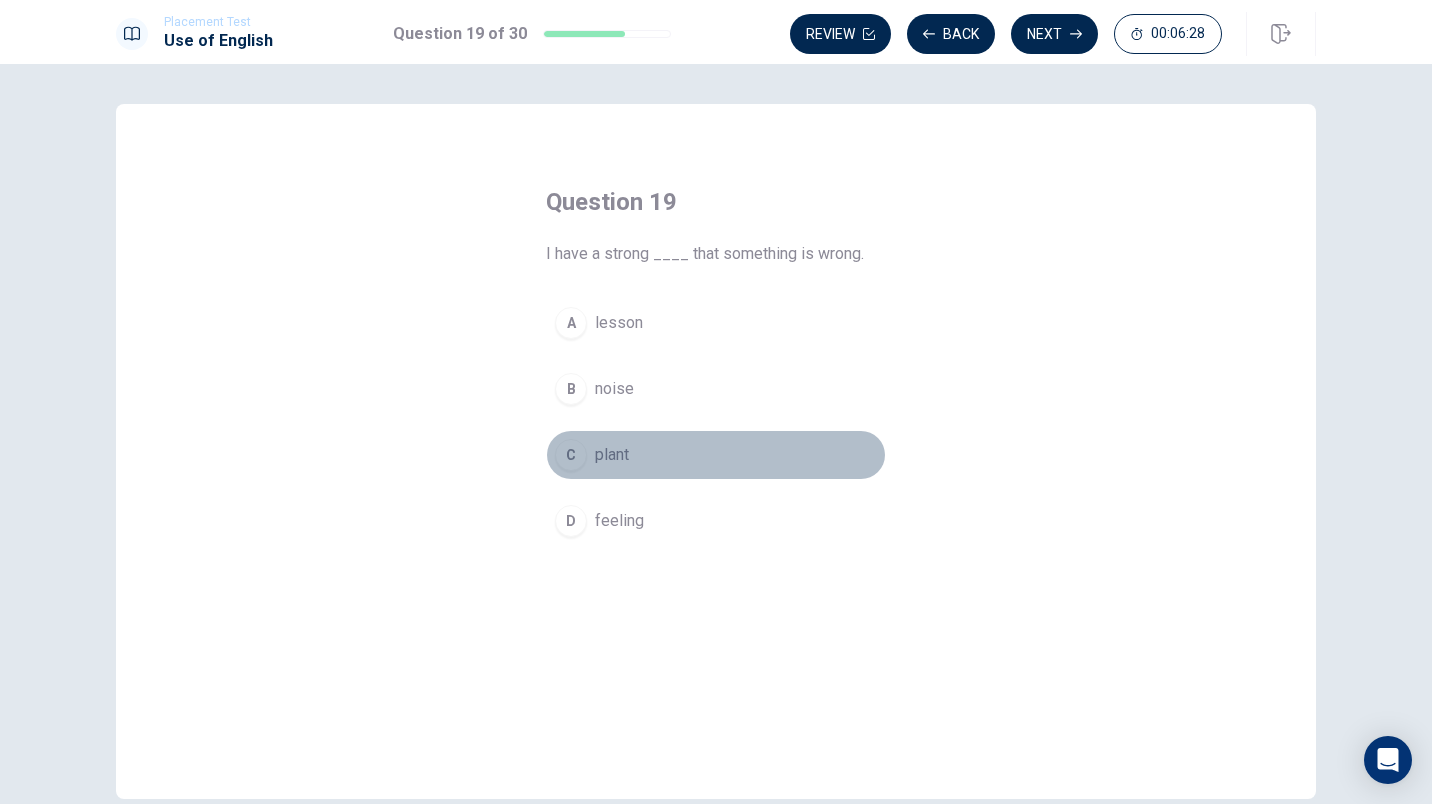 click on "C" at bounding box center [571, 455] 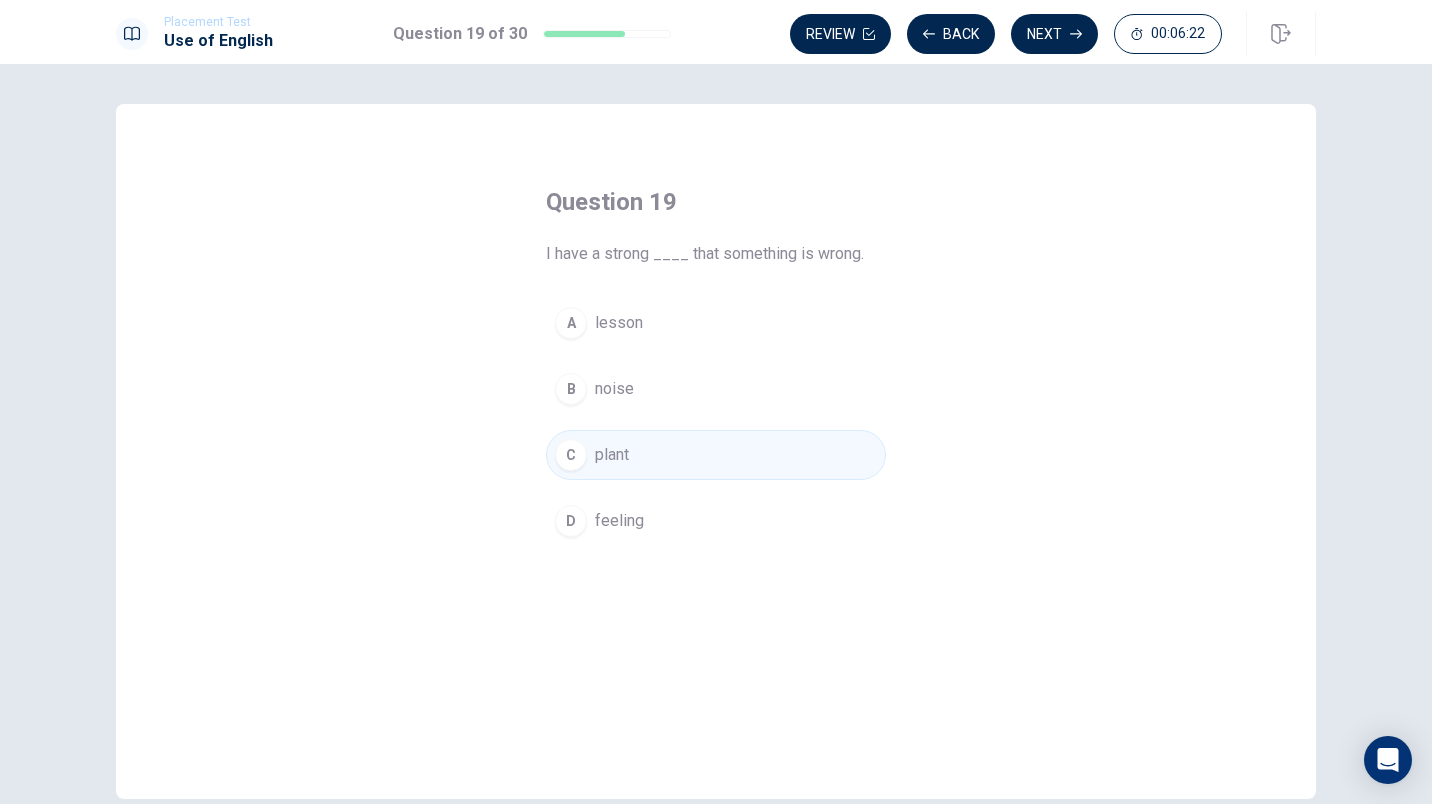 click on "D" at bounding box center (571, 521) 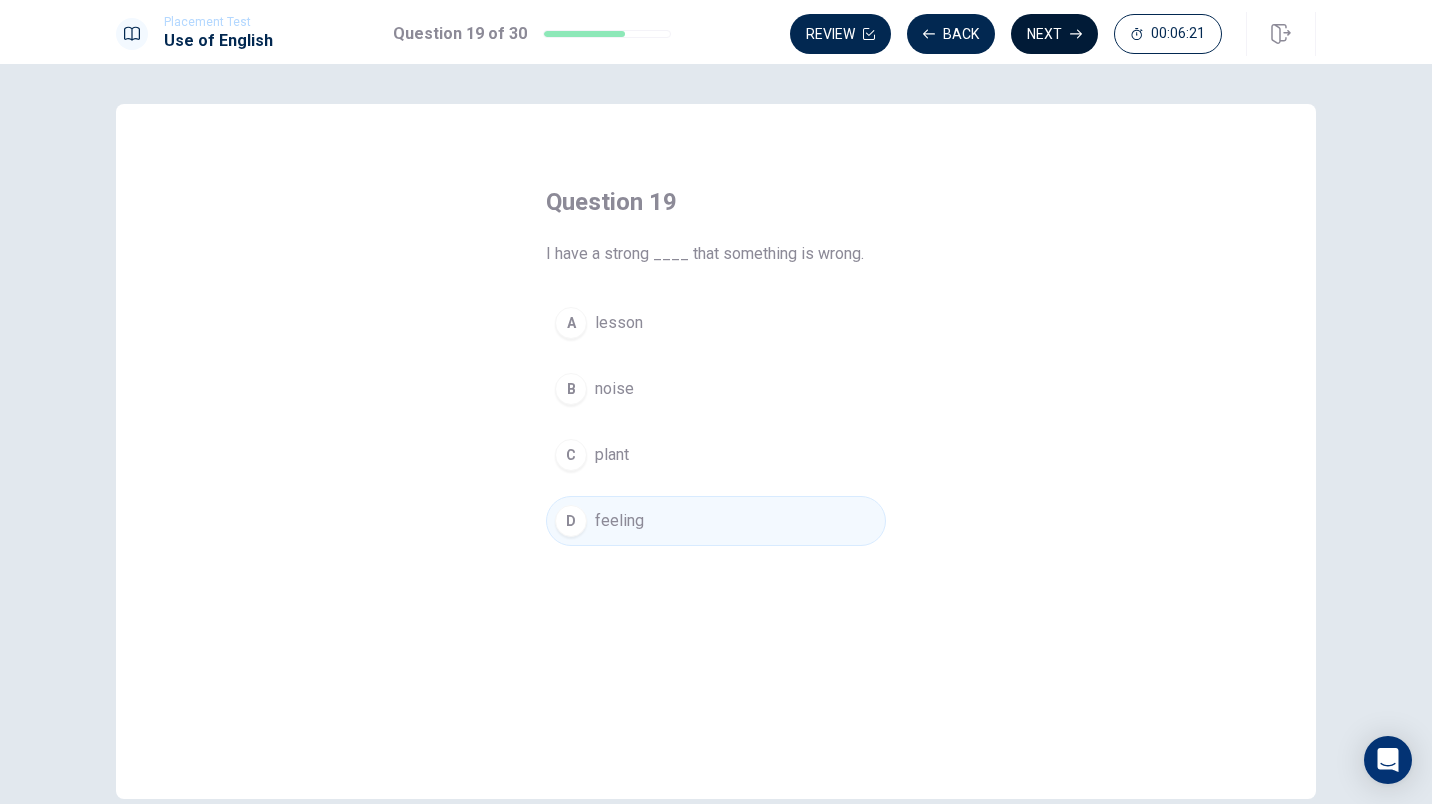 click on "Next" at bounding box center [1054, 34] 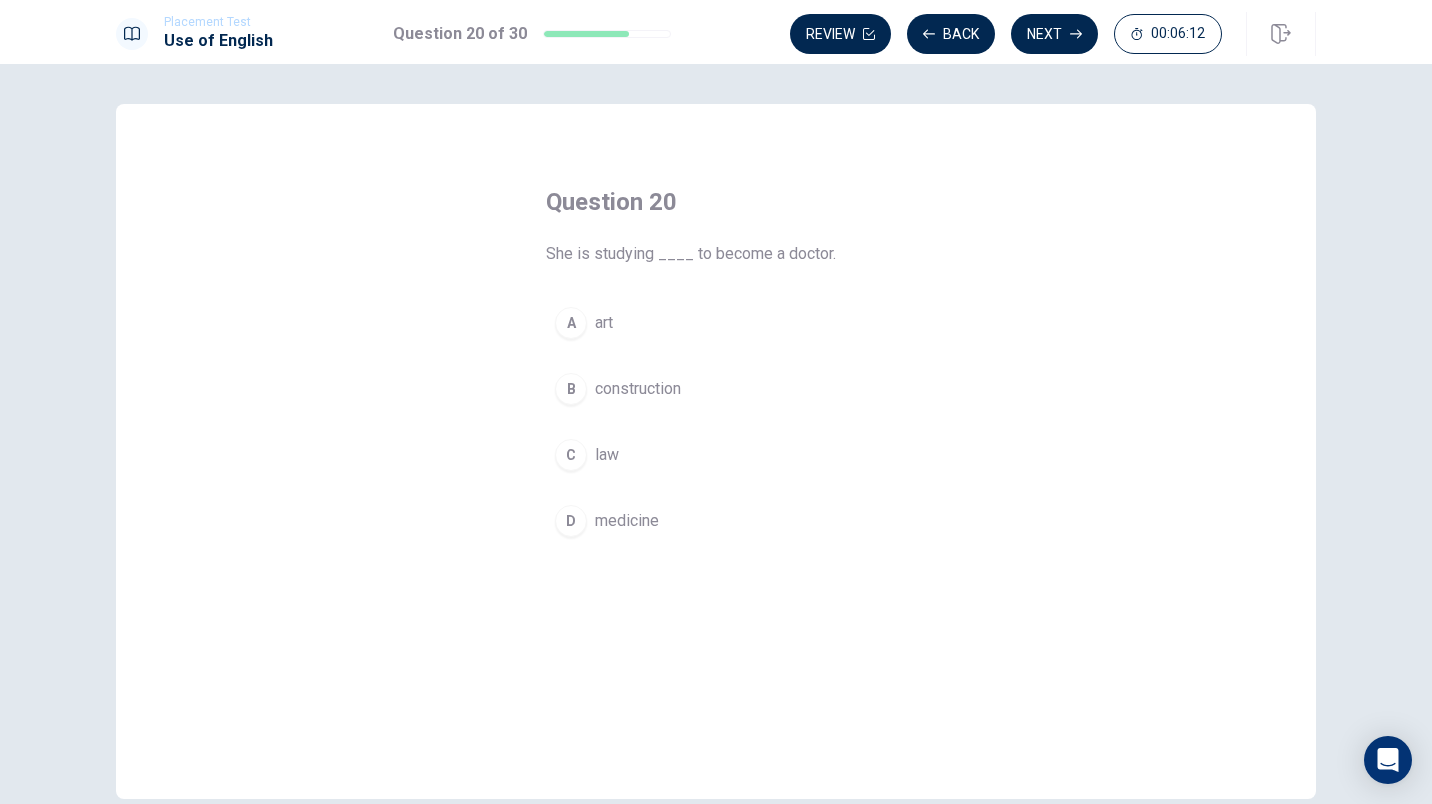click on "D medicine" at bounding box center [716, 521] 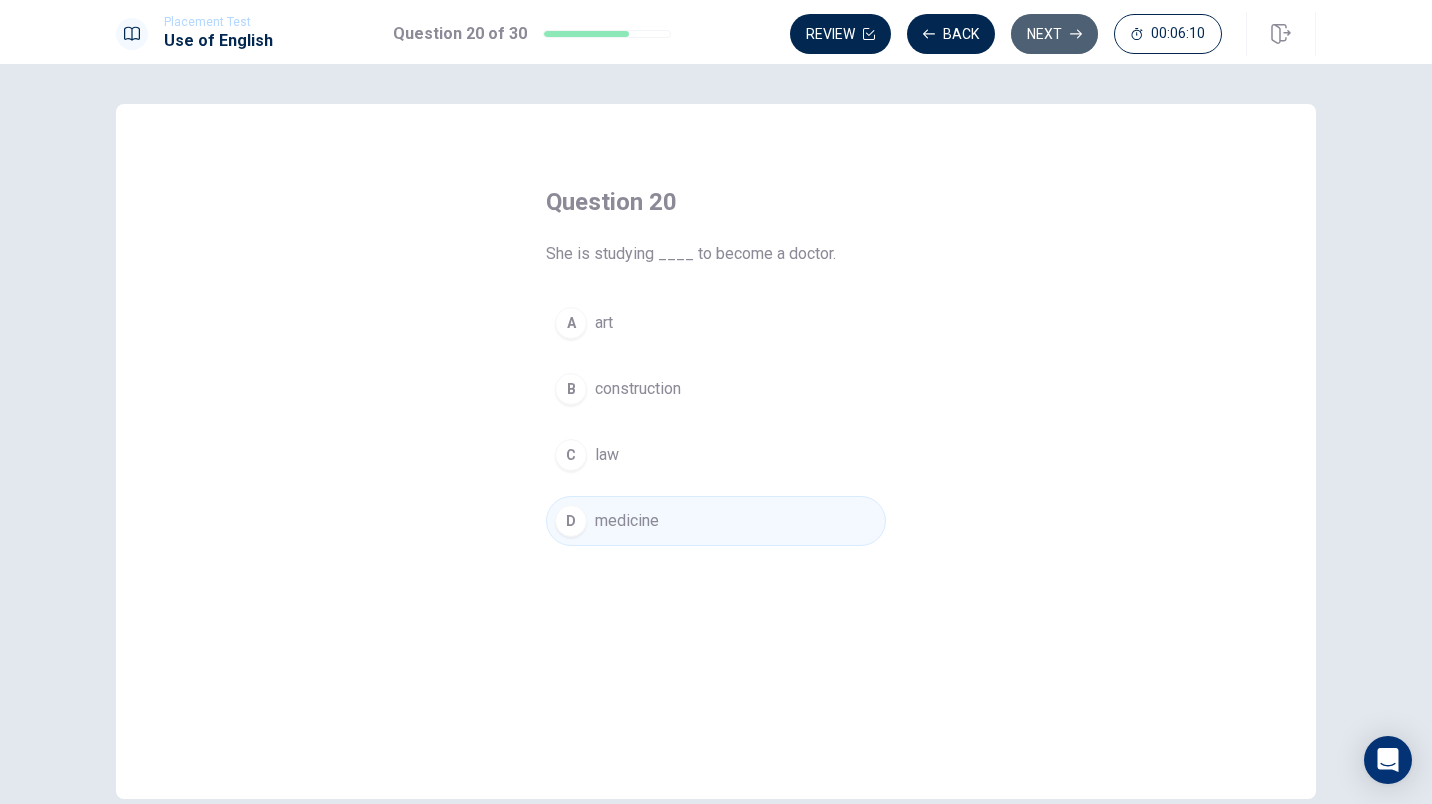 click on "Next" at bounding box center (1054, 34) 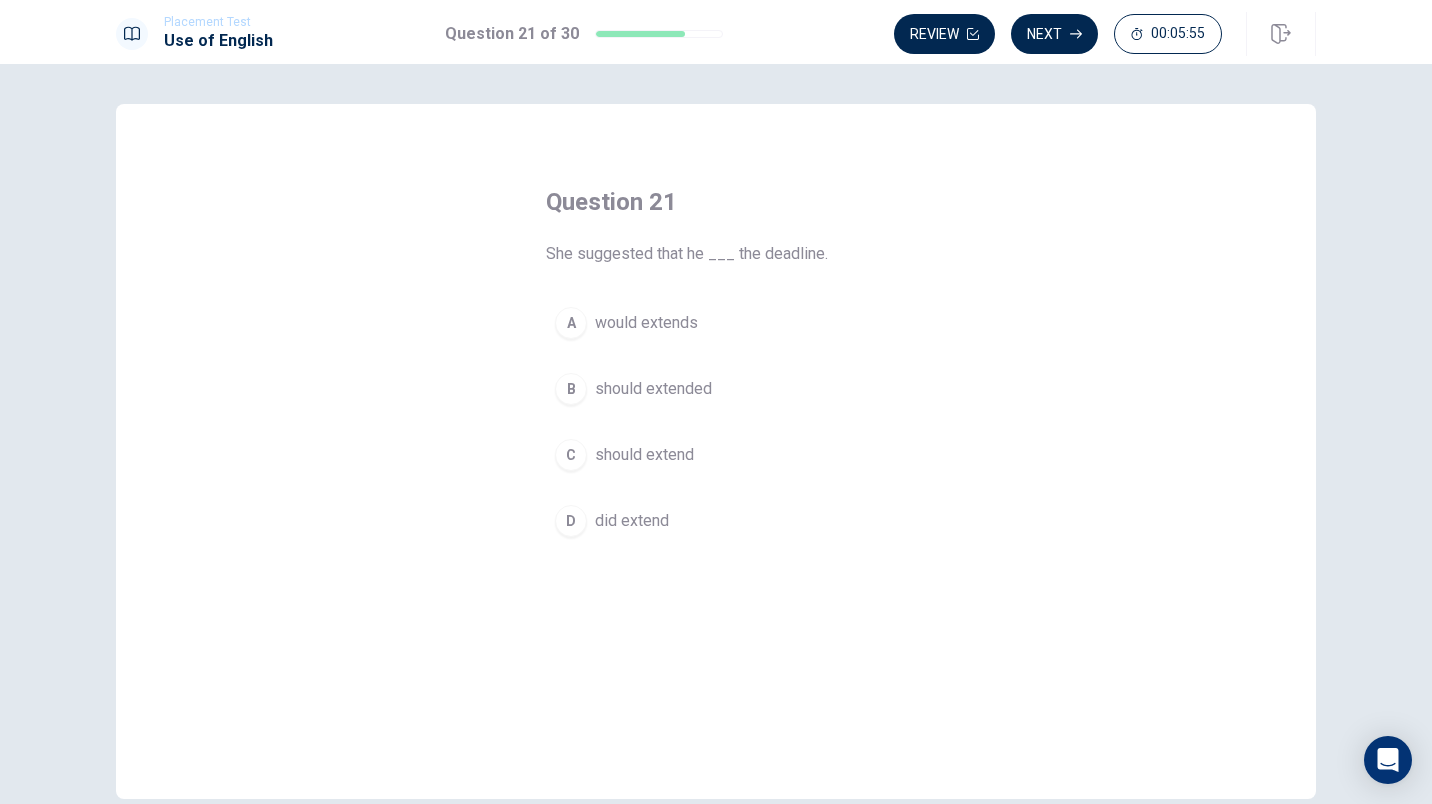 click on "C" at bounding box center [571, 455] 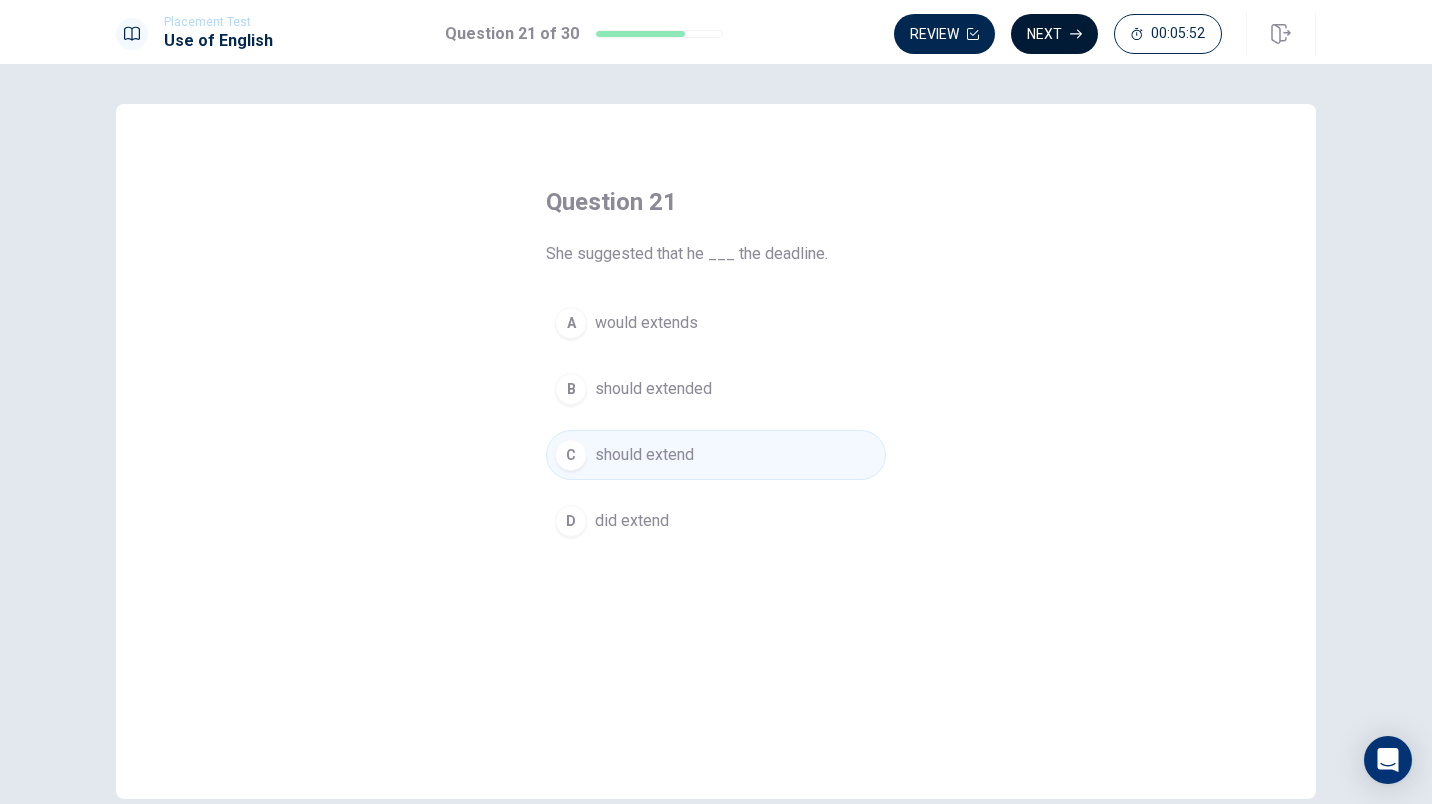 click on "Next" at bounding box center [1054, 34] 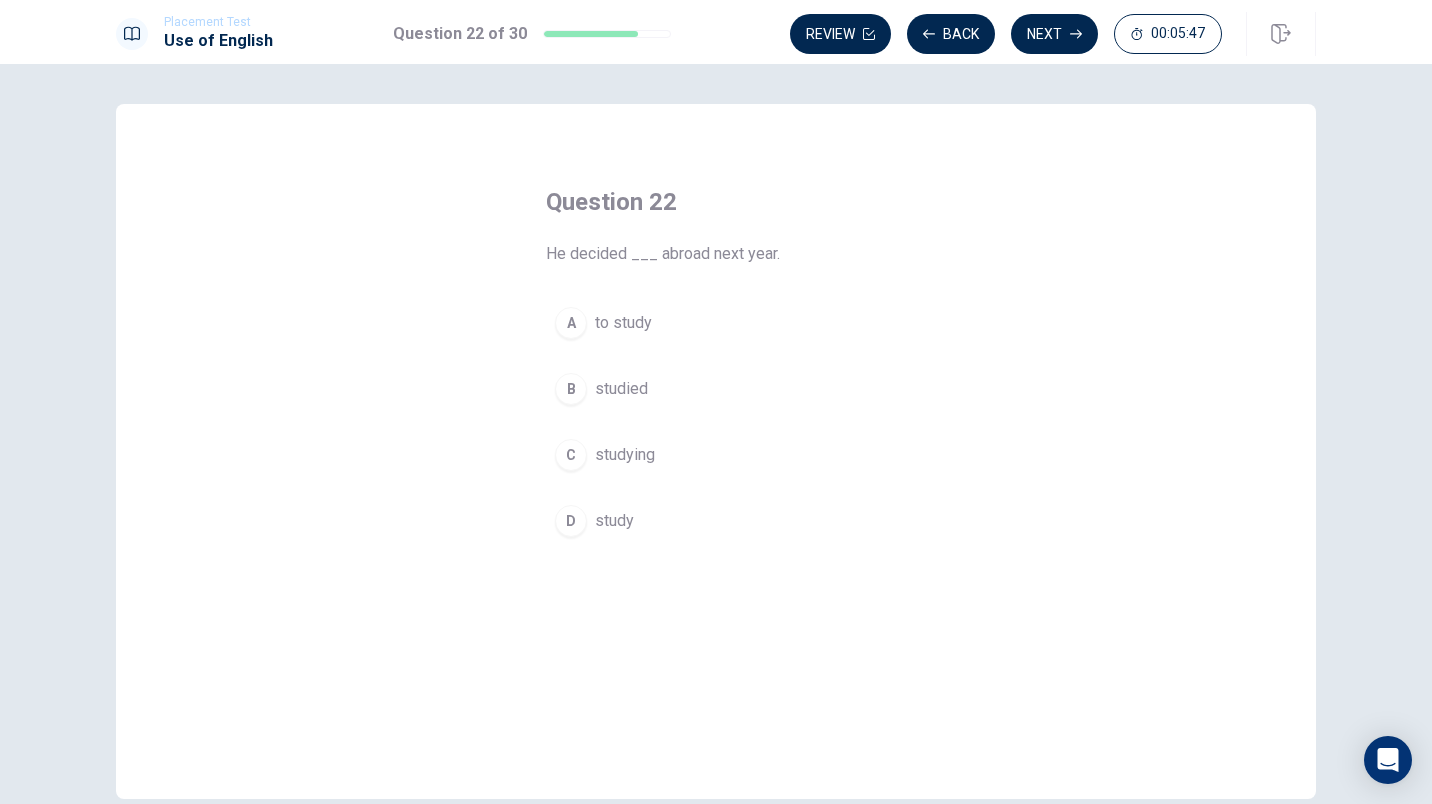 click on "to study" at bounding box center [623, 323] 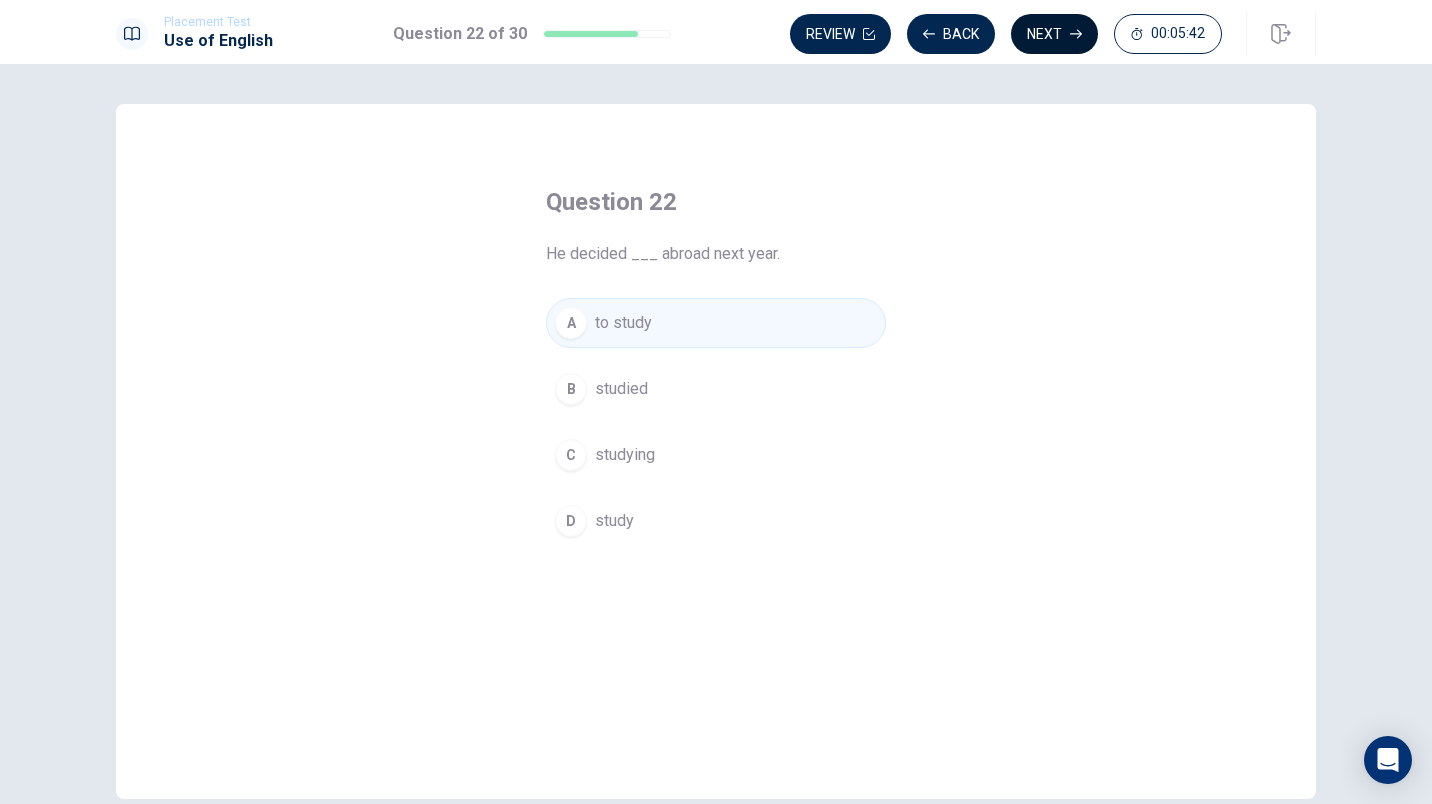 click on "Next" at bounding box center [1054, 34] 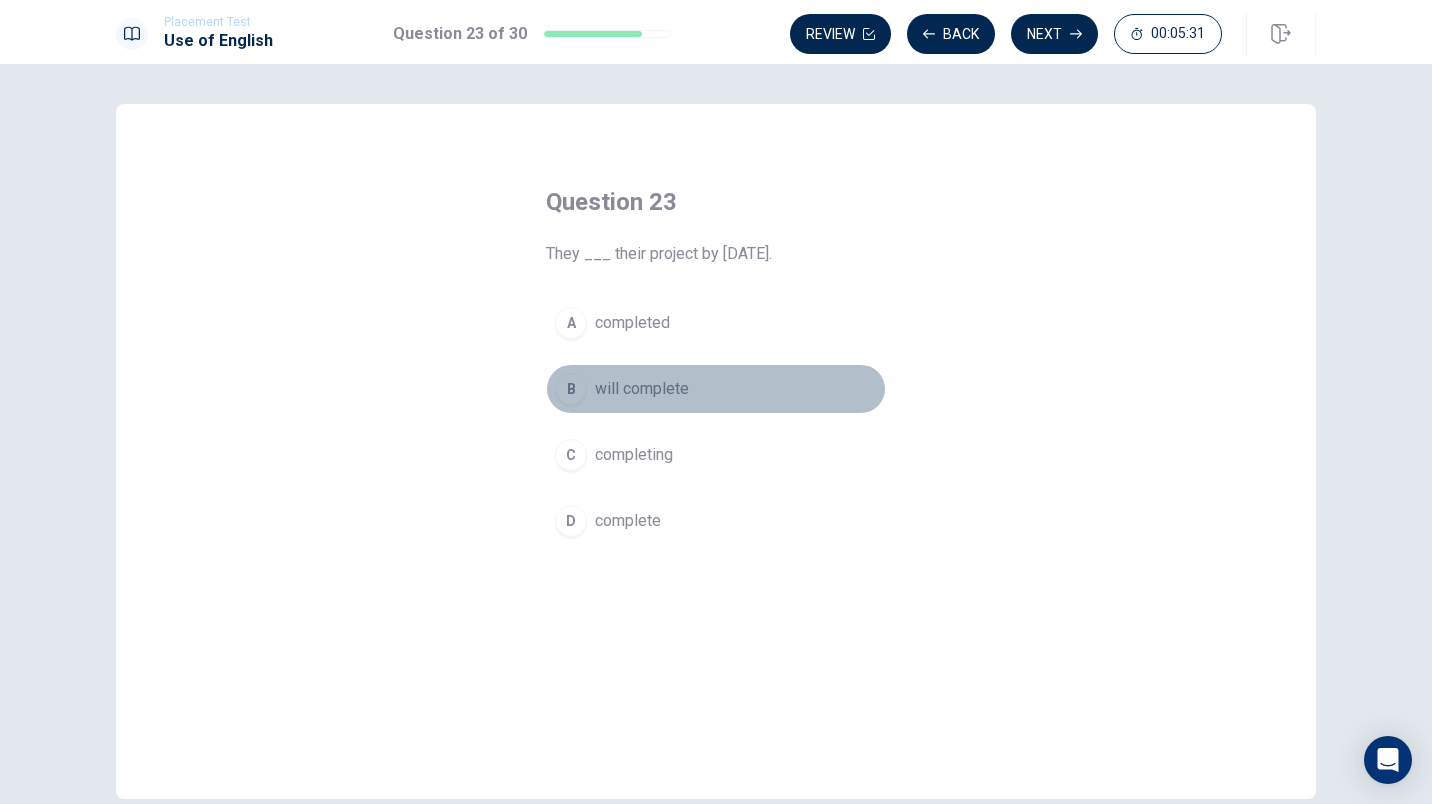 click on "will complete" at bounding box center (642, 389) 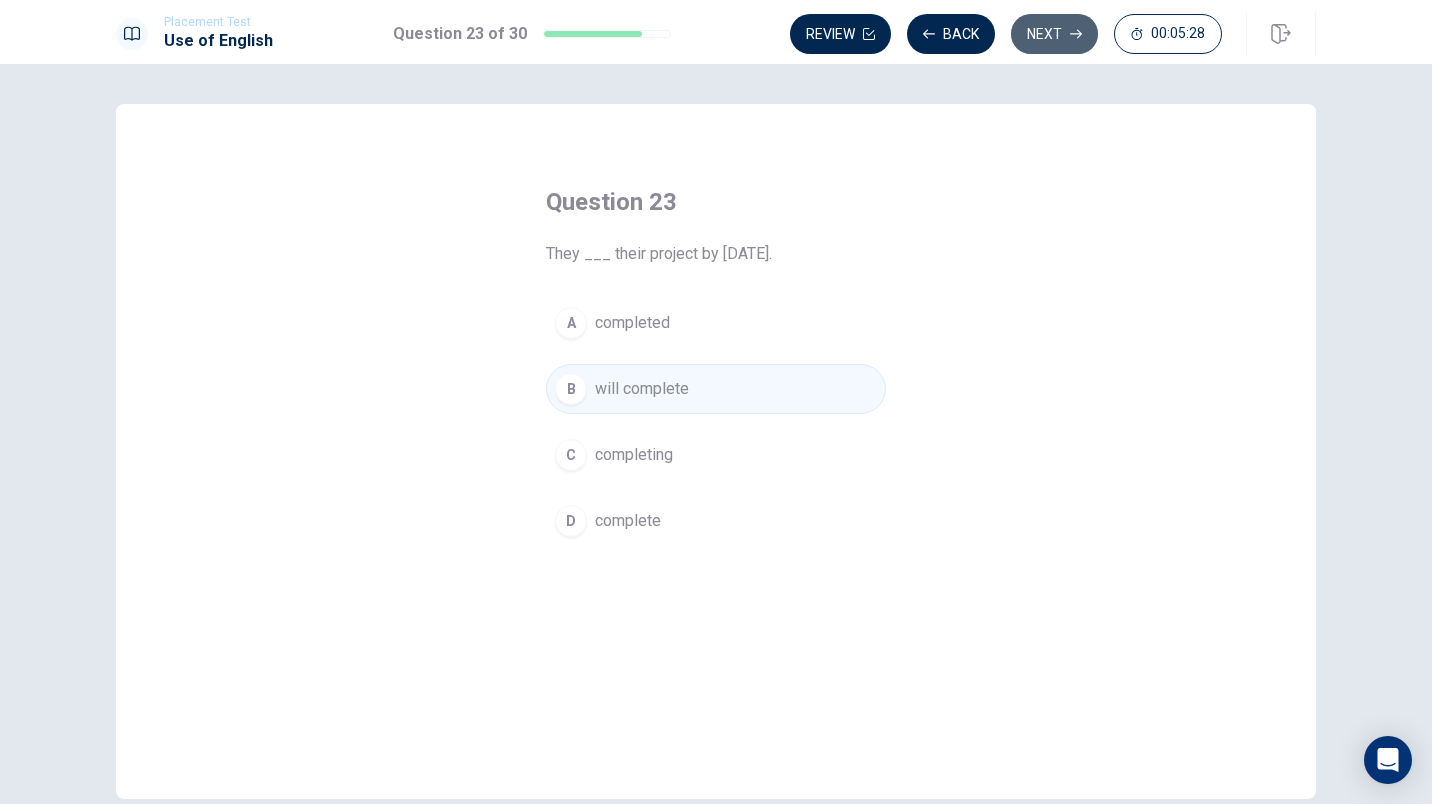 click on "Next" at bounding box center [1054, 34] 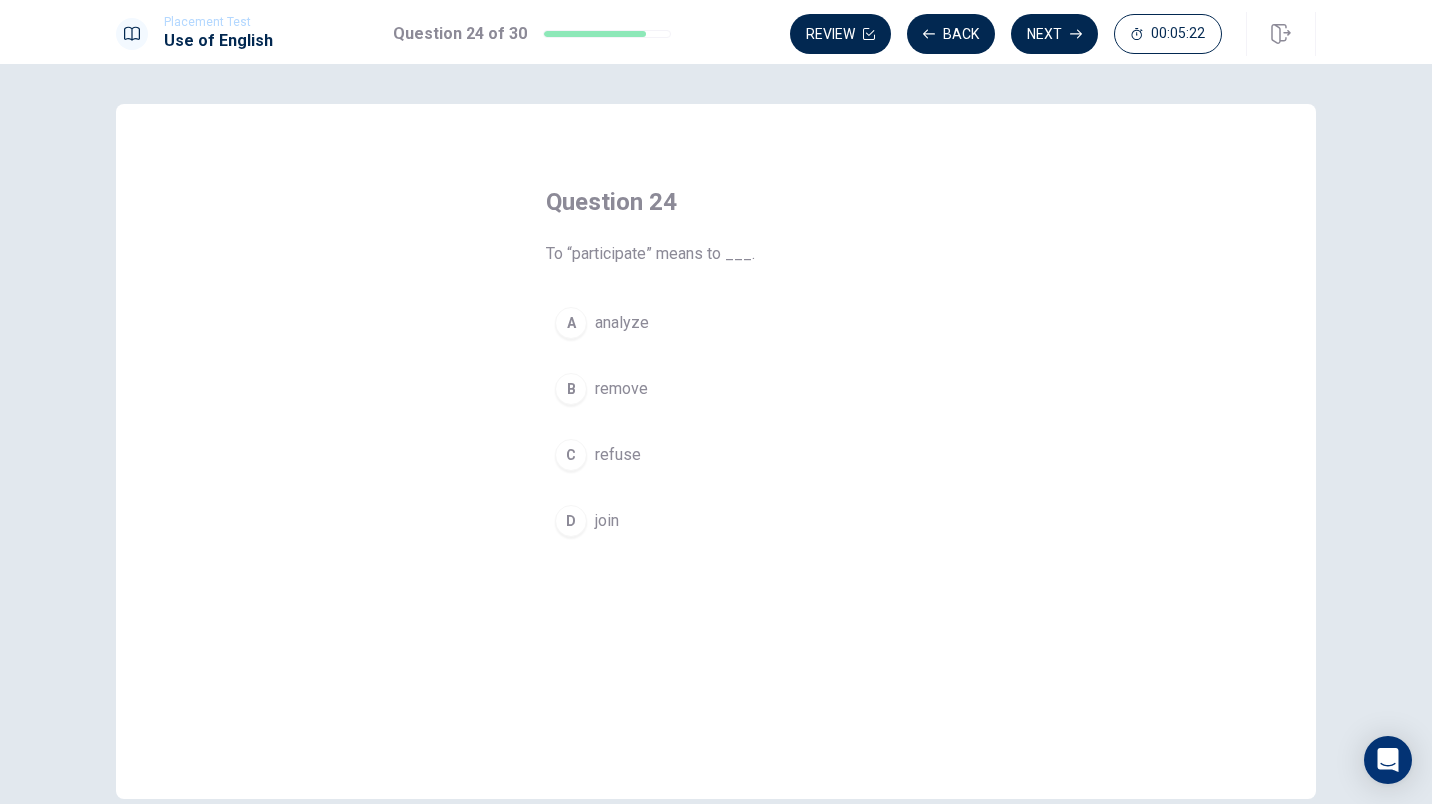 click on "join" at bounding box center (607, 521) 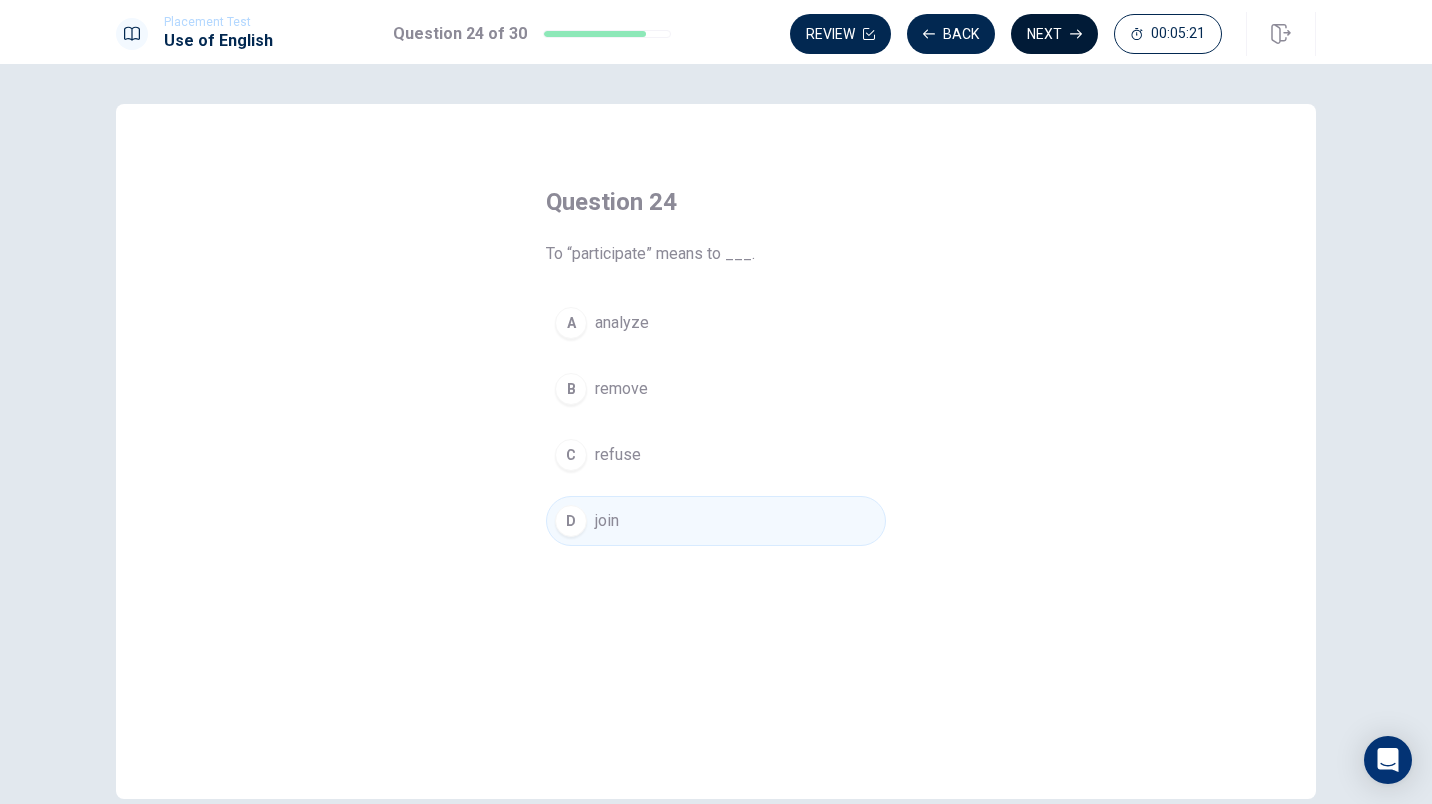 click on "Next" at bounding box center (1054, 34) 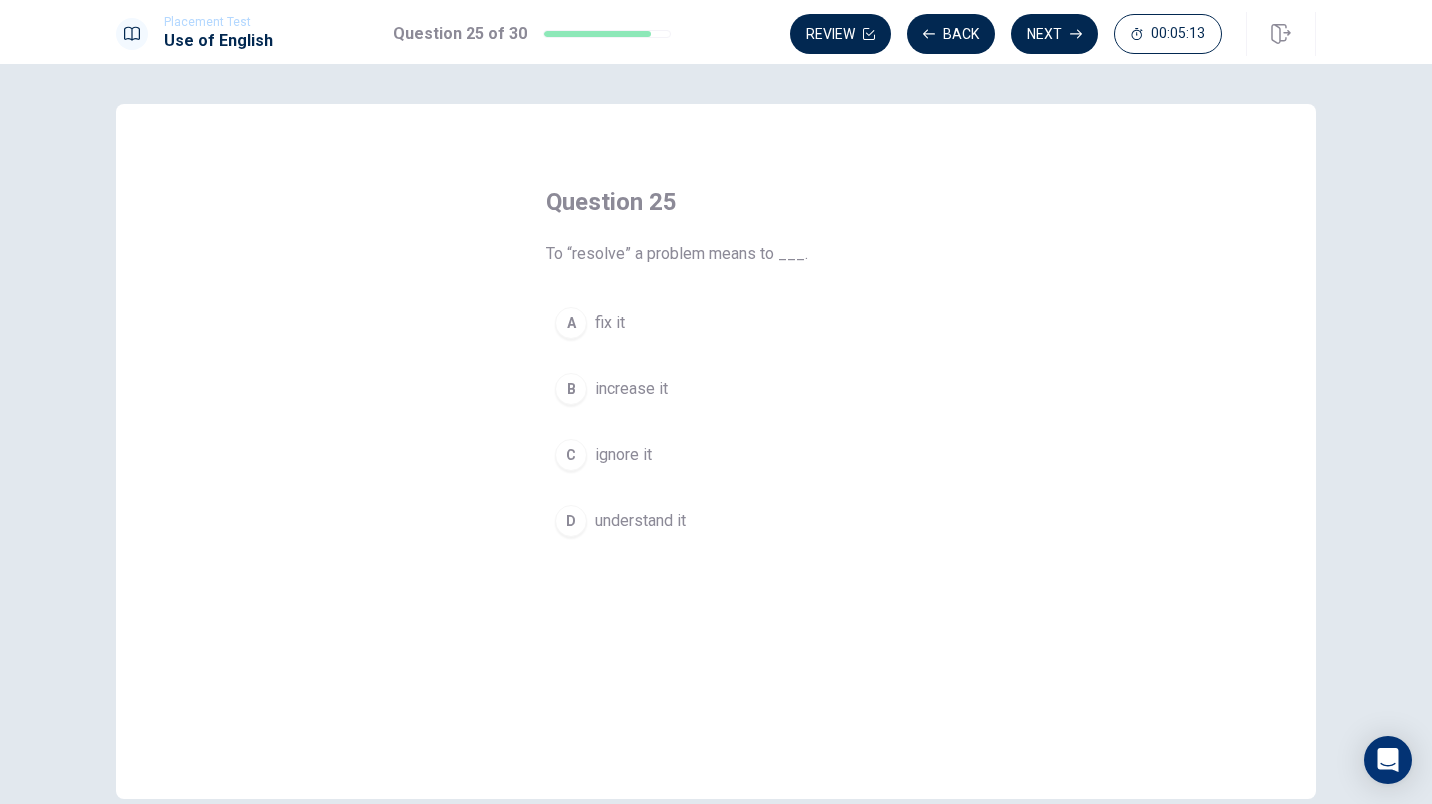 click on "fix it" at bounding box center (610, 323) 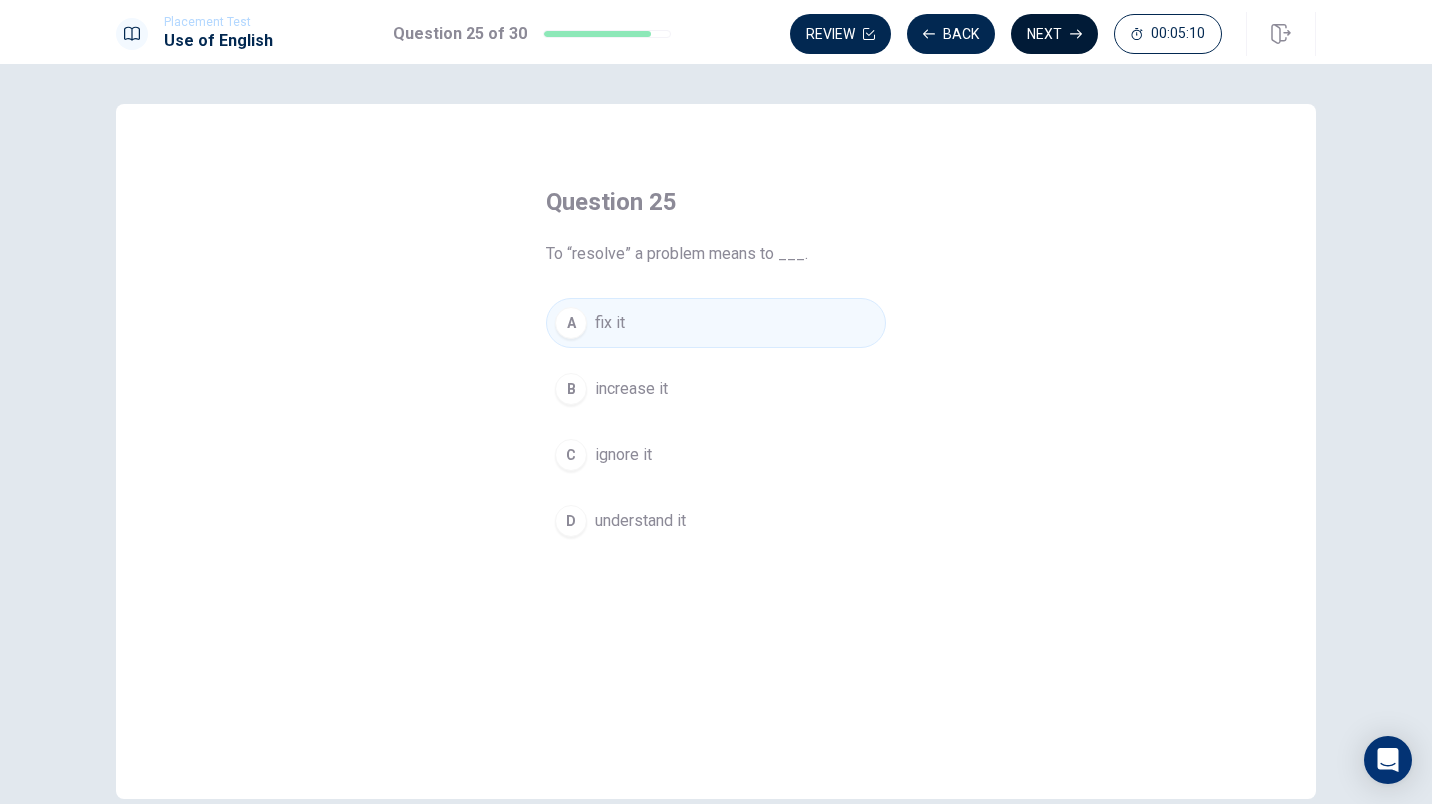 click on "Next" at bounding box center [1054, 34] 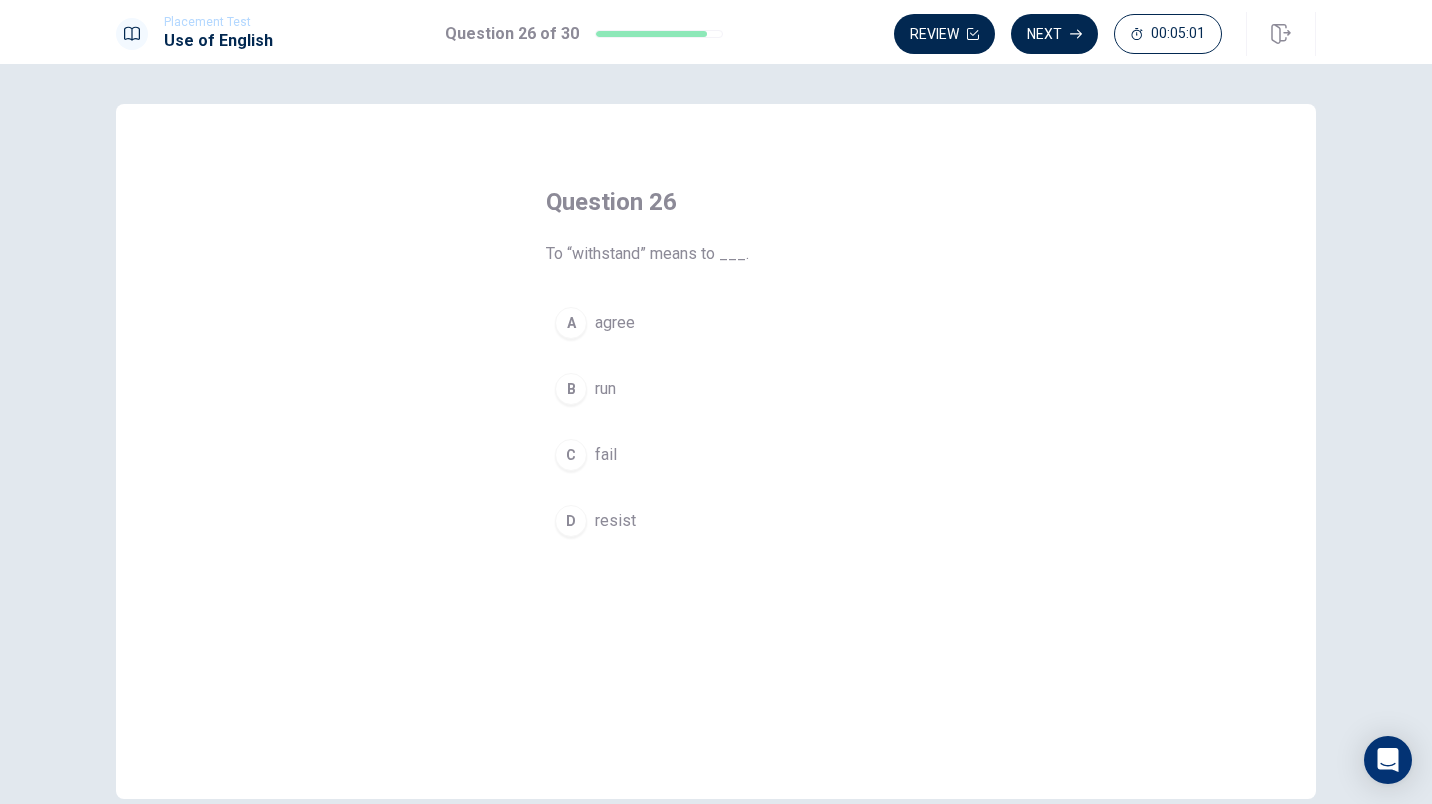 click on "resist" at bounding box center (615, 521) 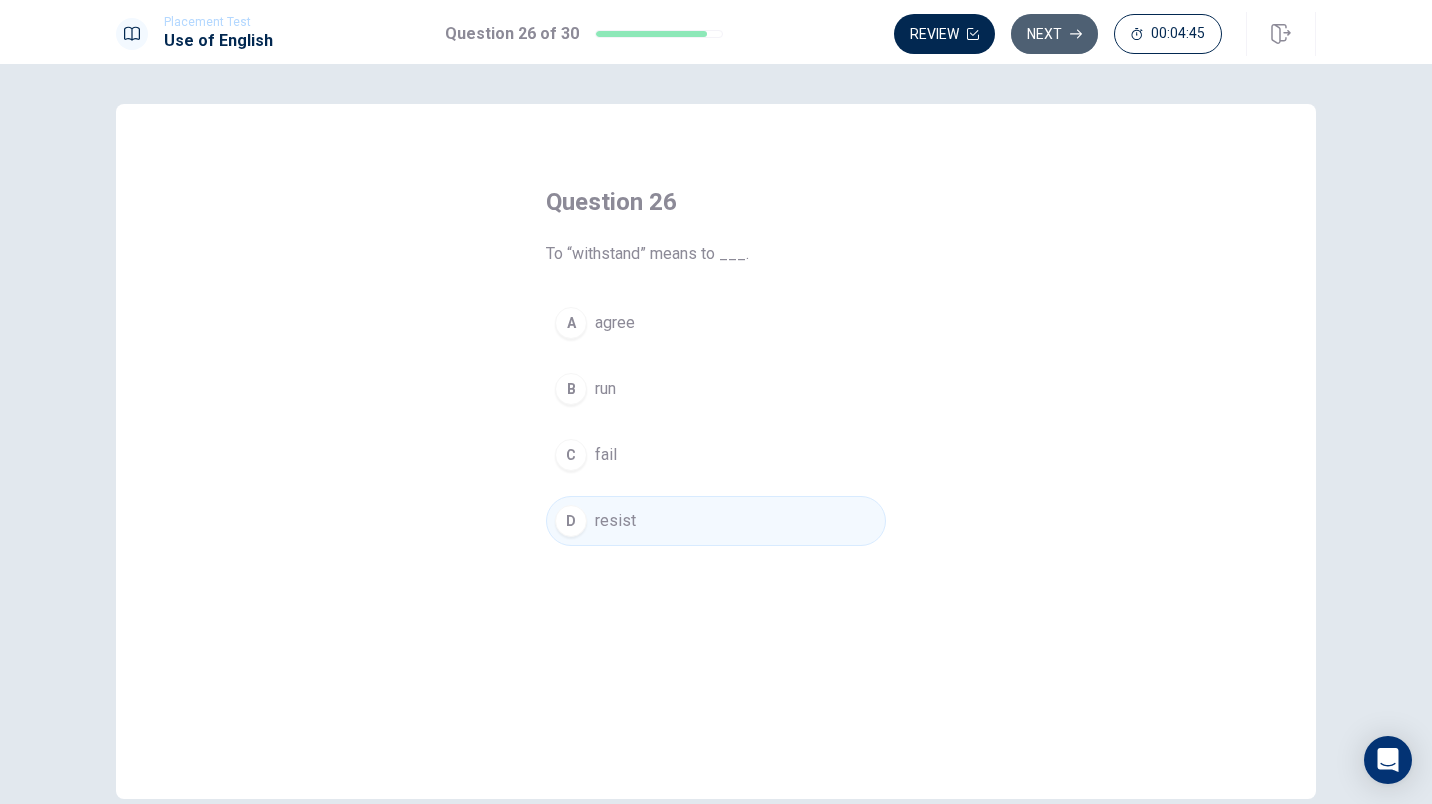 click on "Next" at bounding box center (1054, 34) 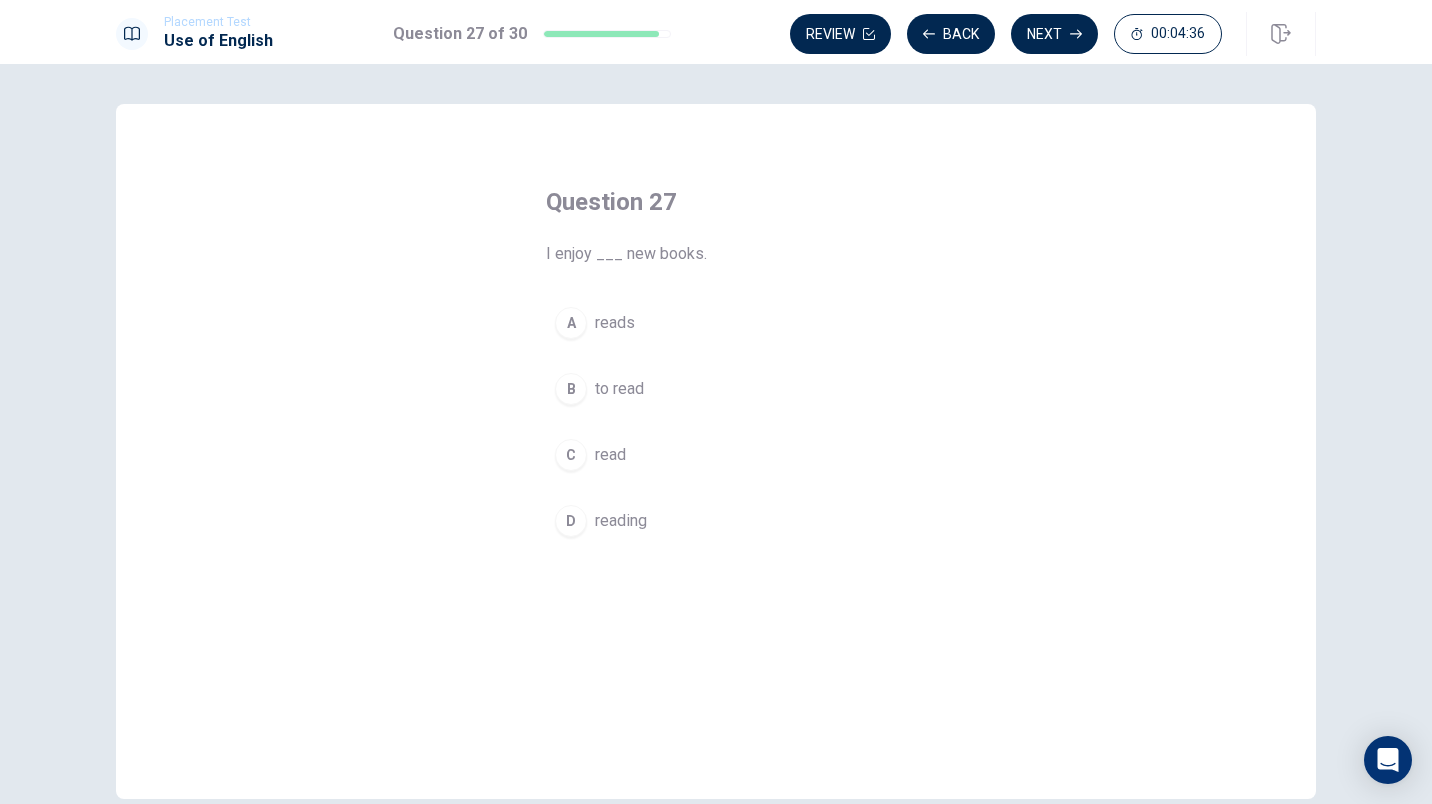 click on "to read" at bounding box center (619, 389) 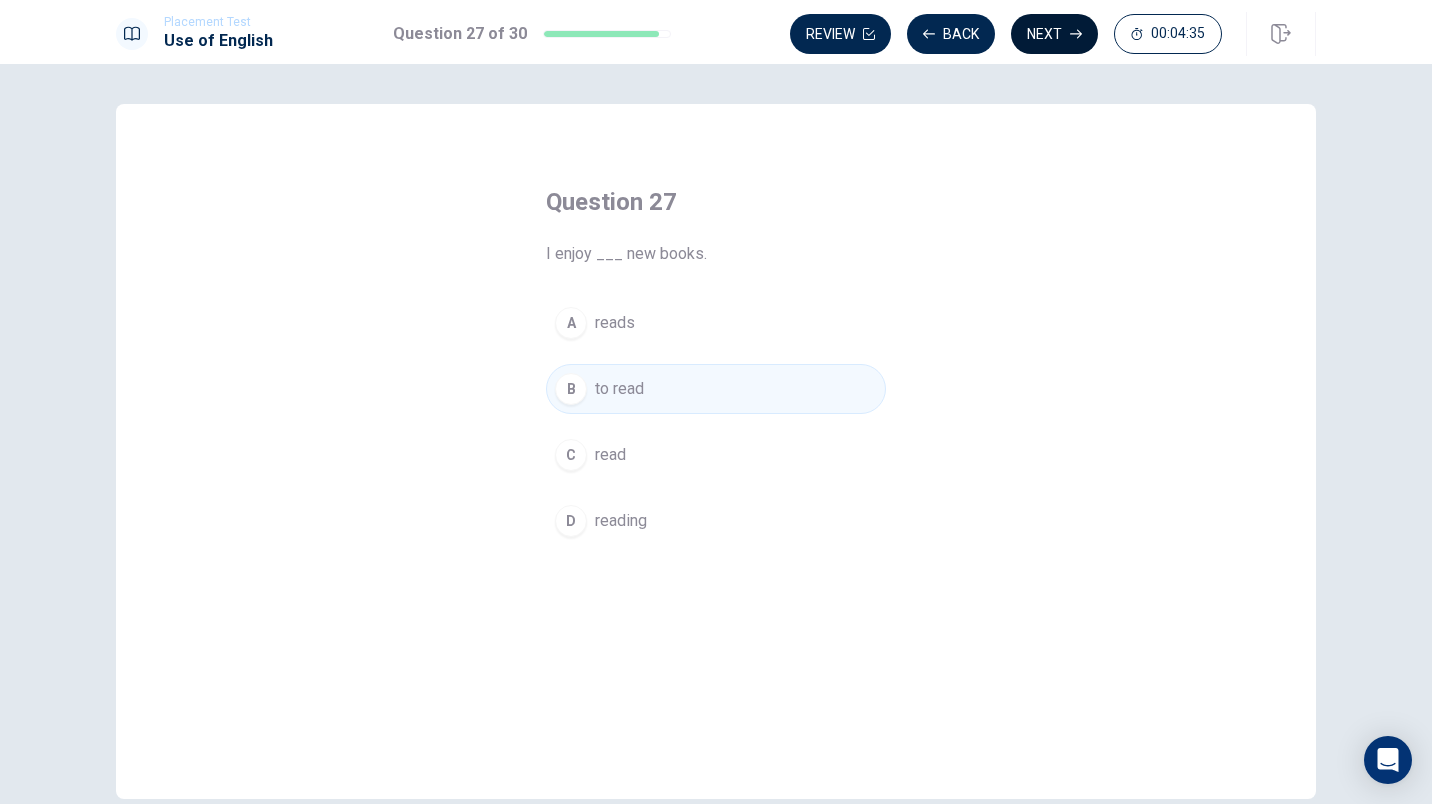 click on "Next" at bounding box center (1054, 34) 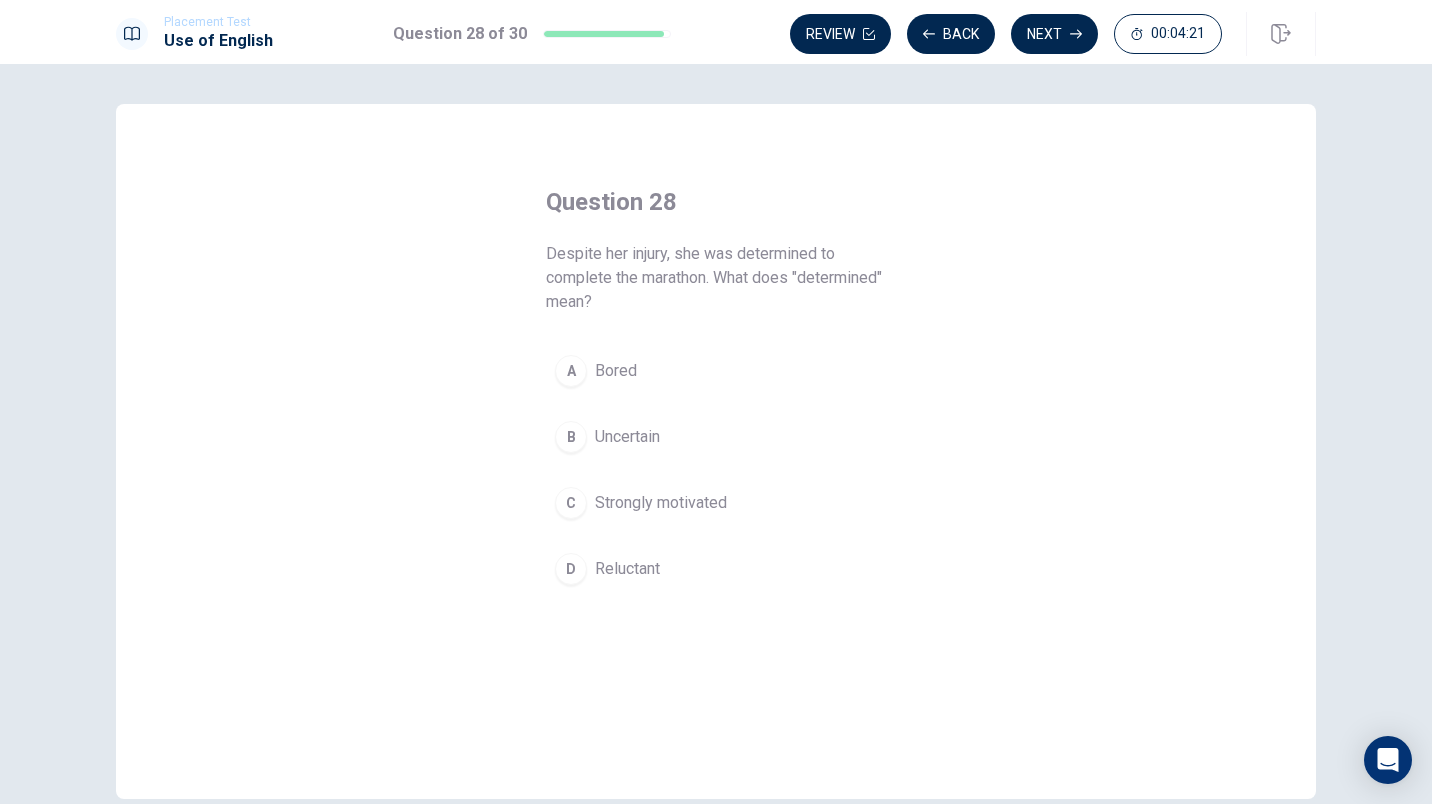 click on "Strongly motivated" at bounding box center (661, 503) 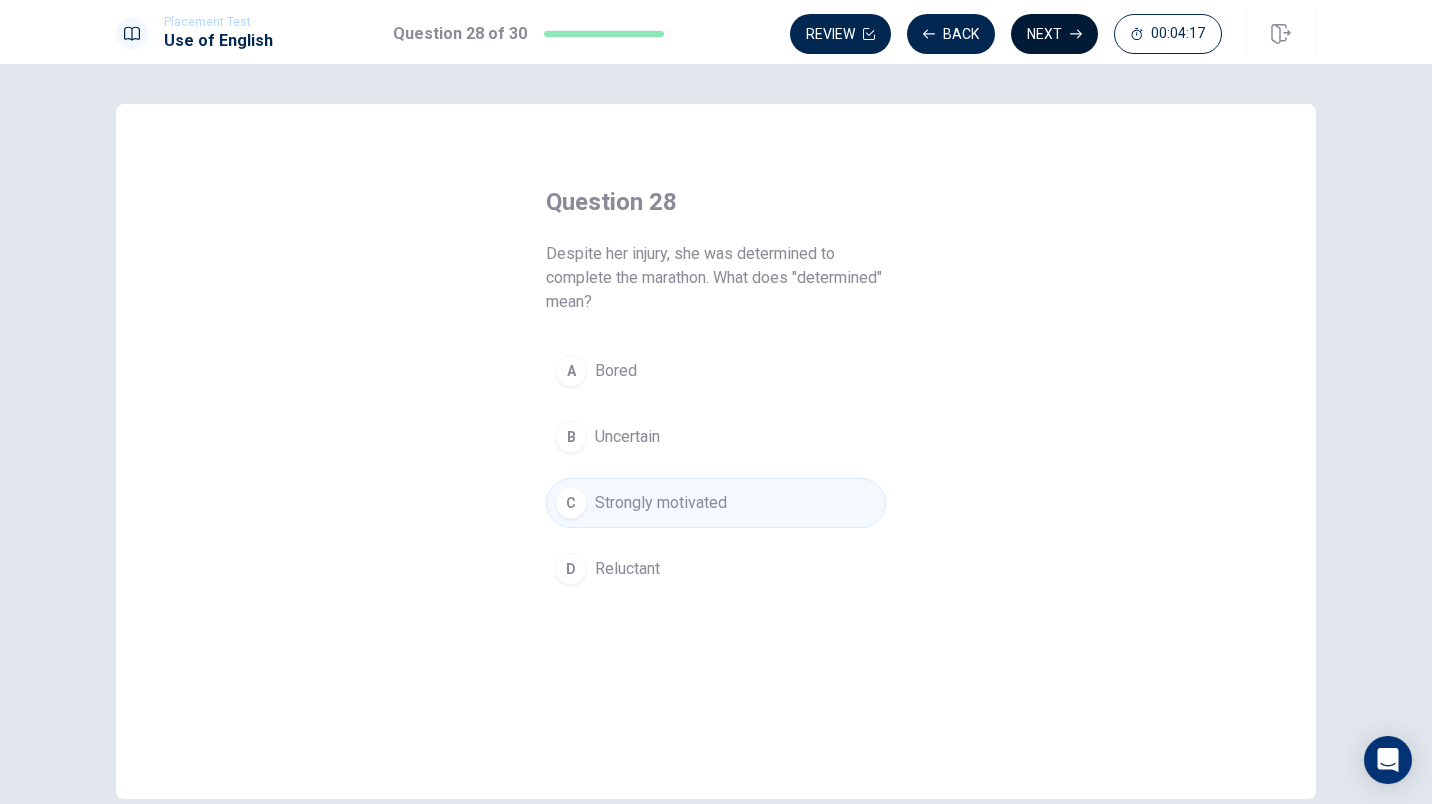 click on "Next" at bounding box center [1054, 34] 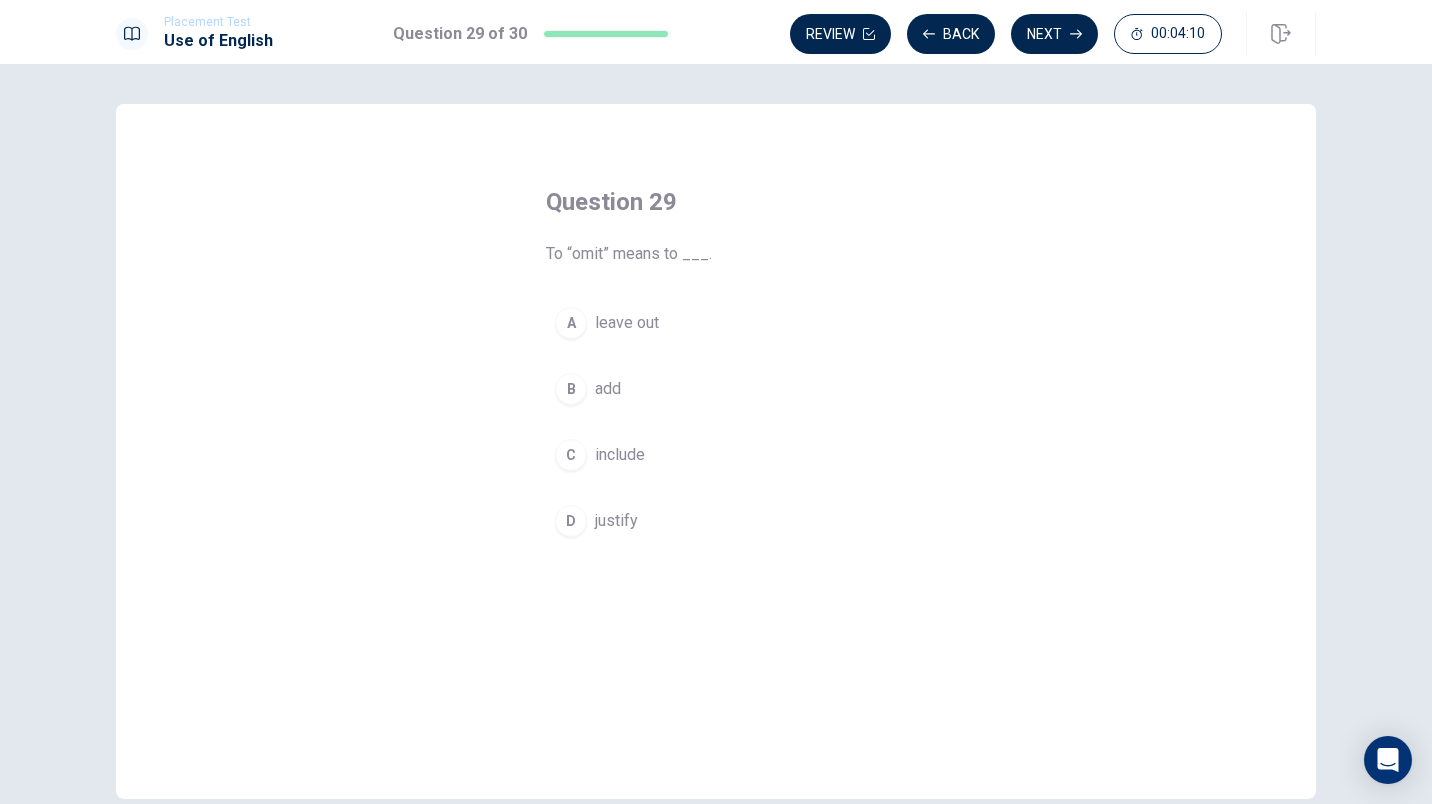 click on "leave out" at bounding box center (627, 323) 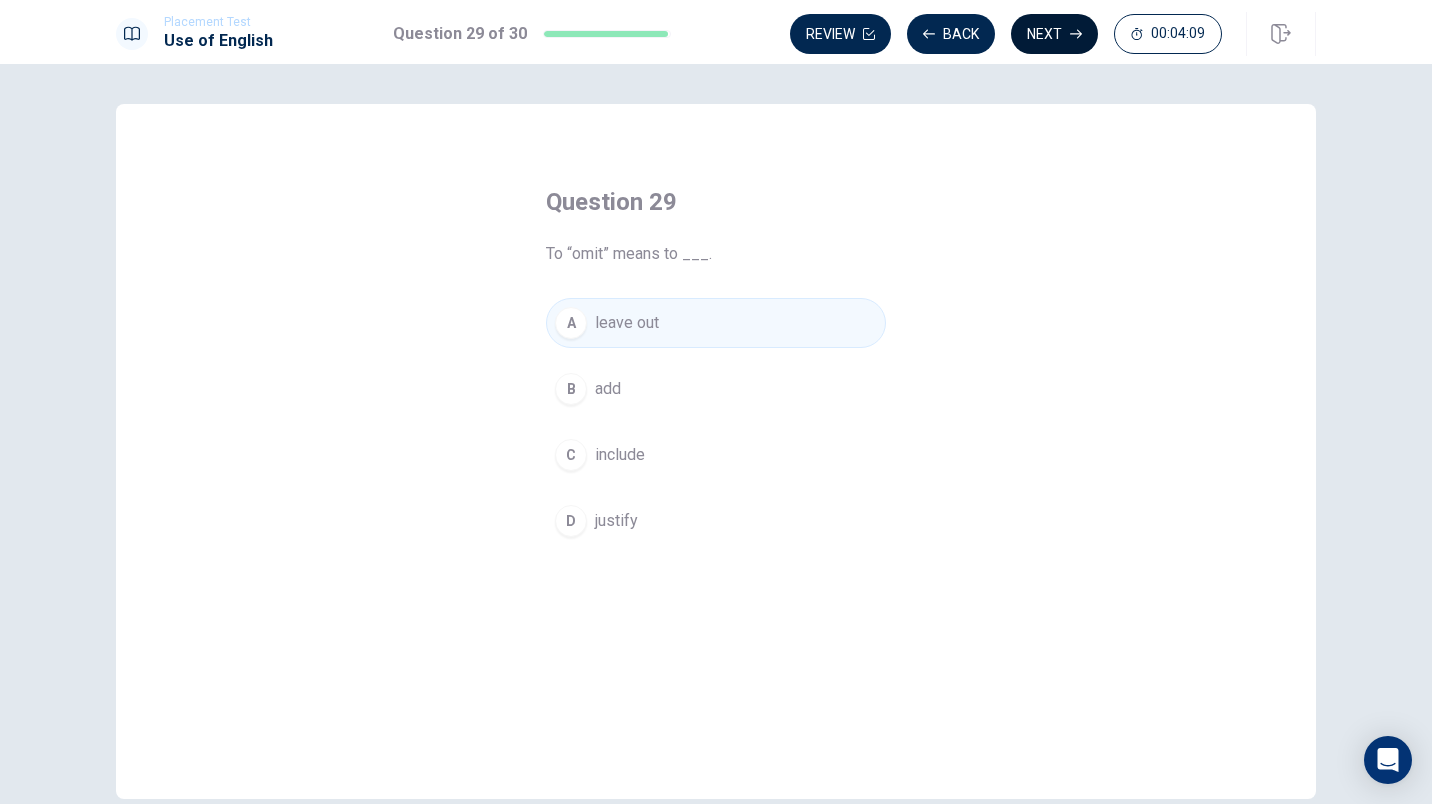 click 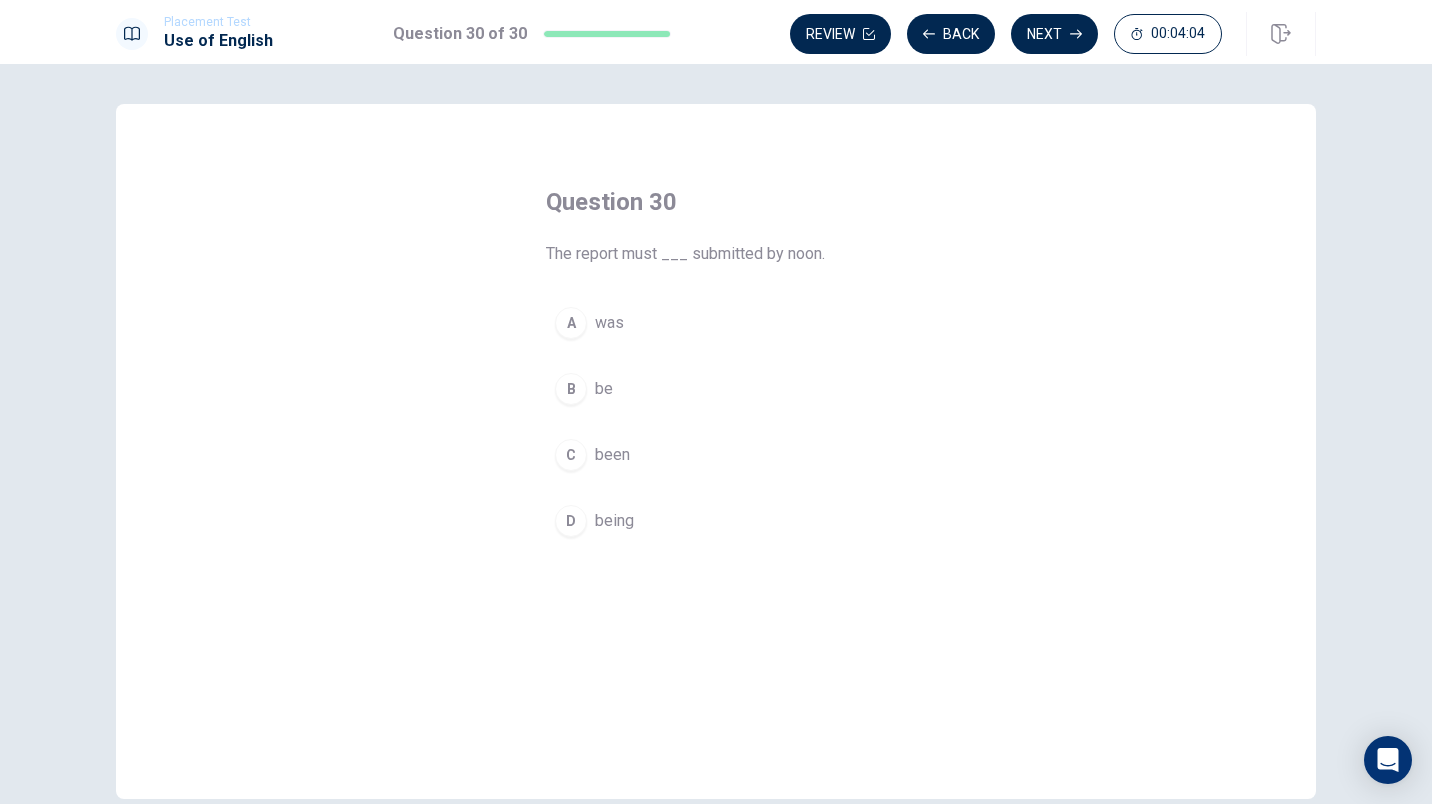 click on "be" at bounding box center (604, 389) 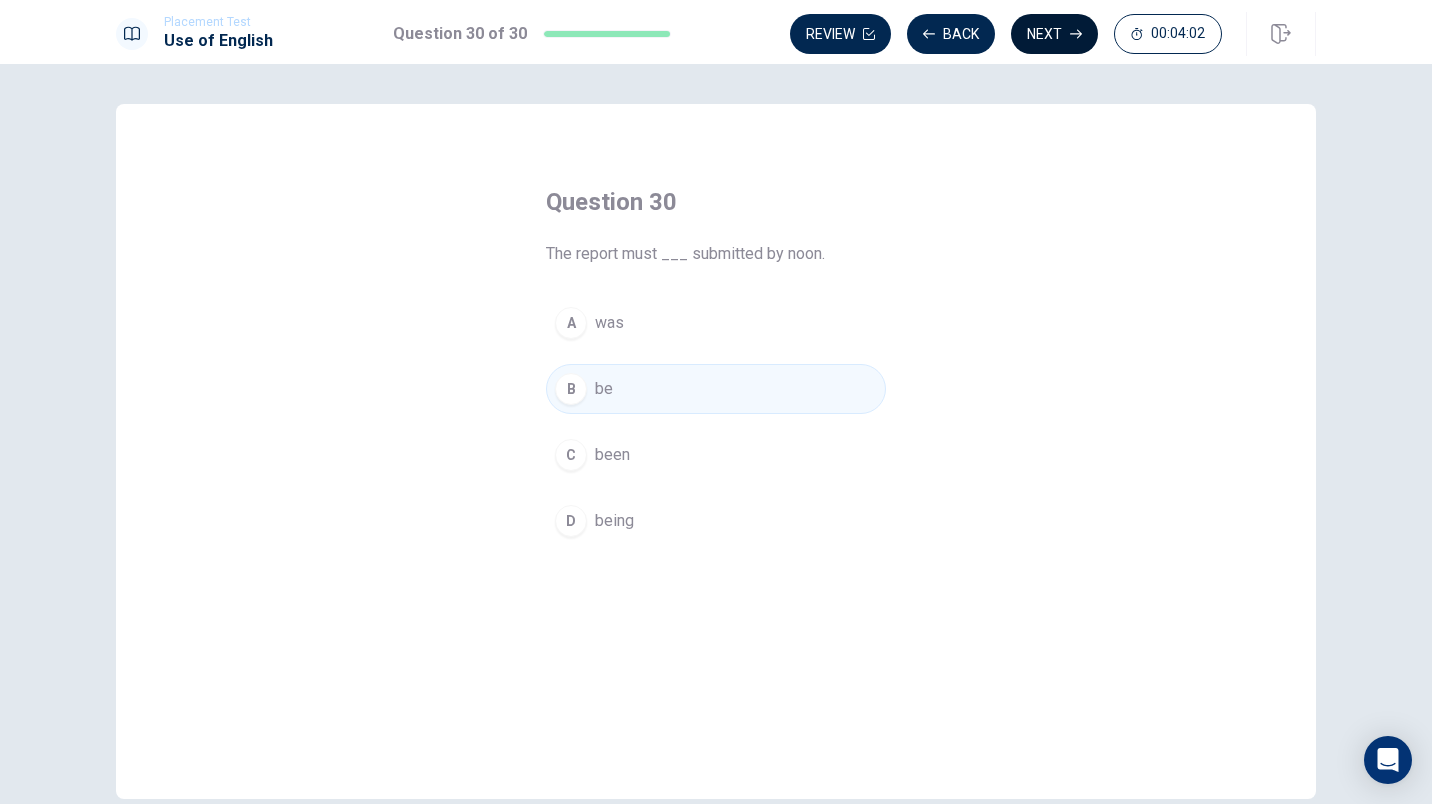 click on "Next" at bounding box center (1054, 34) 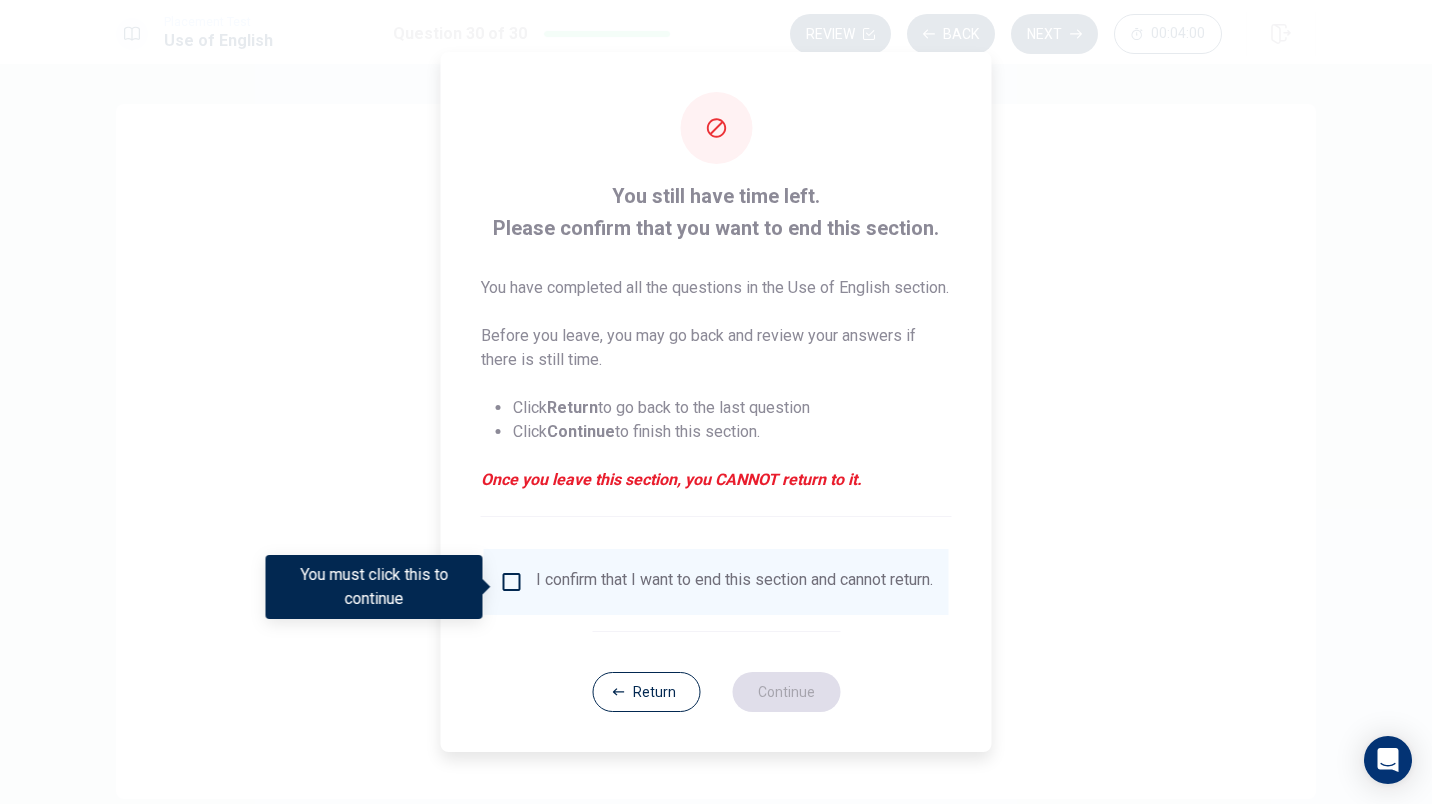 click at bounding box center (512, 582) 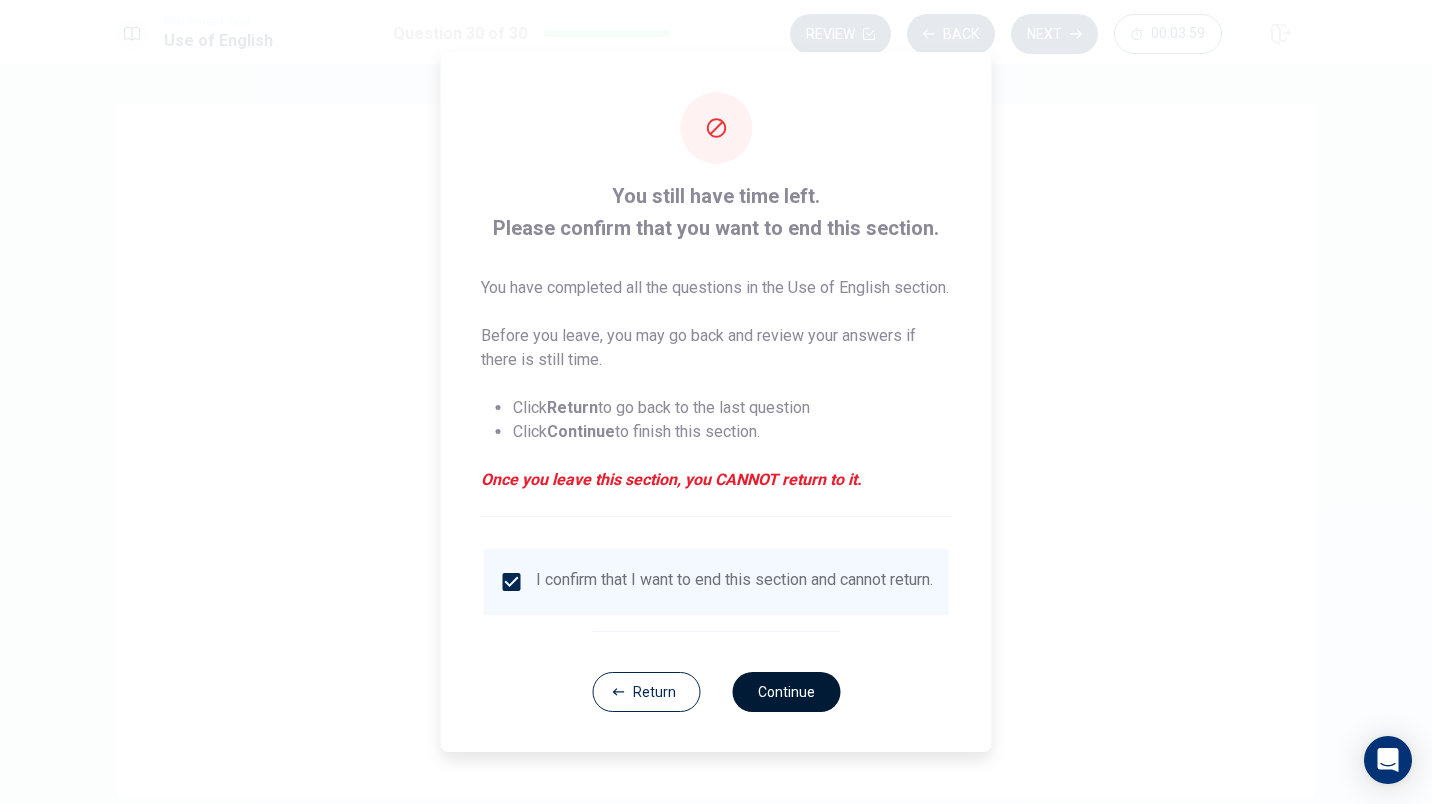 click on "Continue" at bounding box center (786, 692) 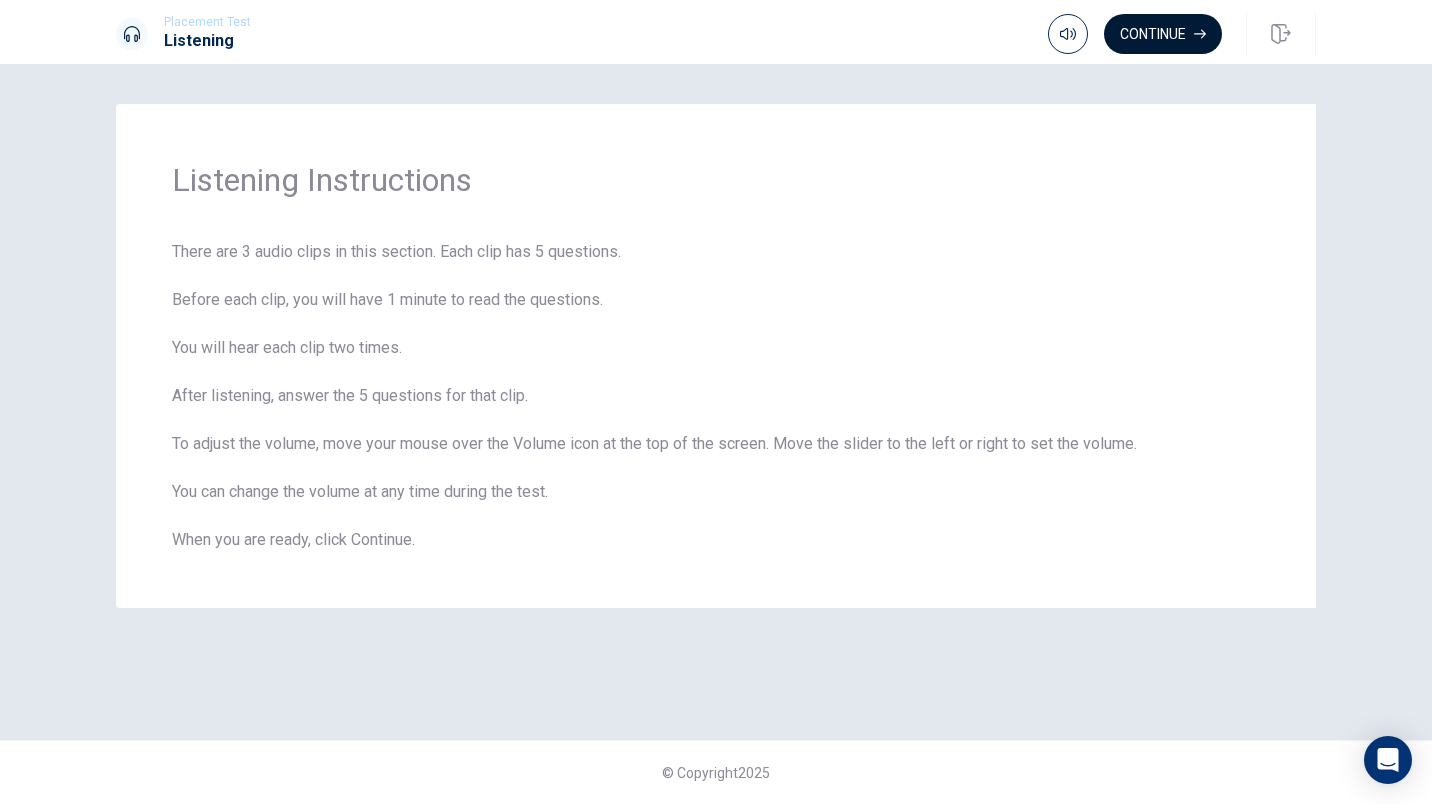 click on "Continue" at bounding box center [1163, 34] 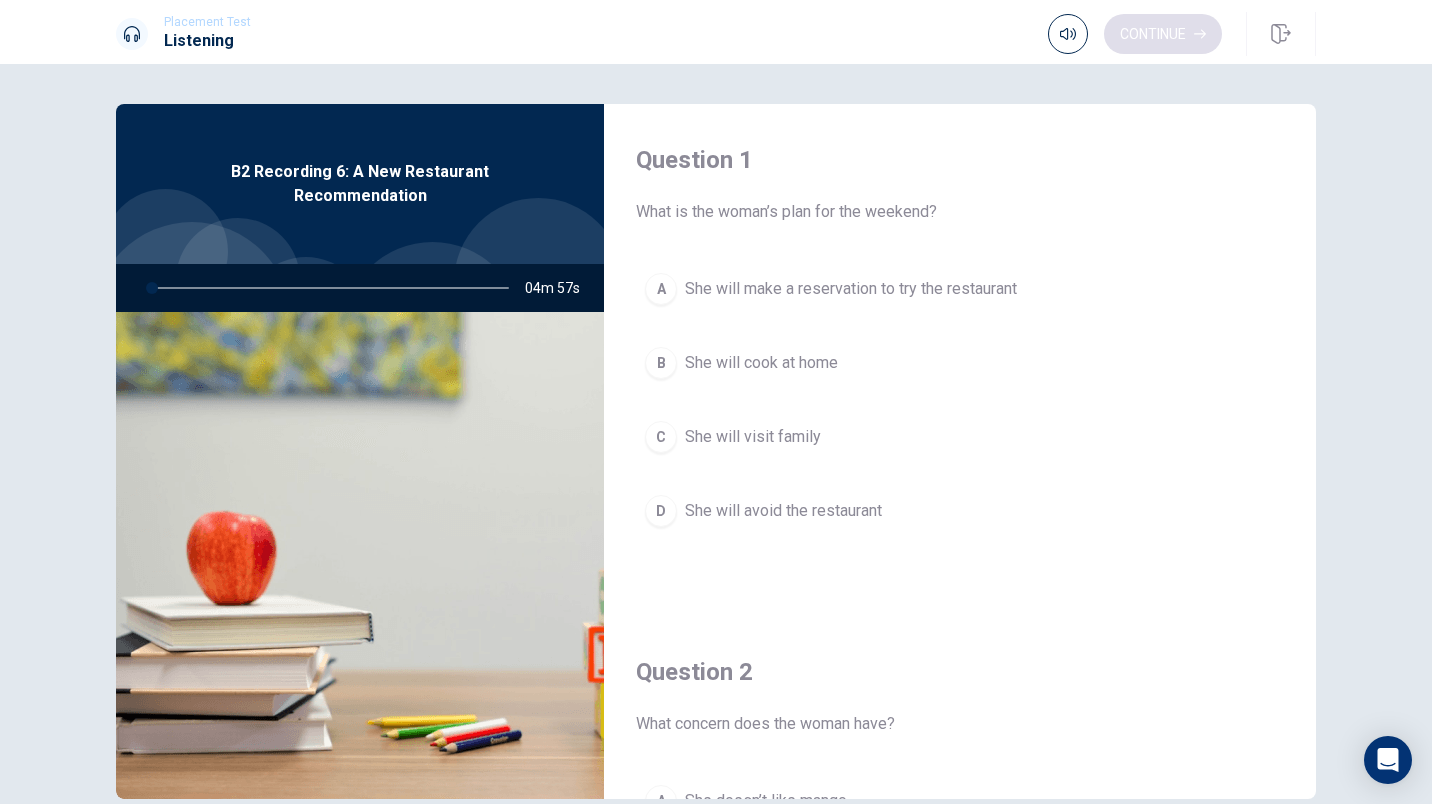 click on "Continue" at bounding box center (1135, 34) 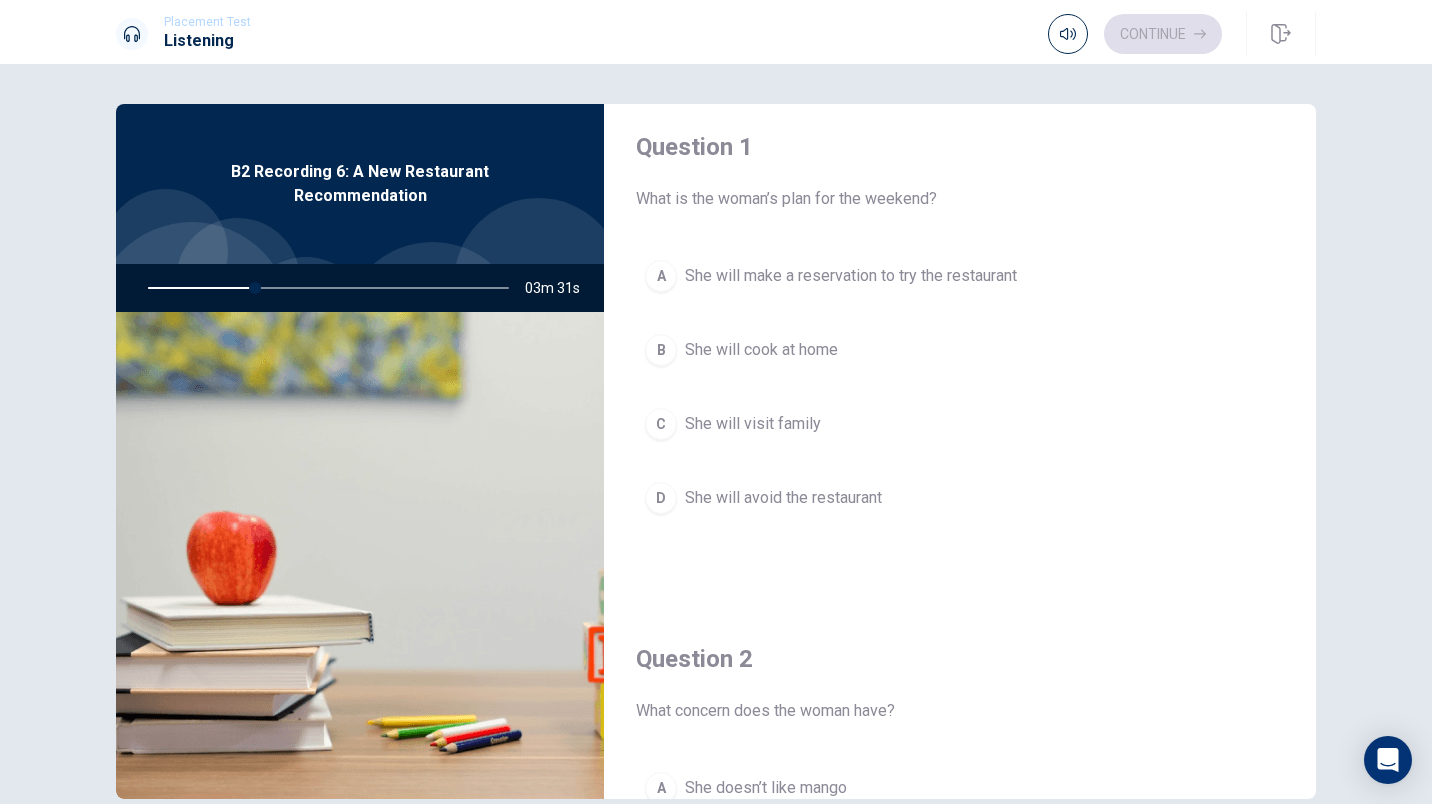 scroll, scrollTop: 0, scrollLeft: 0, axis: both 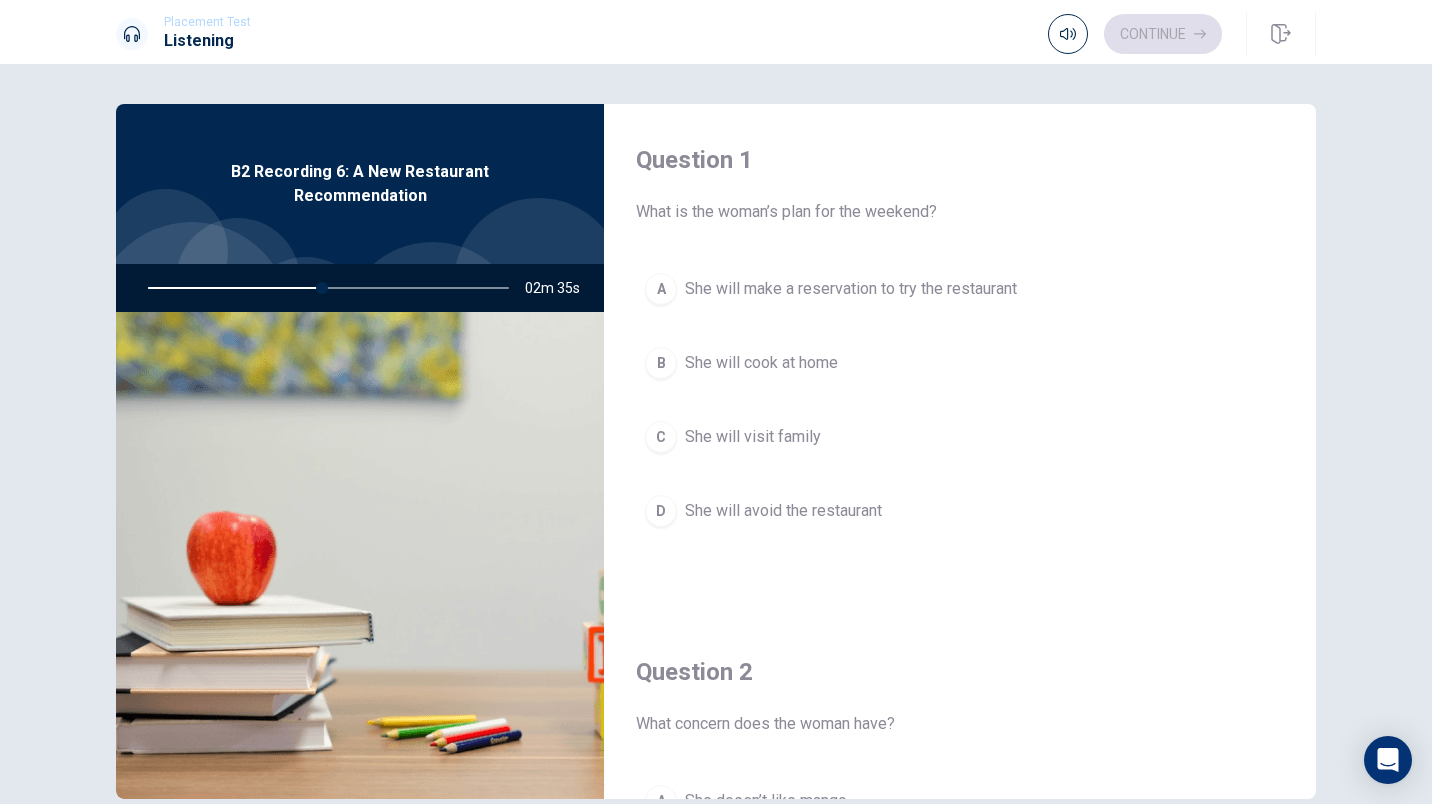 click on "B She will cook at home" at bounding box center [960, 363] 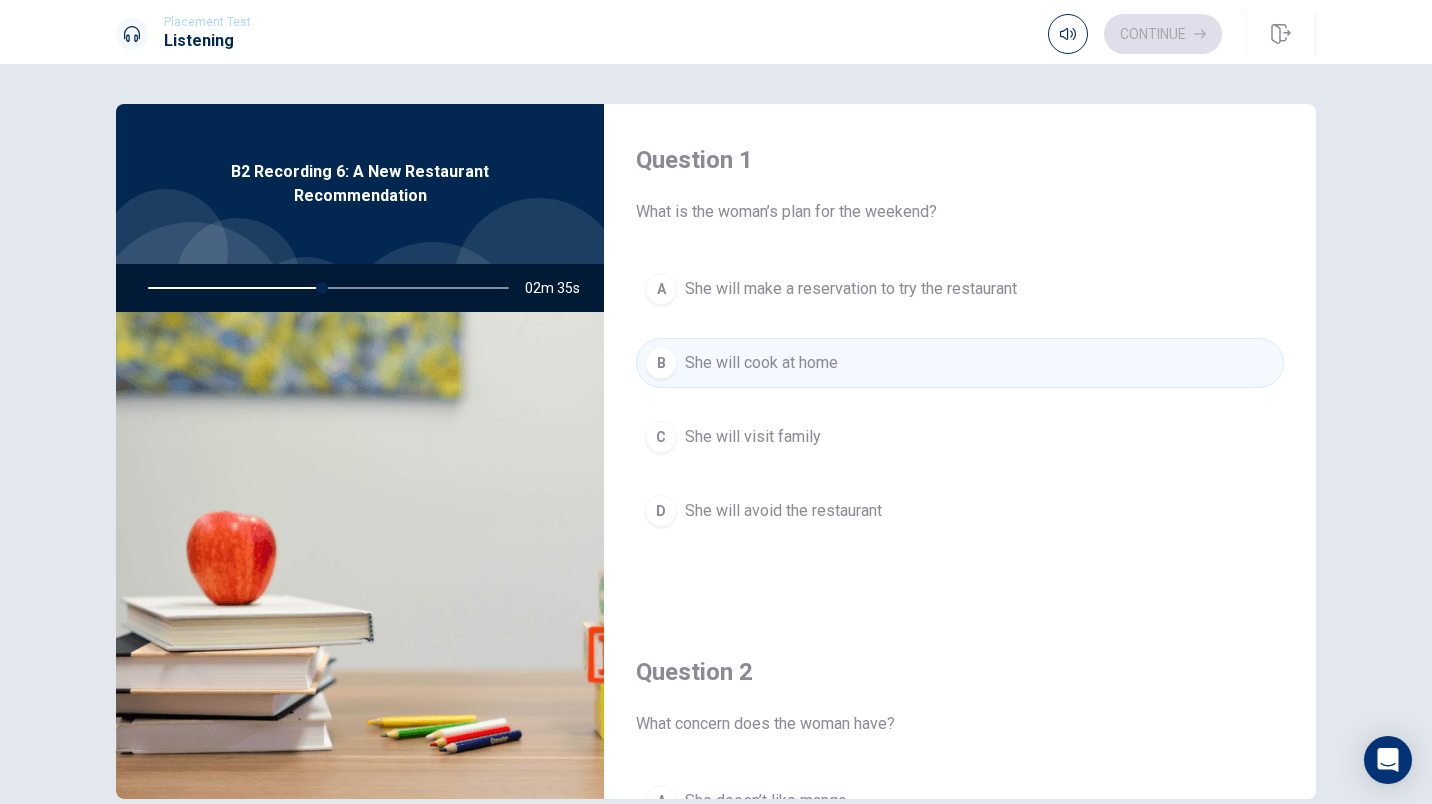 click on "B She will cook at home" at bounding box center [960, 363] 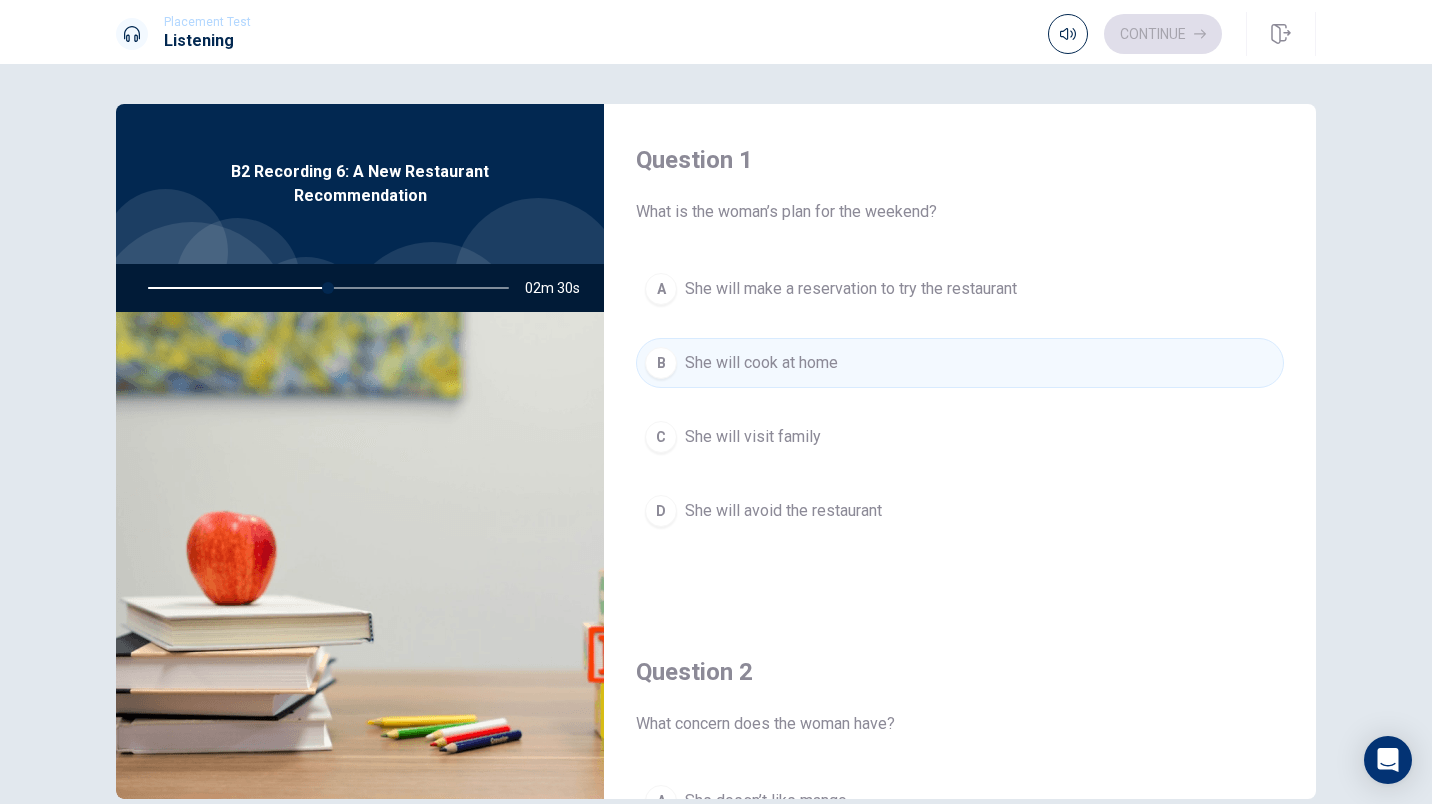 click on "She will make a reservation to try the restaurant" at bounding box center (851, 289) 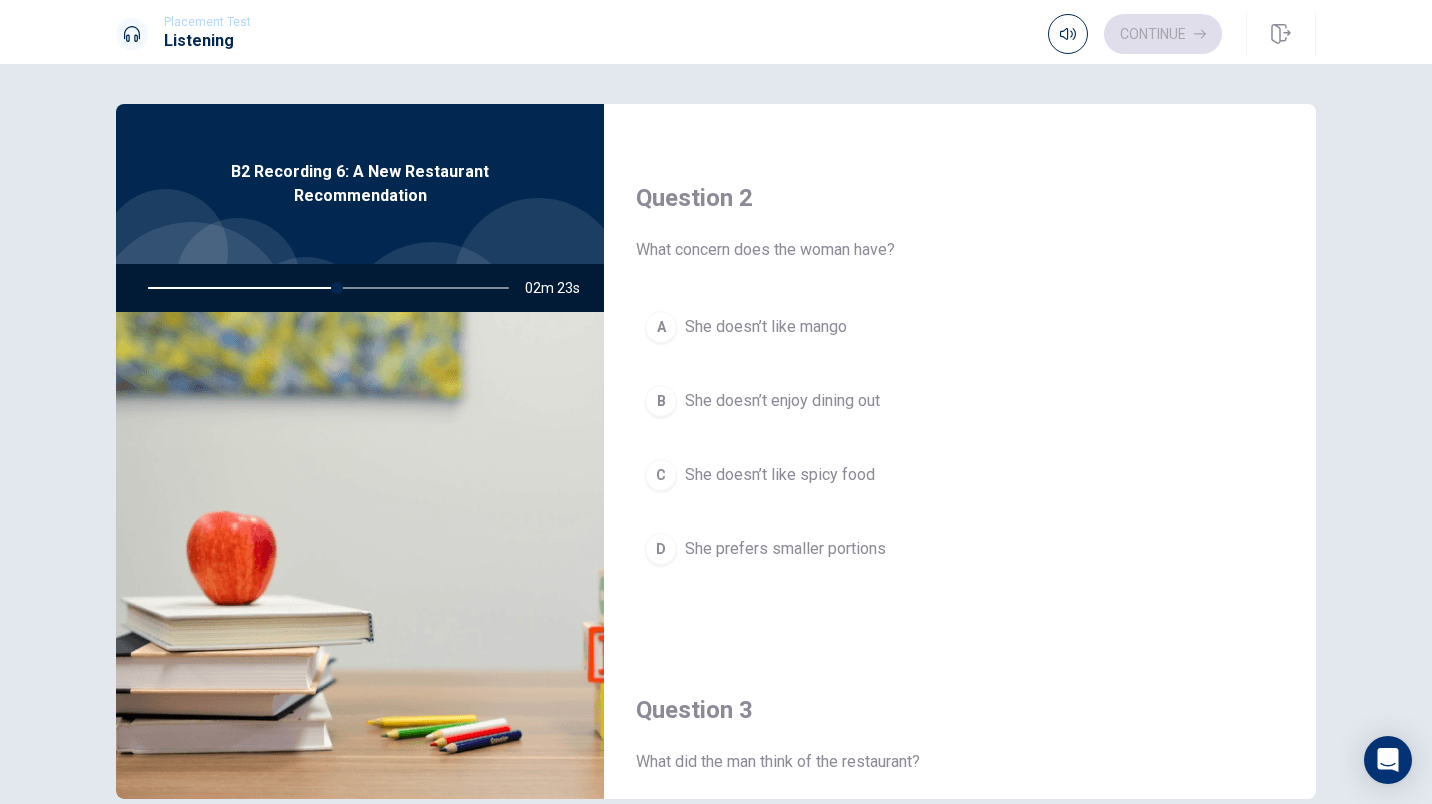 scroll, scrollTop: 480, scrollLeft: 0, axis: vertical 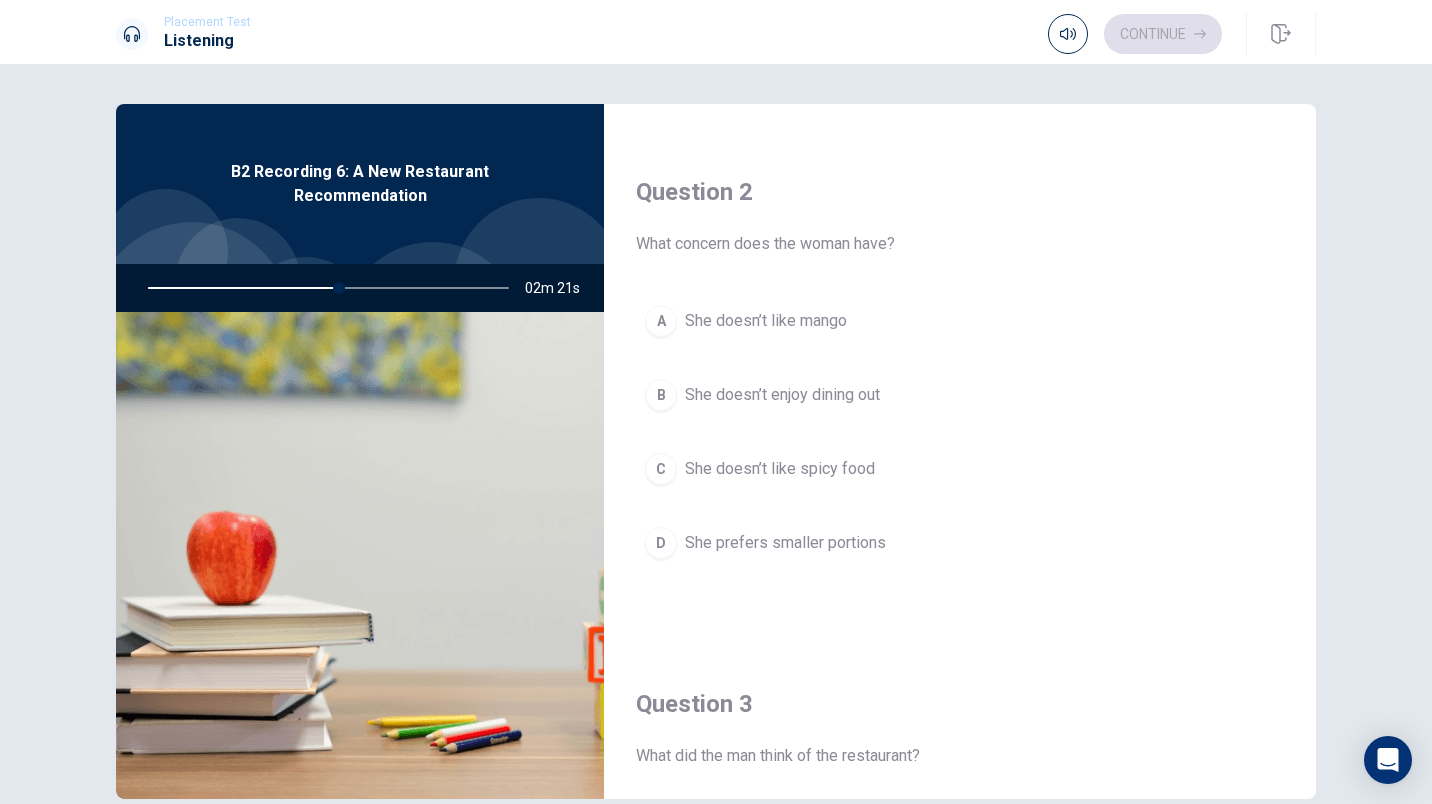 click on "She doesn’t like spicy food" at bounding box center (780, 469) 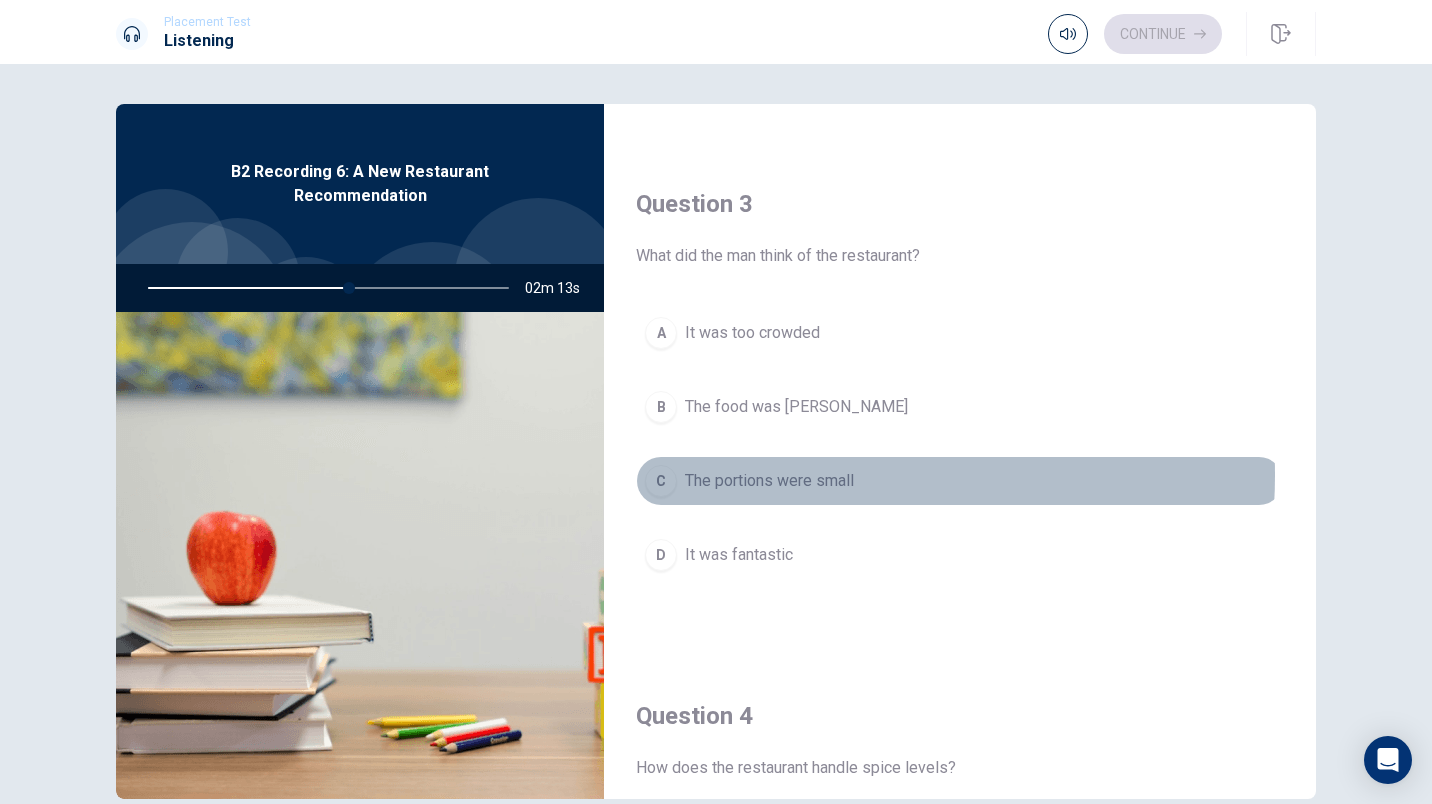 click on "The portions were small" at bounding box center (769, 481) 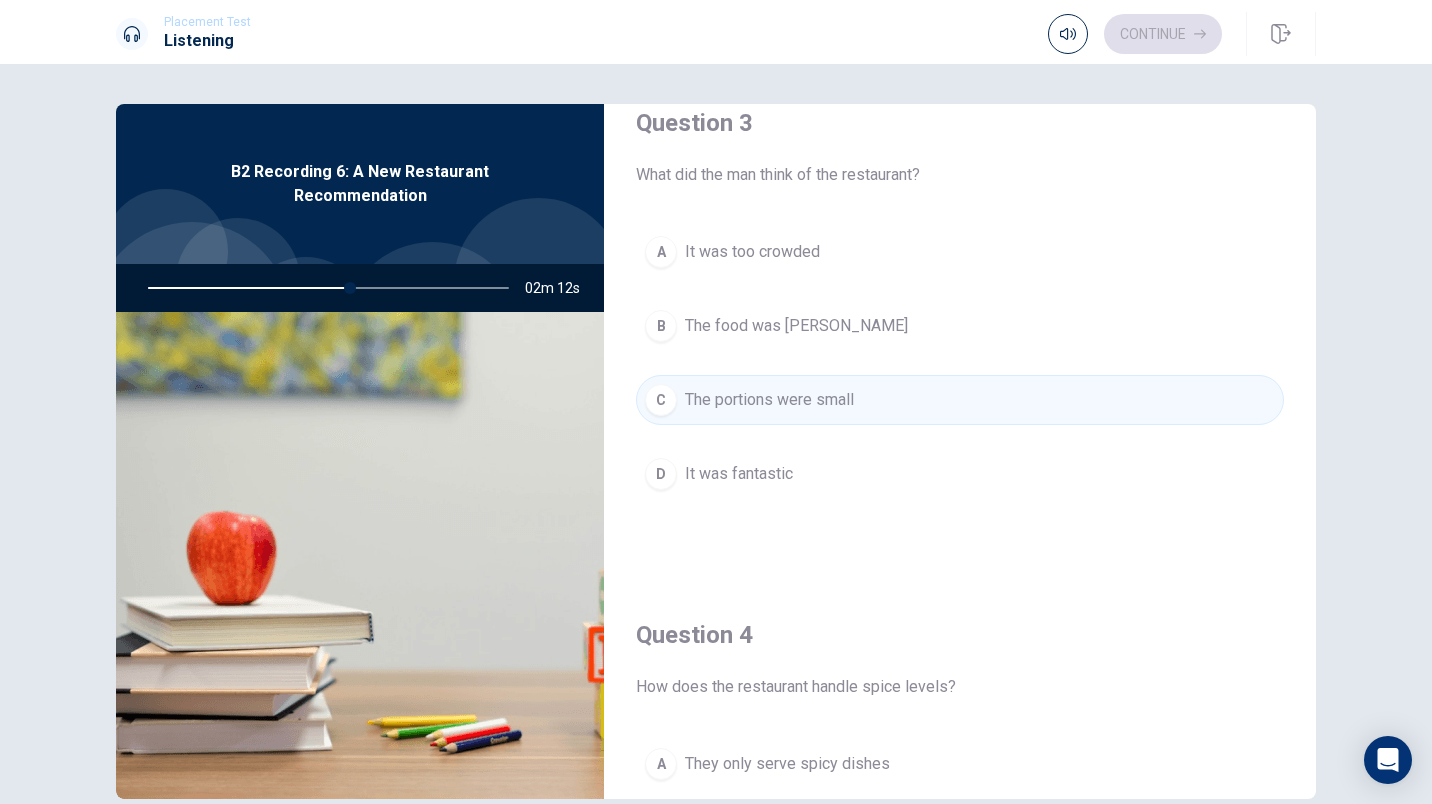 scroll, scrollTop: 1072, scrollLeft: 0, axis: vertical 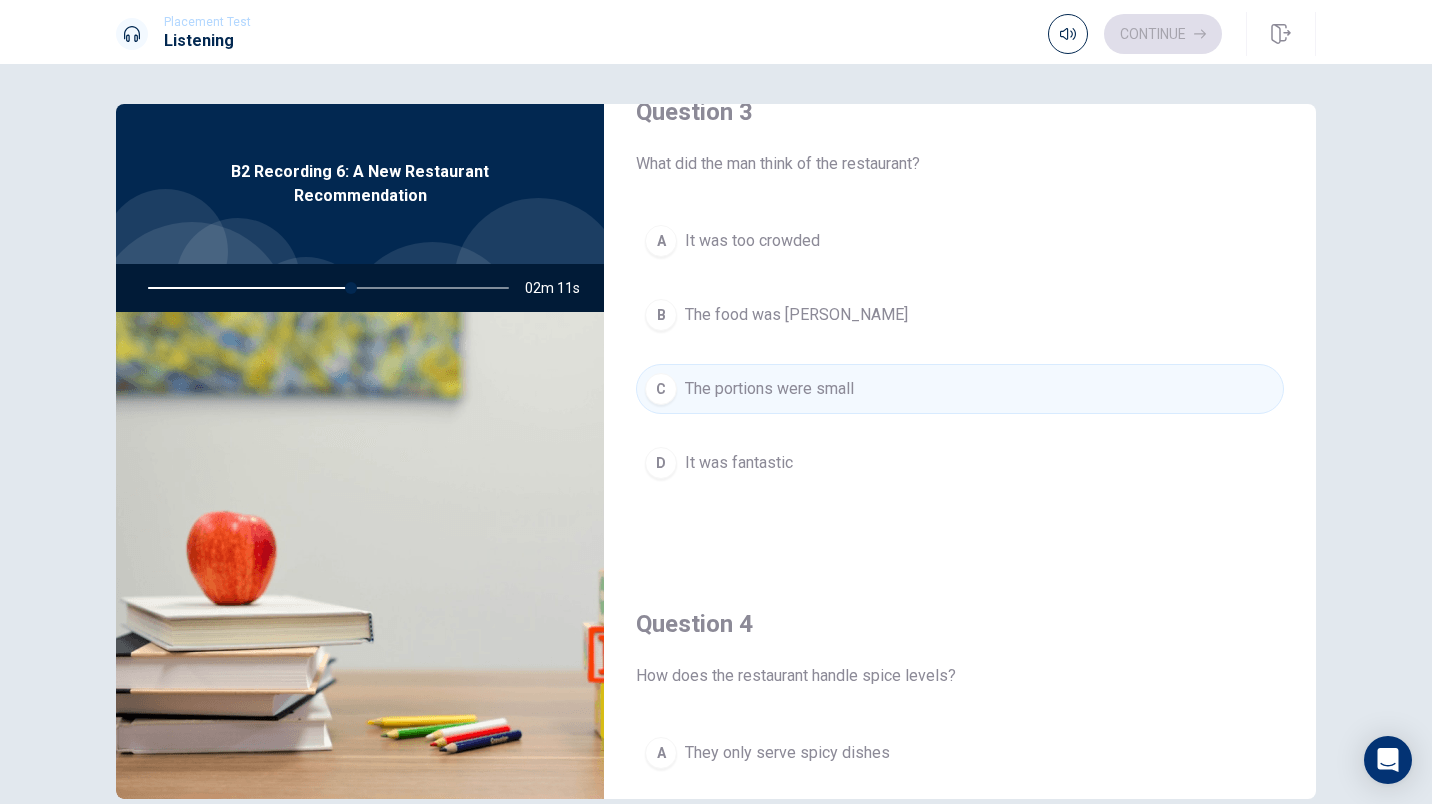 click on "It was fantastic" at bounding box center (739, 463) 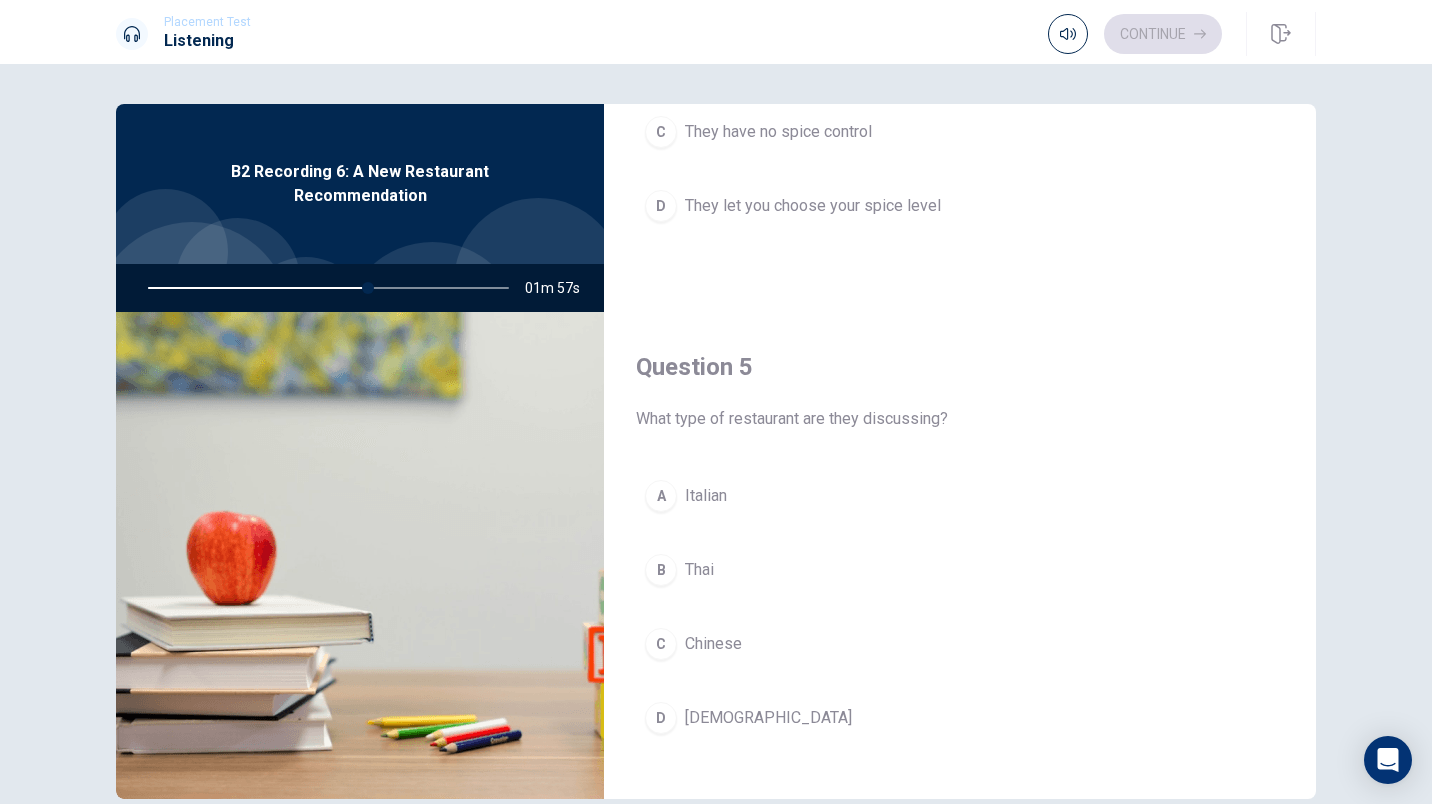 scroll, scrollTop: 1865, scrollLeft: 0, axis: vertical 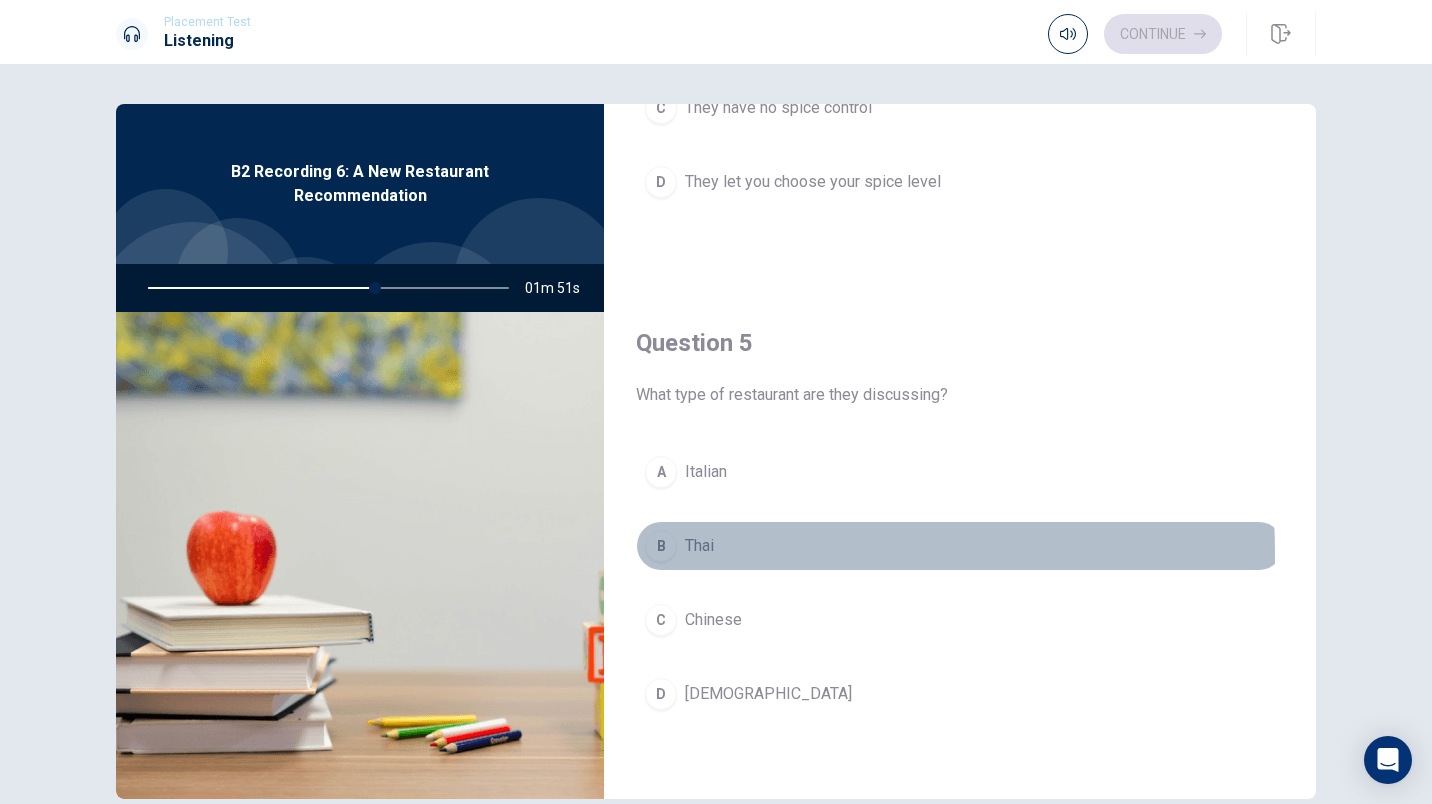 click on "Thai" at bounding box center (699, 546) 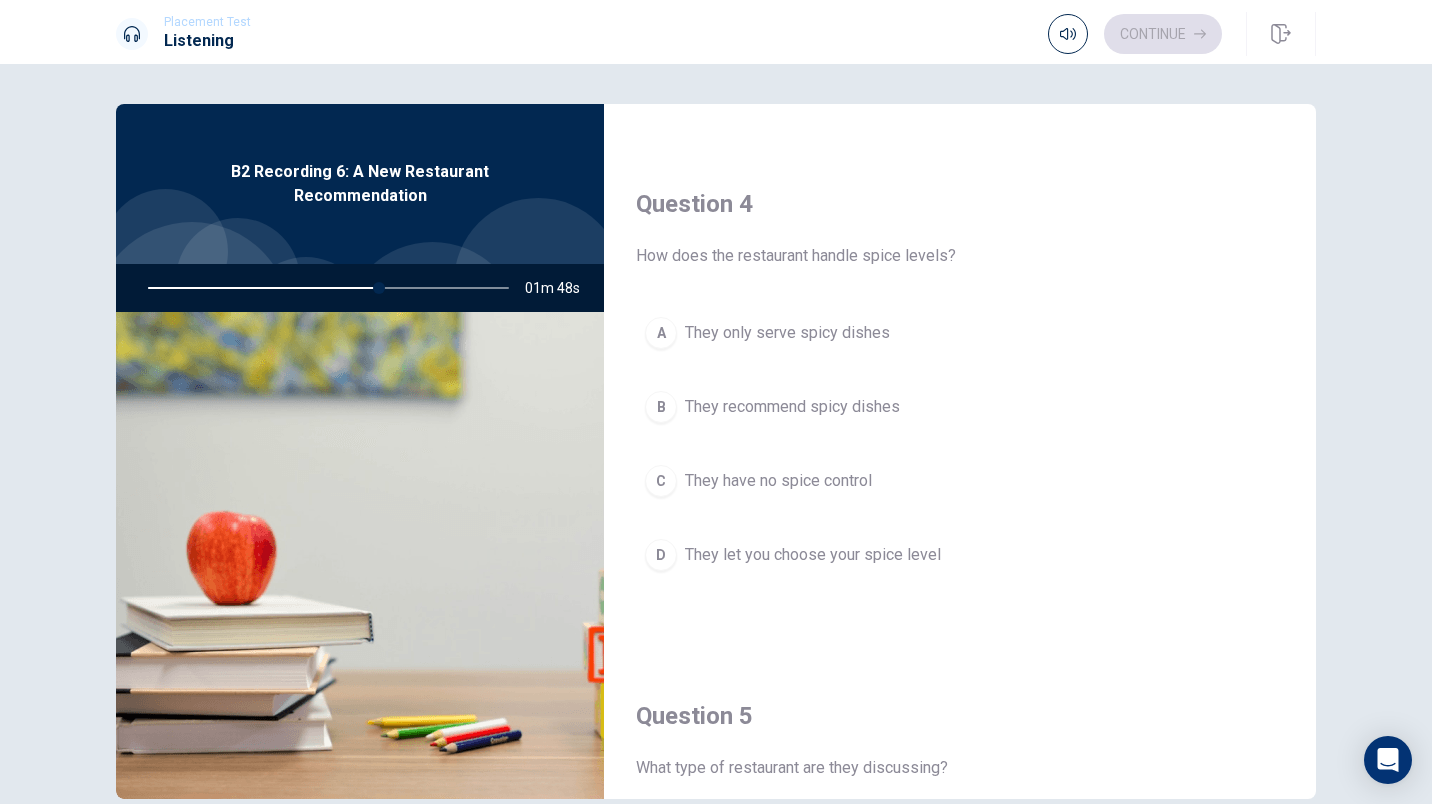 scroll, scrollTop: 1489, scrollLeft: 0, axis: vertical 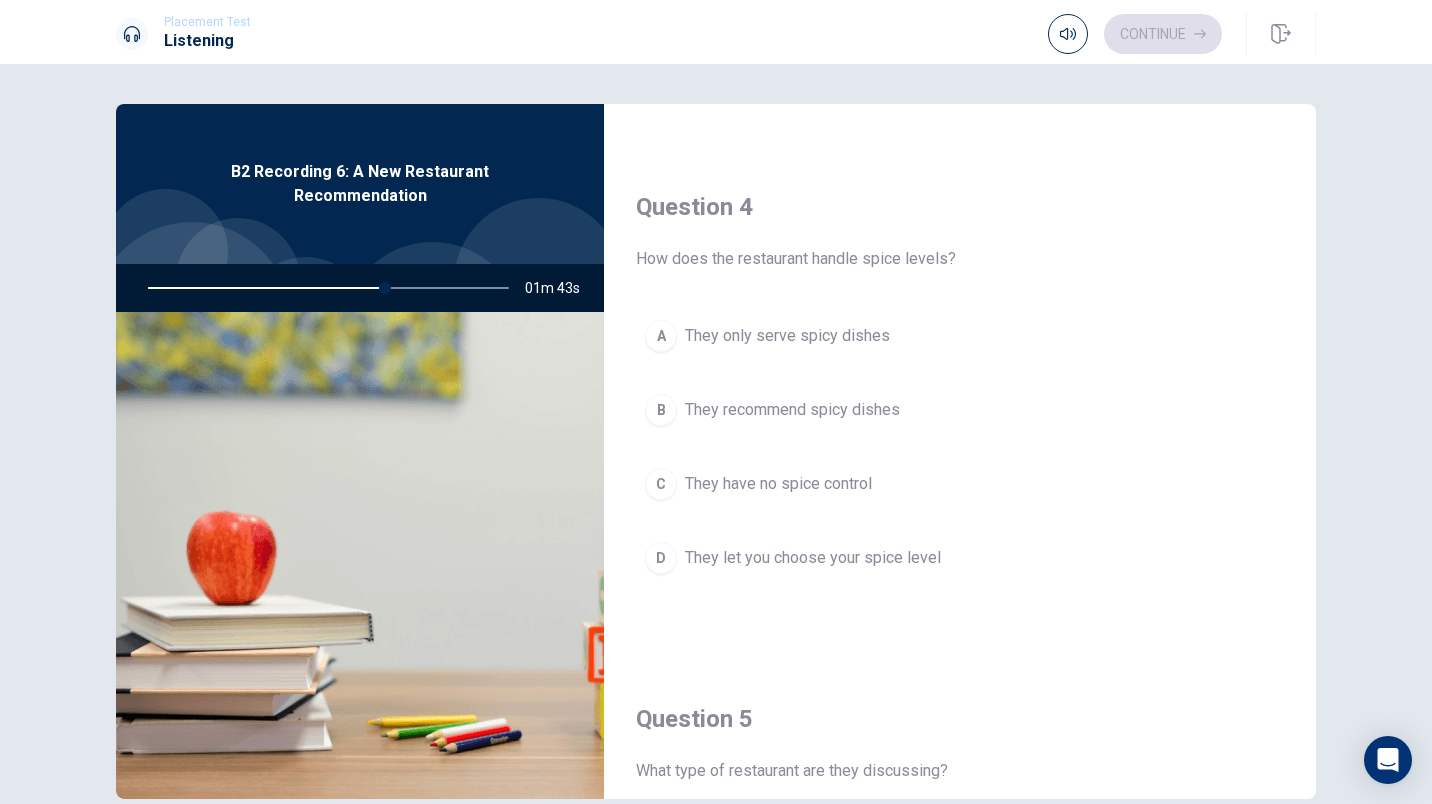 click on "They let you choose your spice level" at bounding box center (813, 558) 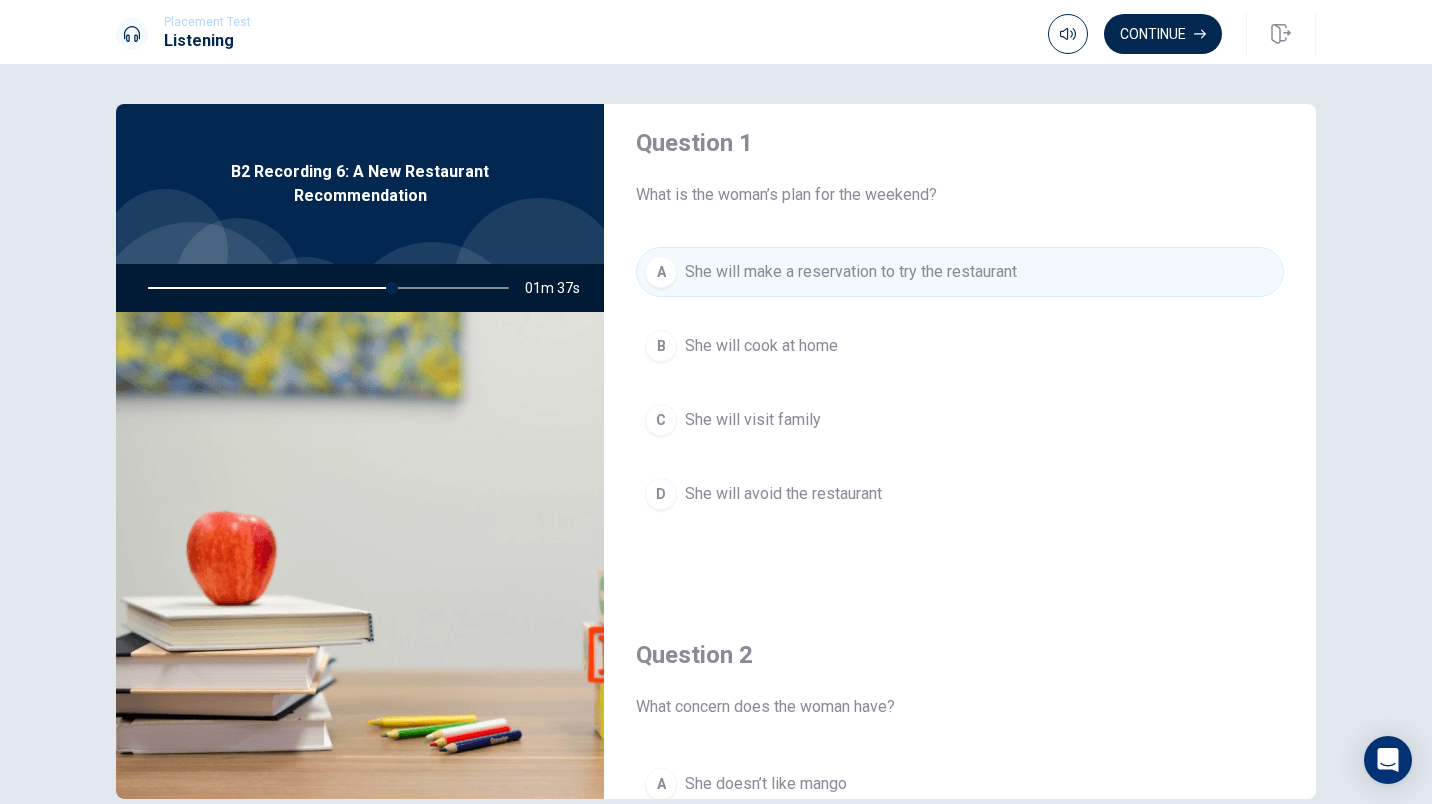 scroll, scrollTop: 0, scrollLeft: 0, axis: both 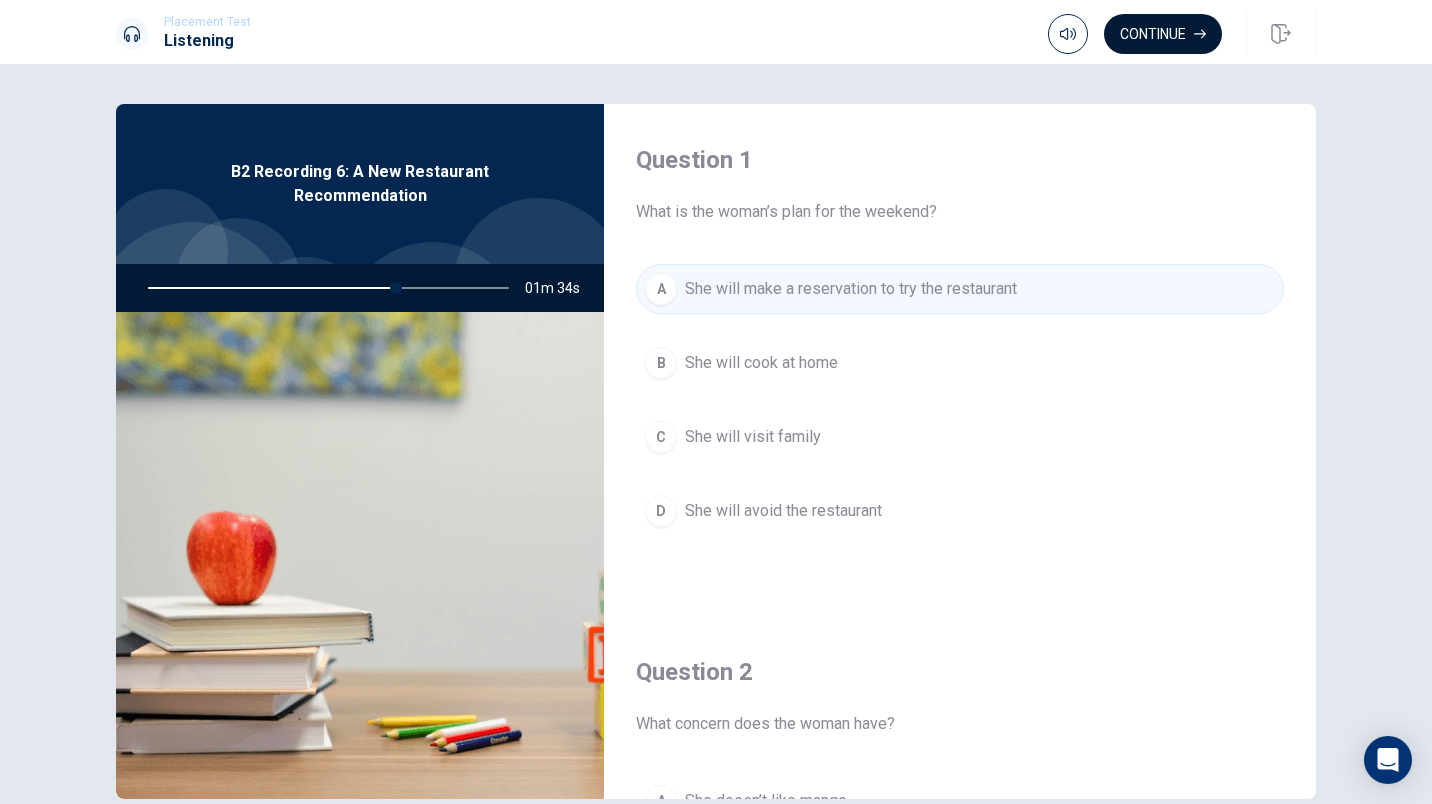 click on "Continue" at bounding box center (1163, 34) 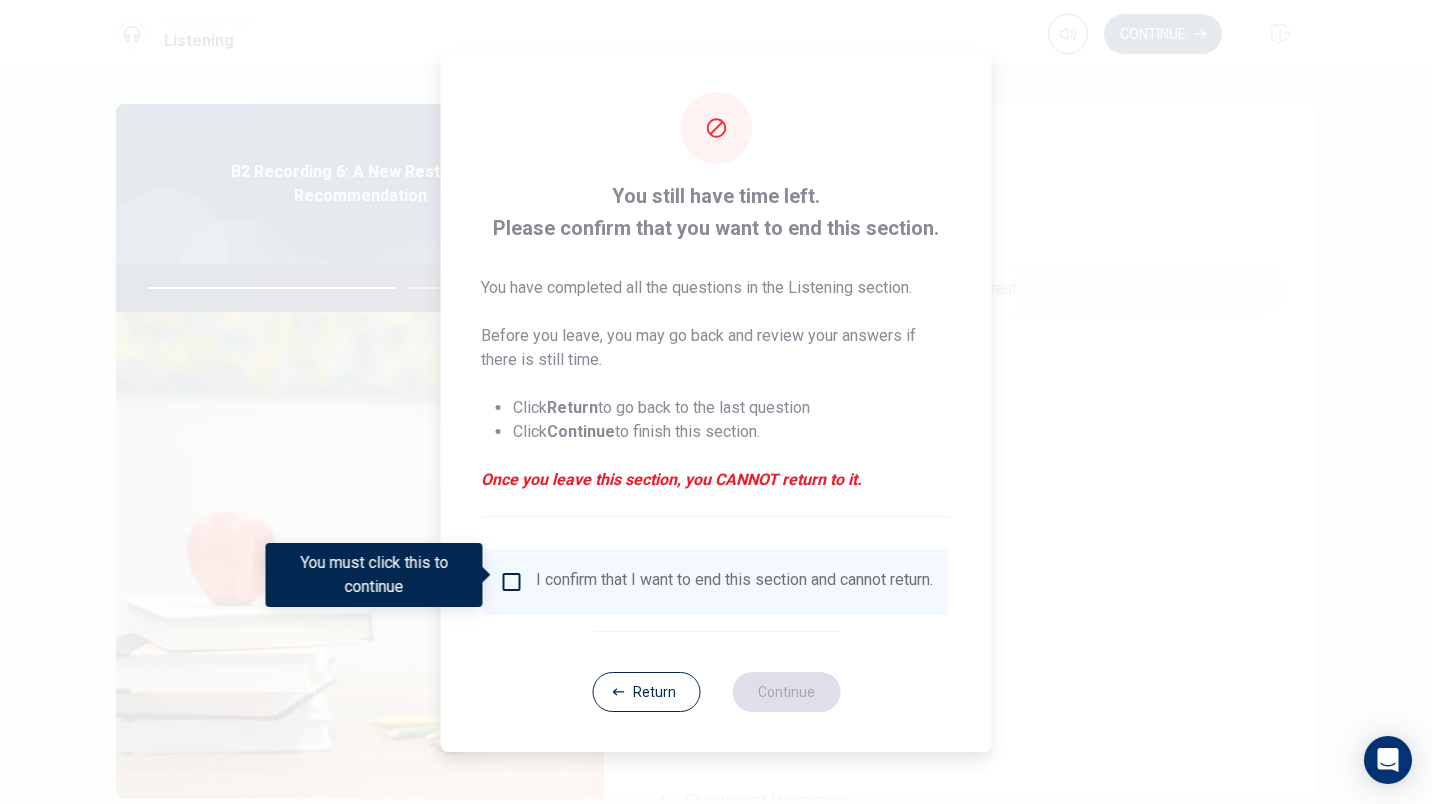 click at bounding box center [488, 575] 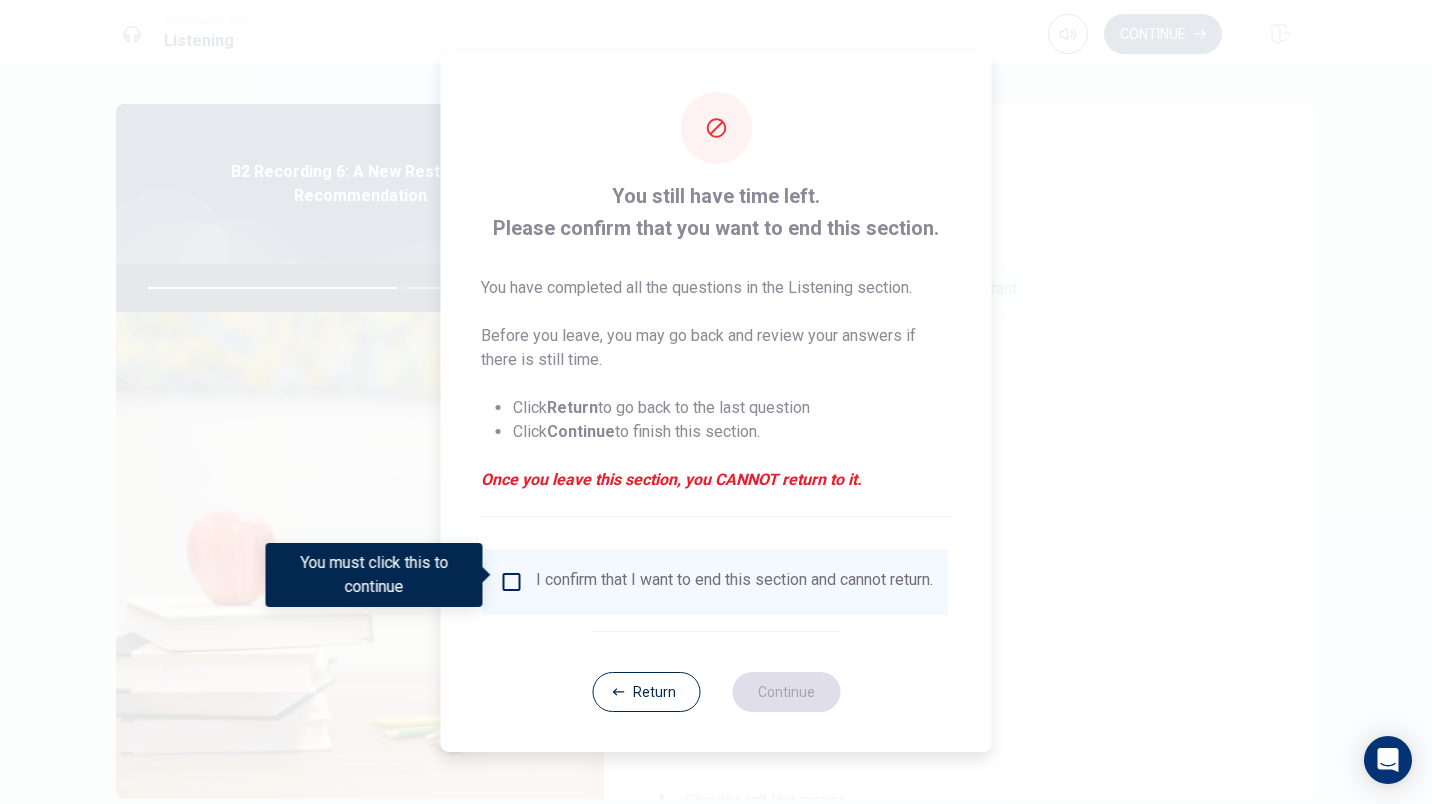 click at bounding box center (512, 582) 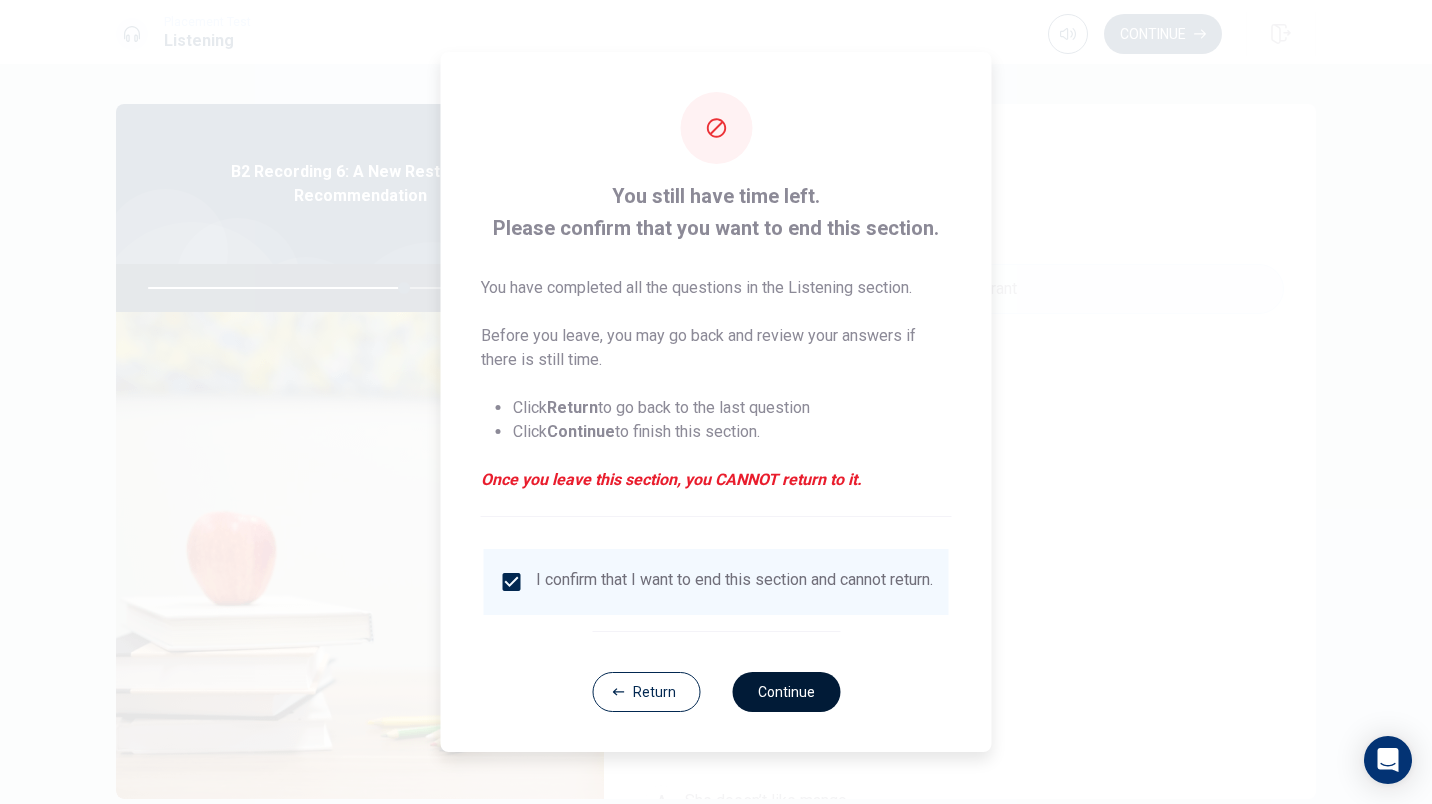 click on "Continue" at bounding box center (786, 692) 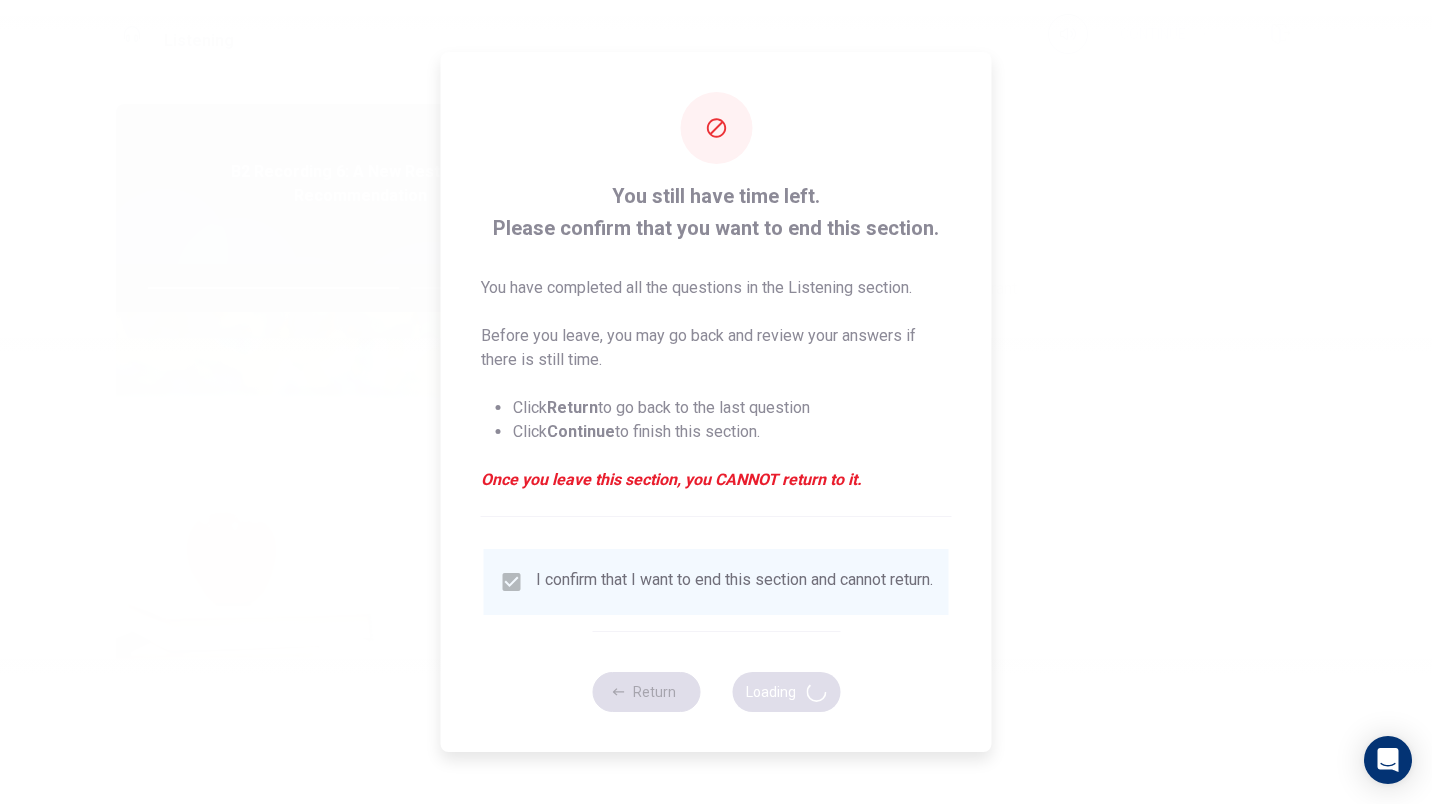 type on "72" 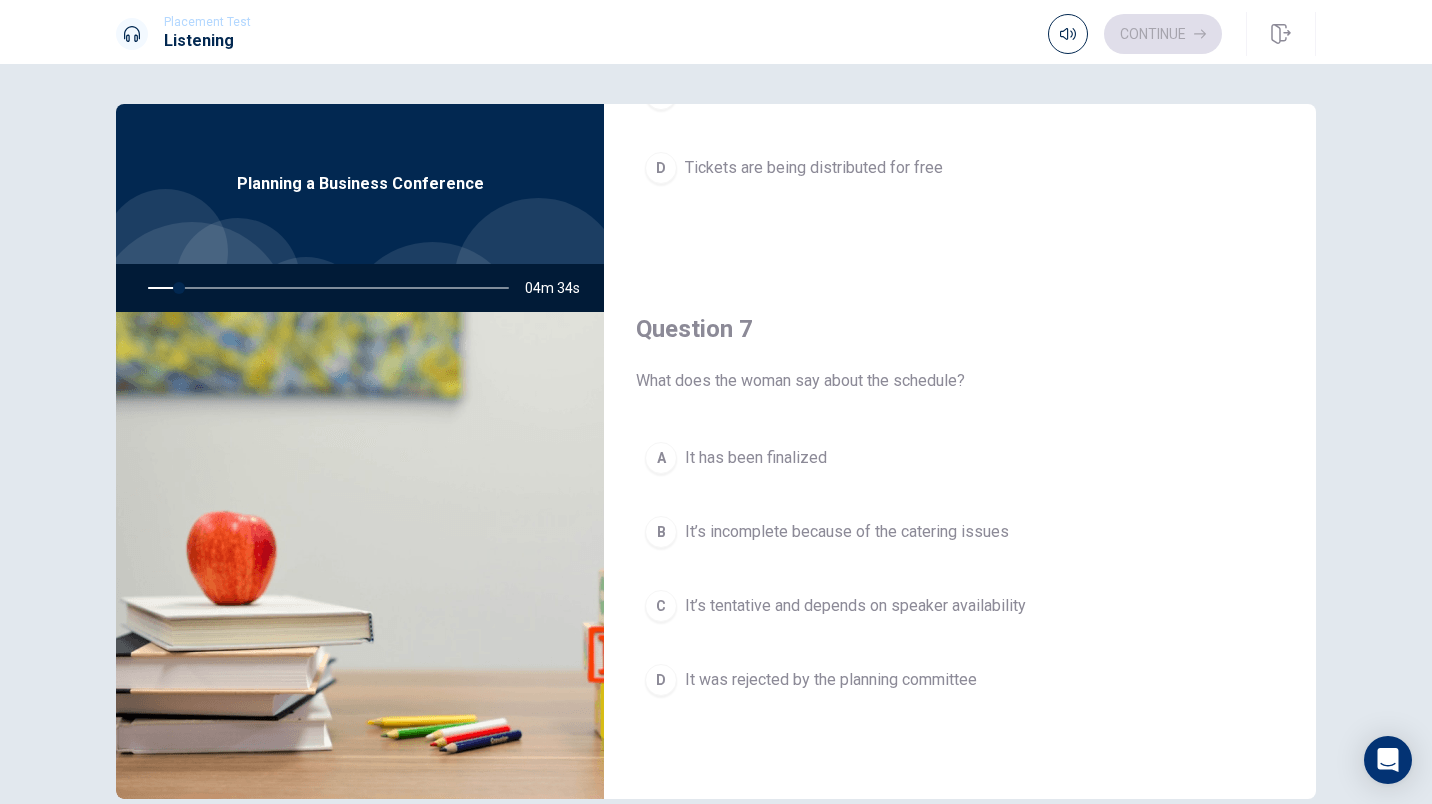 scroll, scrollTop: 345, scrollLeft: 0, axis: vertical 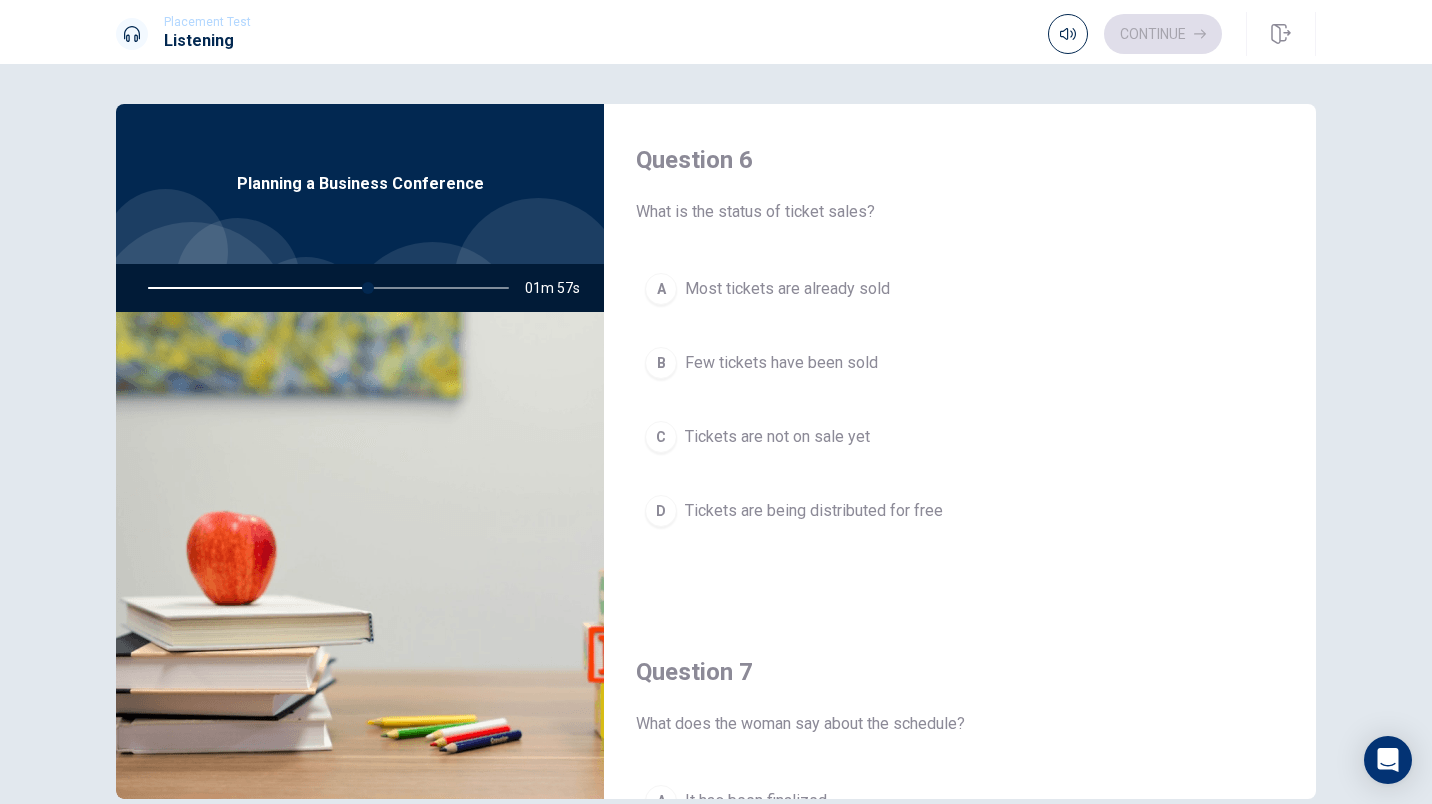 click on "A Most tickets are already sold" at bounding box center [960, 289] 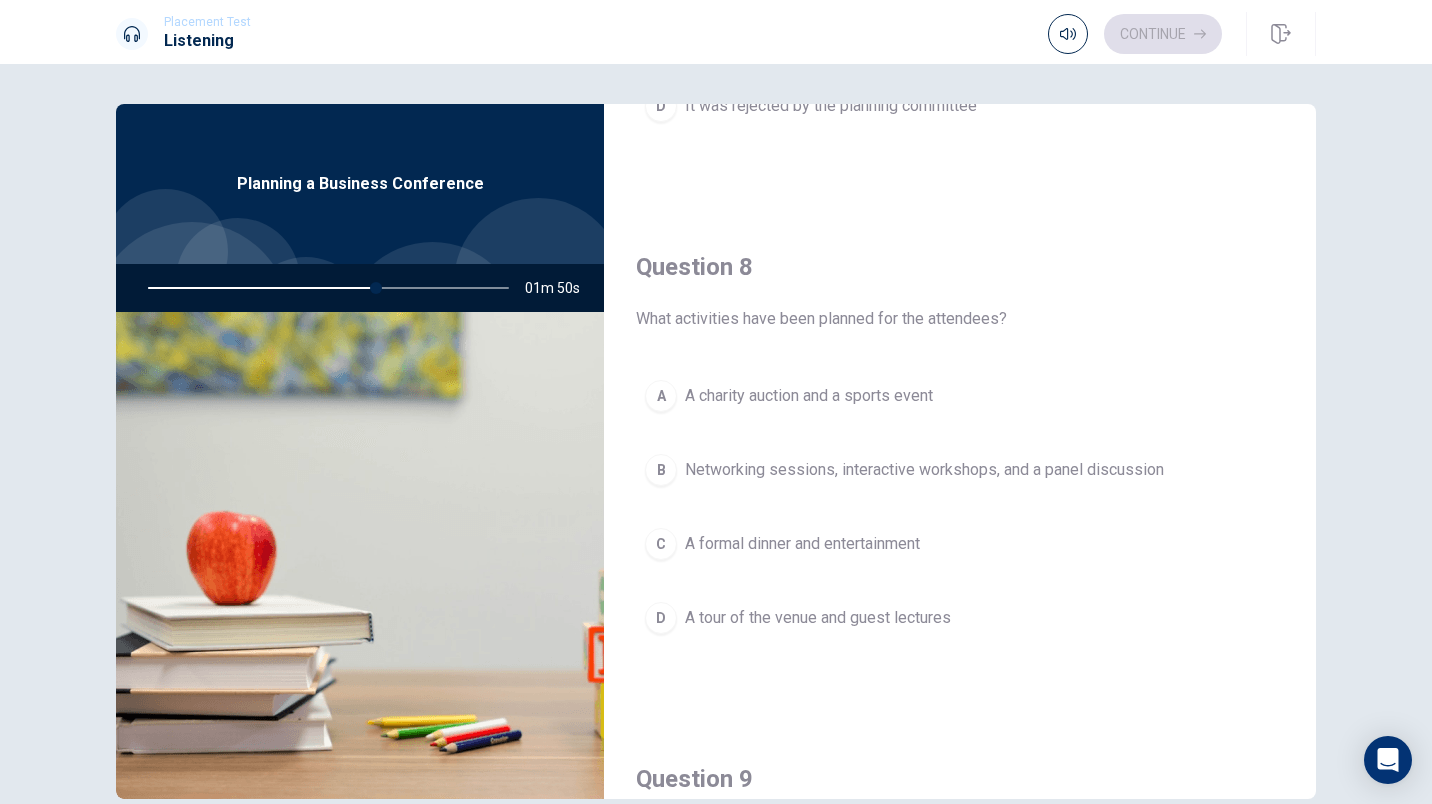 scroll, scrollTop: 918, scrollLeft: 0, axis: vertical 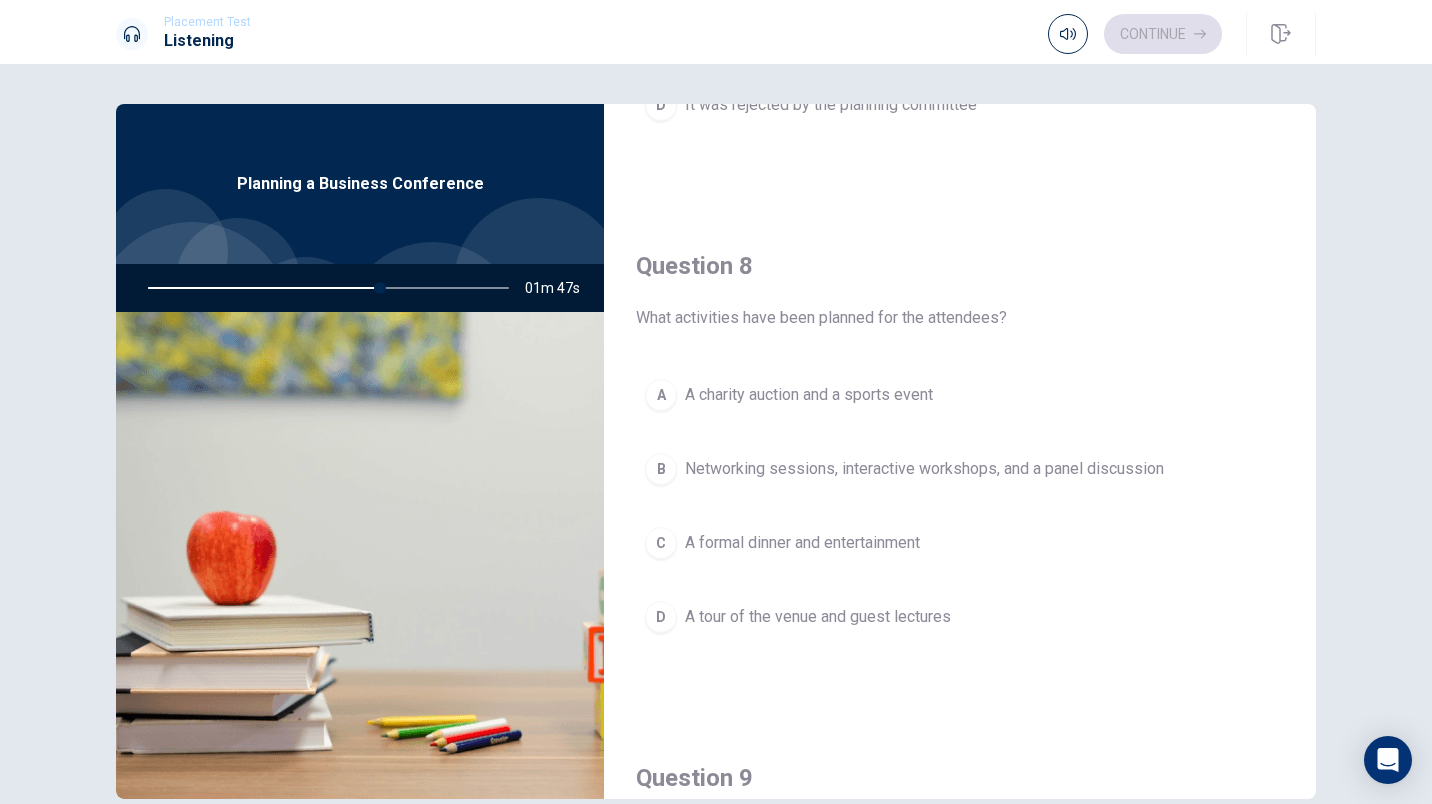 click on "B Networking sessions, interactive workshops, and a panel discussion" at bounding box center [960, 469] 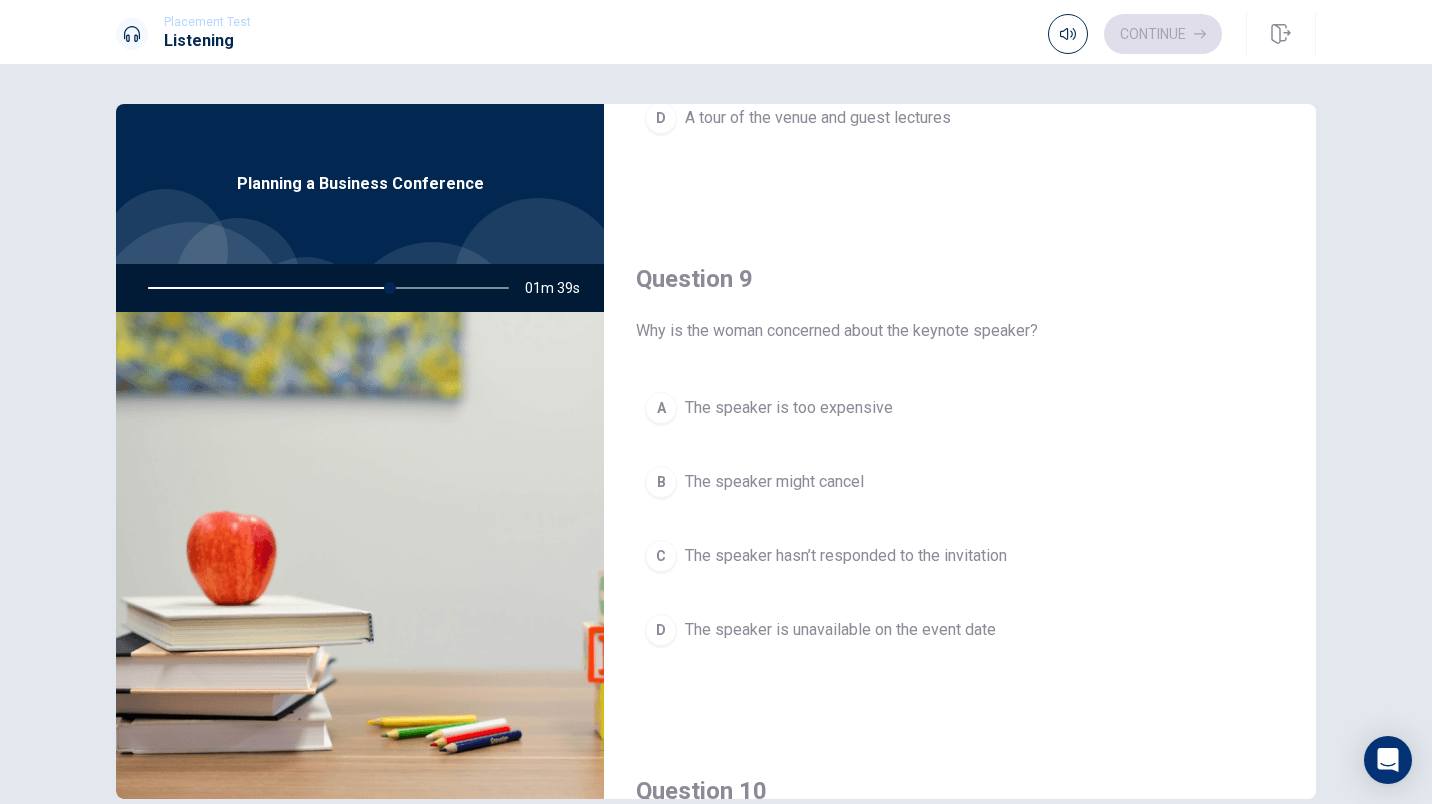 scroll, scrollTop: 1420, scrollLeft: 0, axis: vertical 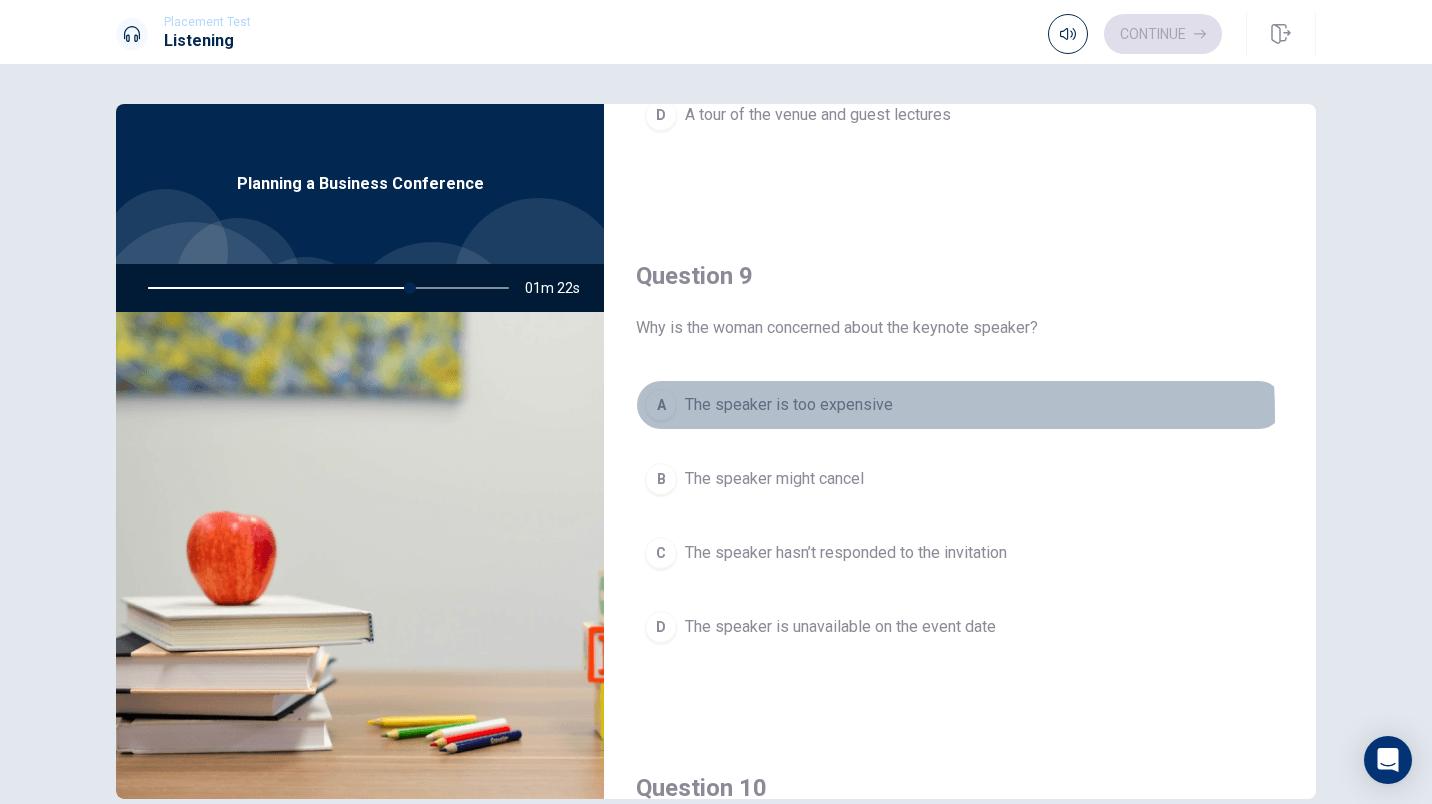 click on "The speaker is too expensive" at bounding box center (789, 405) 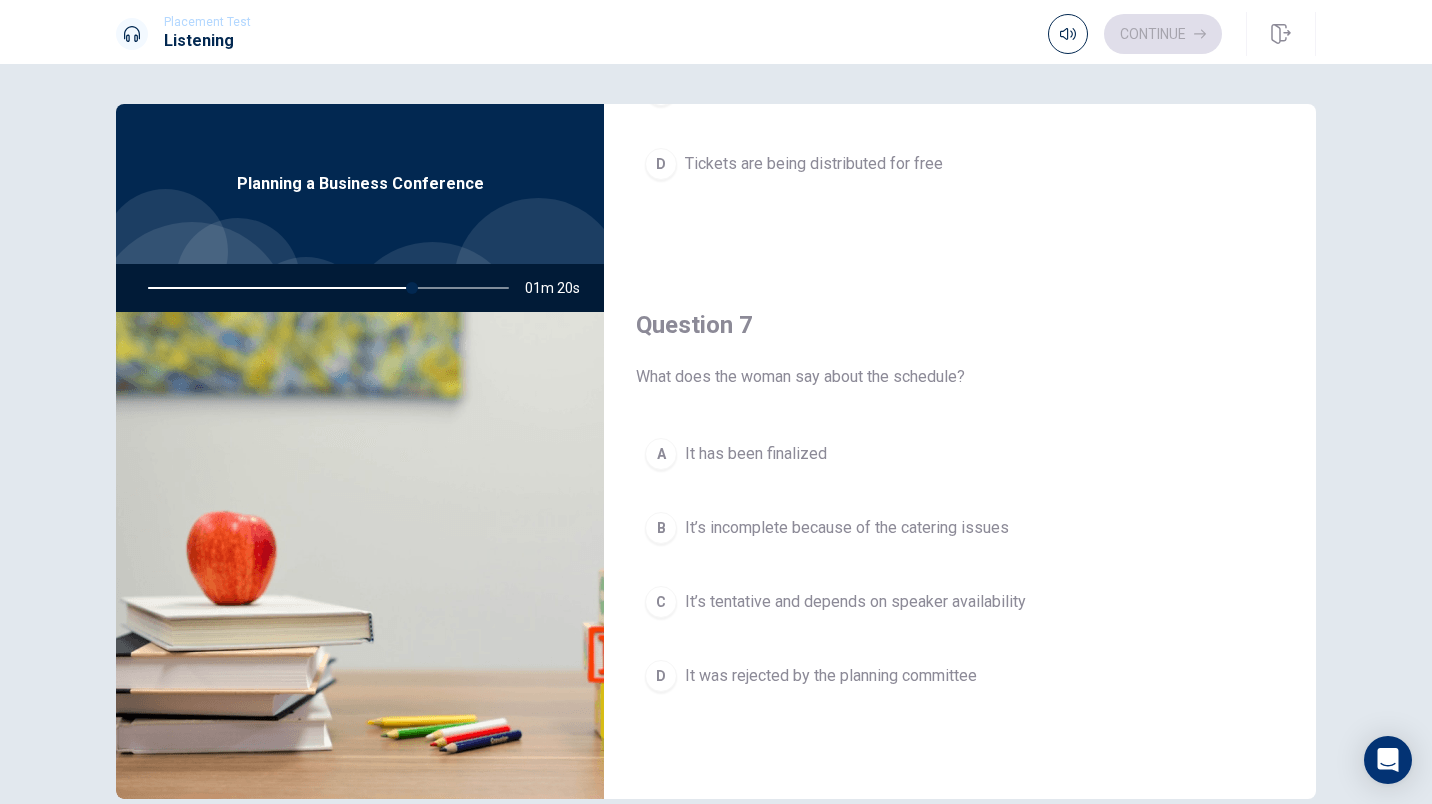 scroll, scrollTop: 352, scrollLeft: 0, axis: vertical 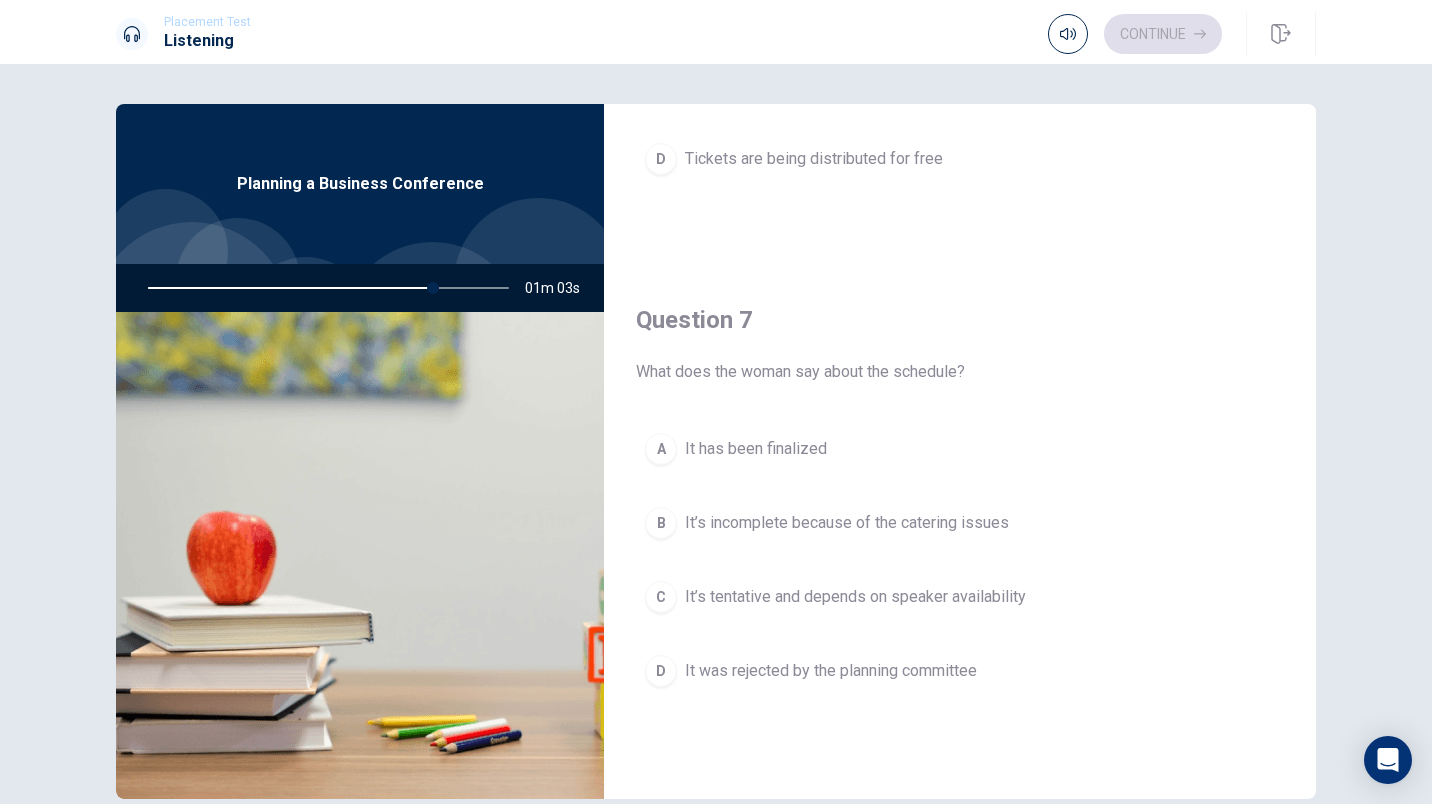 click on "It’s tentative and depends on speaker availability" at bounding box center (855, 597) 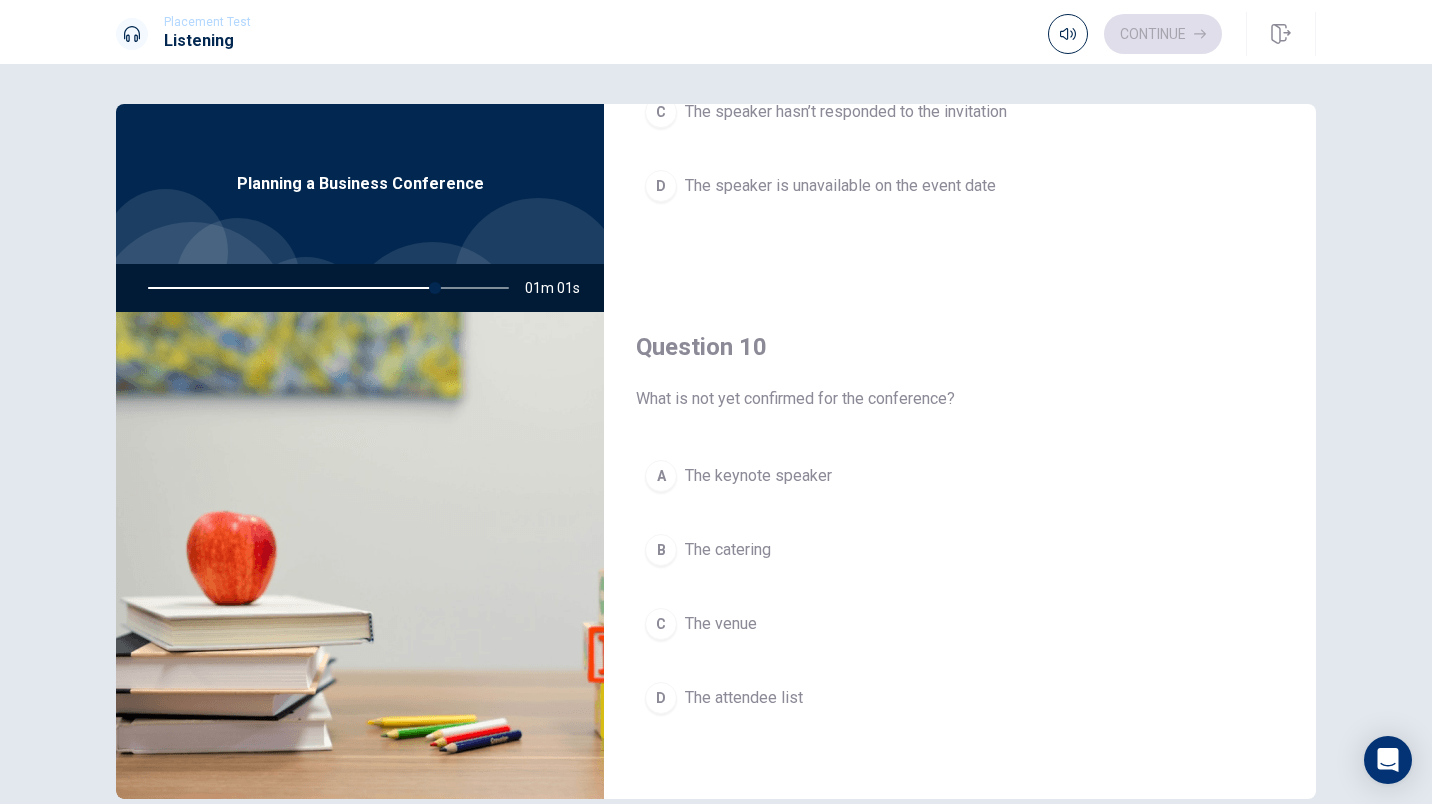 scroll, scrollTop: 1865, scrollLeft: 0, axis: vertical 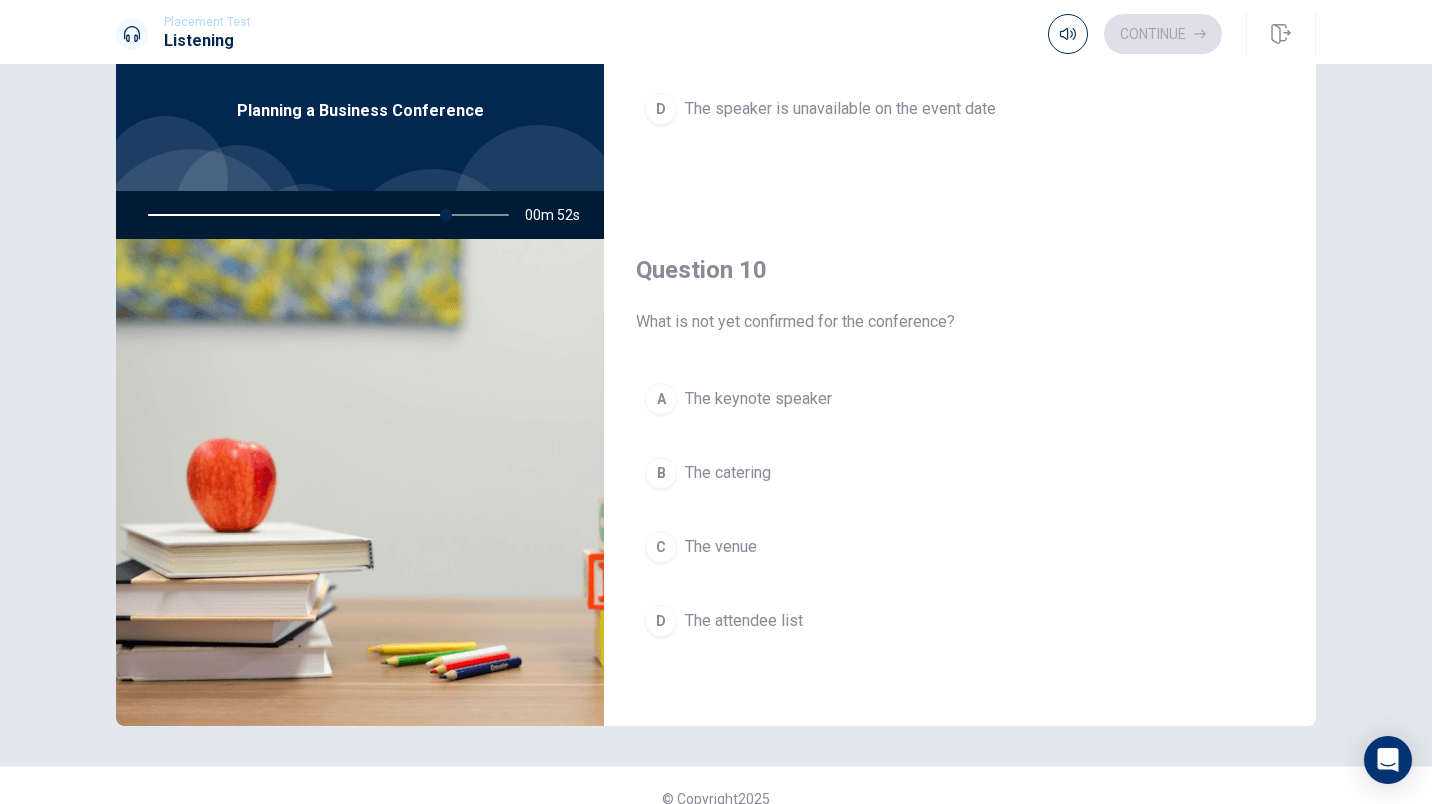 click on "The venue" at bounding box center (721, 547) 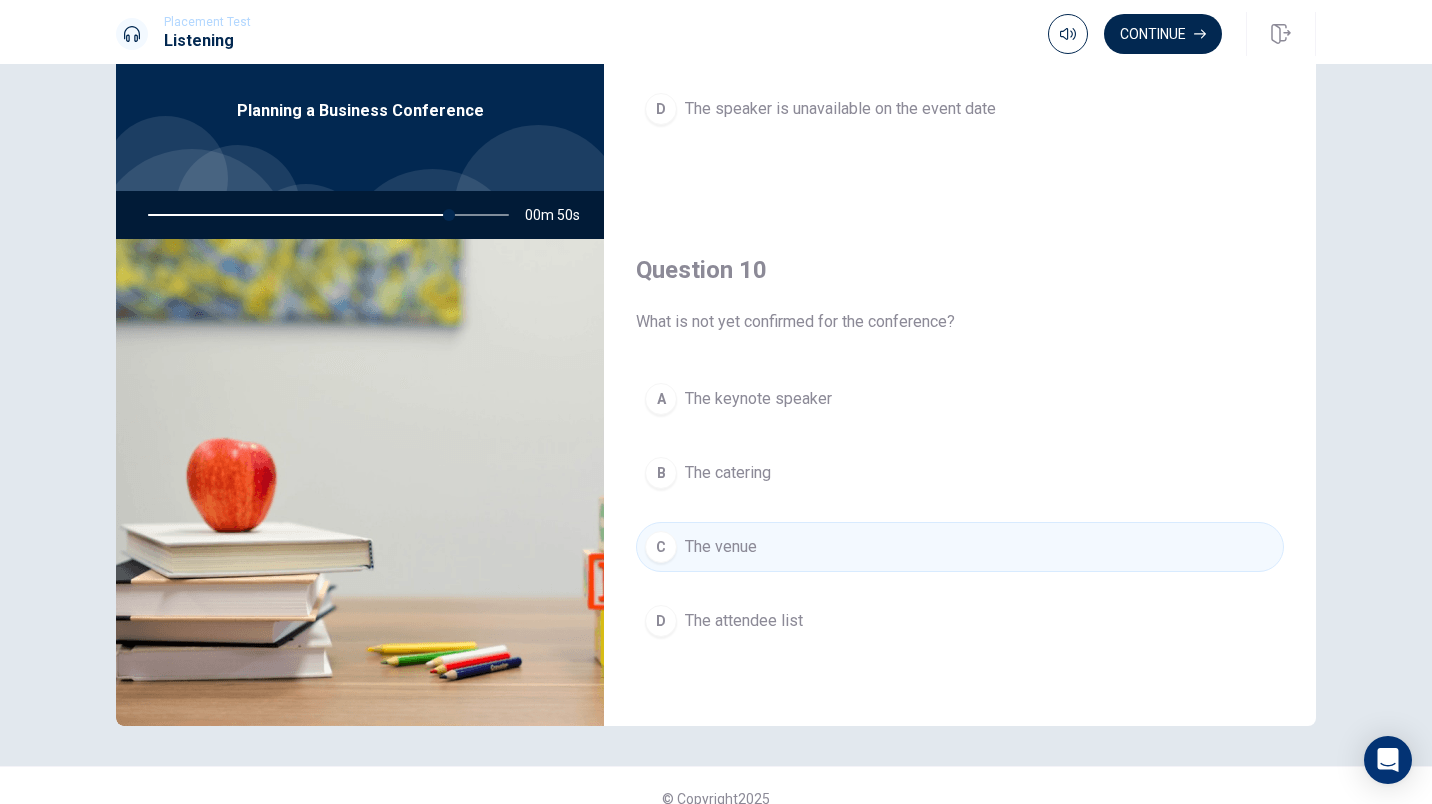 click on "The attendee list" at bounding box center [744, 621] 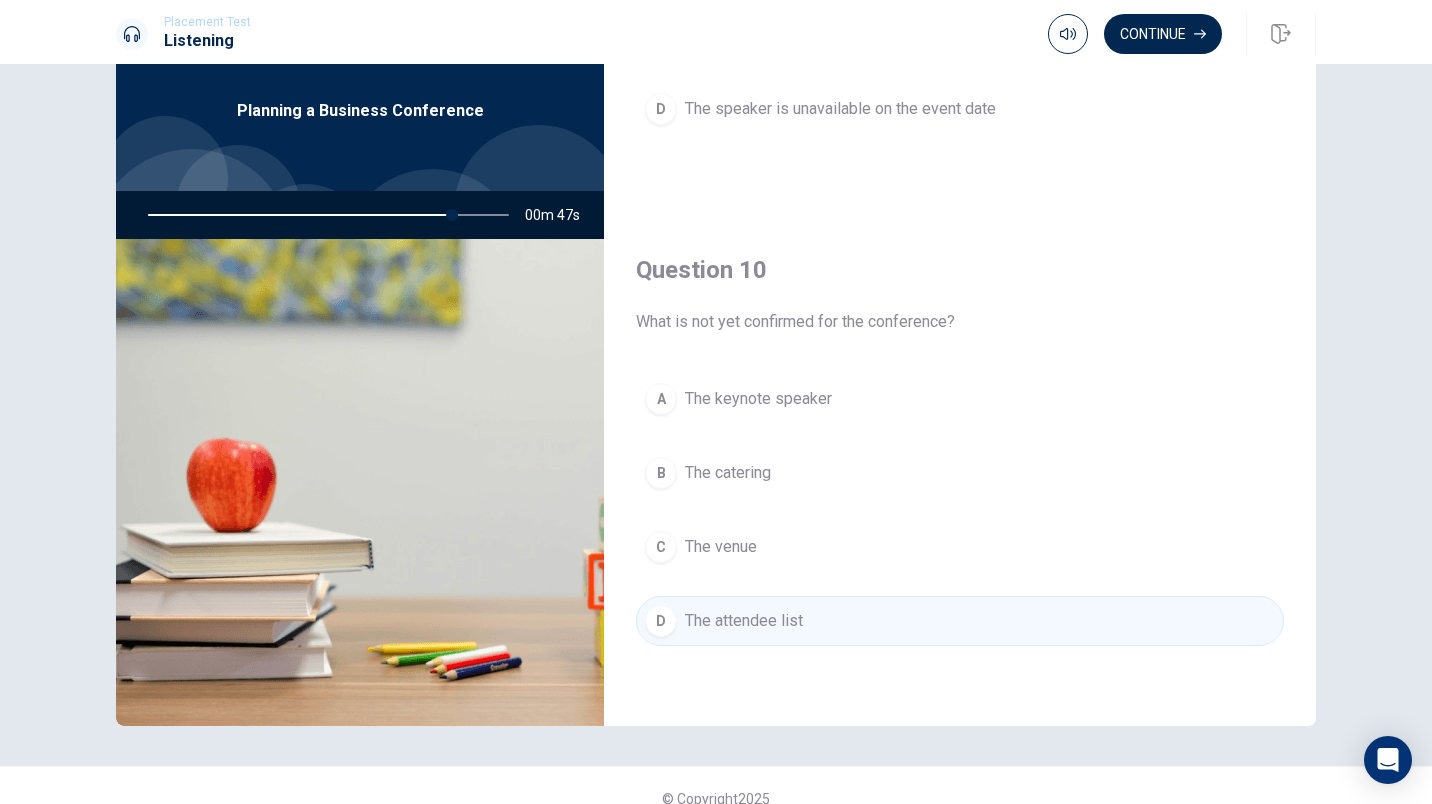 scroll, scrollTop: 99, scrollLeft: 0, axis: vertical 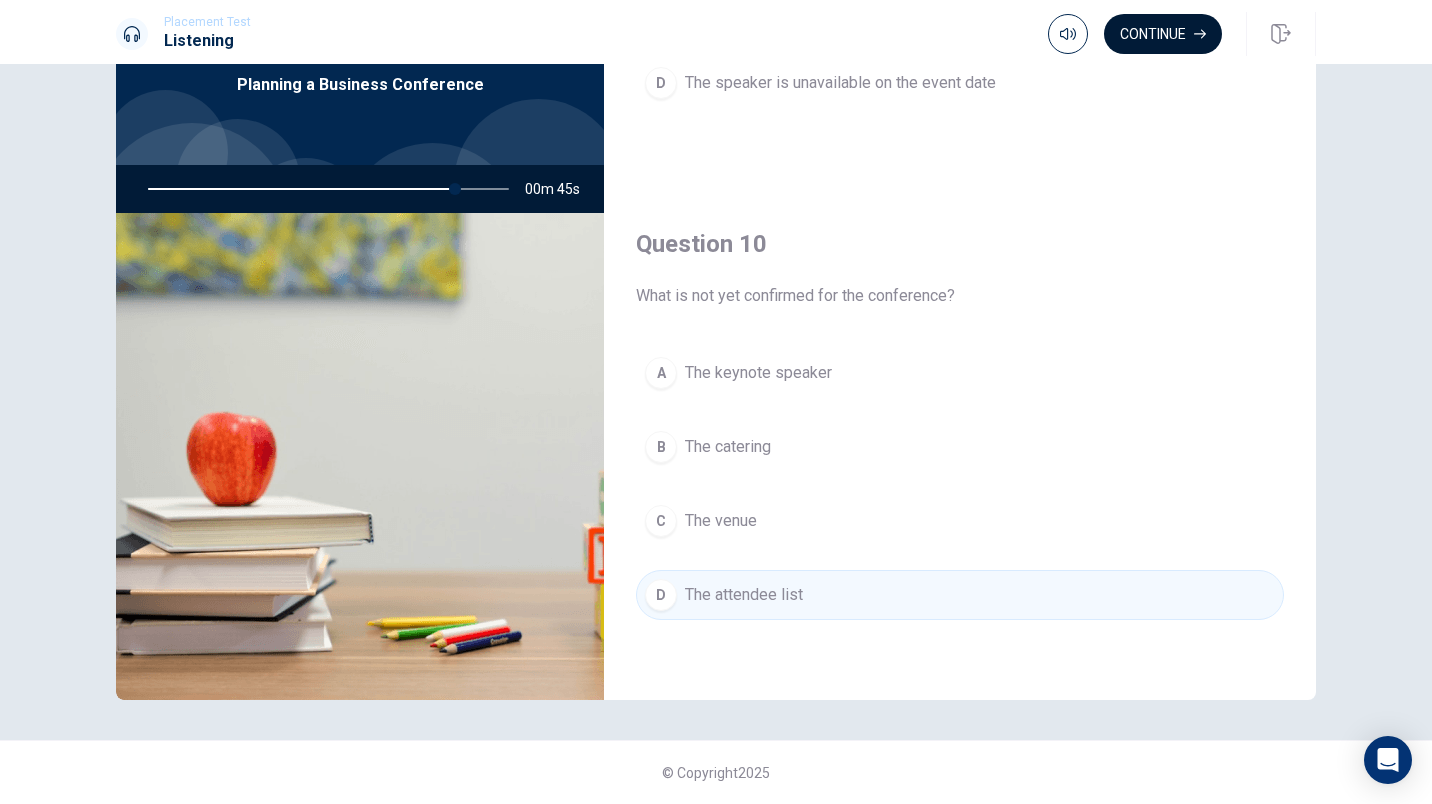 click on "Continue" at bounding box center (1163, 34) 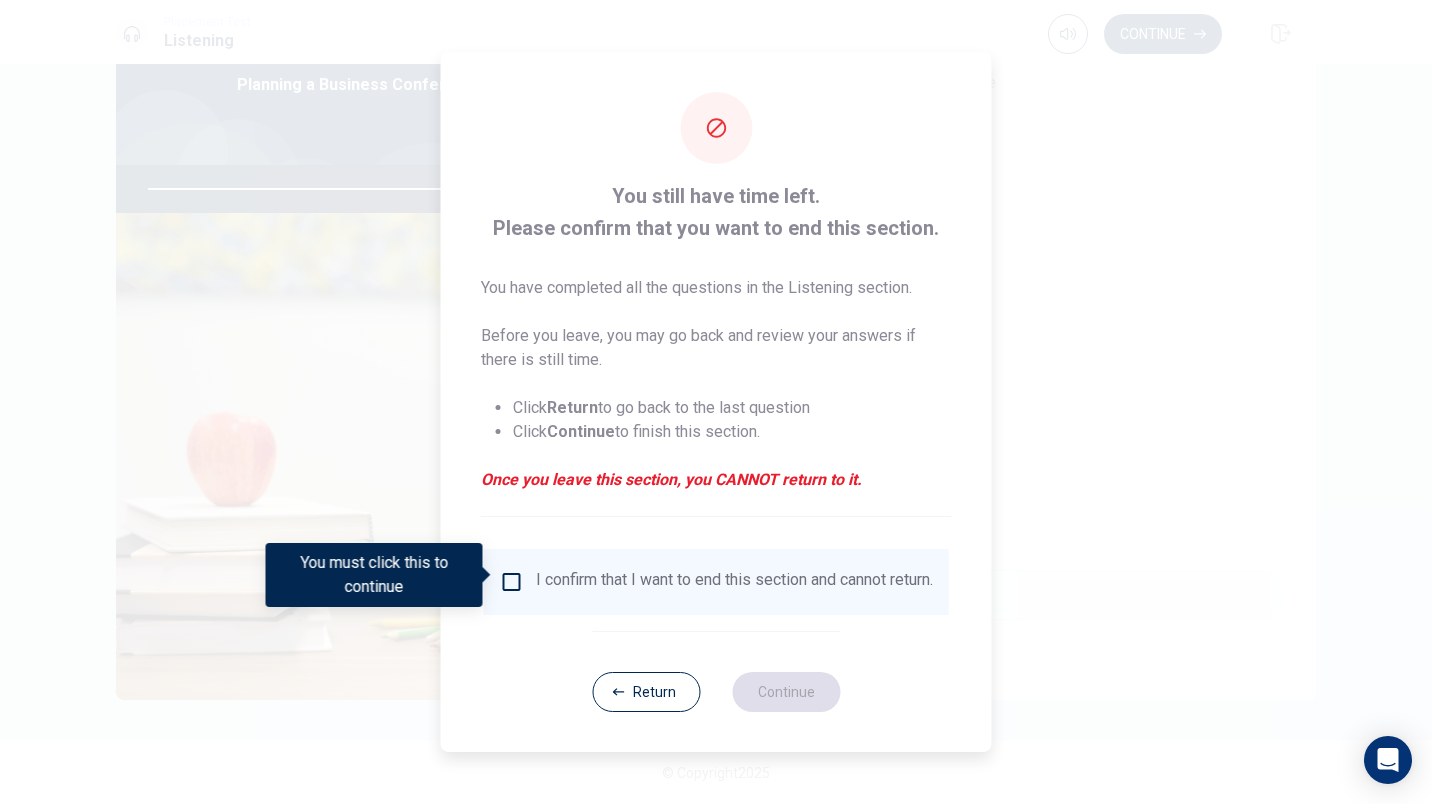 click on "I confirm that I want to end this section and cannot return." at bounding box center [716, 582] 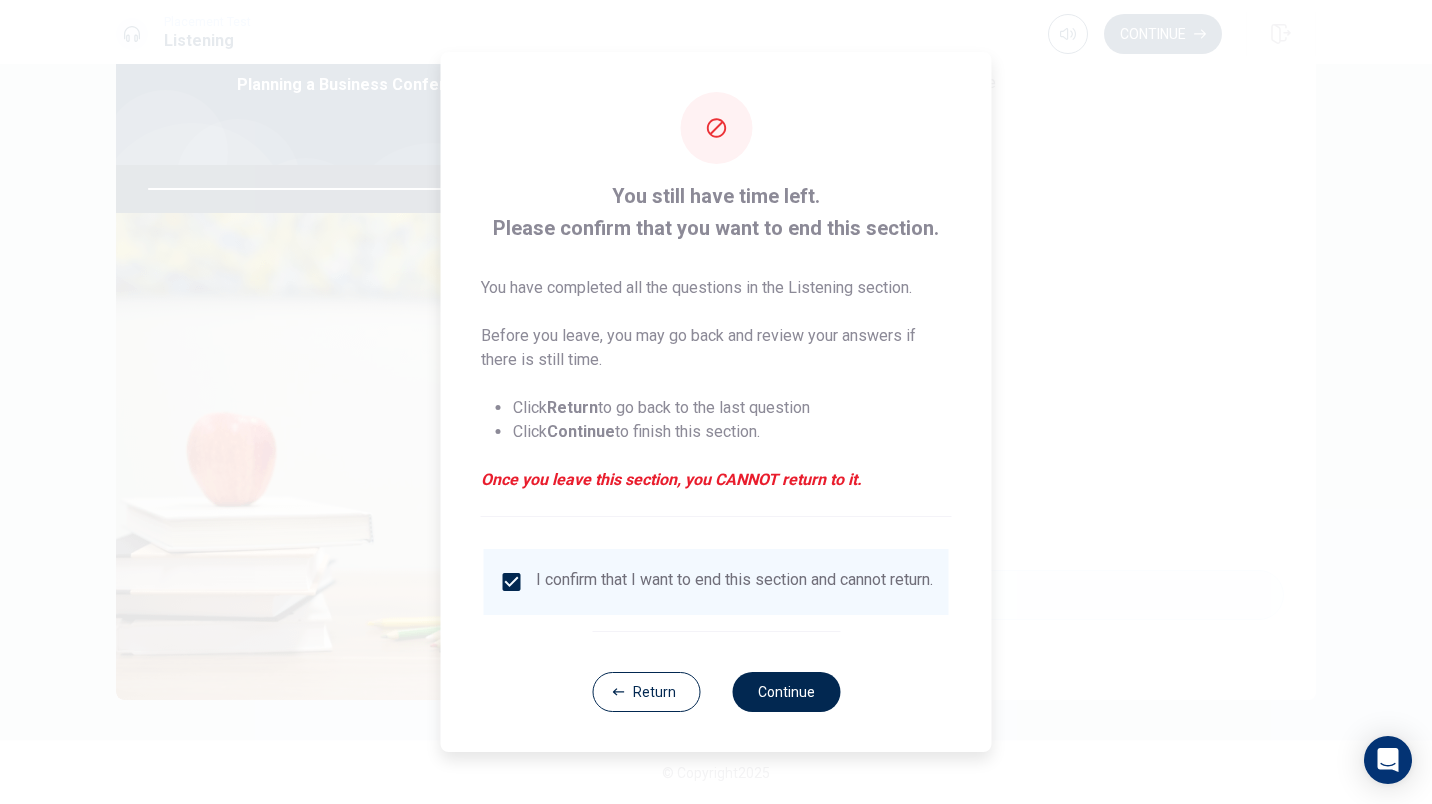 click on "Return Continue" at bounding box center (716, 691) 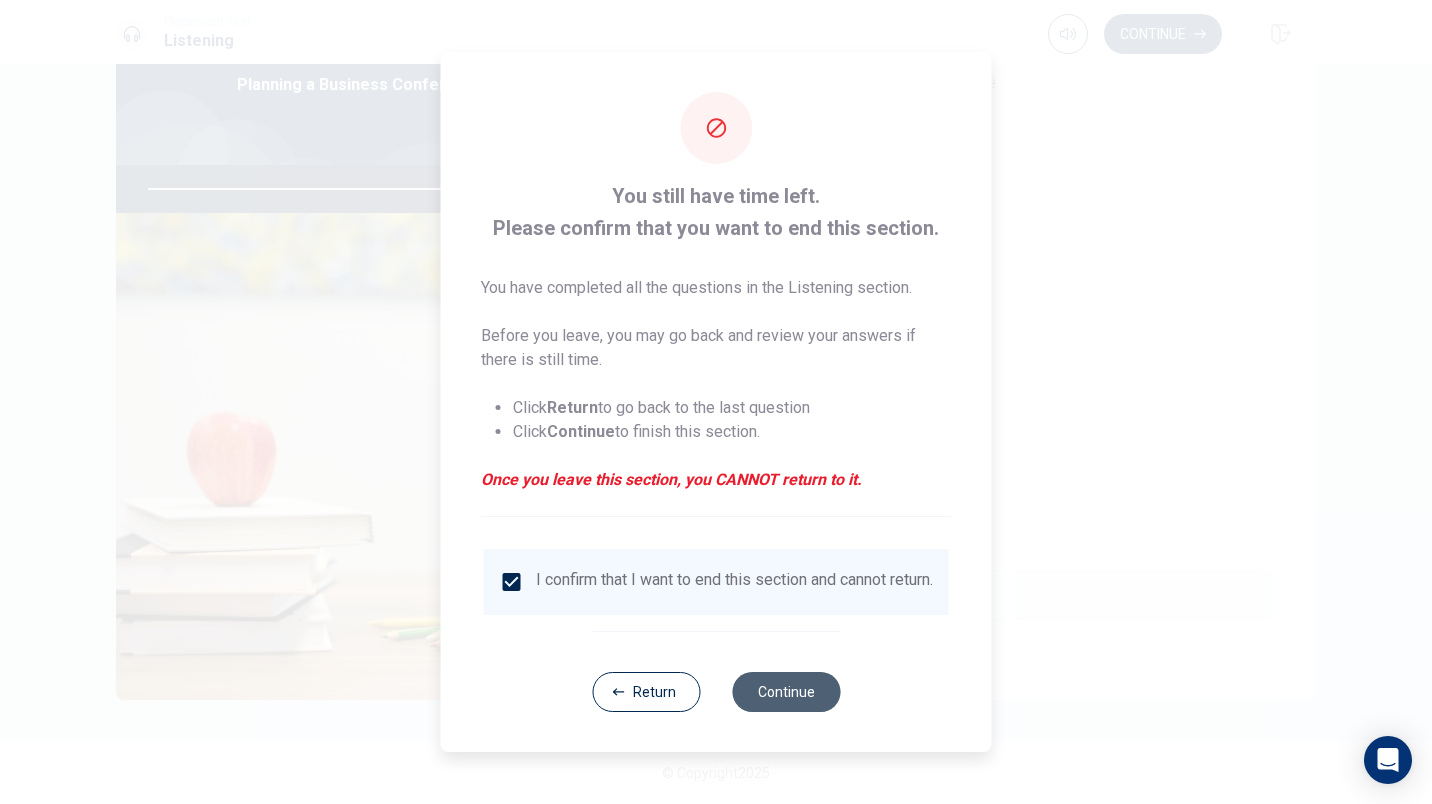 click on "Continue" at bounding box center [786, 692] 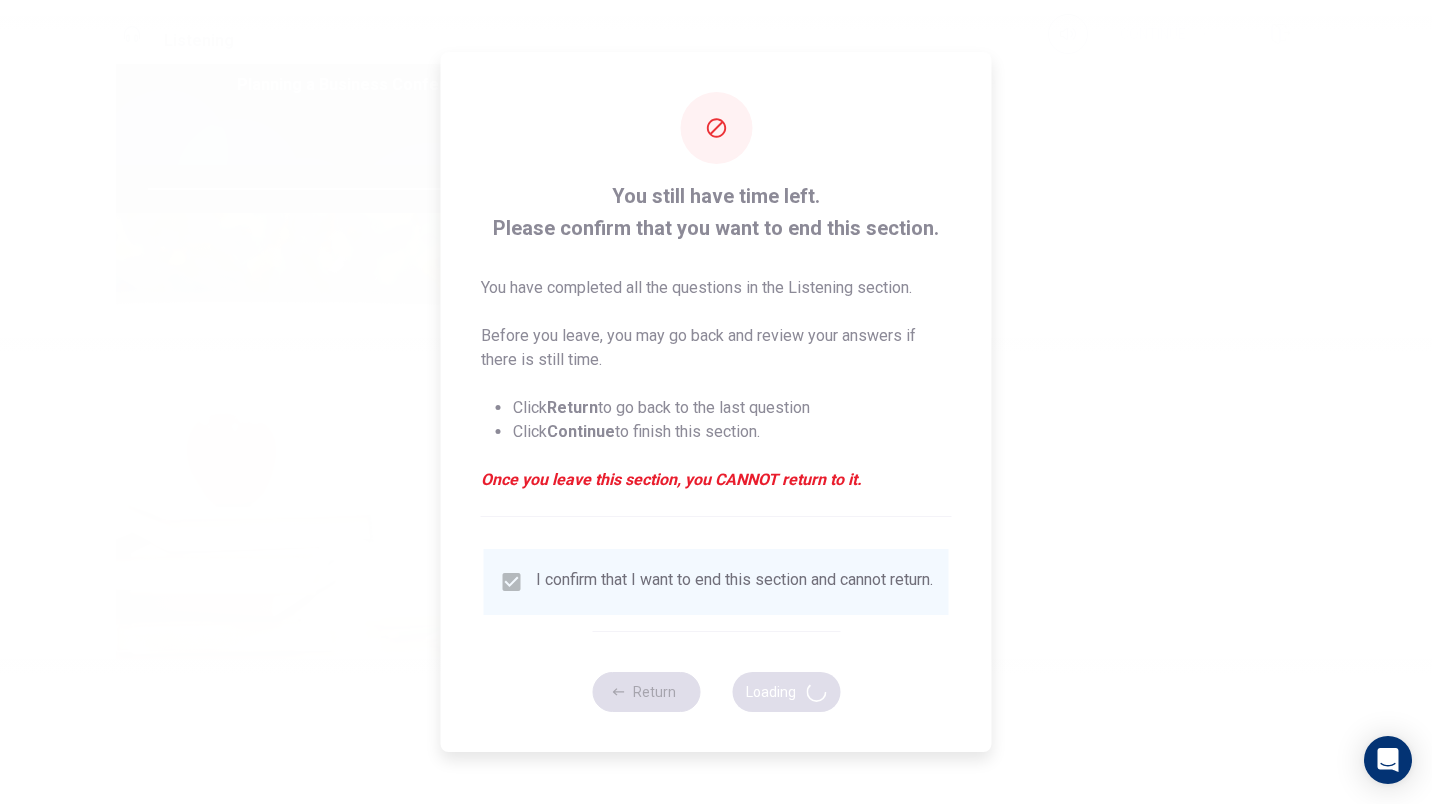 type on "87" 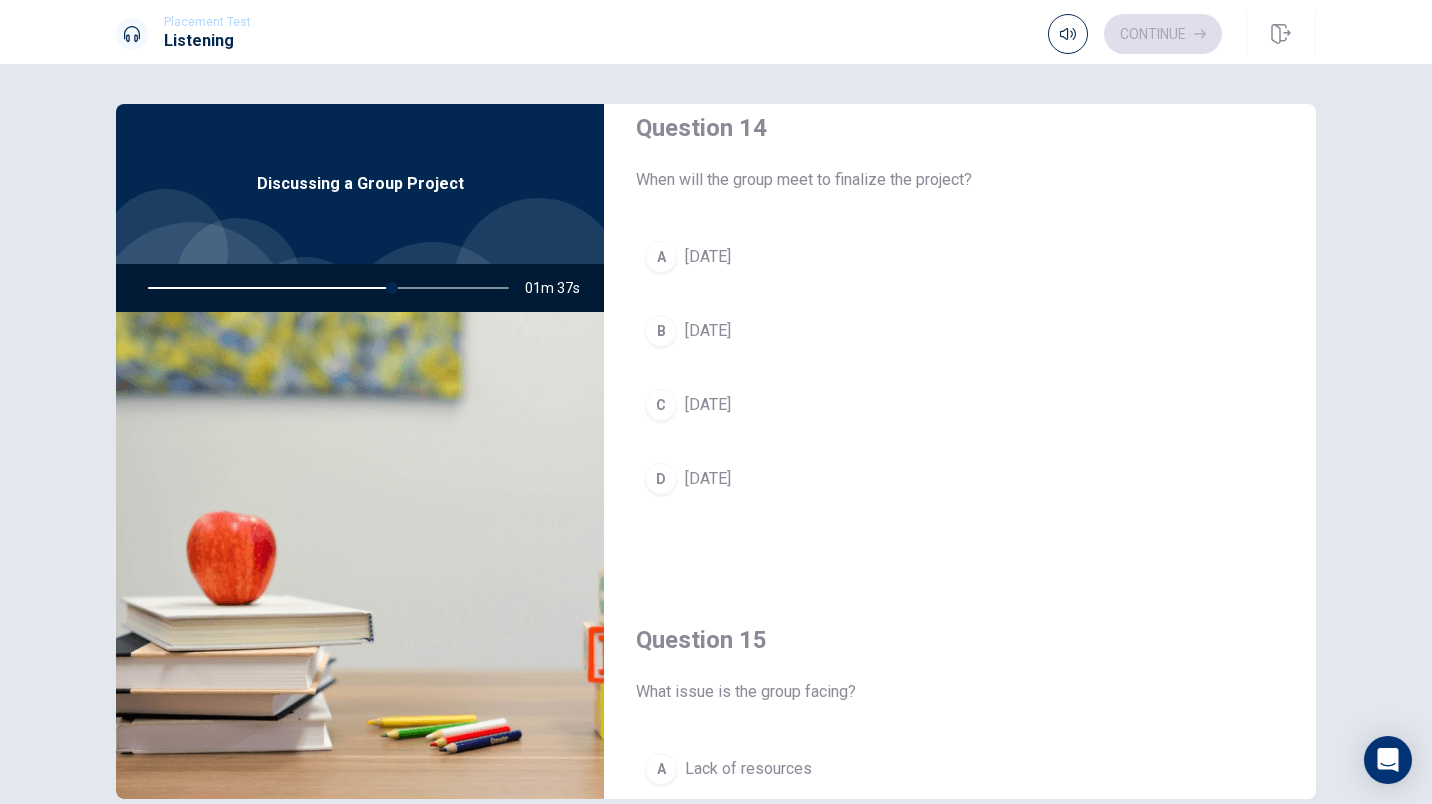 scroll, scrollTop: 1571, scrollLeft: 0, axis: vertical 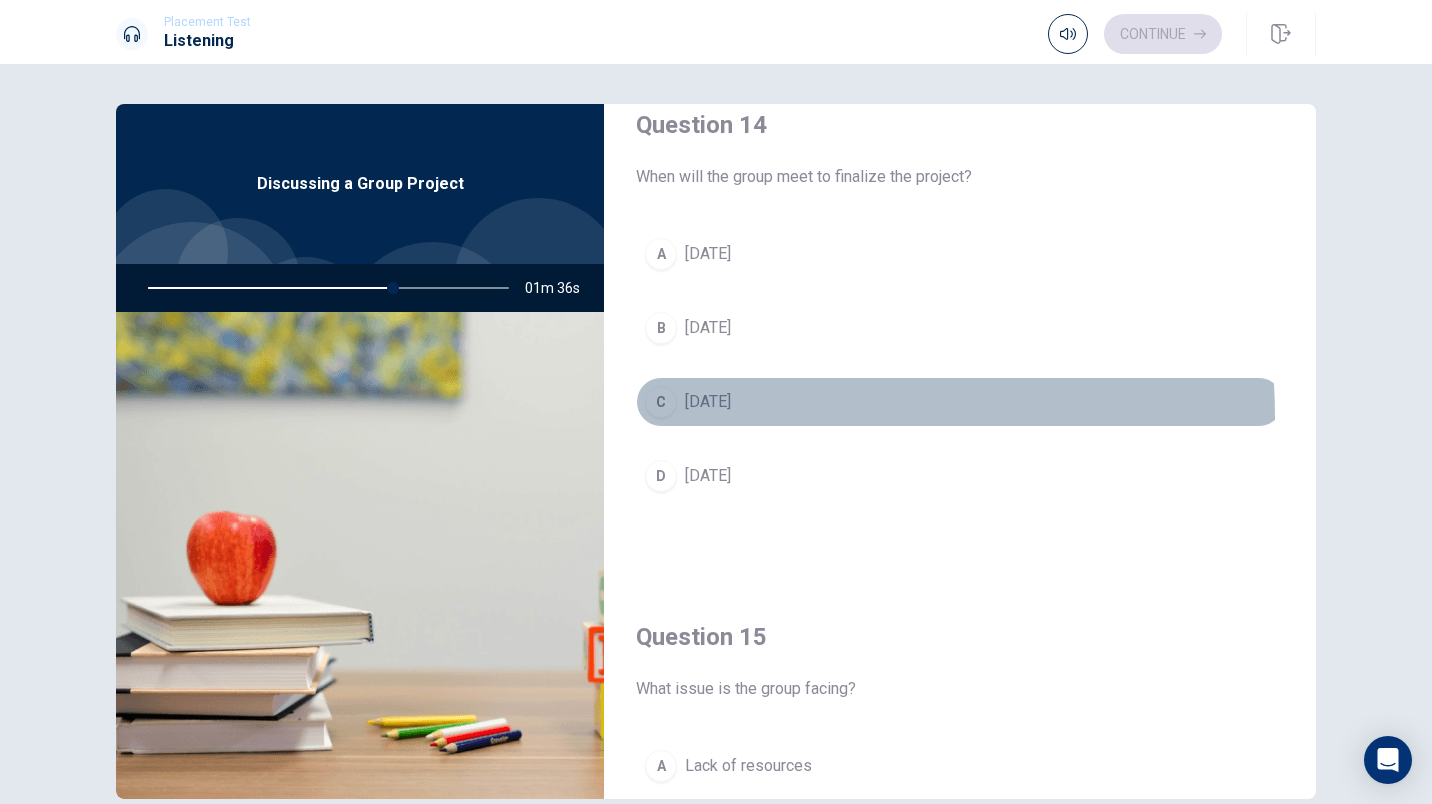 click on "C [DATE]" at bounding box center (960, 402) 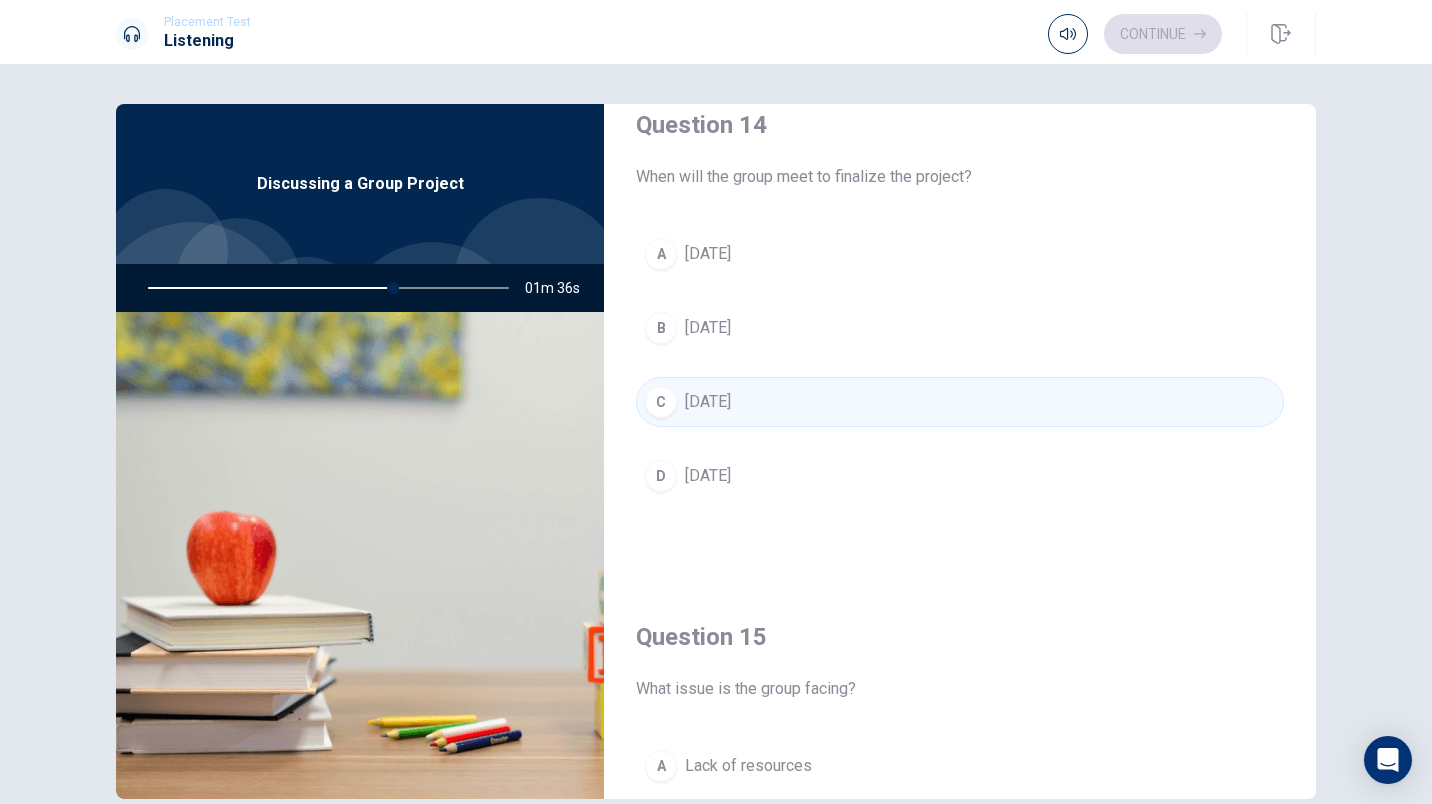 scroll, scrollTop: 1865, scrollLeft: 0, axis: vertical 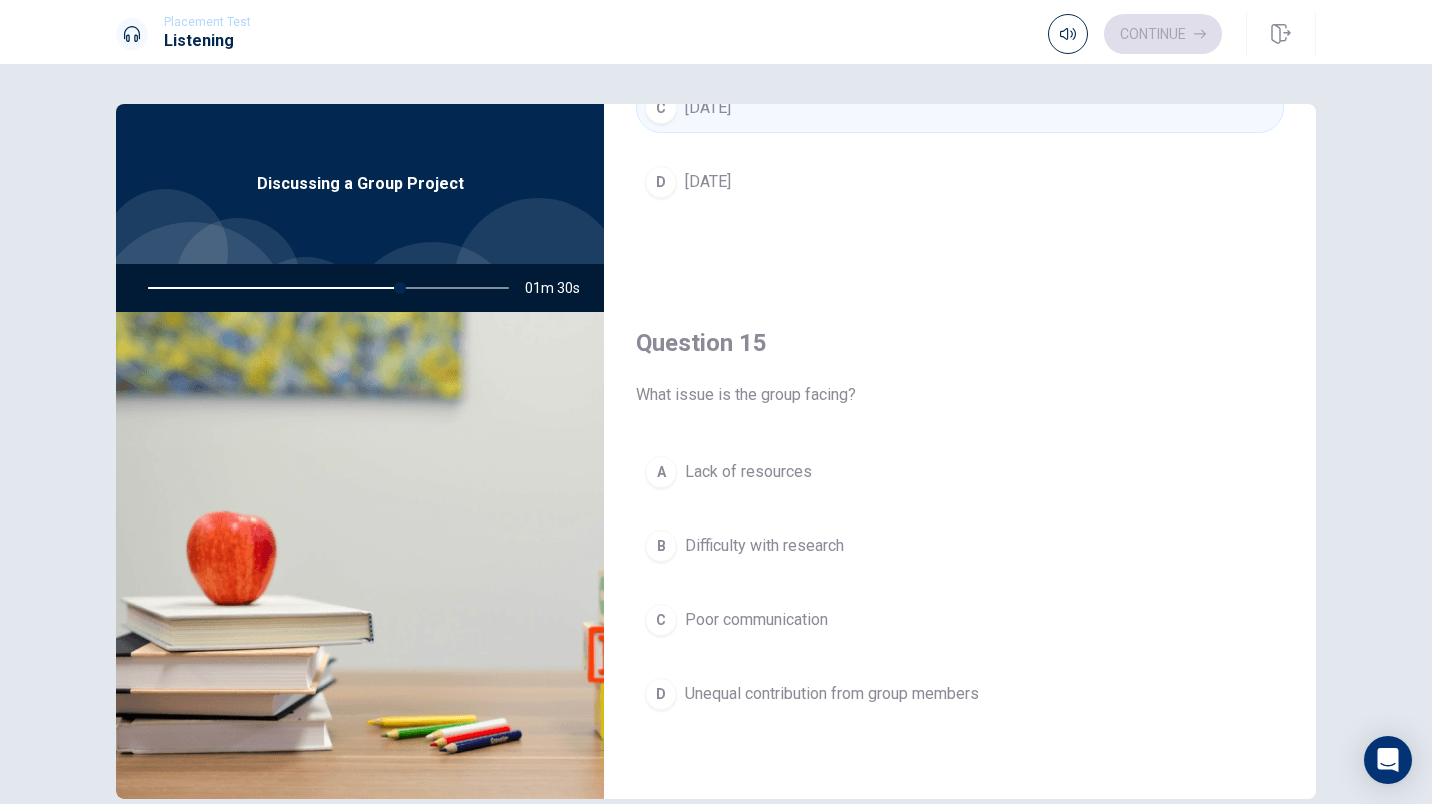 click on "Unequal contribution from group members" at bounding box center (832, 694) 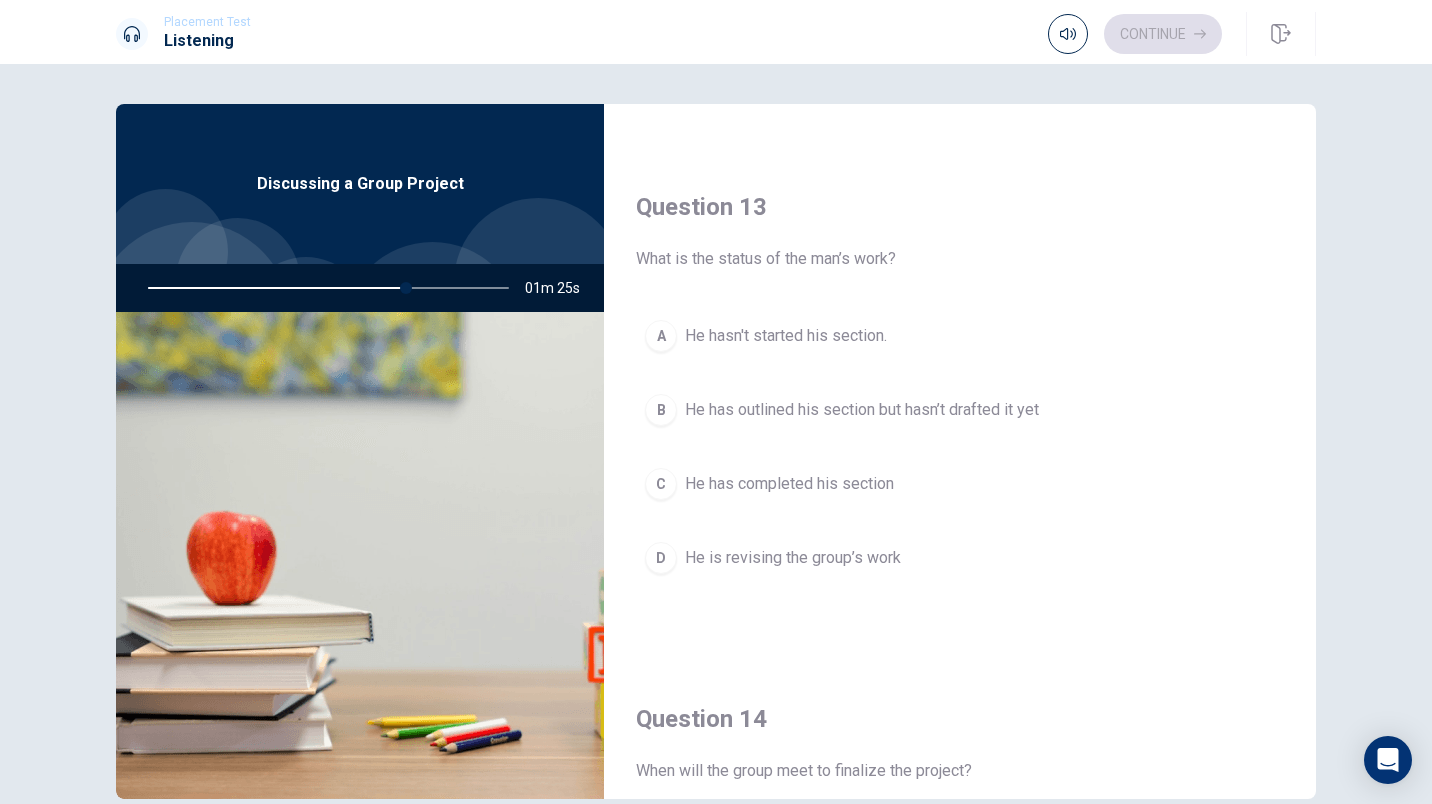 scroll, scrollTop: 976, scrollLeft: 0, axis: vertical 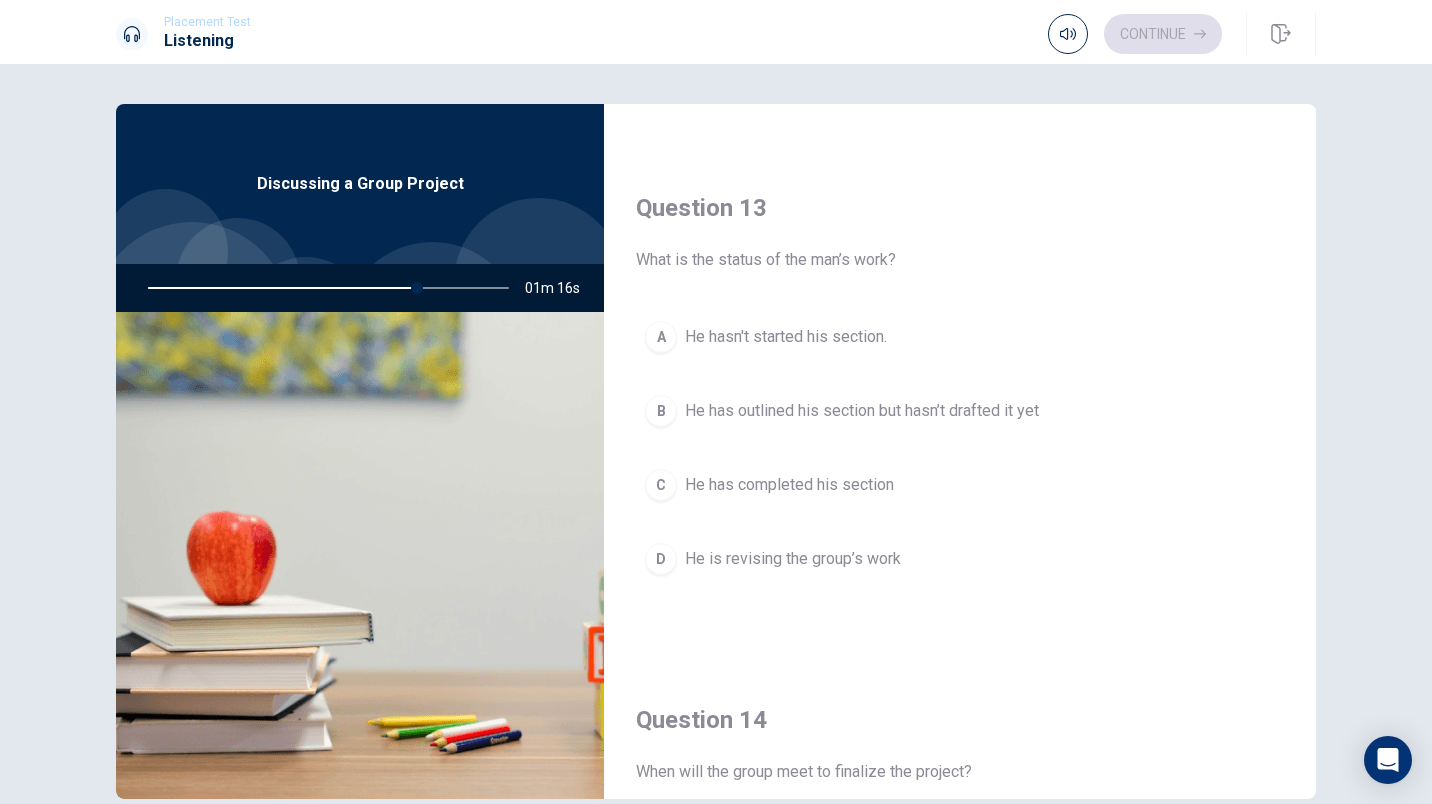 click on "He is revising the group’s work" at bounding box center [793, 559] 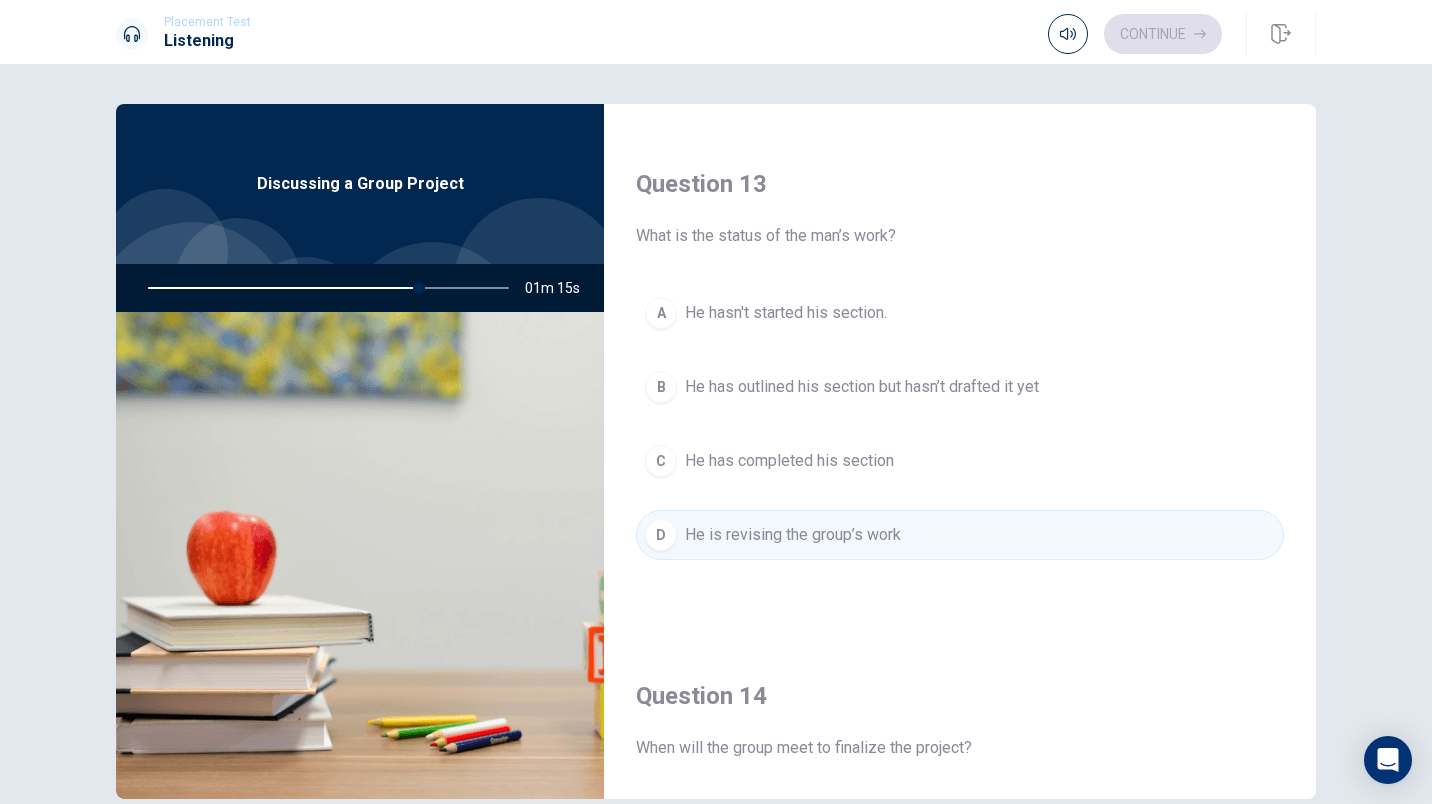 scroll, scrollTop: 1002, scrollLeft: 0, axis: vertical 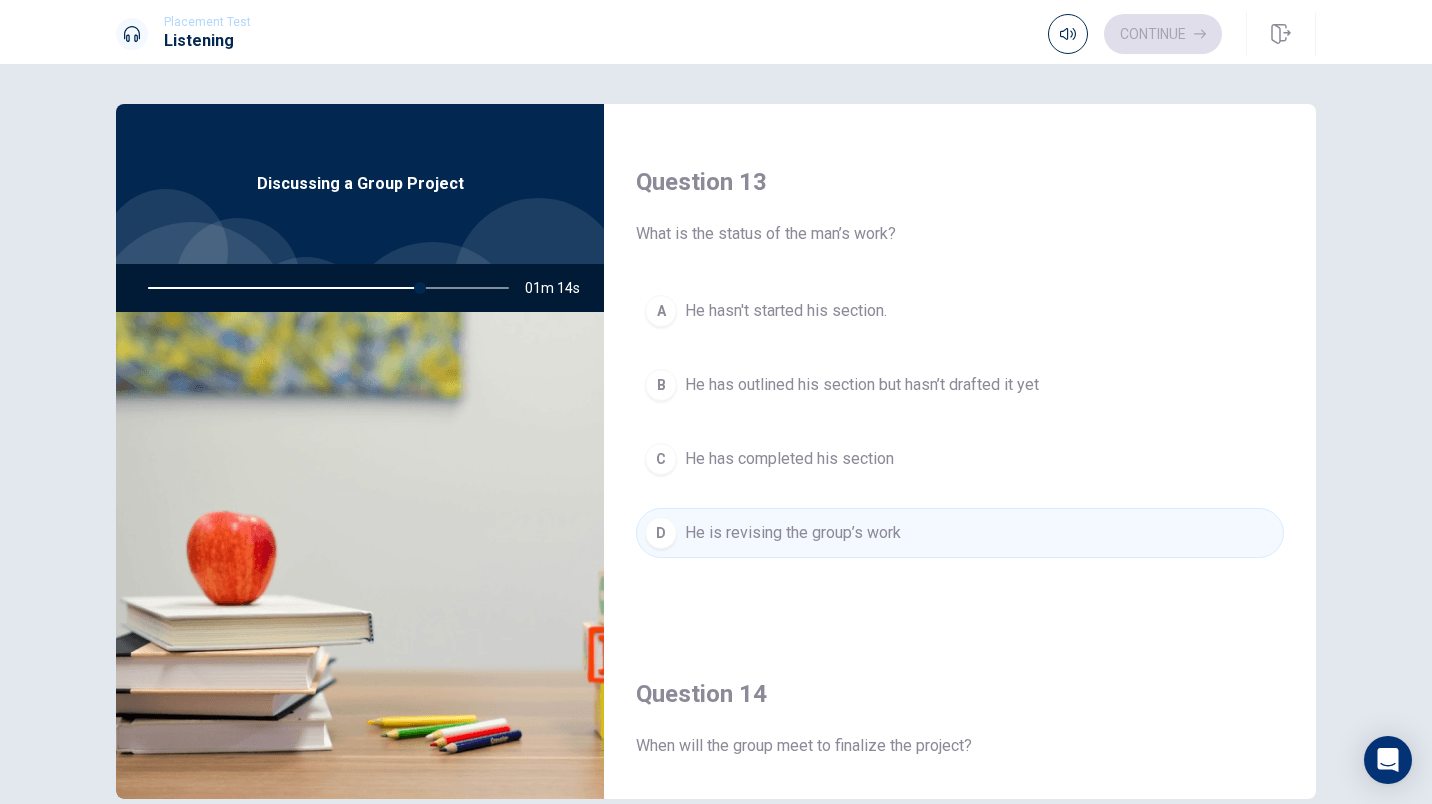 click on "He has outlined his section but hasn’t drafted it yet" at bounding box center (862, 385) 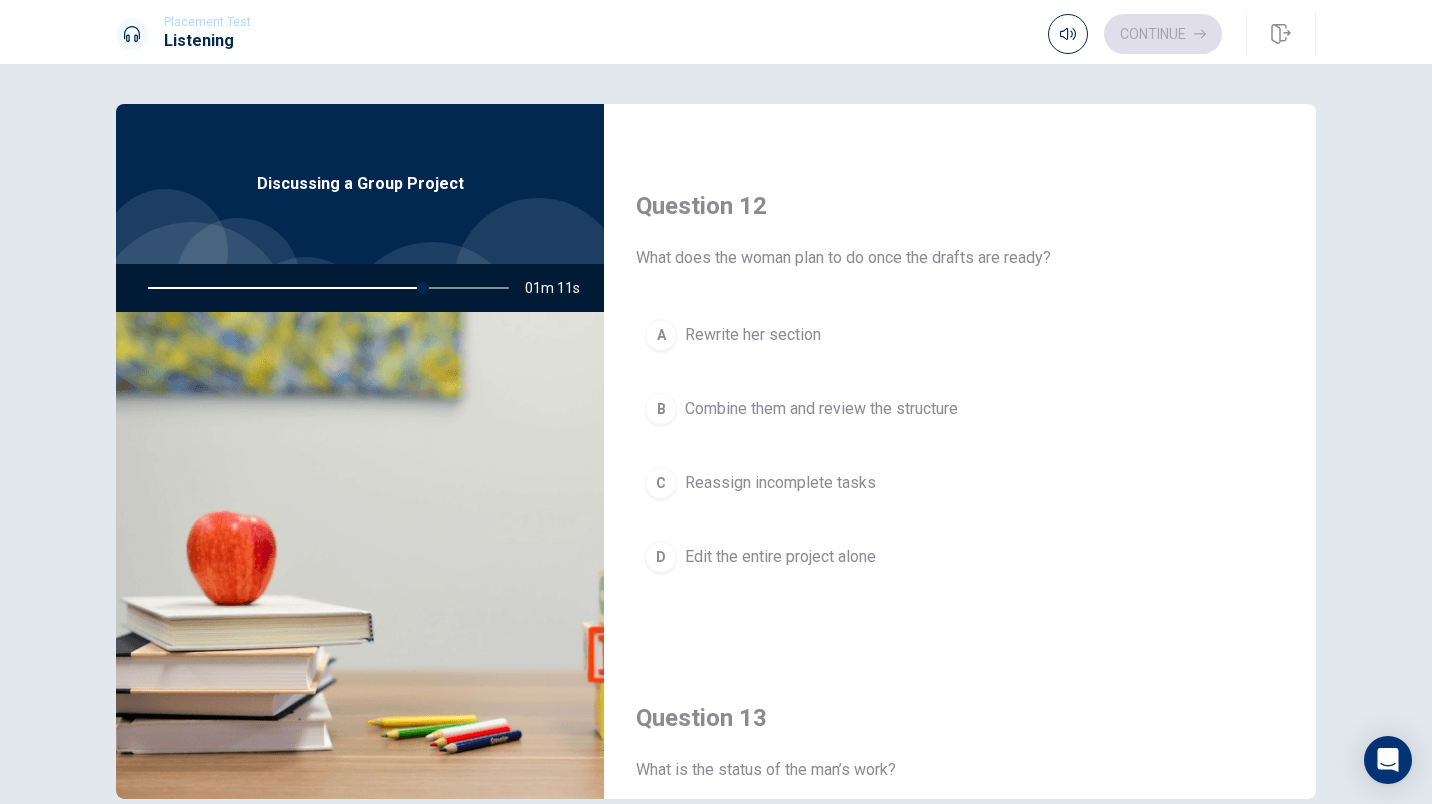 scroll, scrollTop: 465, scrollLeft: 0, axis: vertical 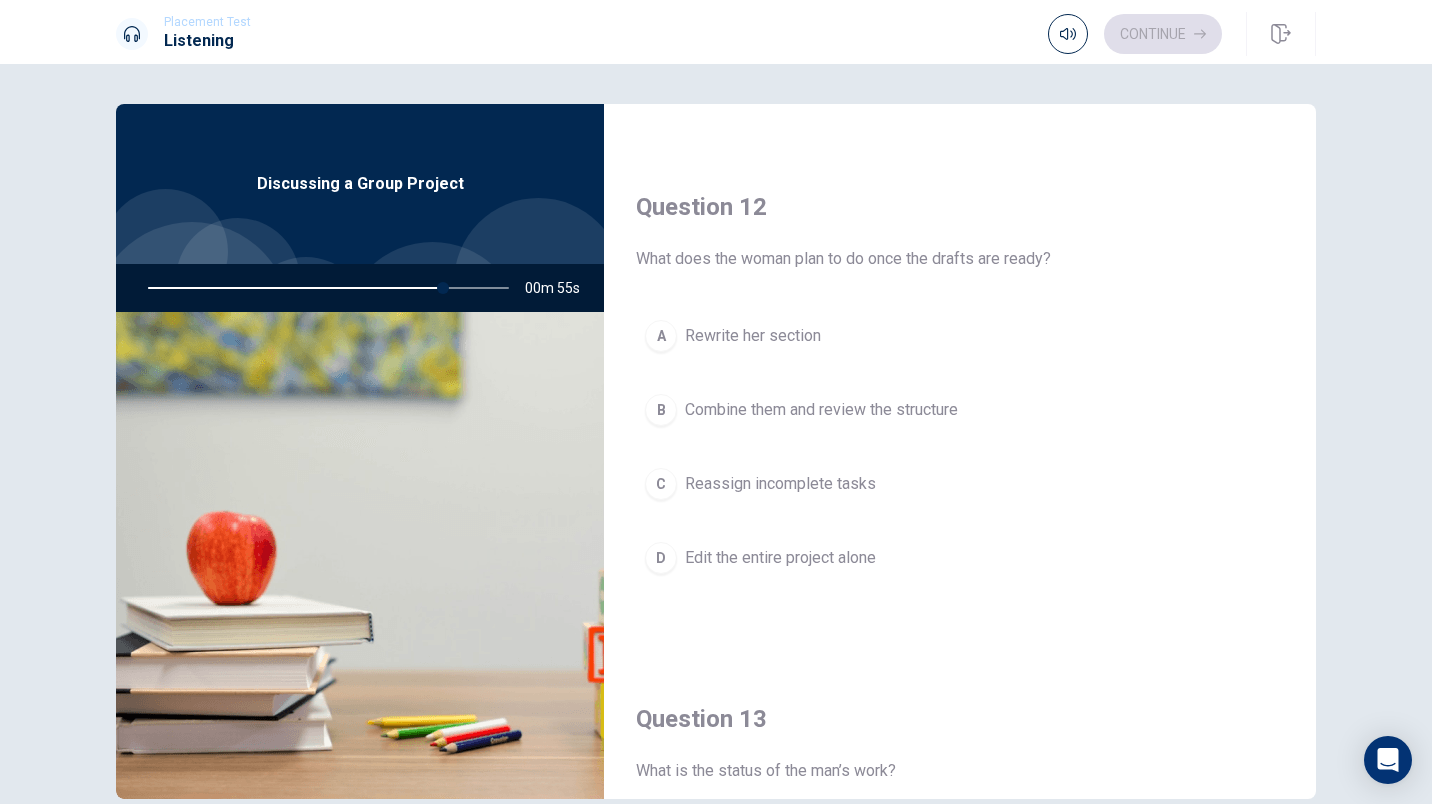 click on "Combine them and review the structure" at bounding box center (821, 410) 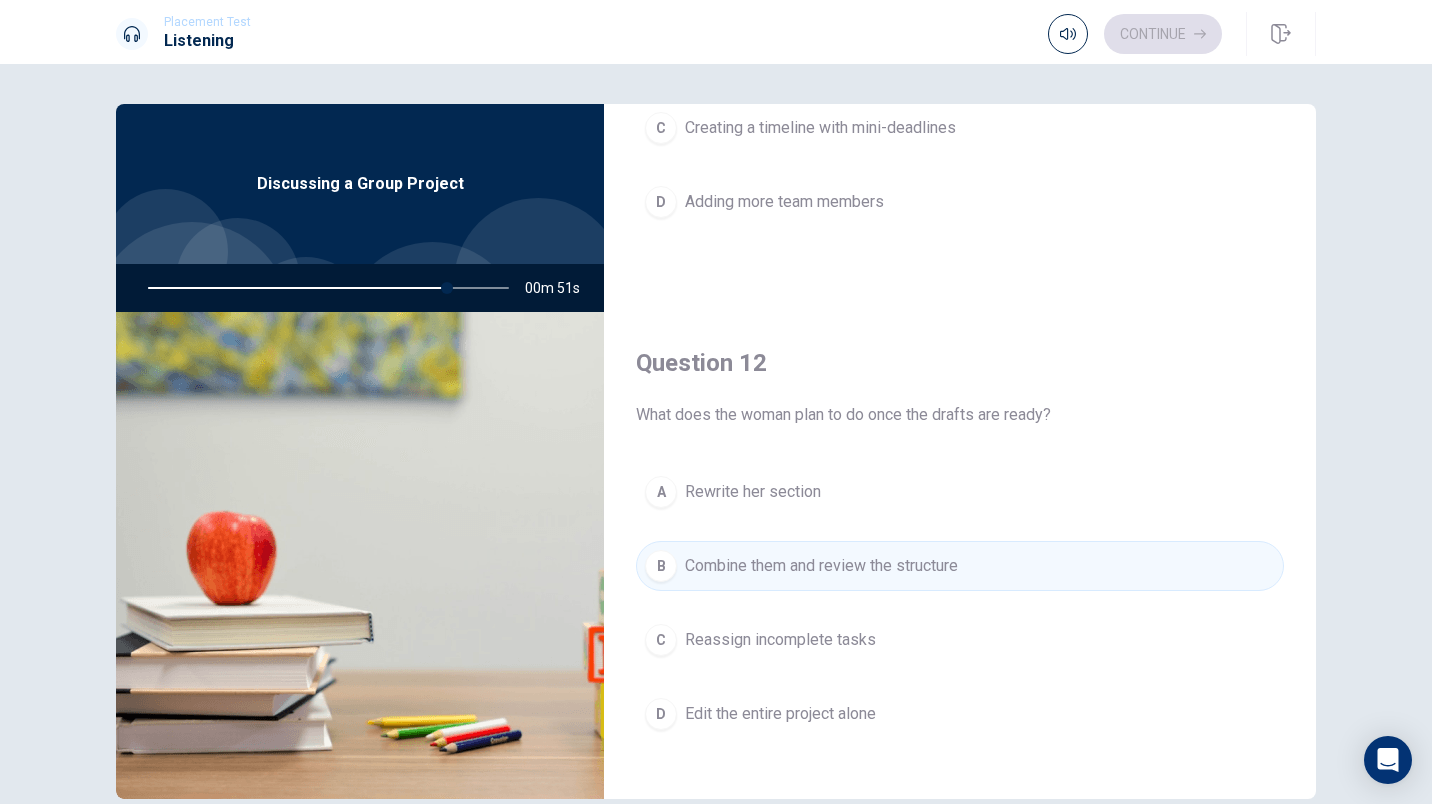 scroll, scrollTop: 0, scrollLeft: 0, axis: both 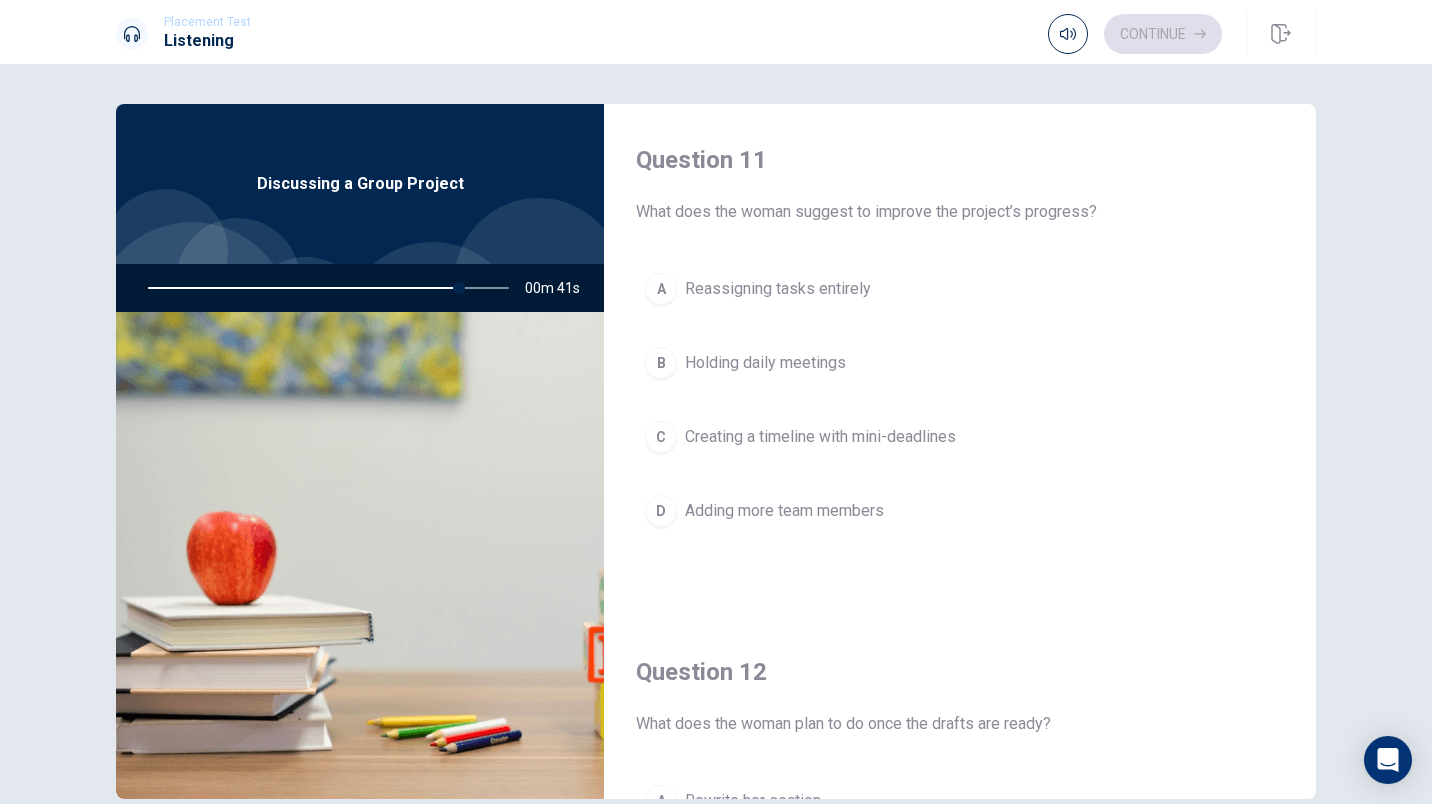 click on "C Creating a timeline with mini-deadlines" at bounding box center (960, 437) 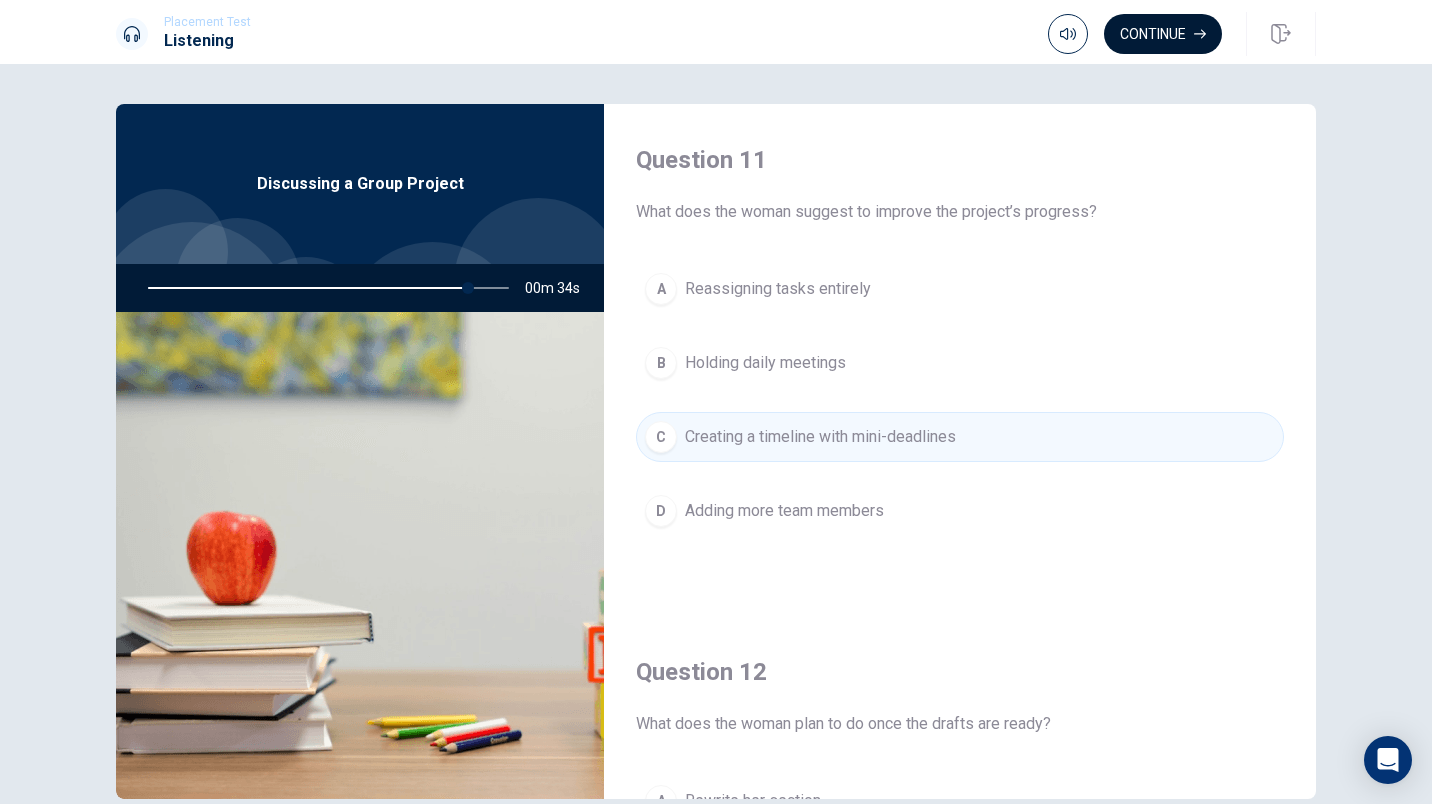 click on "Continue" at bounding box center (1163, 34) 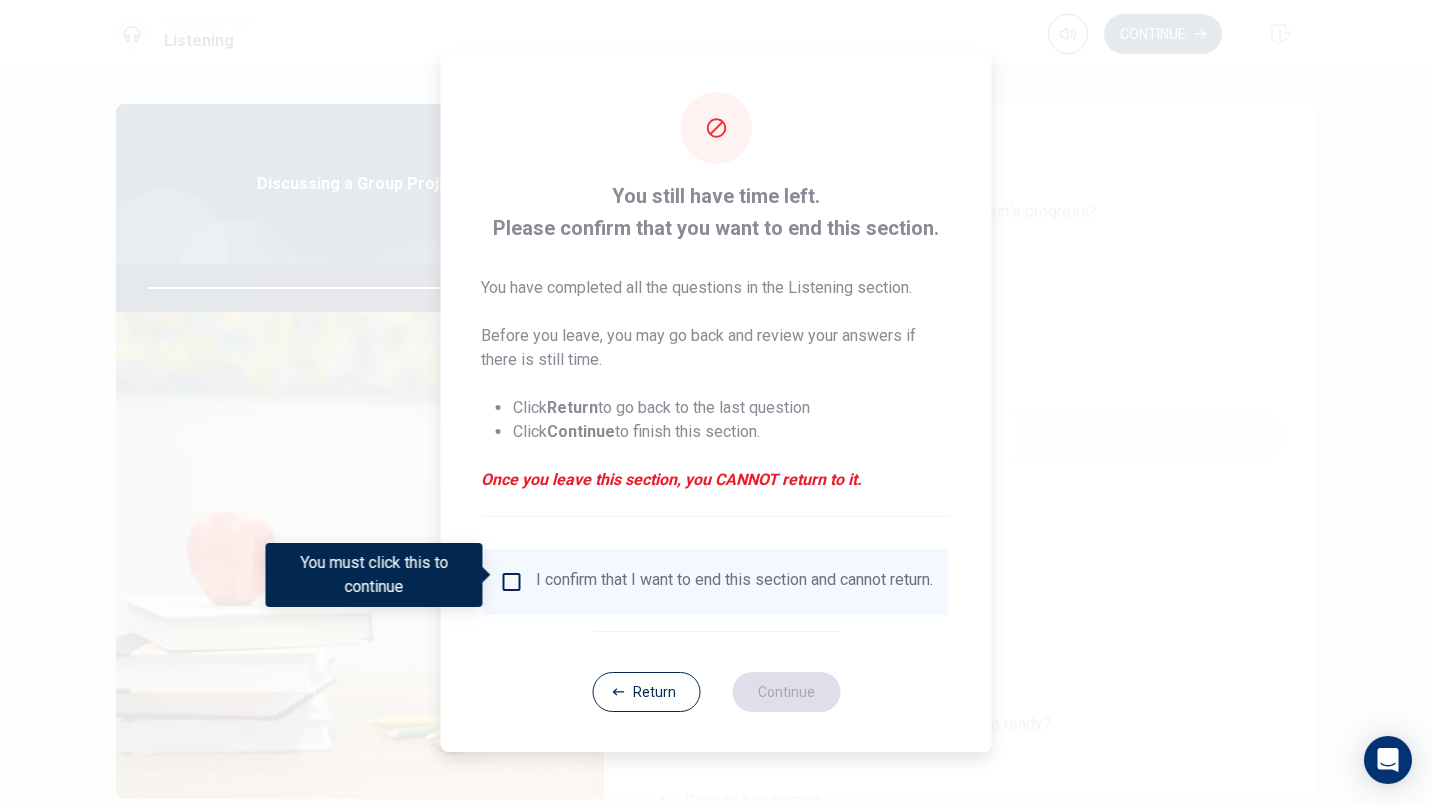 click at bounding box center [512, 582] 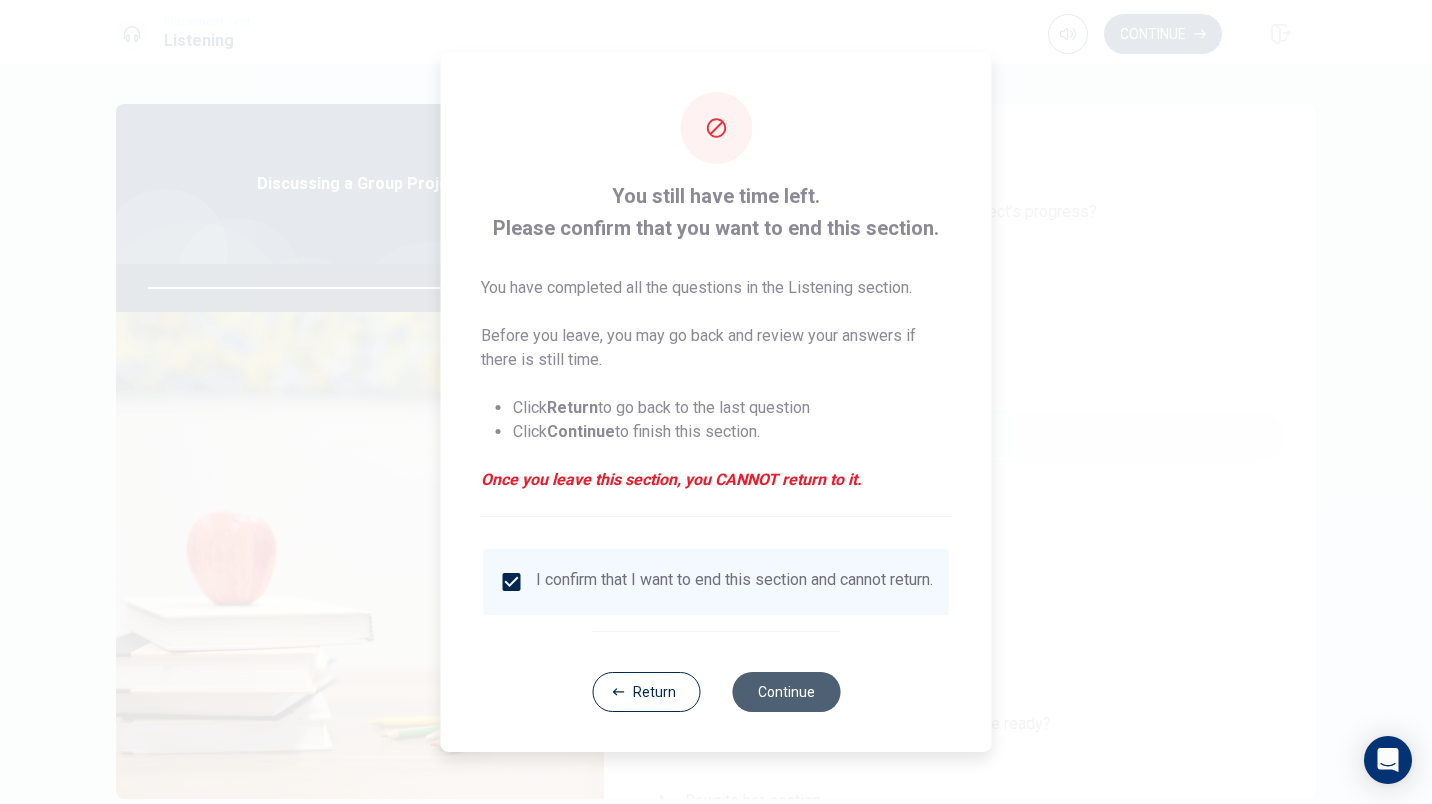 click on "Continue" at bounding box center [786, 692] 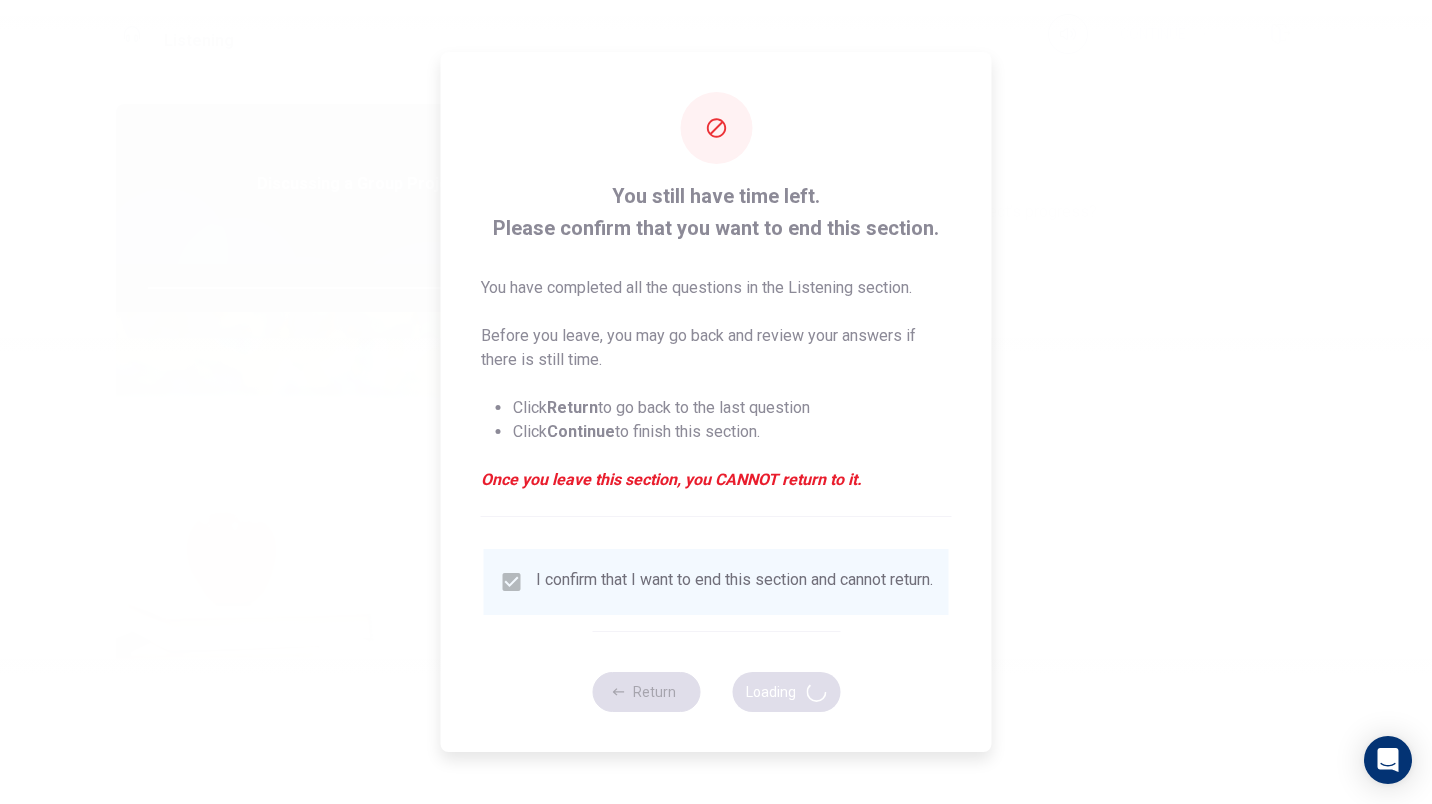 type on "90" 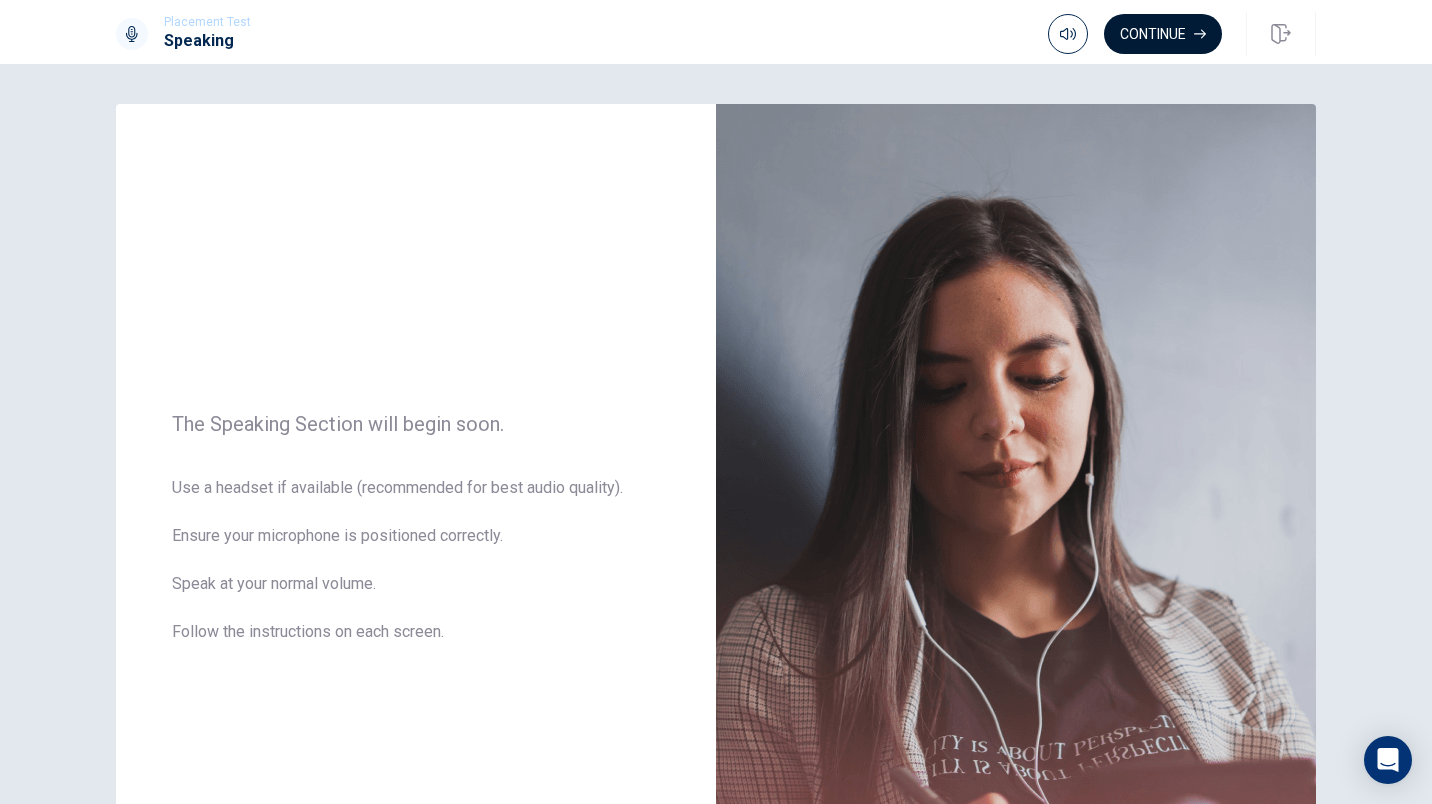 click on "Continue" at bounding box center (1163, 34) 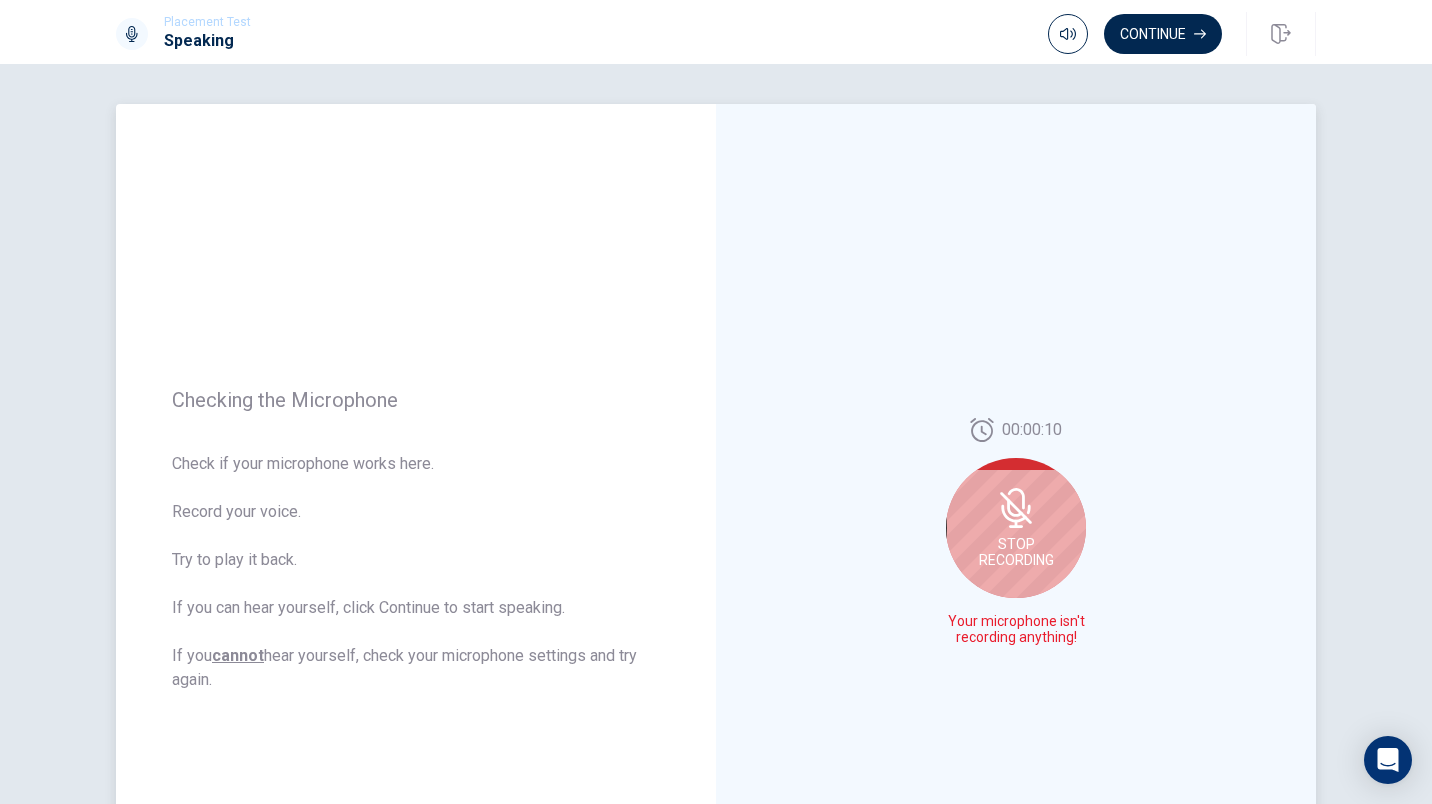 click on "00:00:10 Stop   Recording Your microphone isn't recording anything!" at bounding box center [1016, 540] 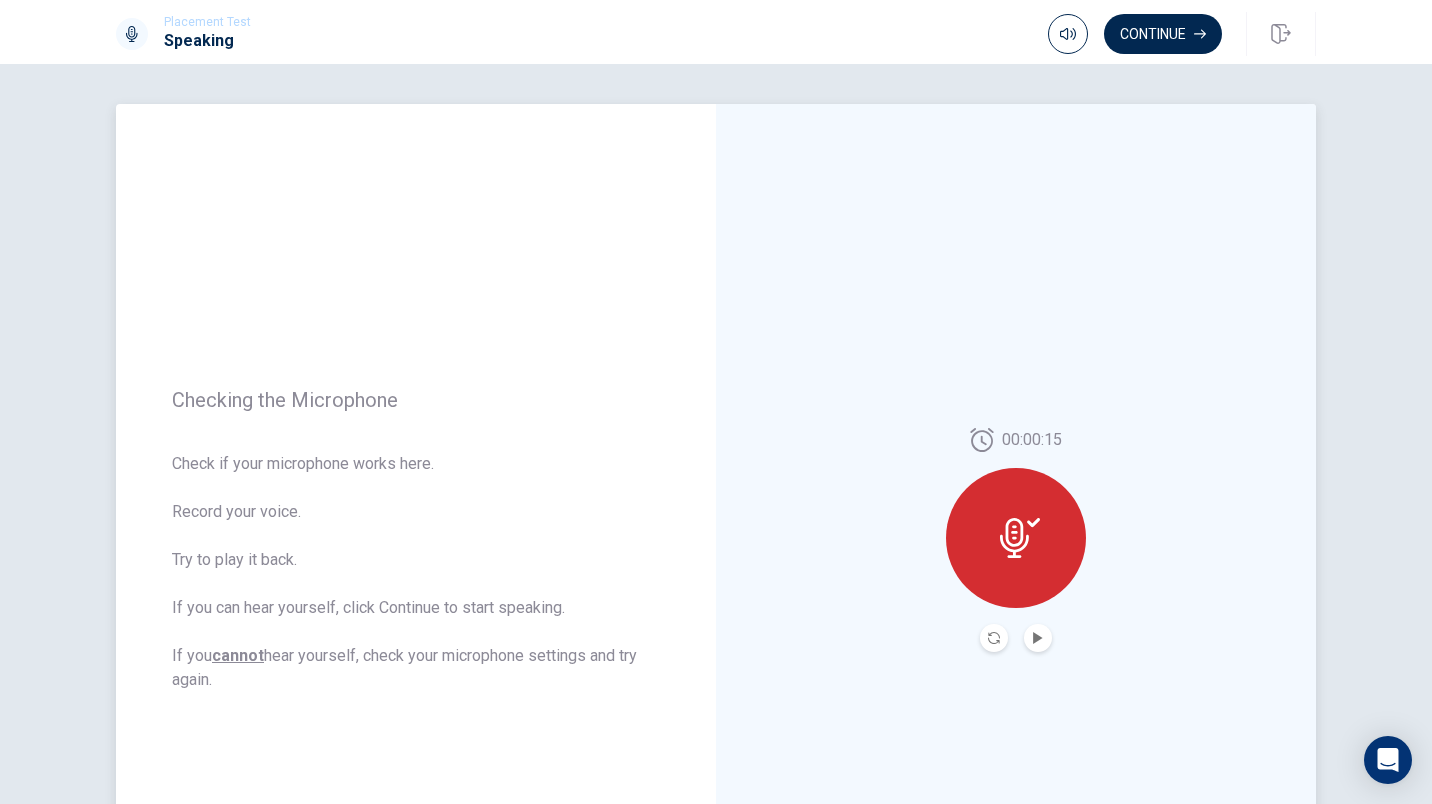 click at bounding box center (1038, 638) 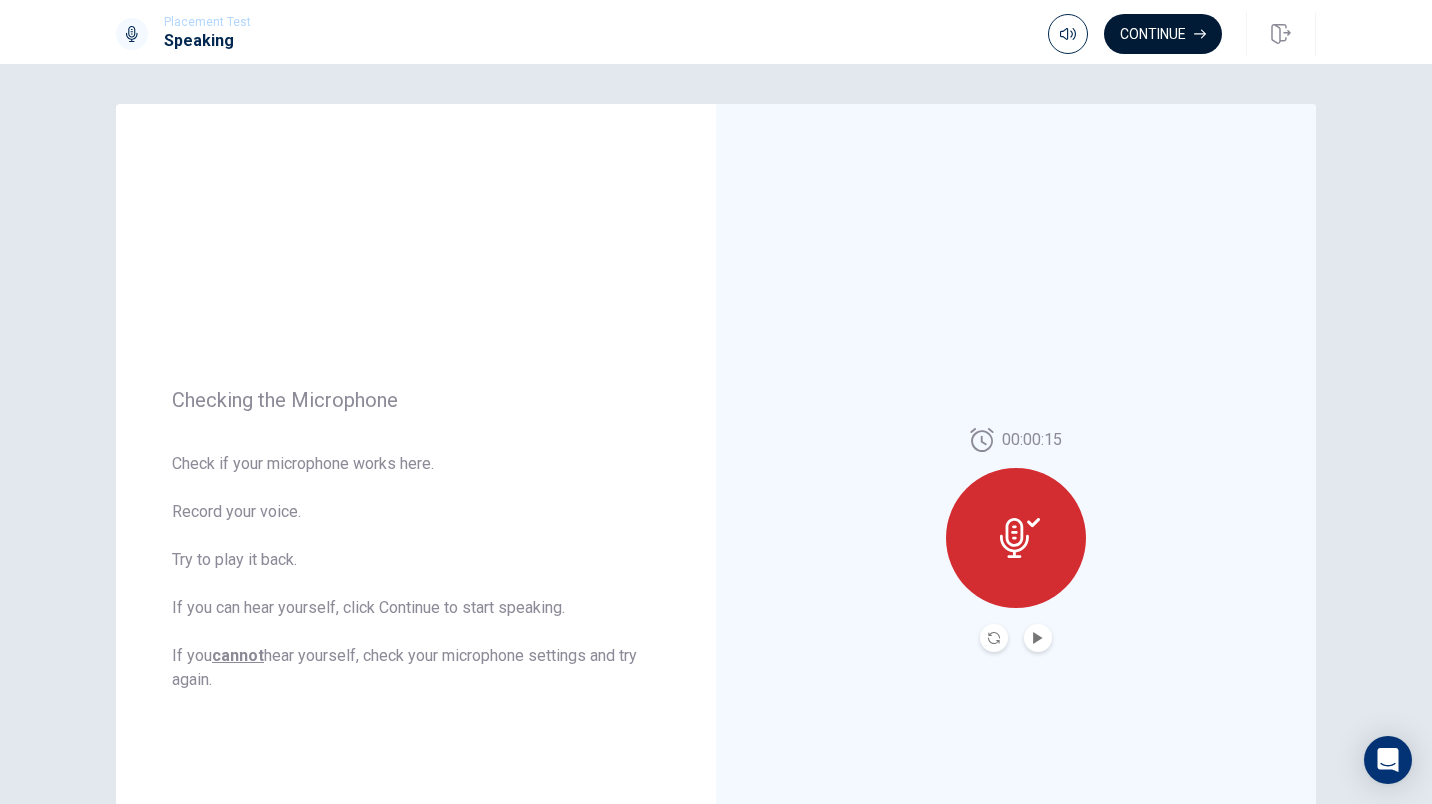 click on "Continue" at bounding box center [1163, 34] 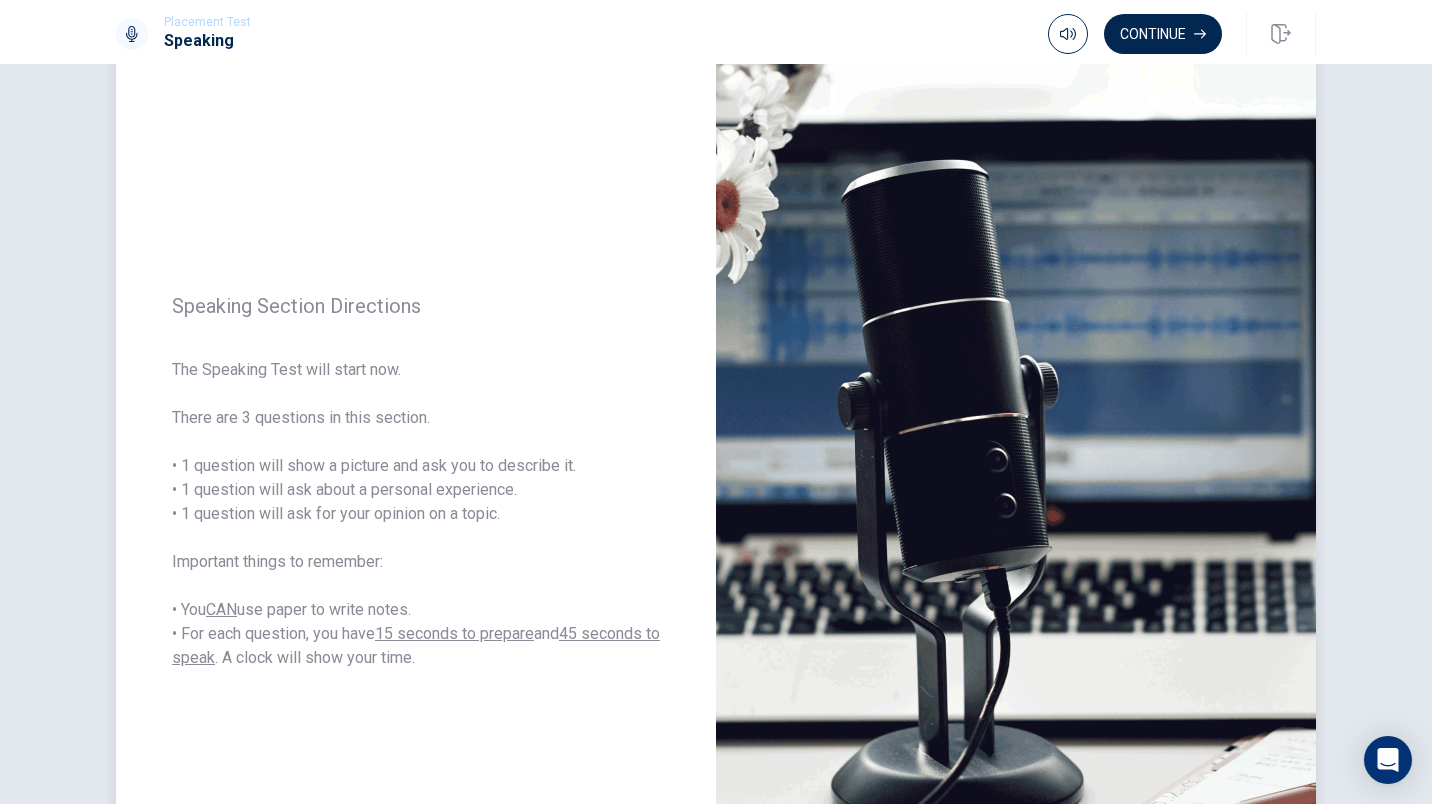 scroll, scrollTop: 95, scrollLeft: 0, axis: vertical 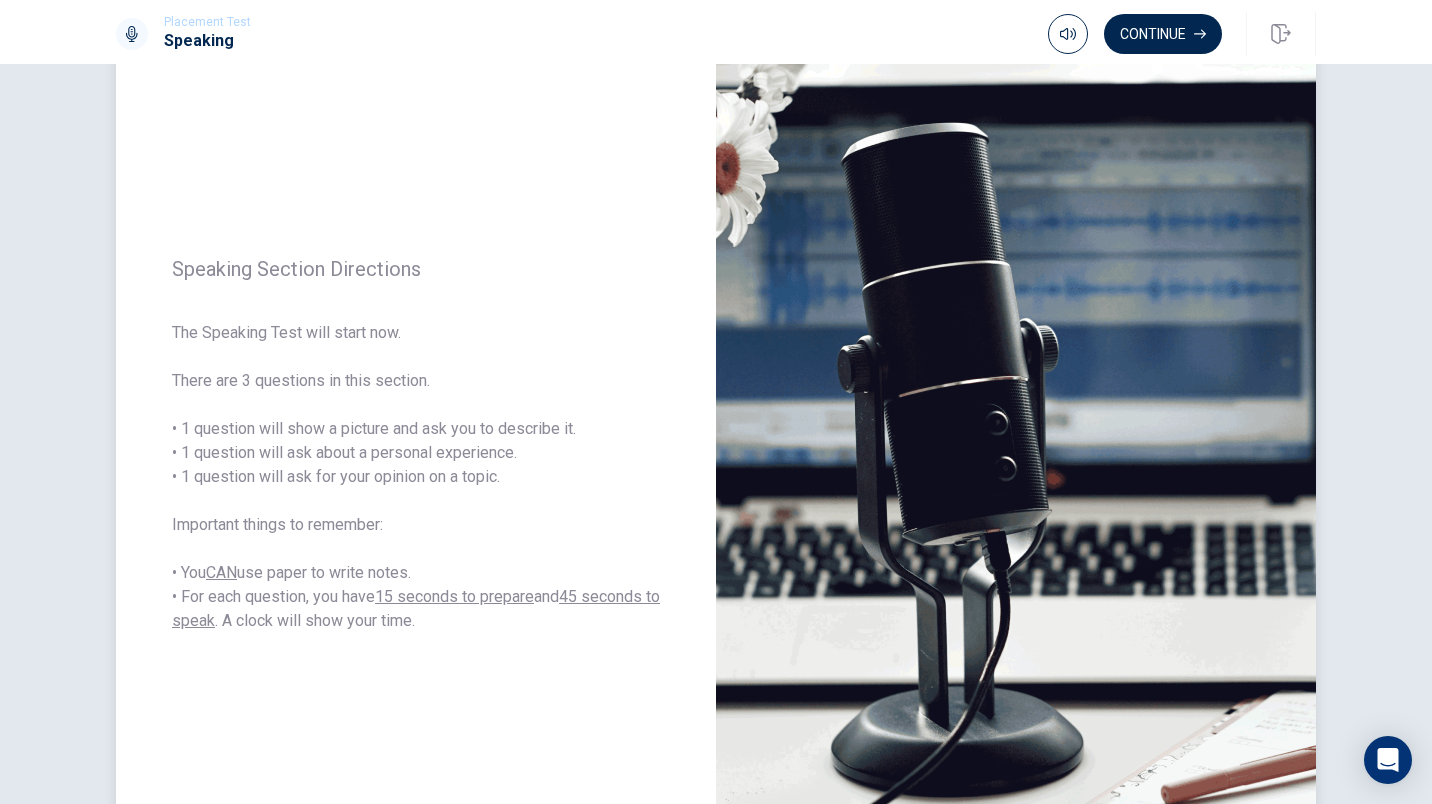 click on "The Speaking Test will start now.
There are 3 questions in this section.
• 1 question will show a picture and ask you to describe it.
• 1 question will ask about a personal experience.
• 1 question will ask for your opinion on a topic.
Important things to remember:
• You  CAN  use paper to write notes.
• For each question, you have  15 seconds to prepare  and  45 seconds to speak . A clock will show your time." at bounding box center [416, 477] 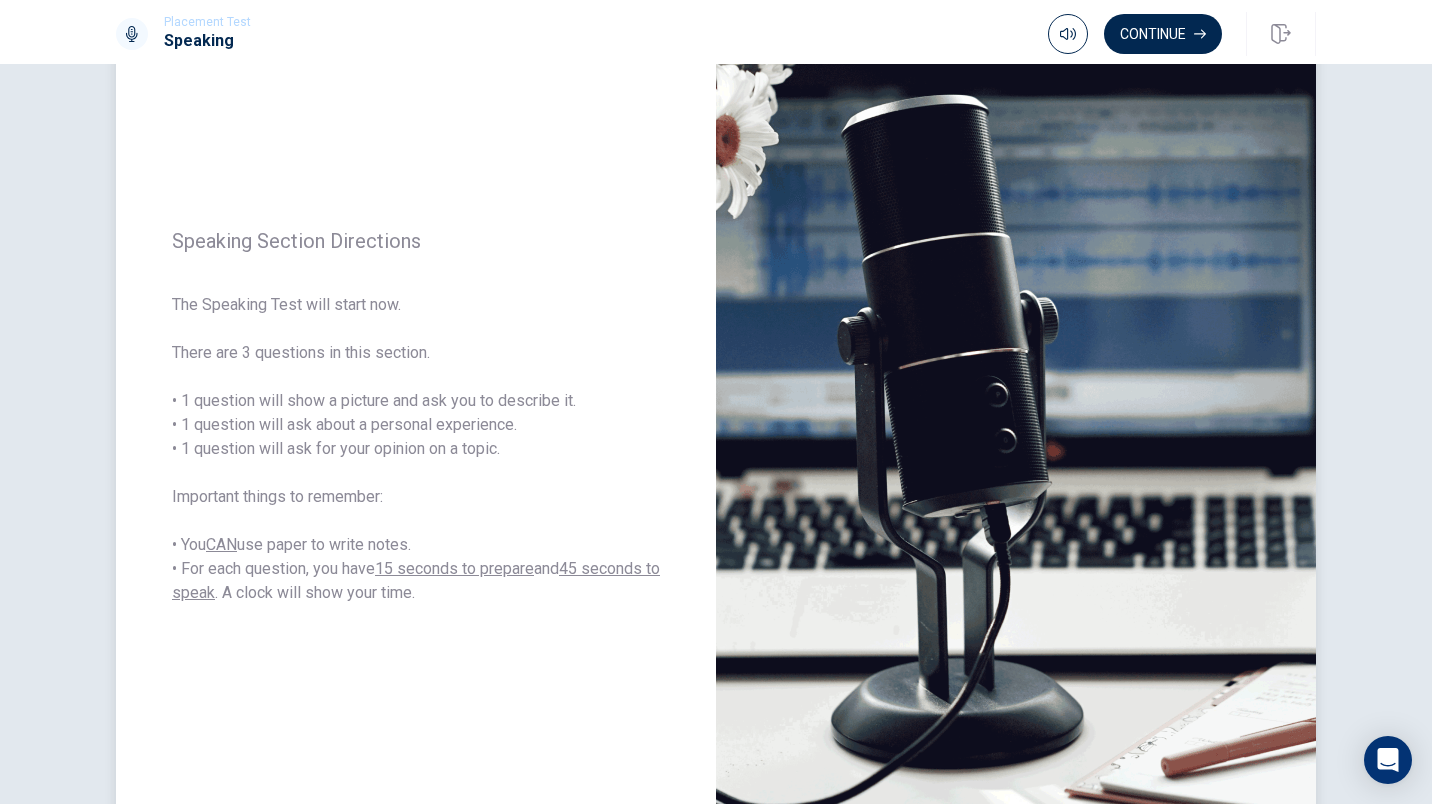 scroll, scrollTop: 124, scrollLeft: 0, axis: vertical 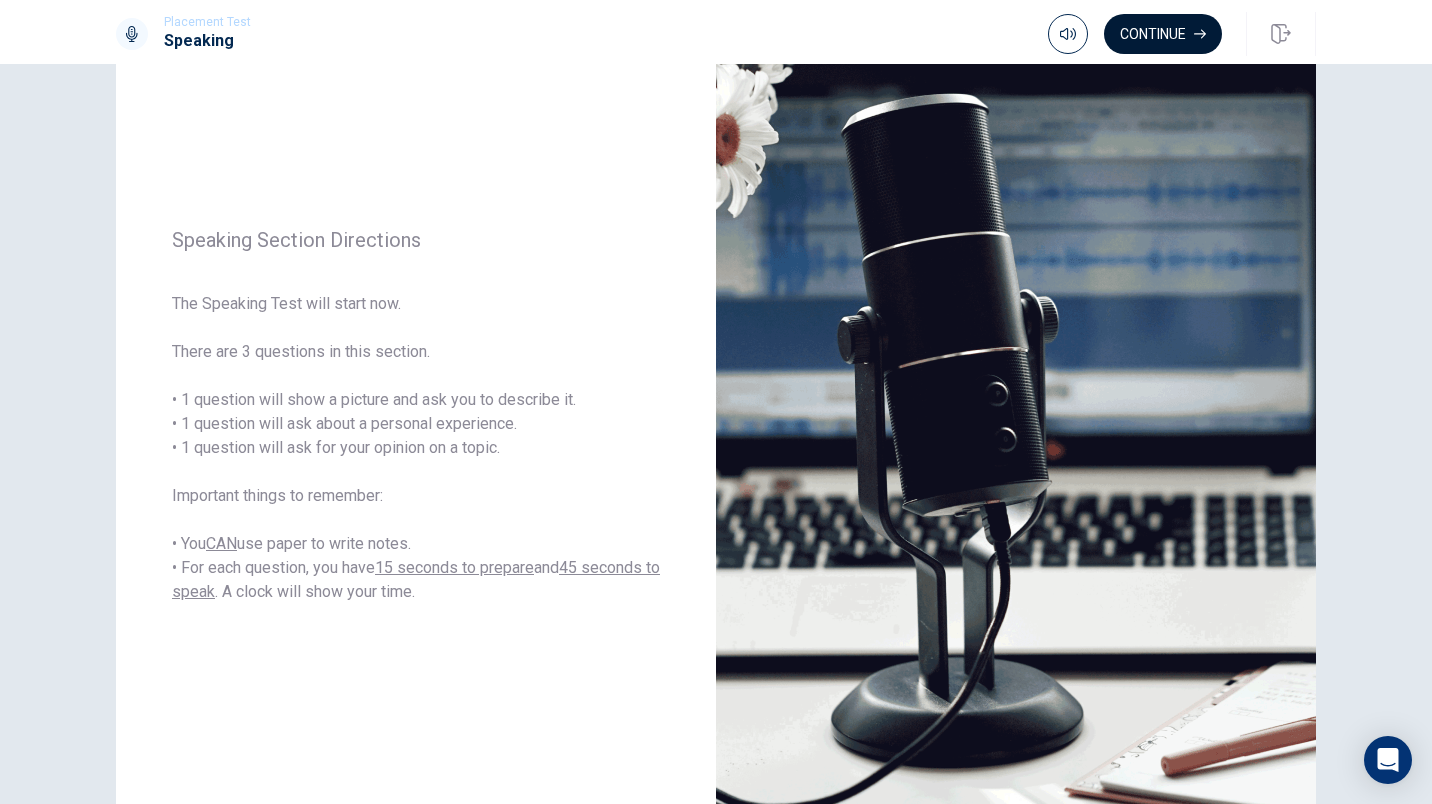 click on "Continue" at bounding box center [1163, 34] 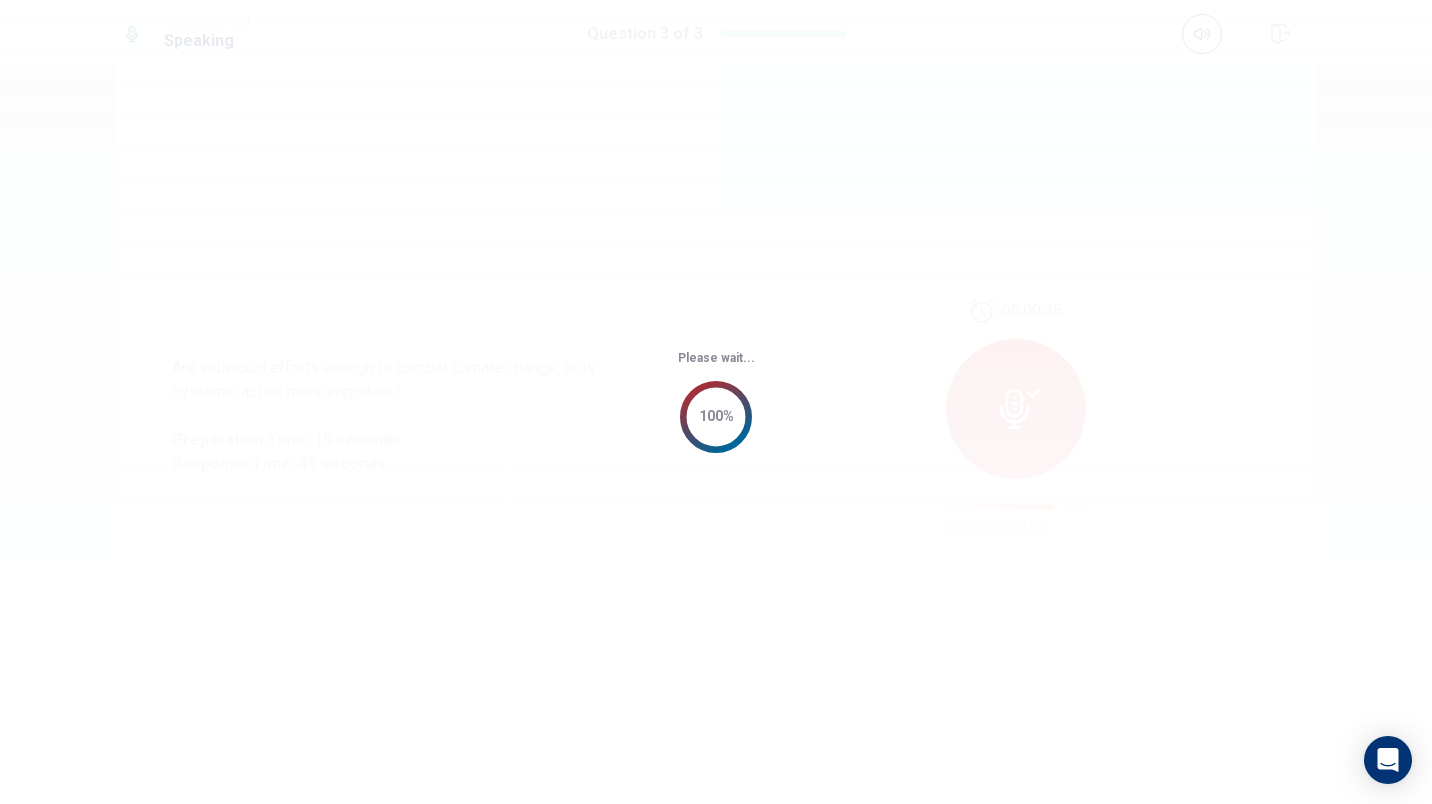 scroll, scrollTop: 0, scrollLeft: 0, axis: both 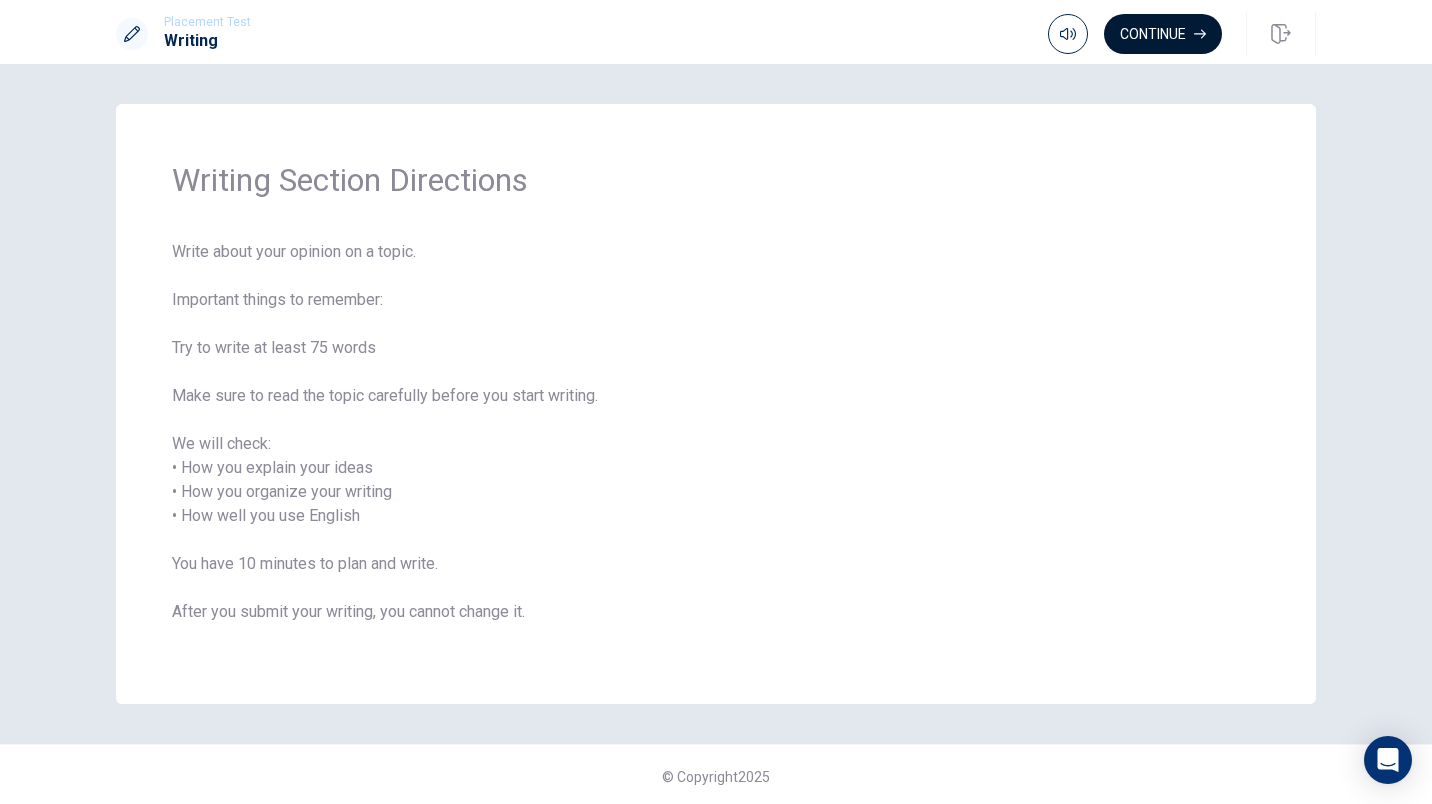 click on "Continue" at bounding box center [1163, 34] 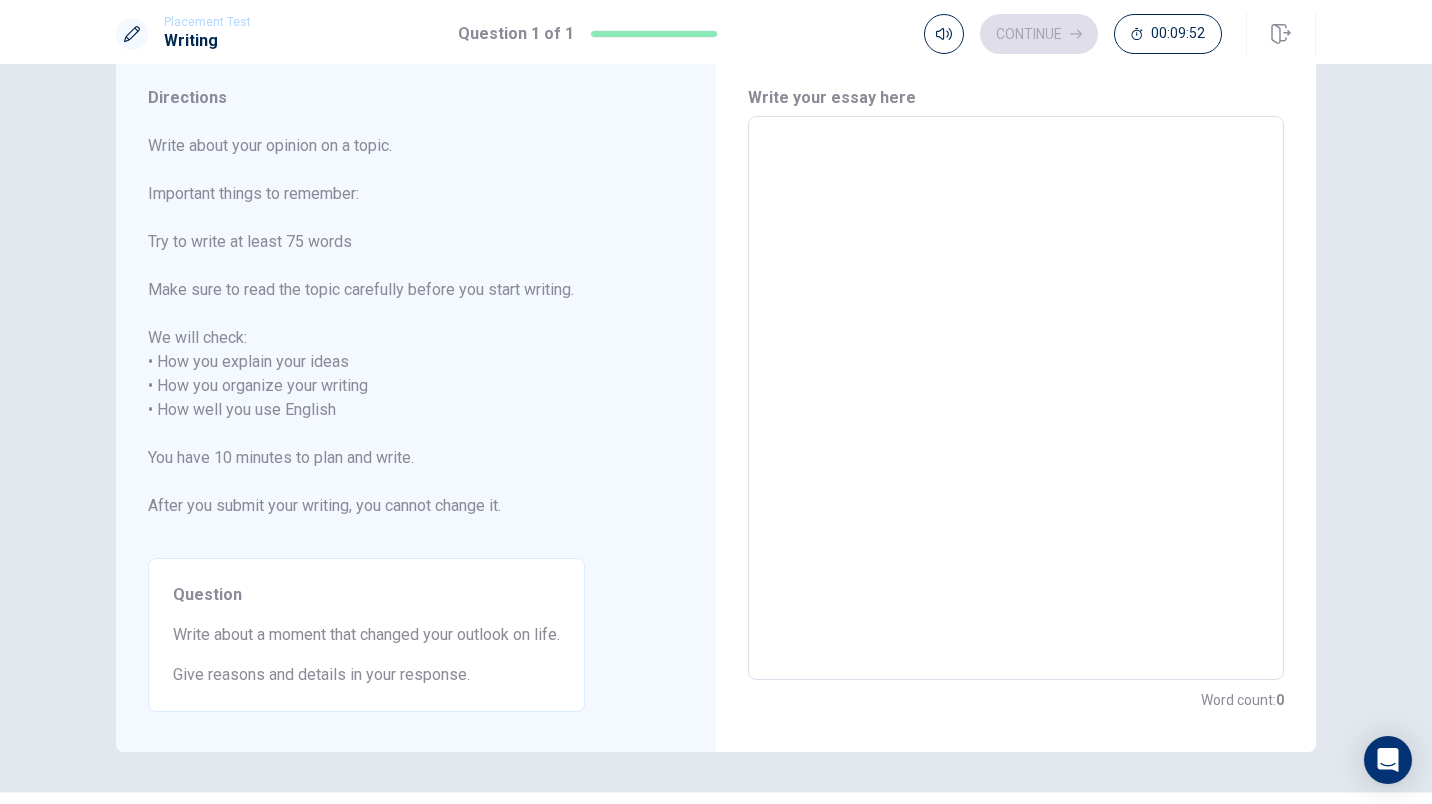 scroll, scrollTop: 62, scrollLeft: 0, axis: vertical 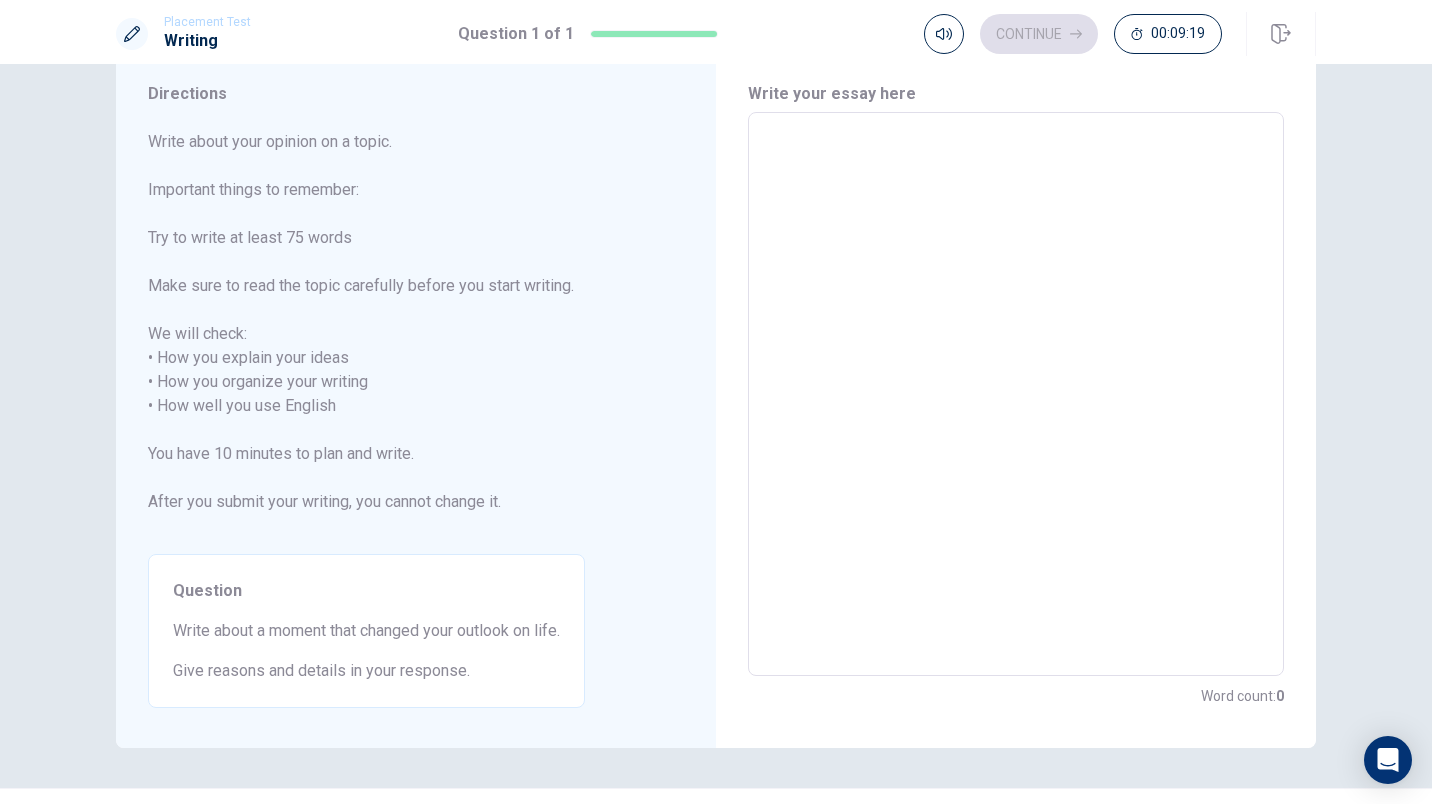 click at bounding box center [1016, 394] 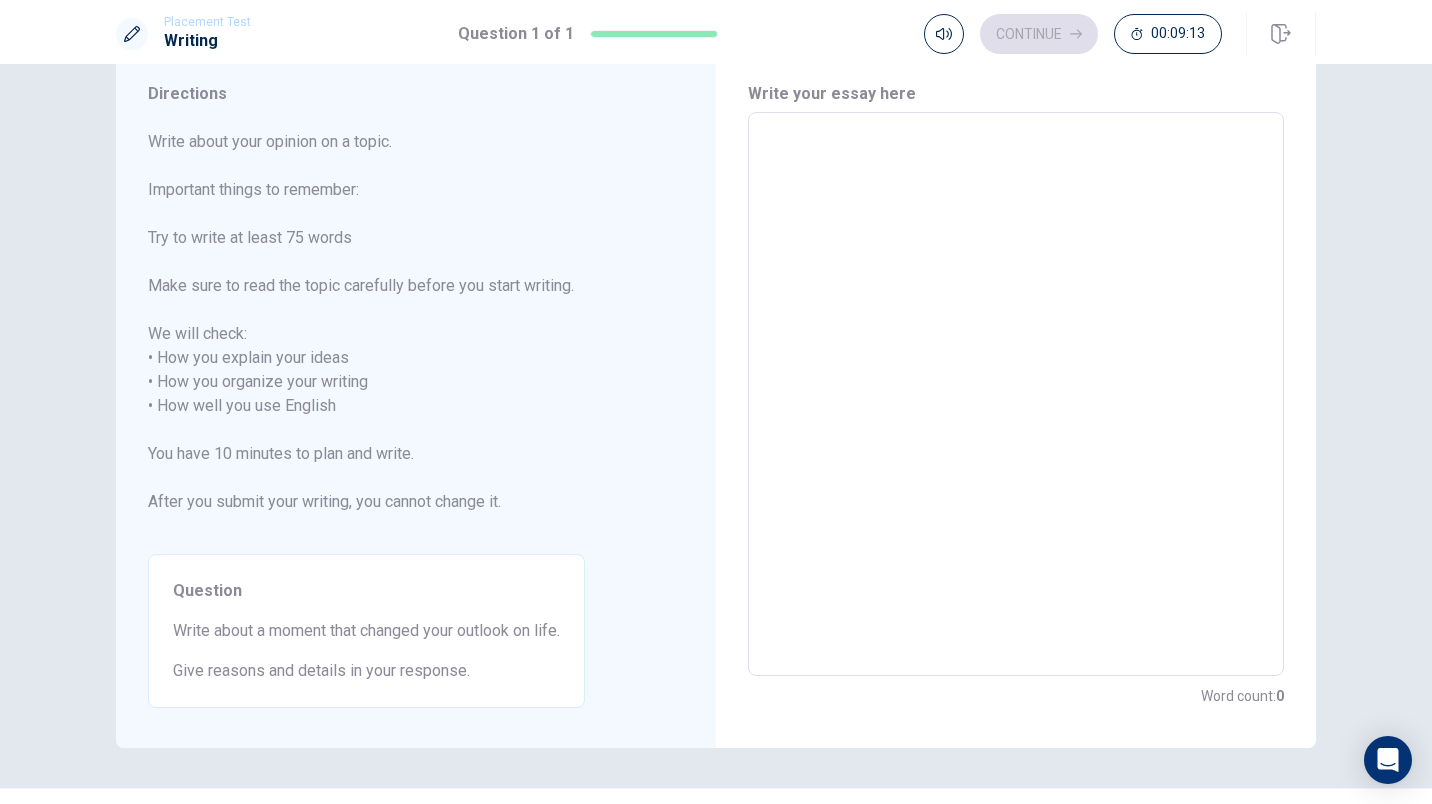 type on "a" 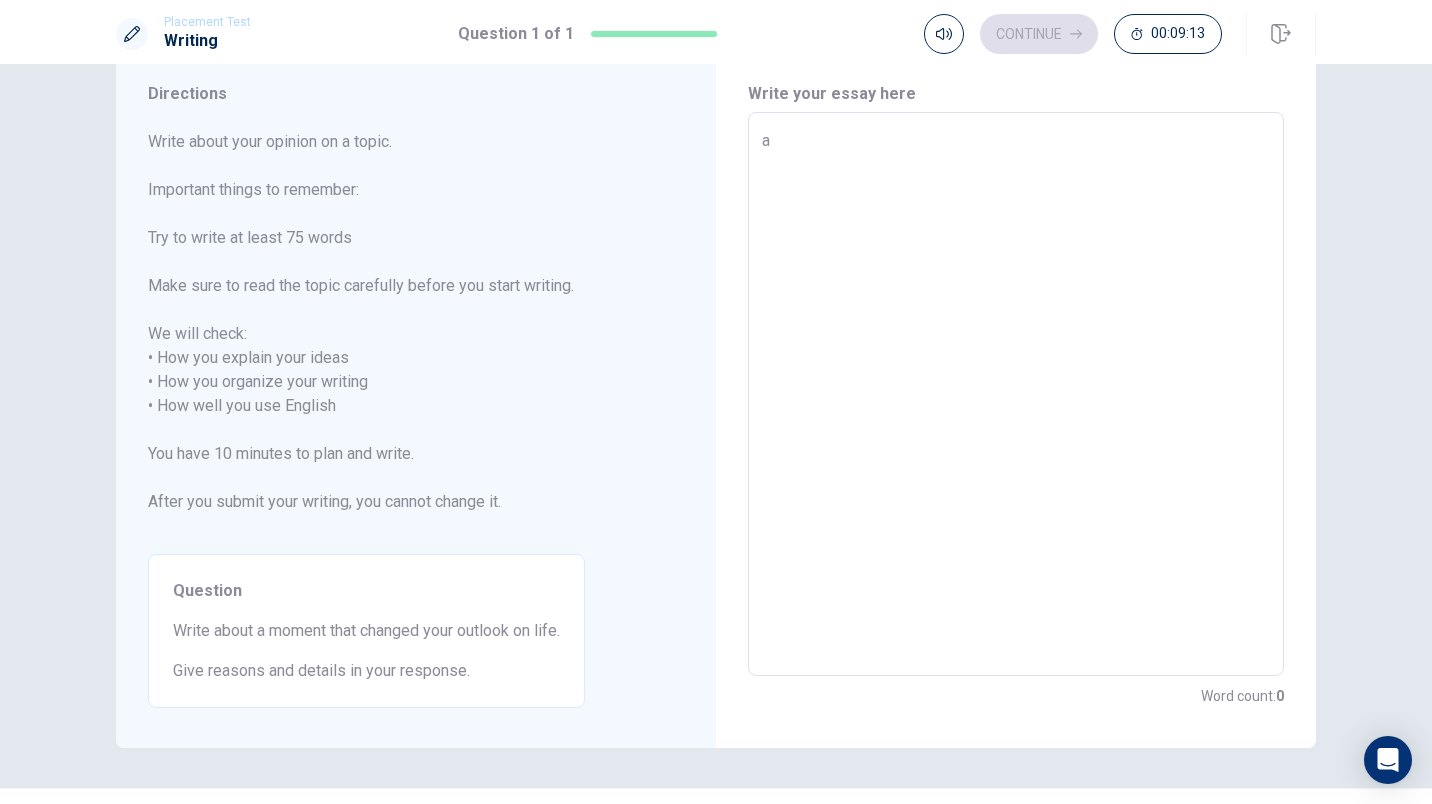 type on "x" 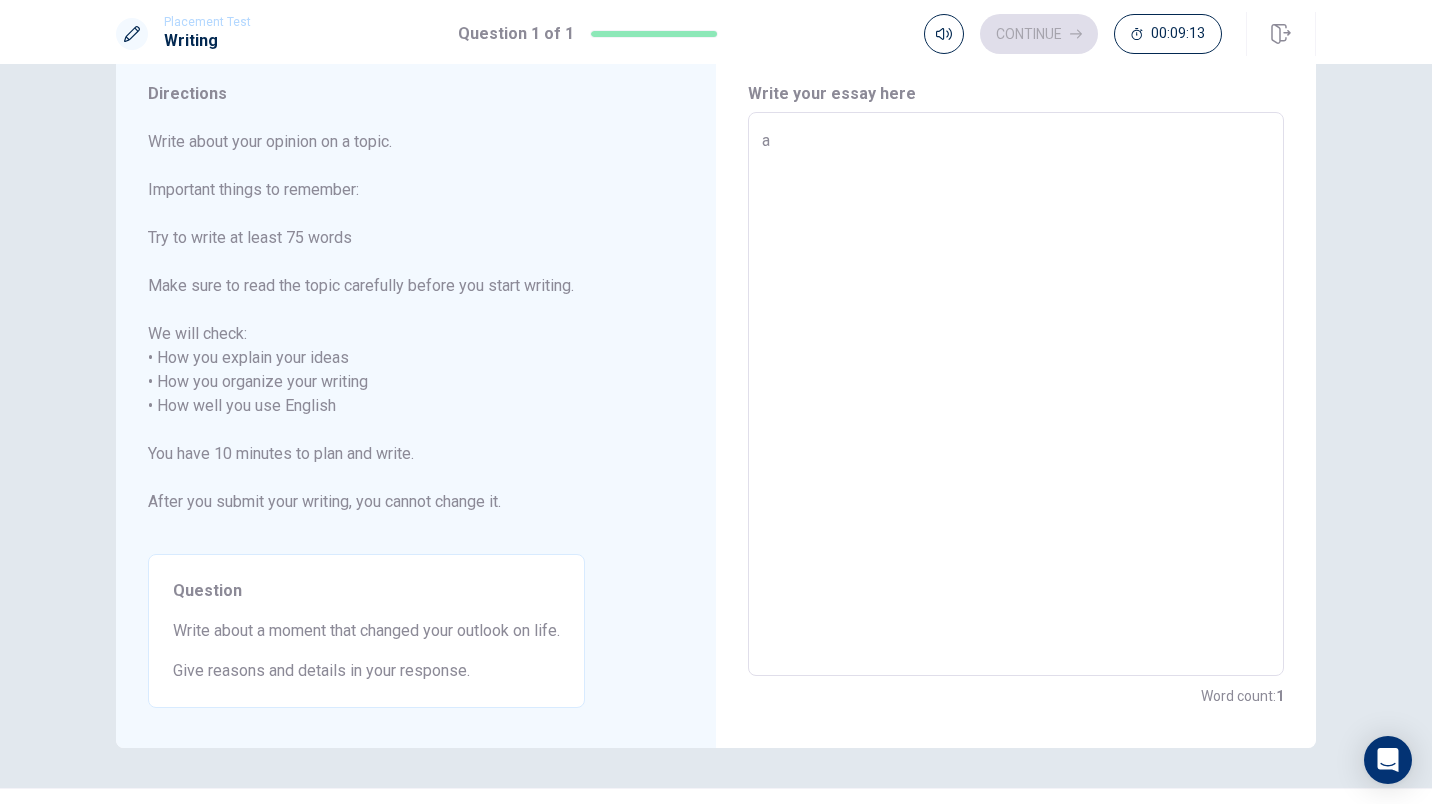 type on "a" 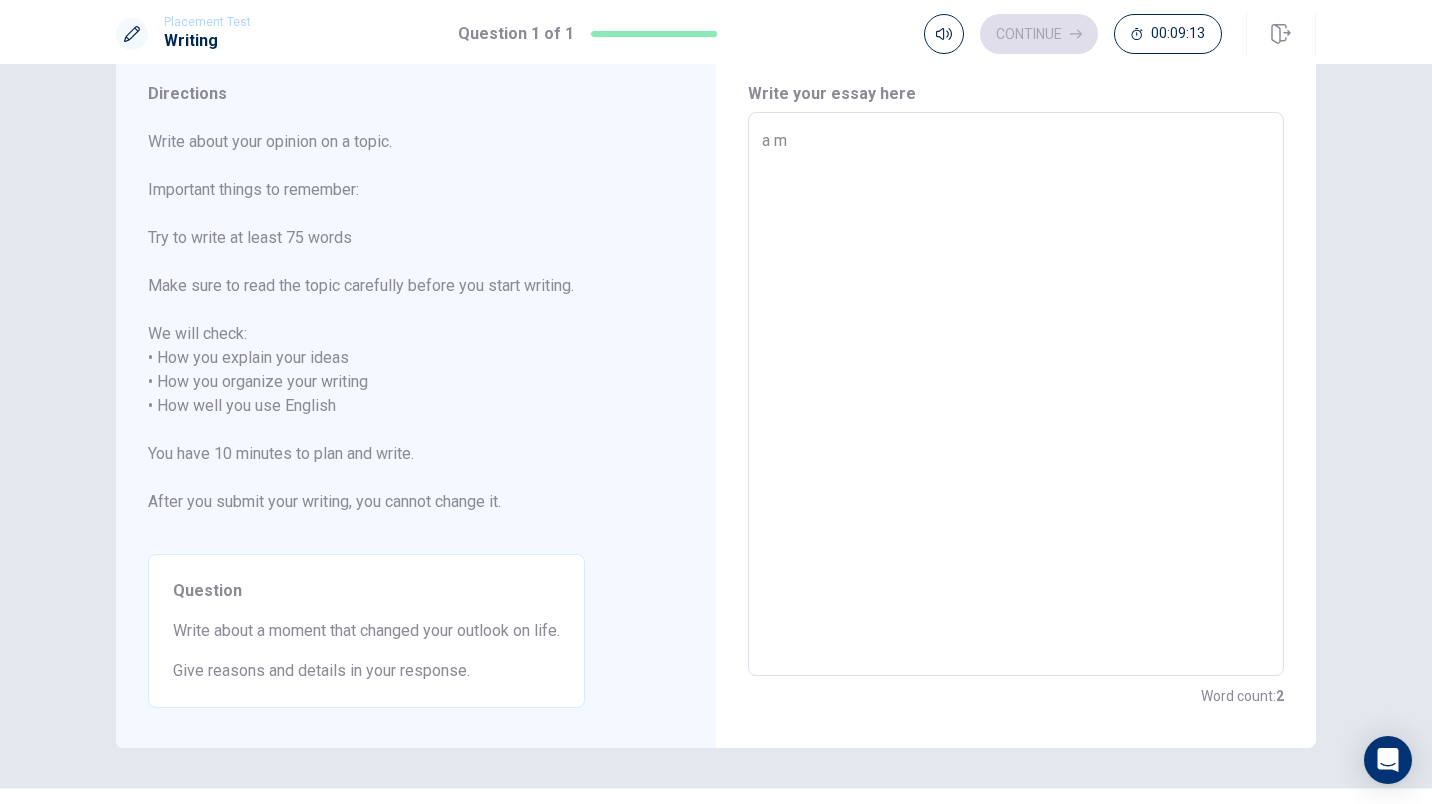 type on "x" 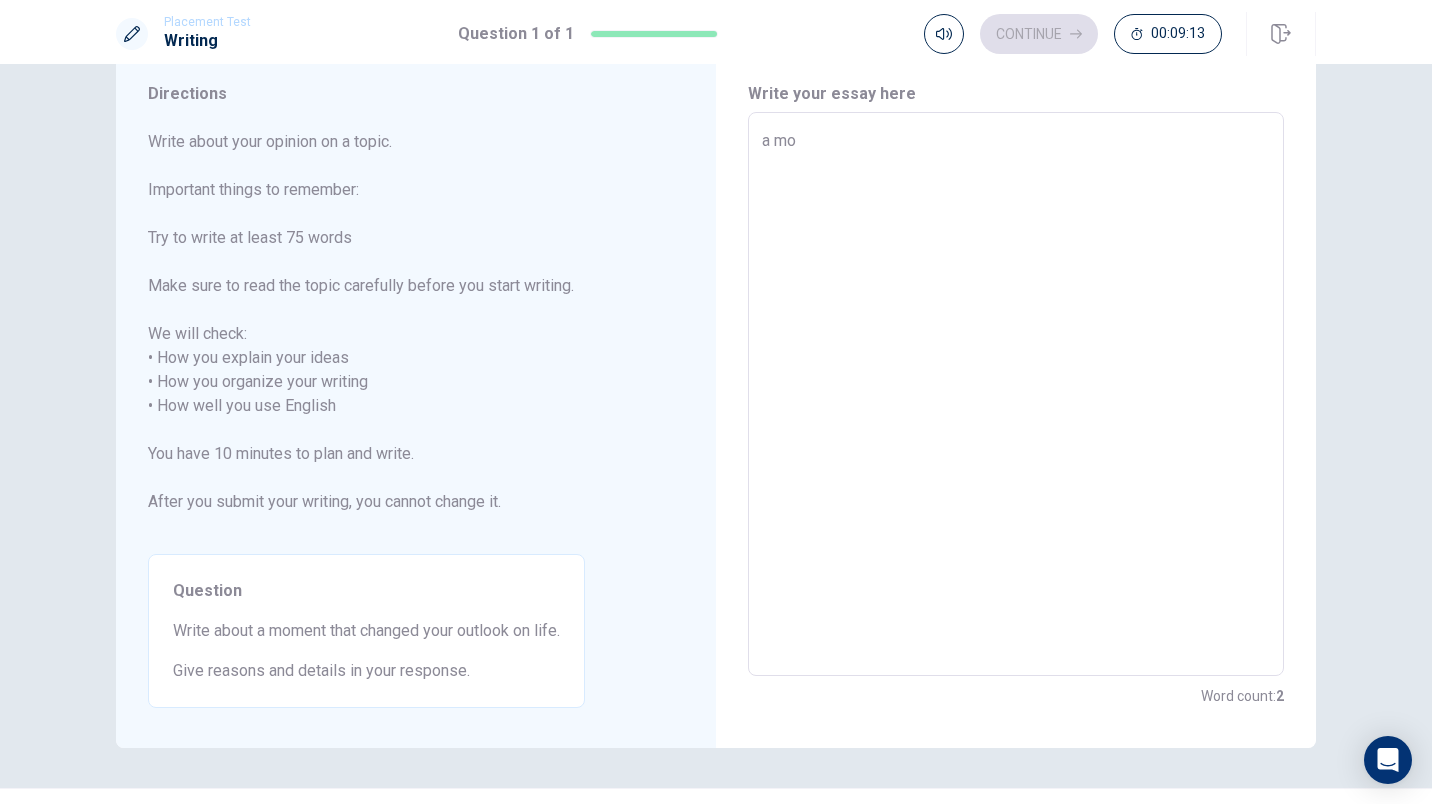 type on "x" 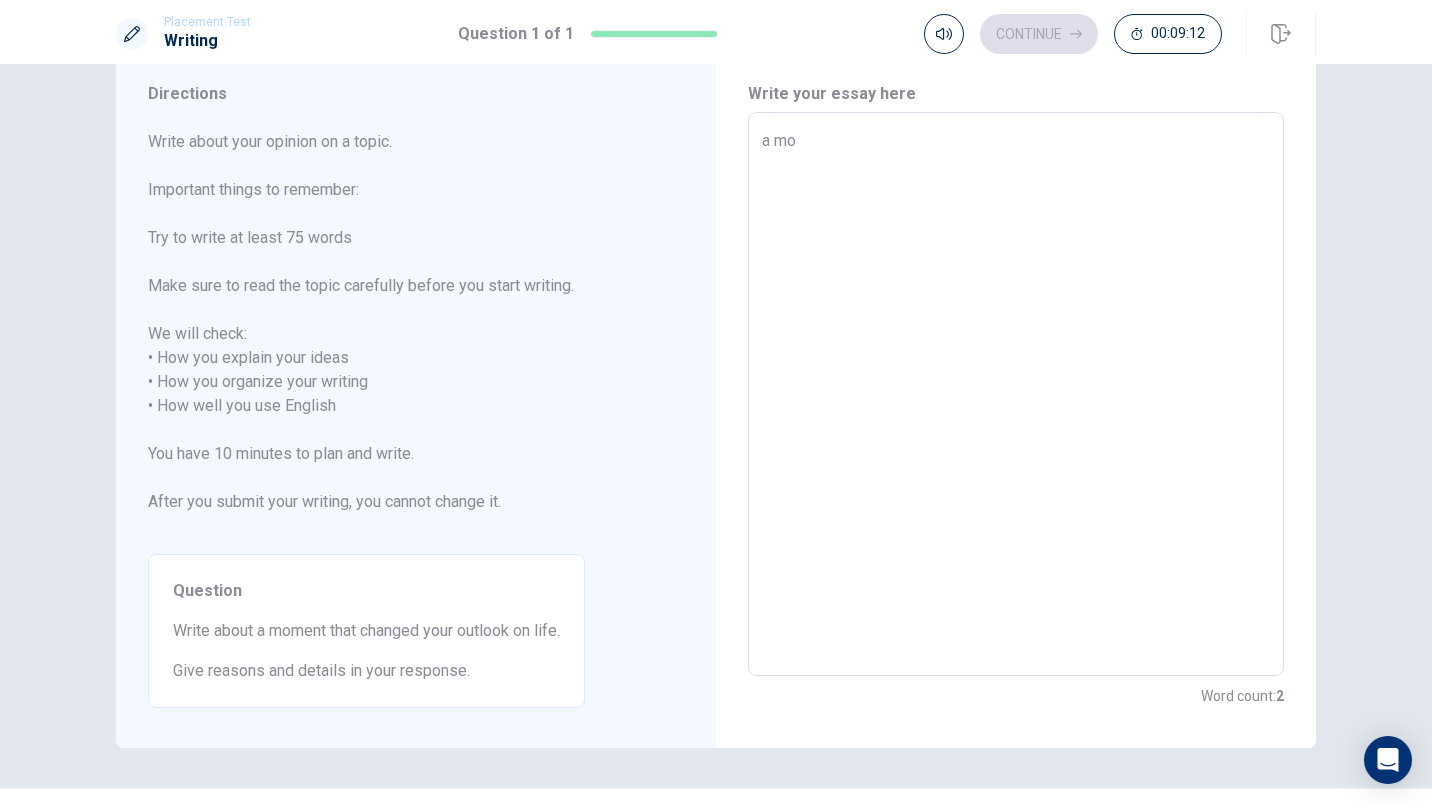 type on "a m" 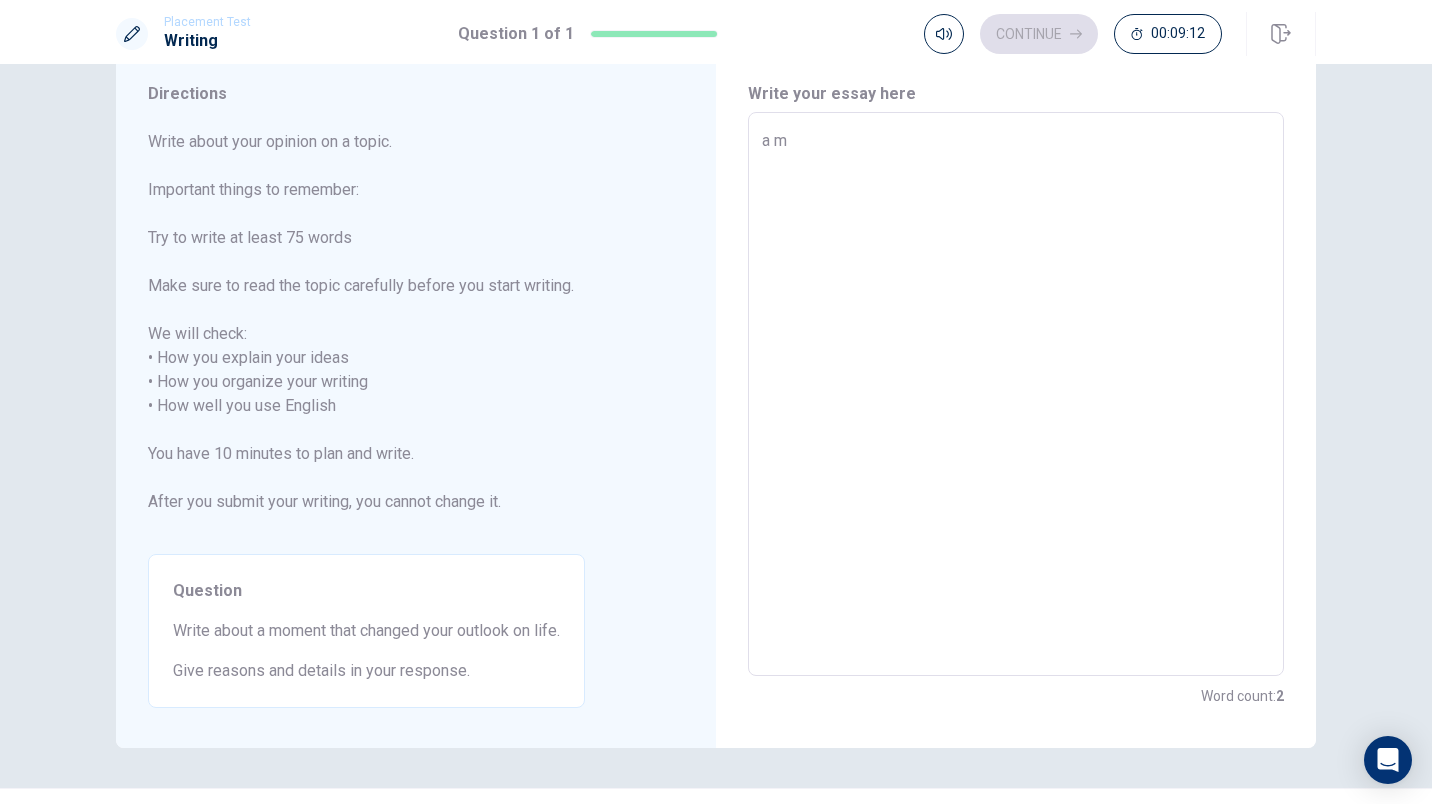 type on "x" 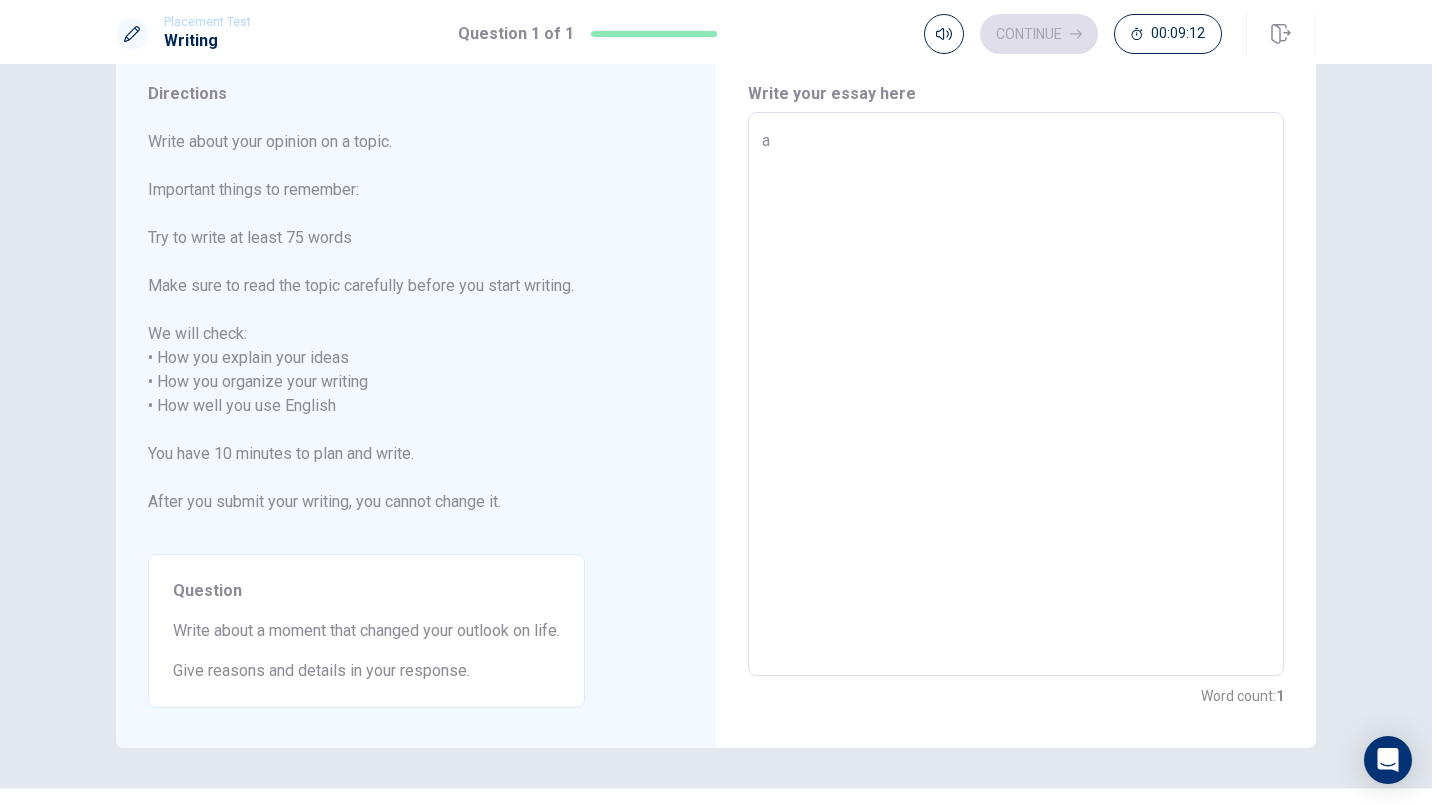 type on "x" 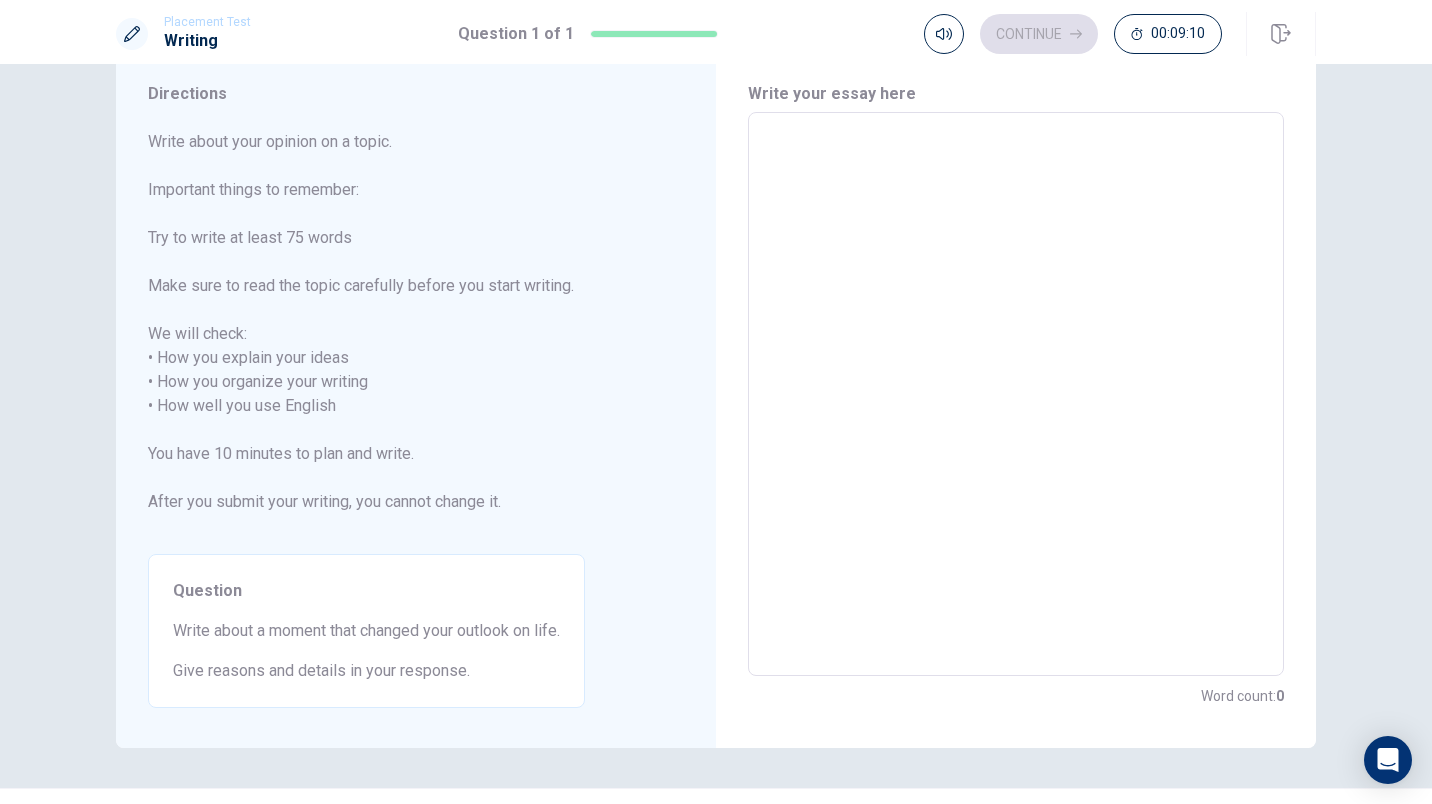 type on "A" 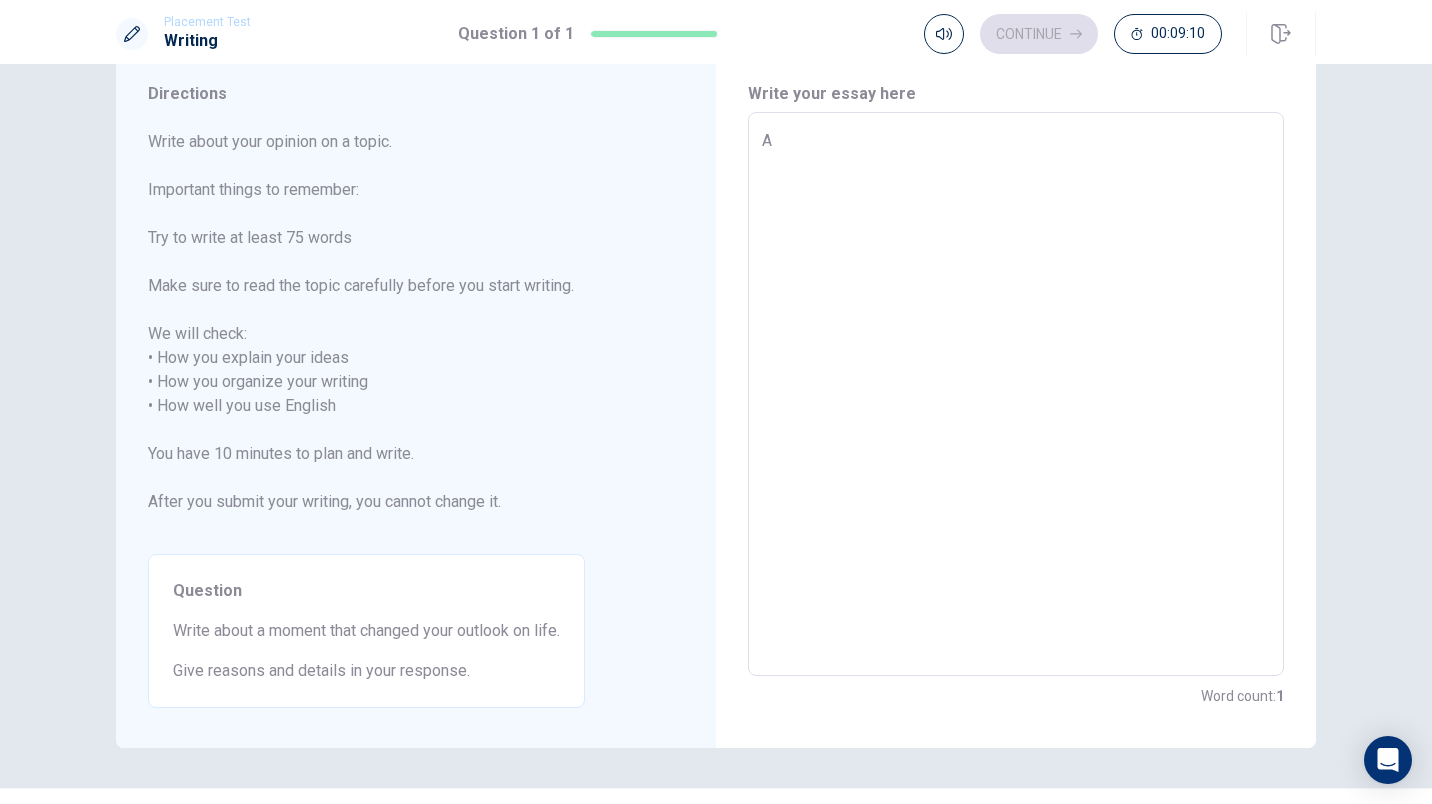 type on "x" 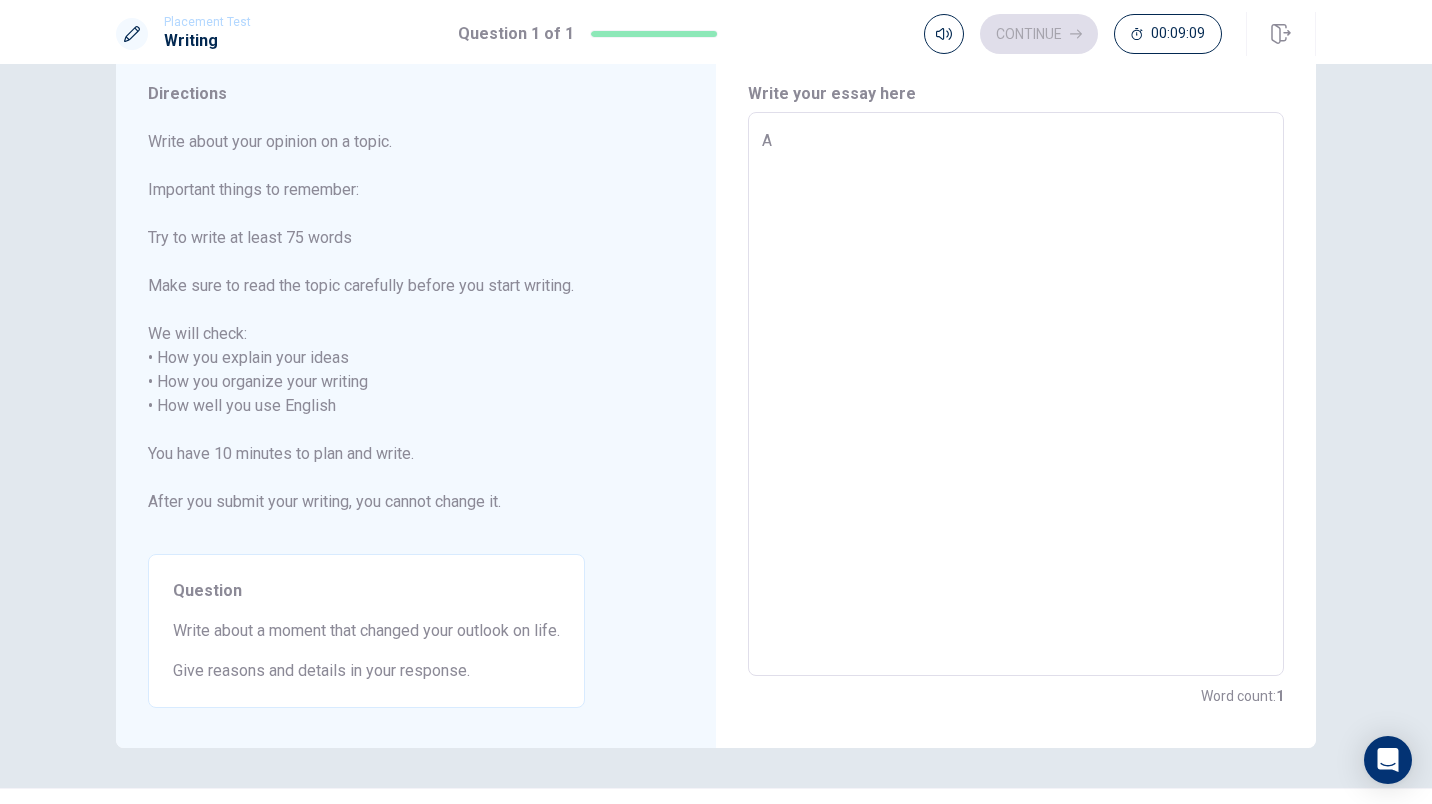 type on "A m" 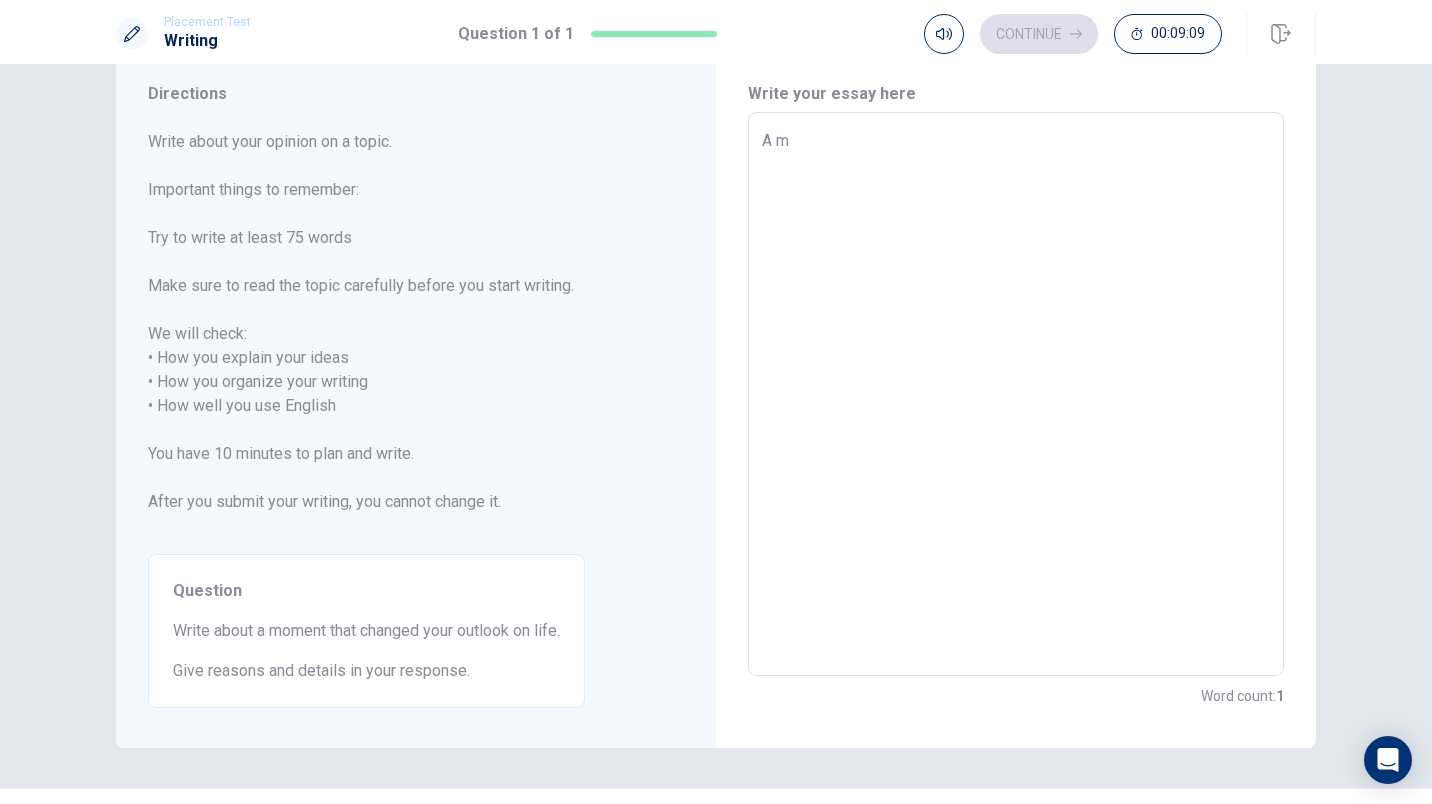 type on "x" 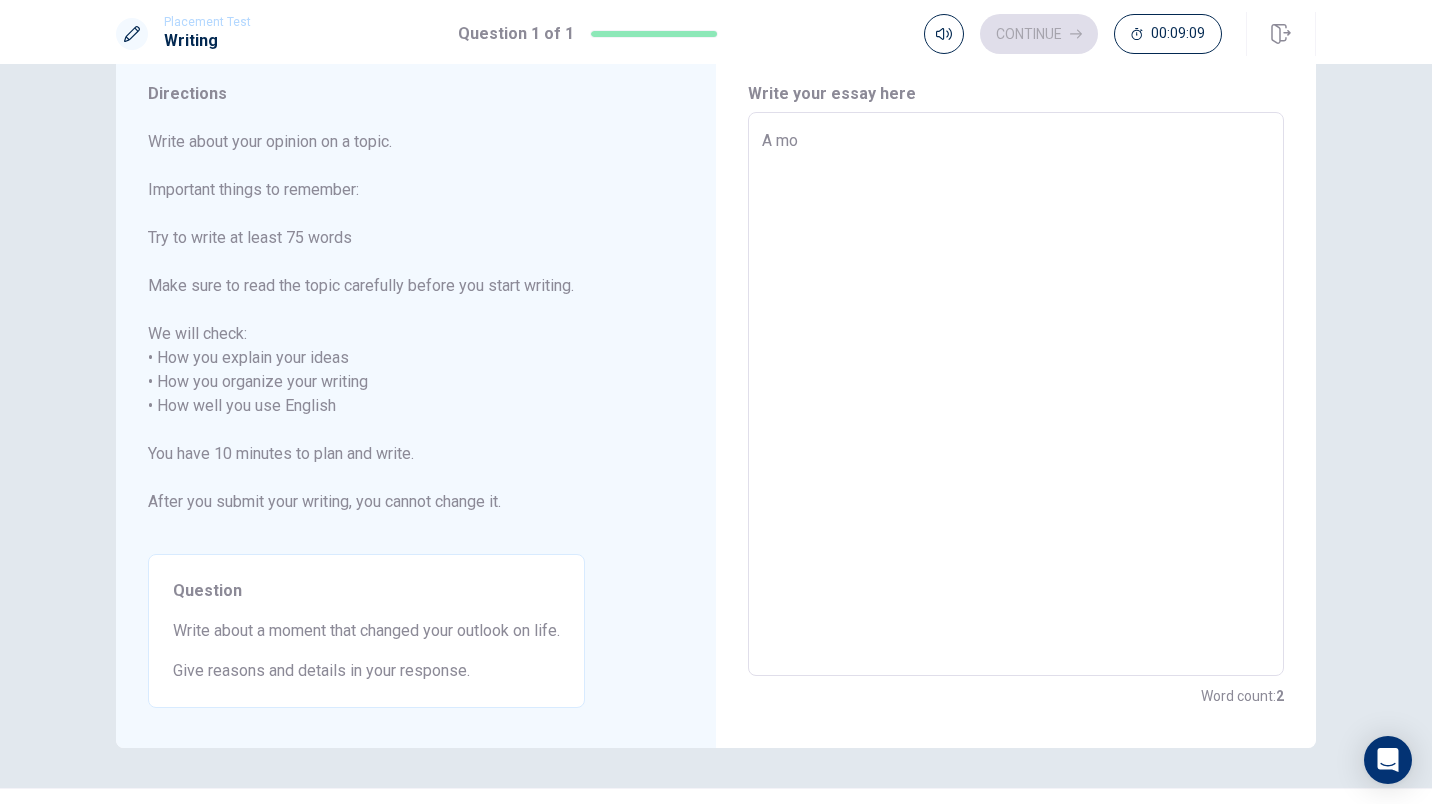 type on "x" 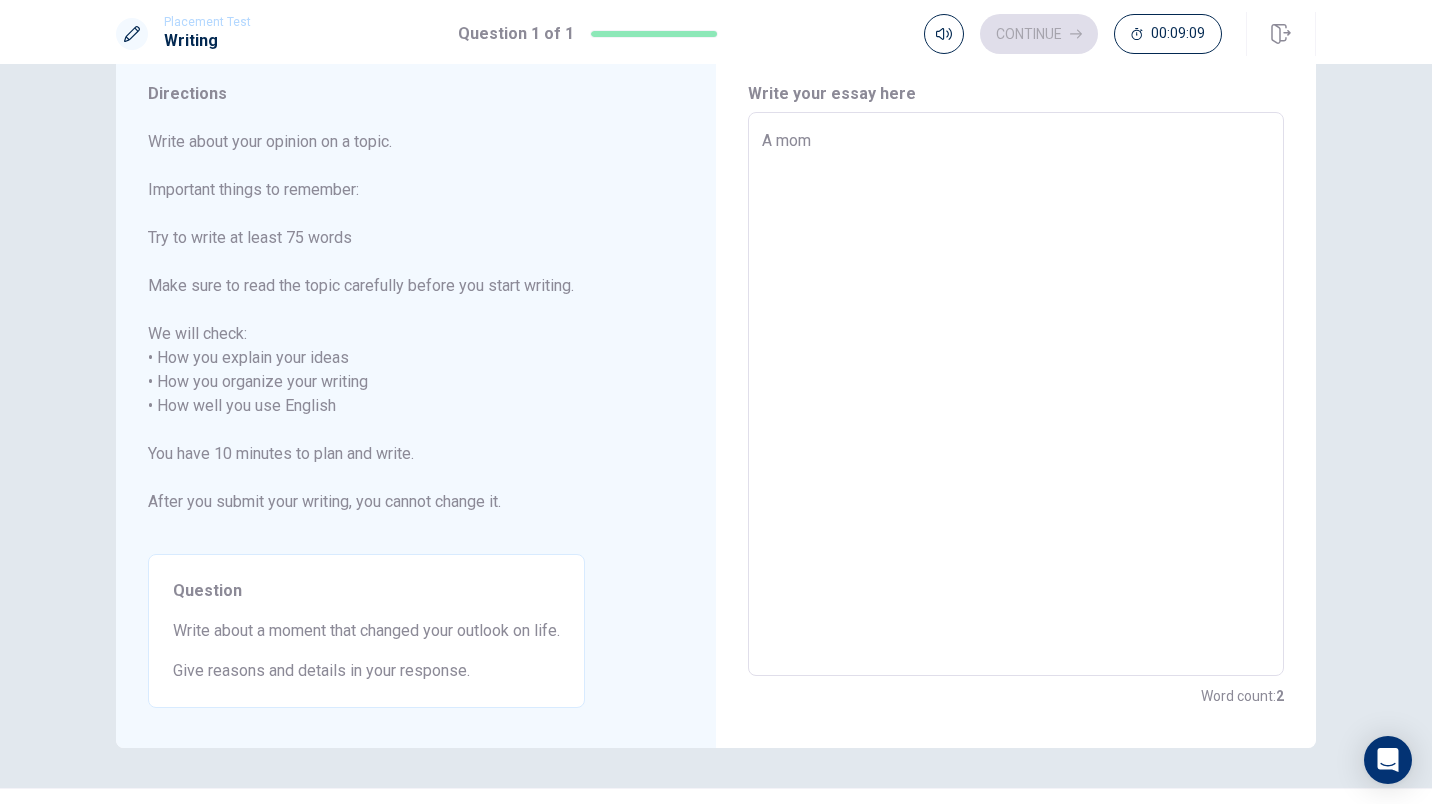 type on "x" 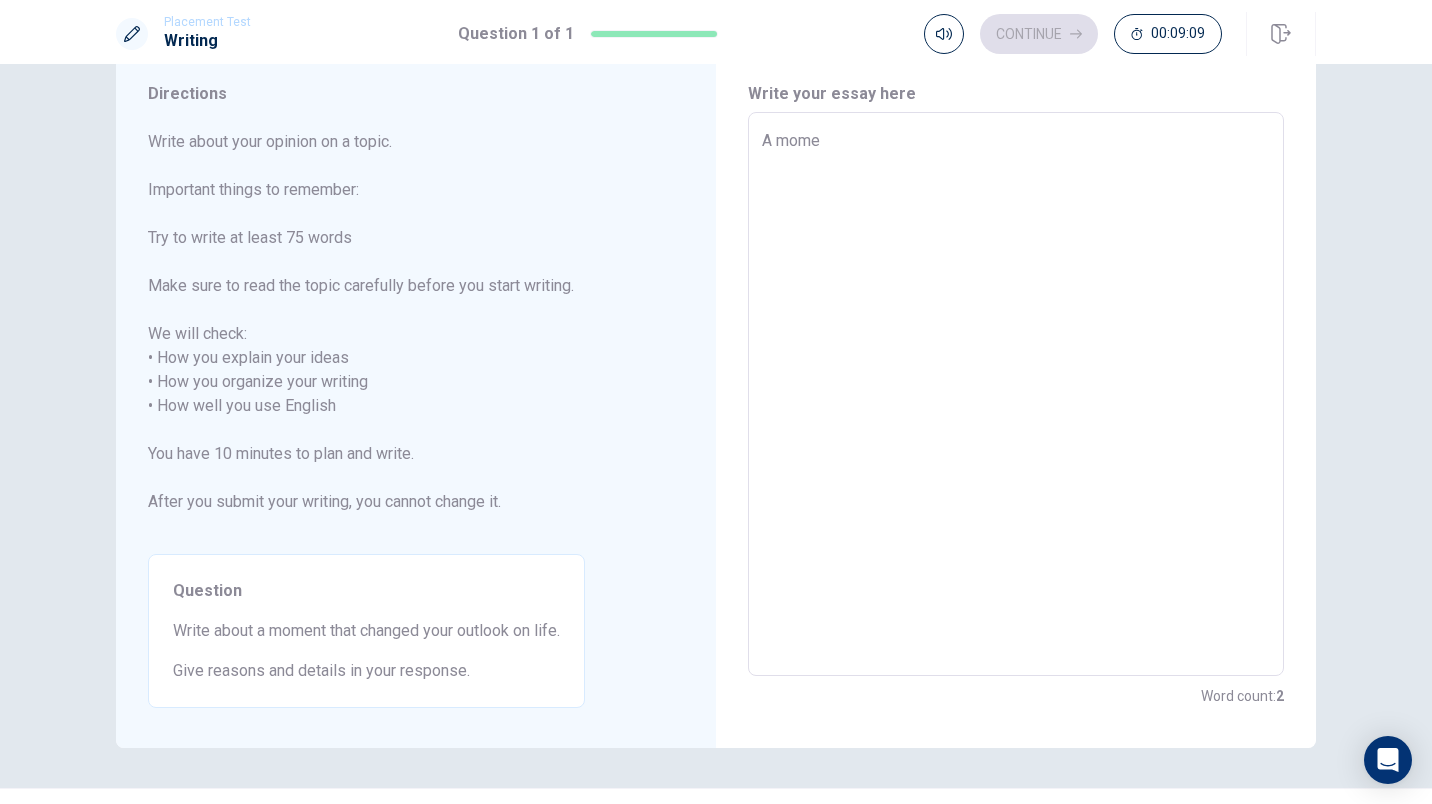 type on "x" 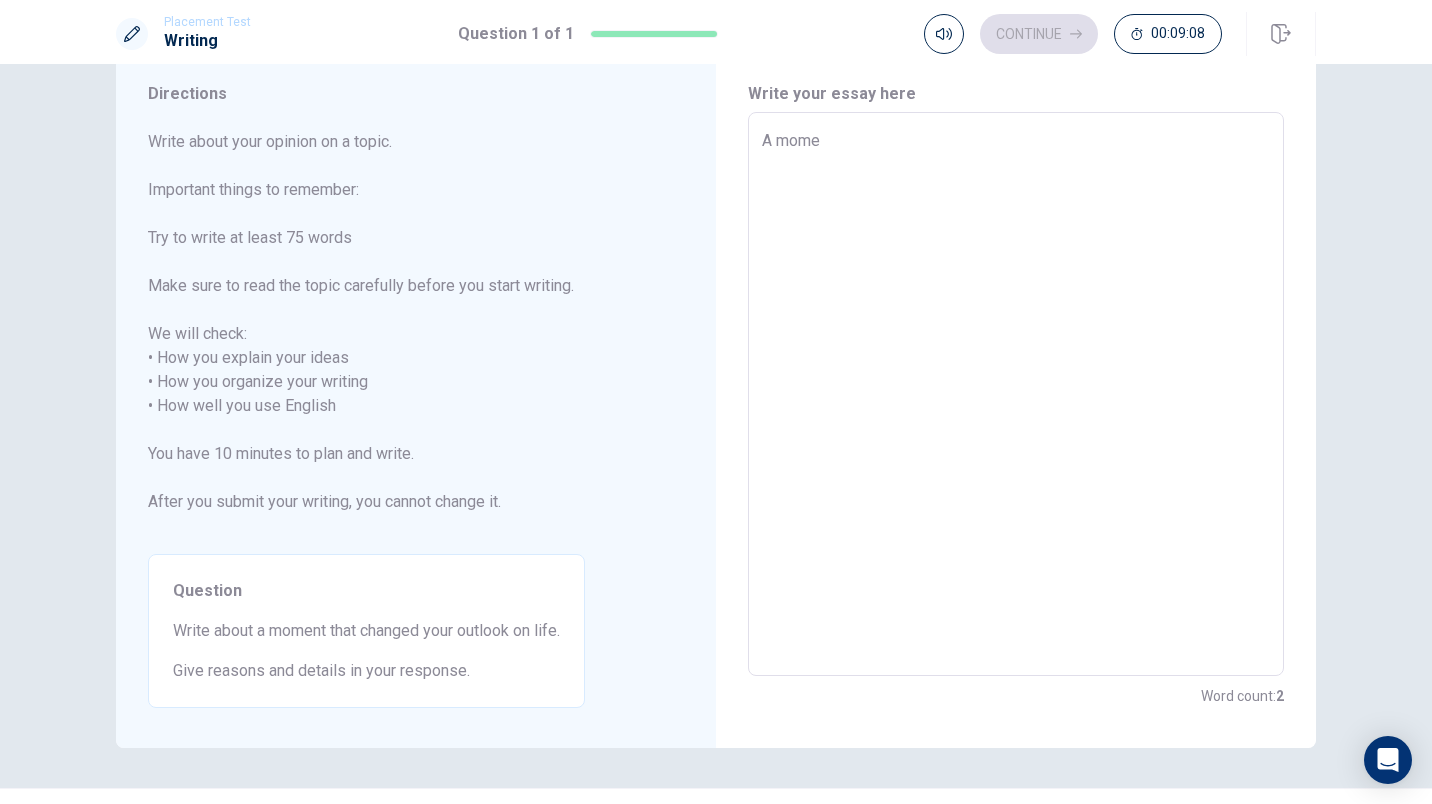 type on "A momen" 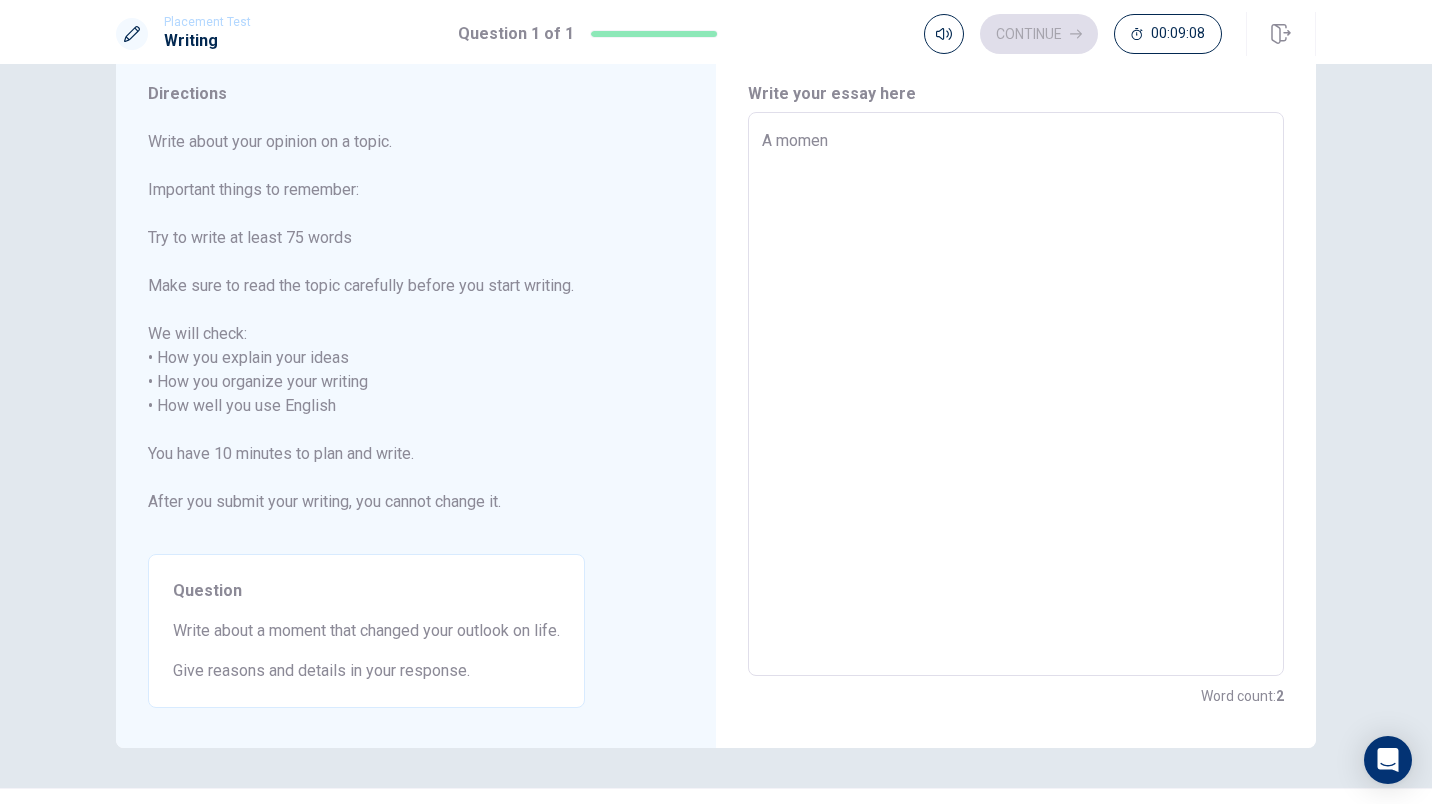 type on "x" 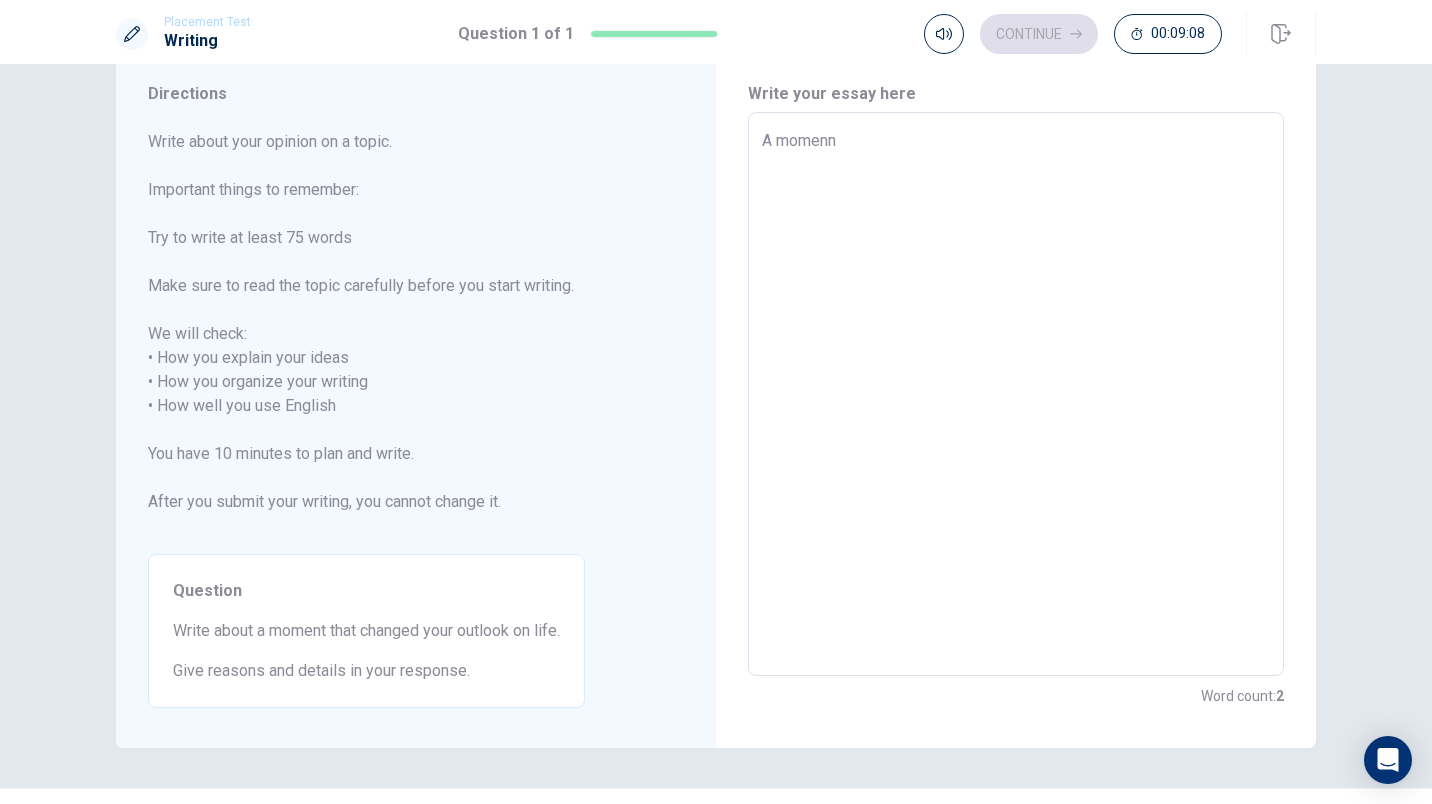 type on "x" 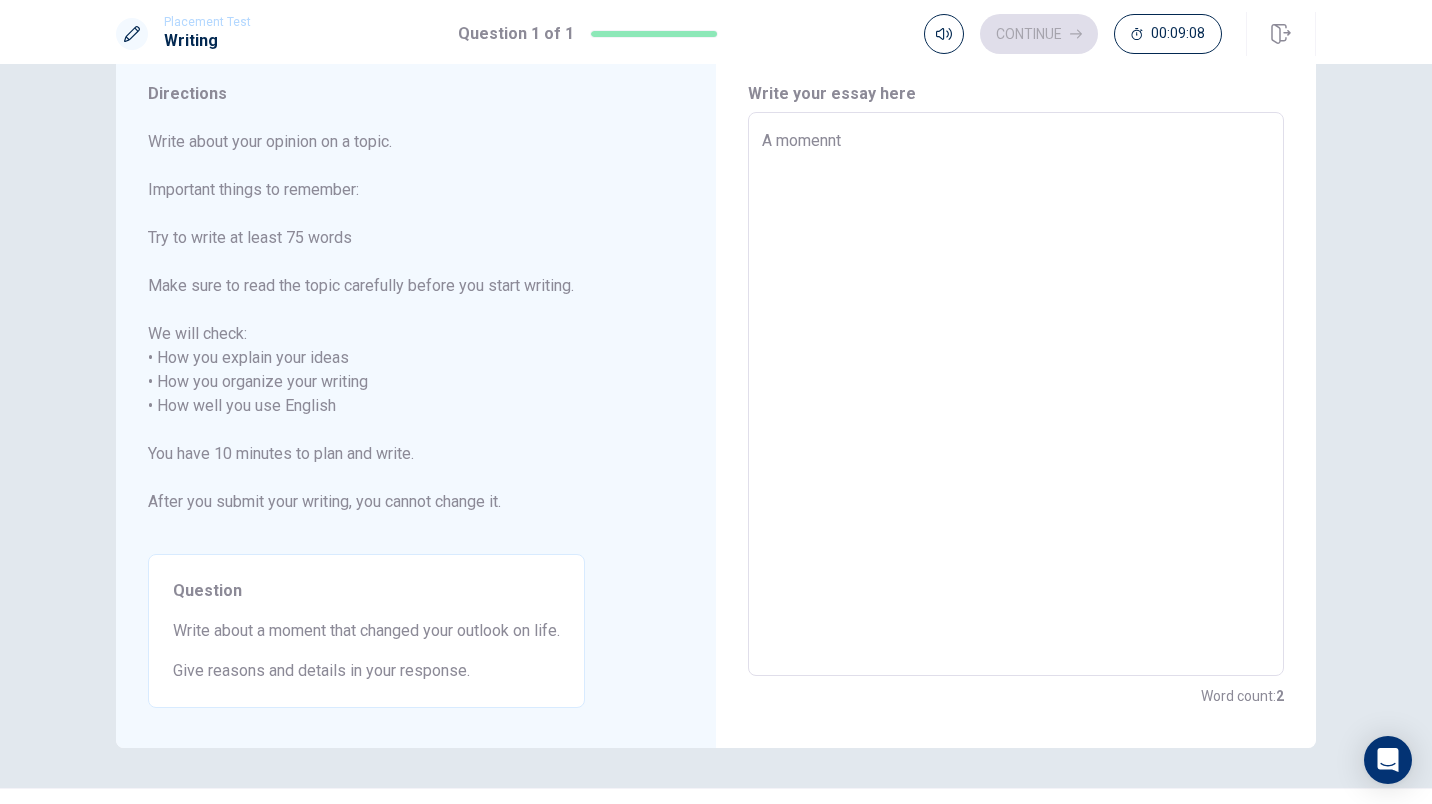 type on "x" 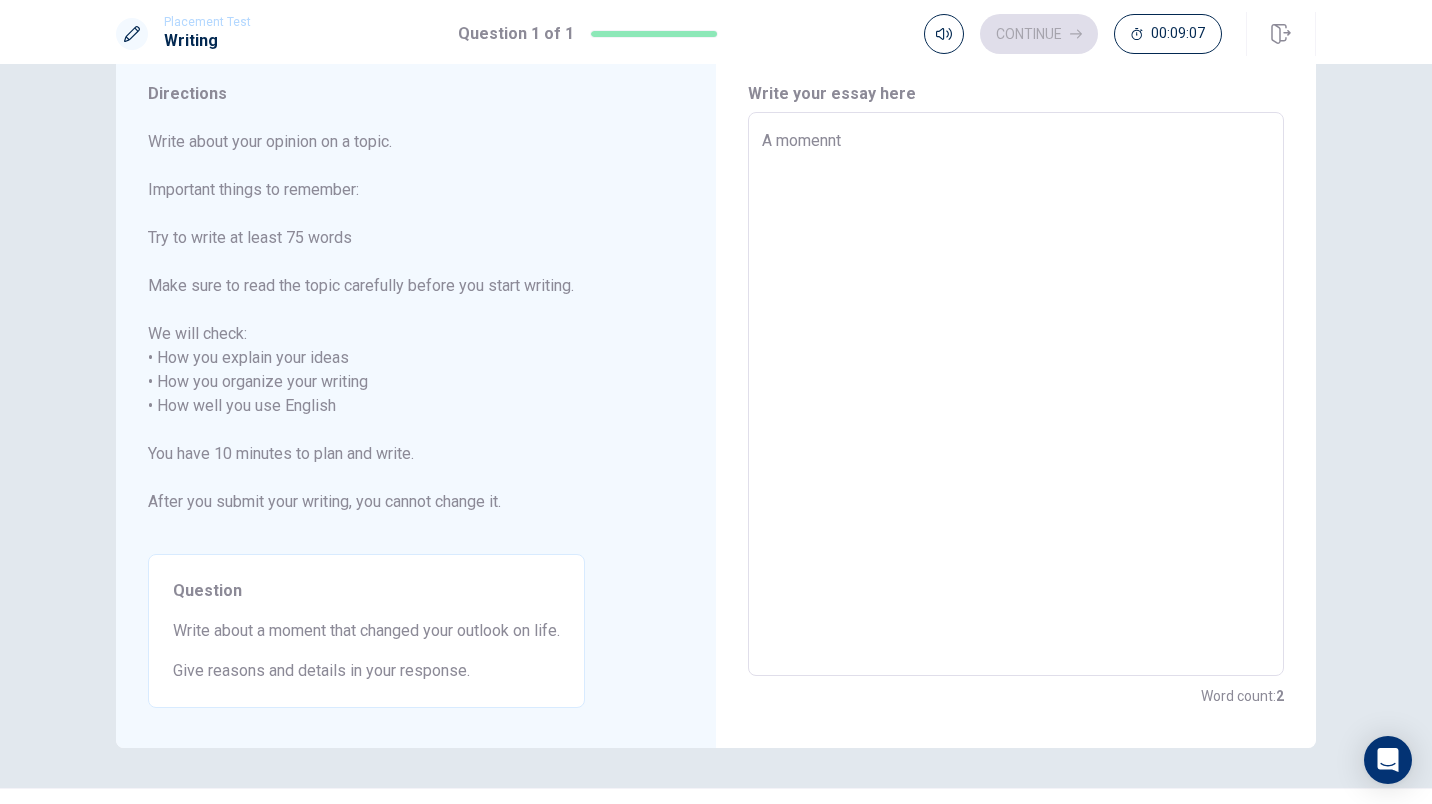 type on "A momenn" 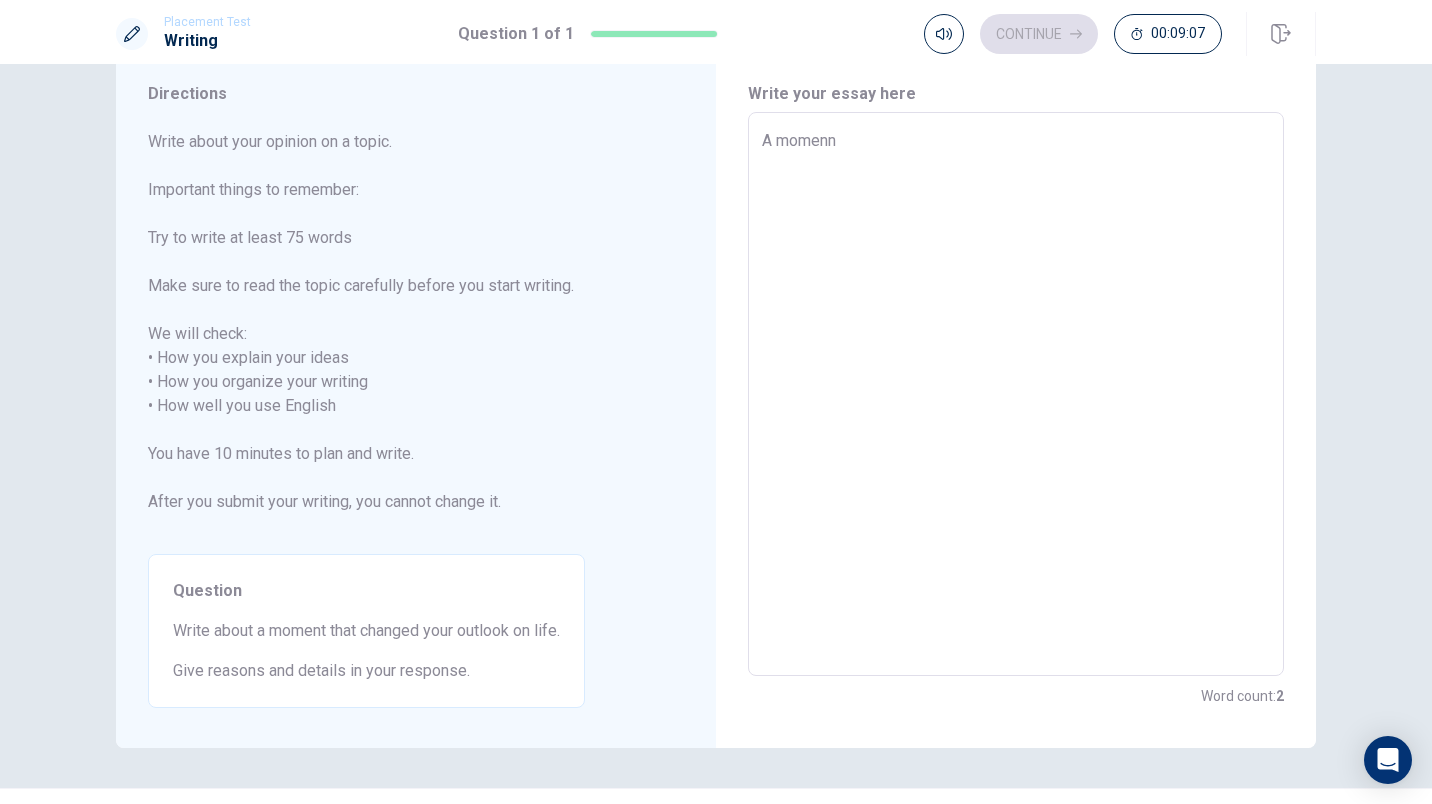 type on "x" 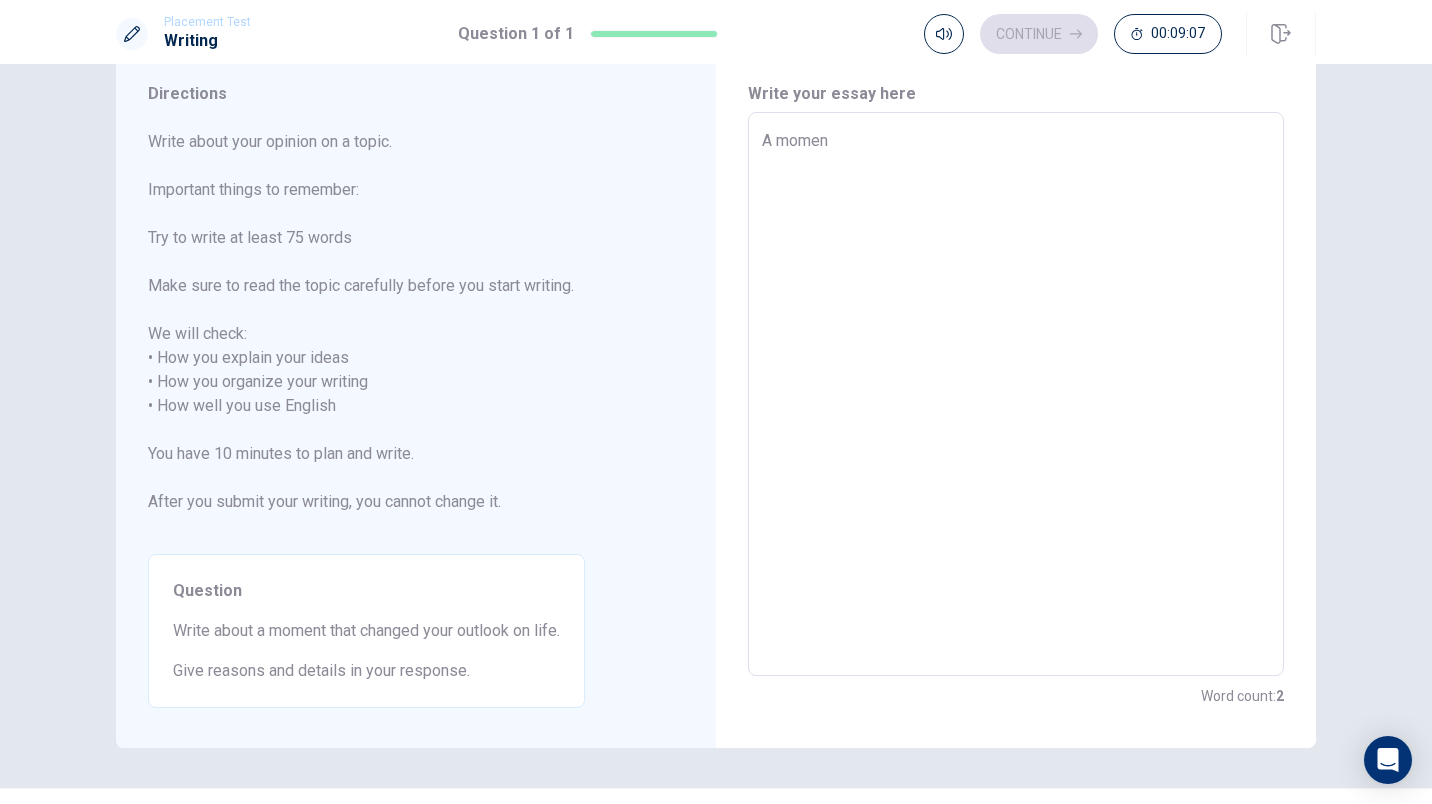 type on "x" 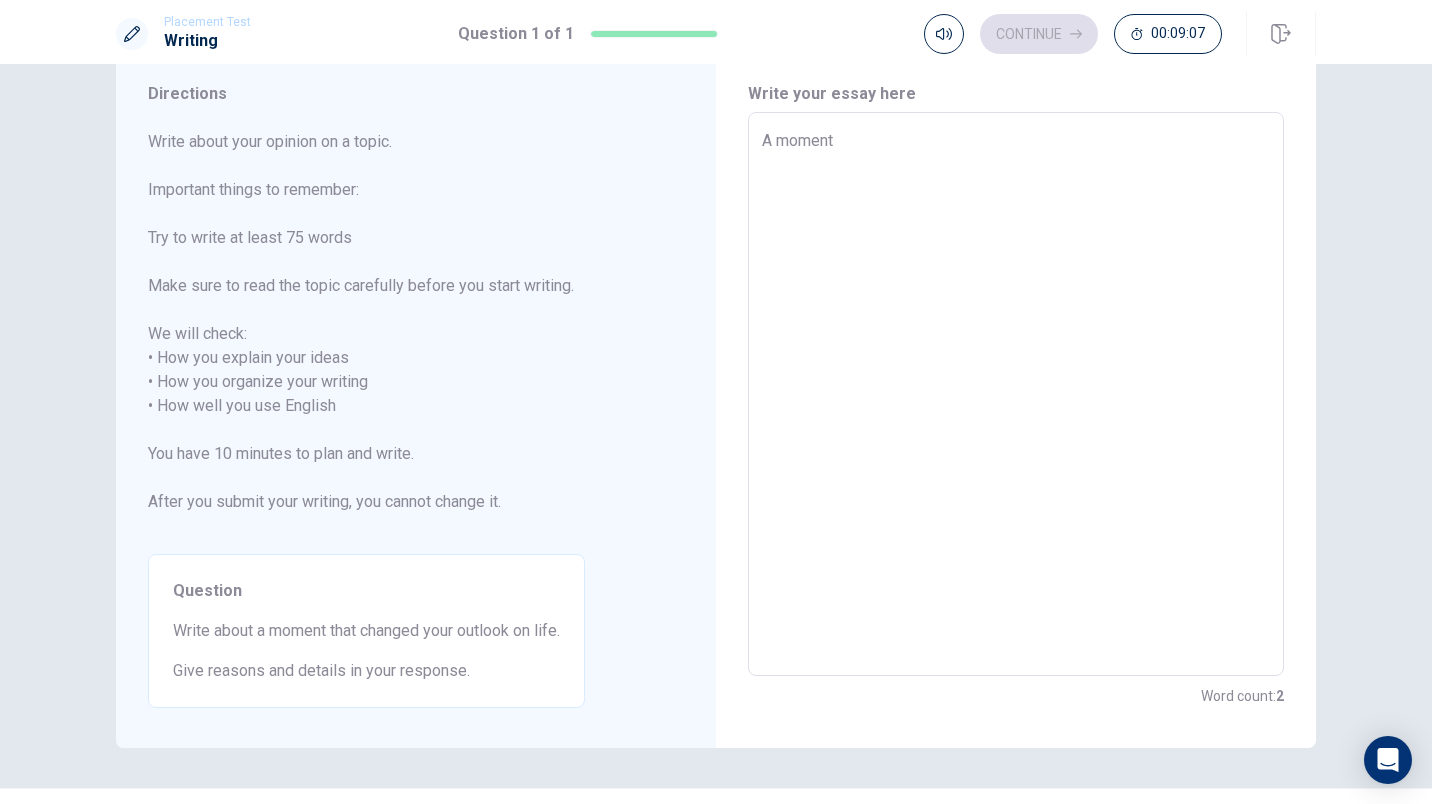 type on "x" 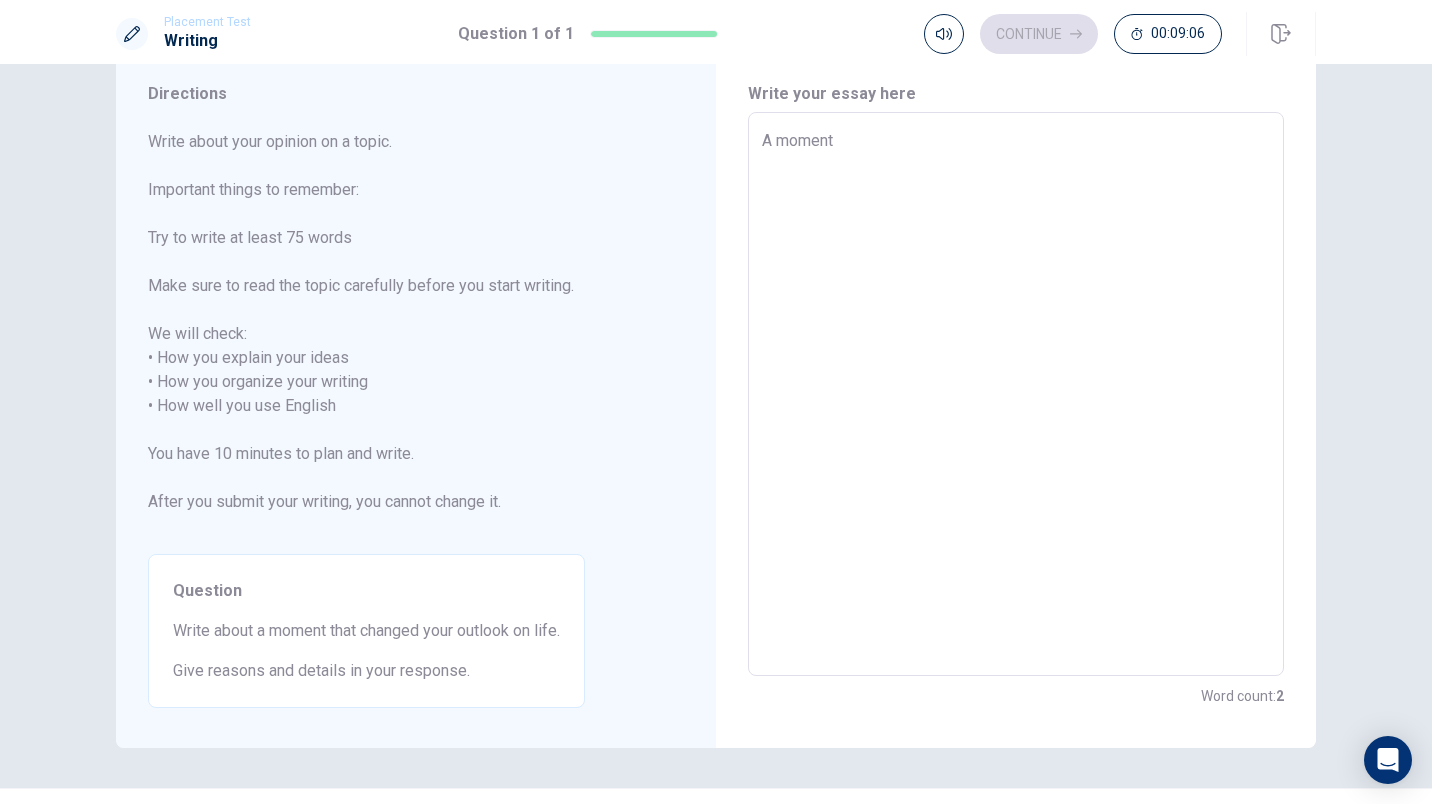 type on "A moment" 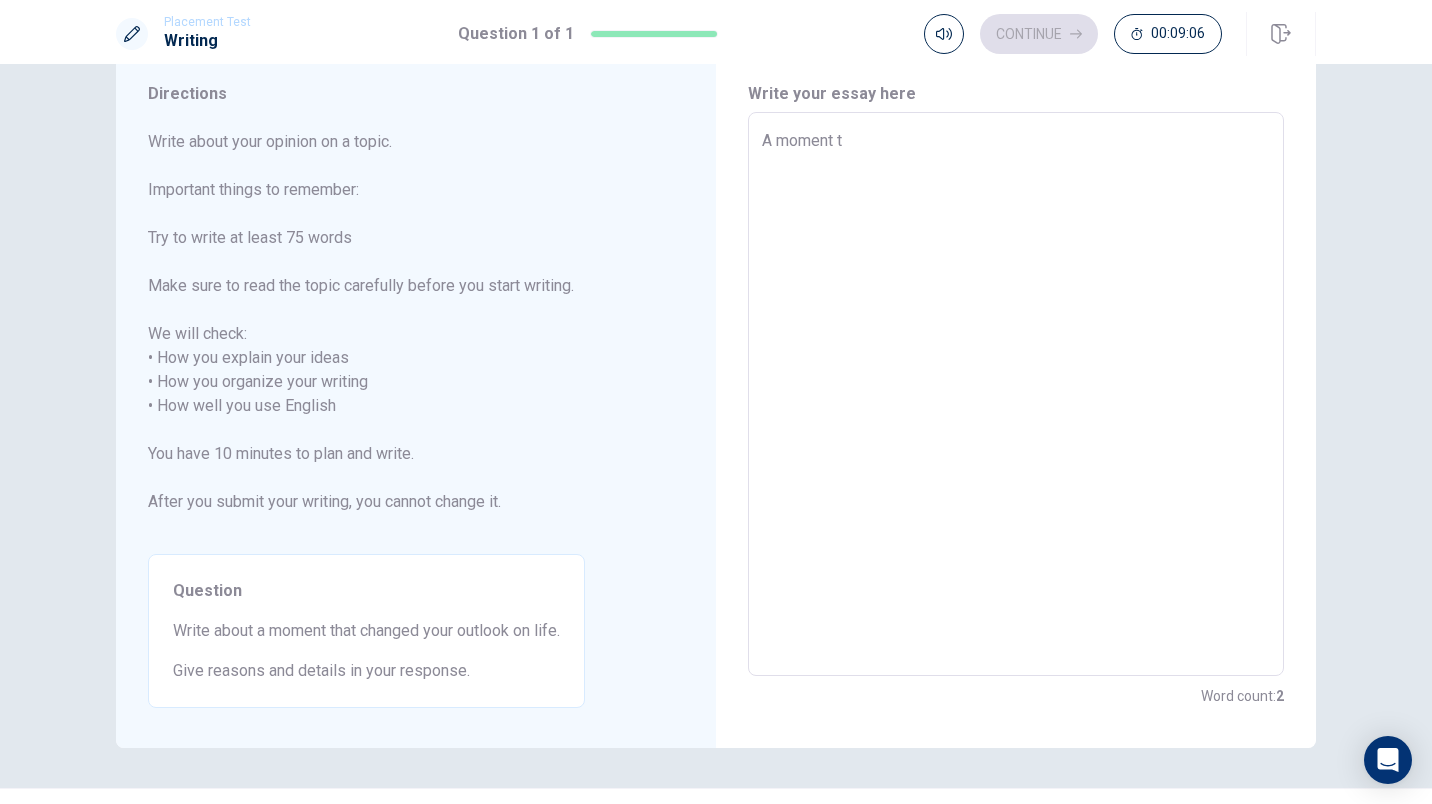 type on "x" 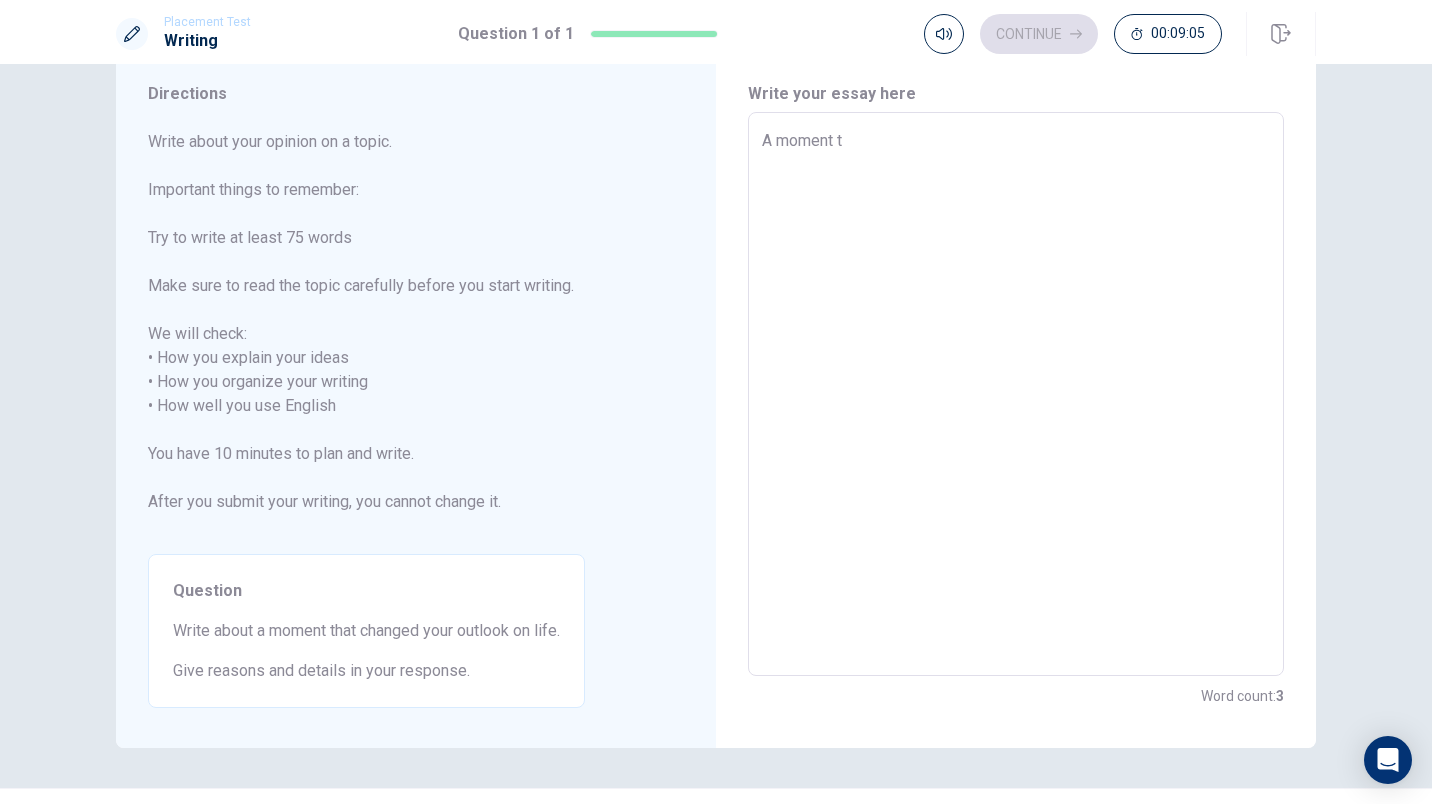 type on "A moment th" 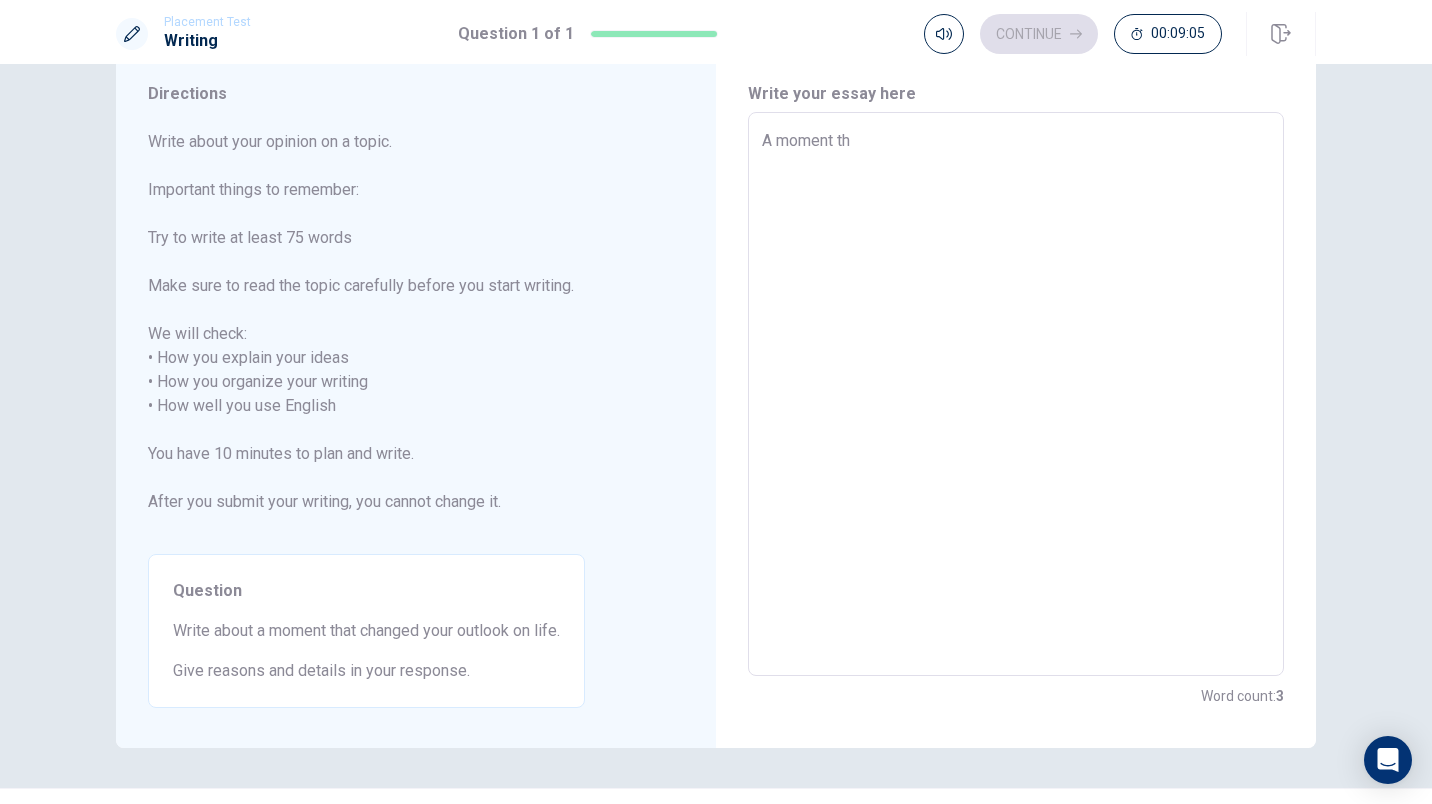 type on "x" 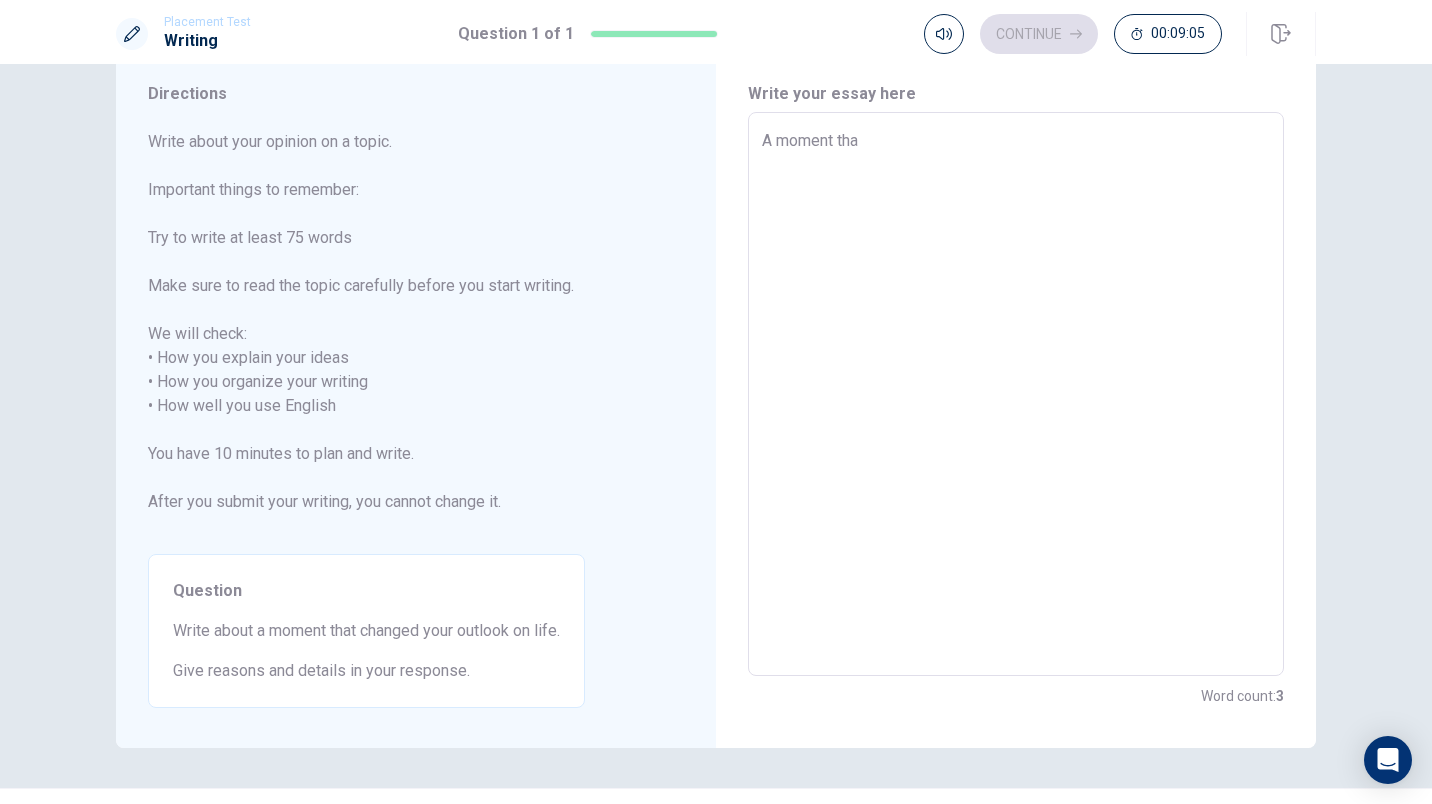 type on "x" 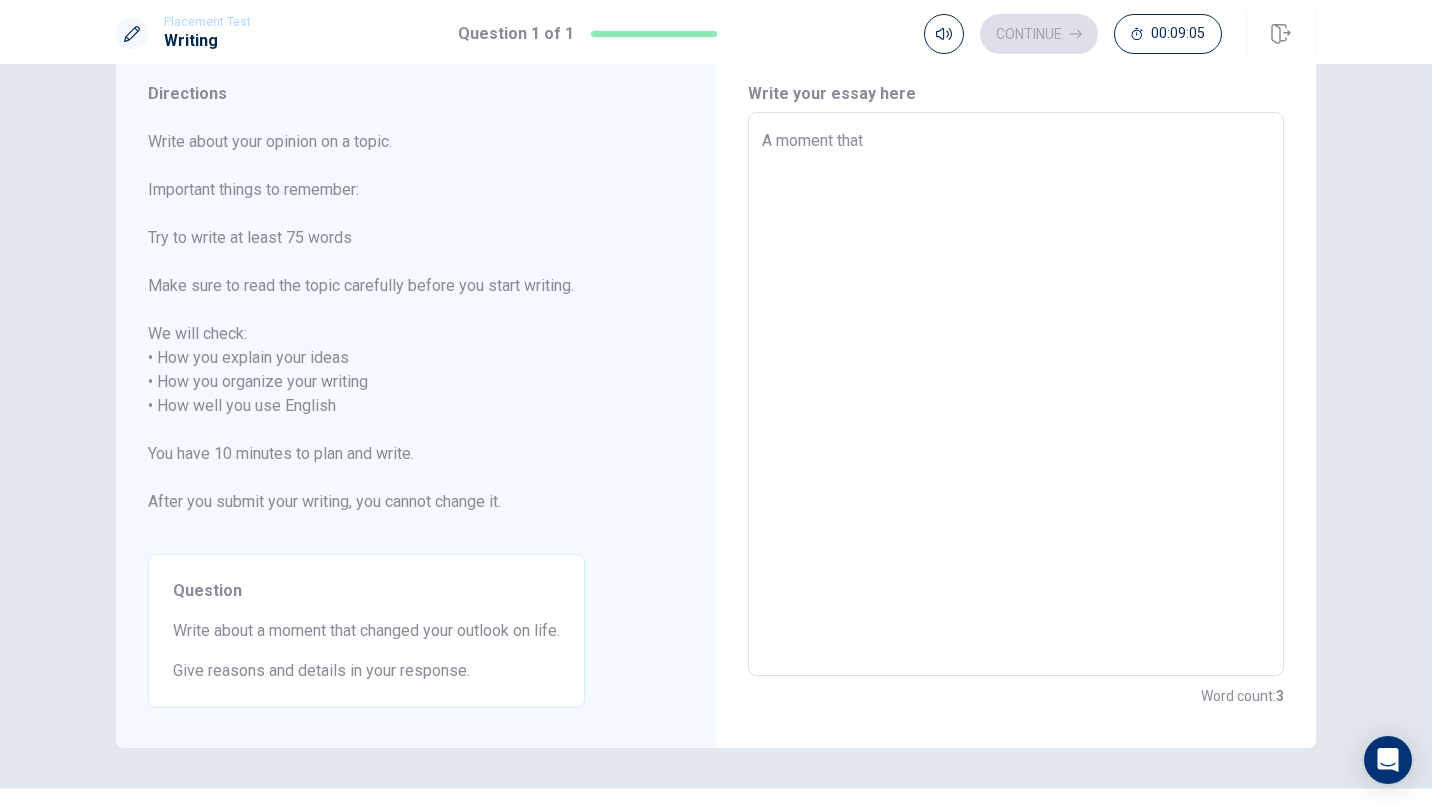 type on "x" 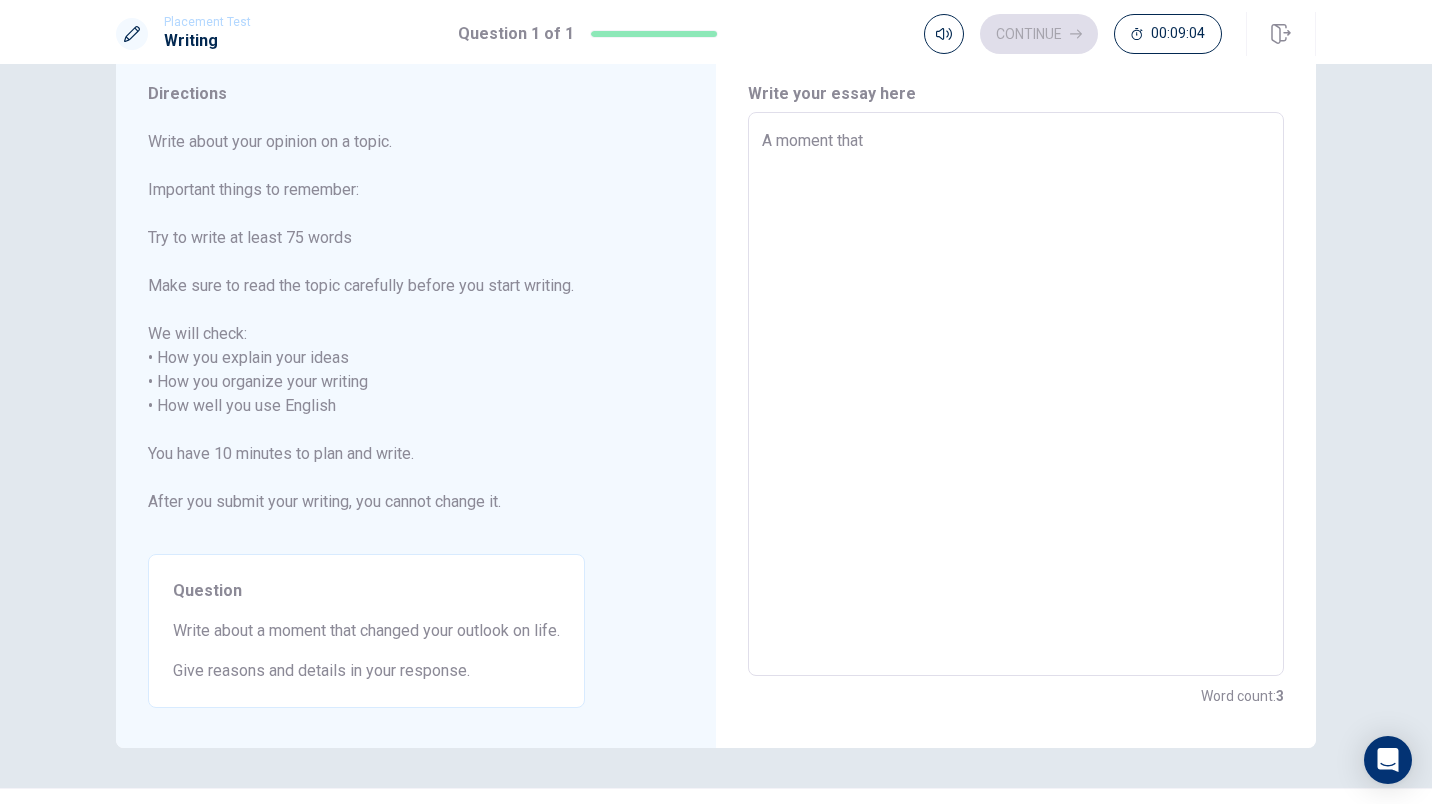 type on "x" 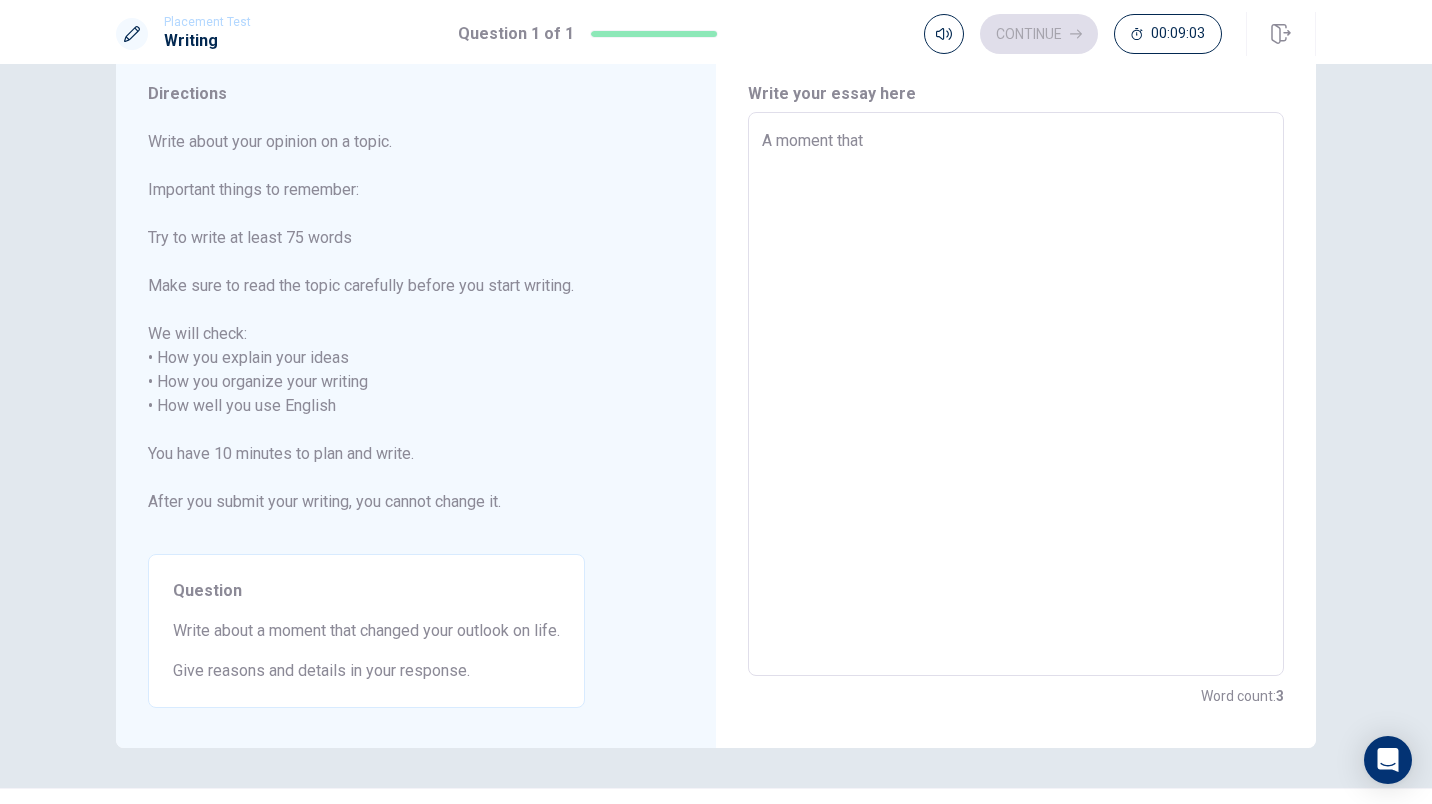 type on "A moment that c" 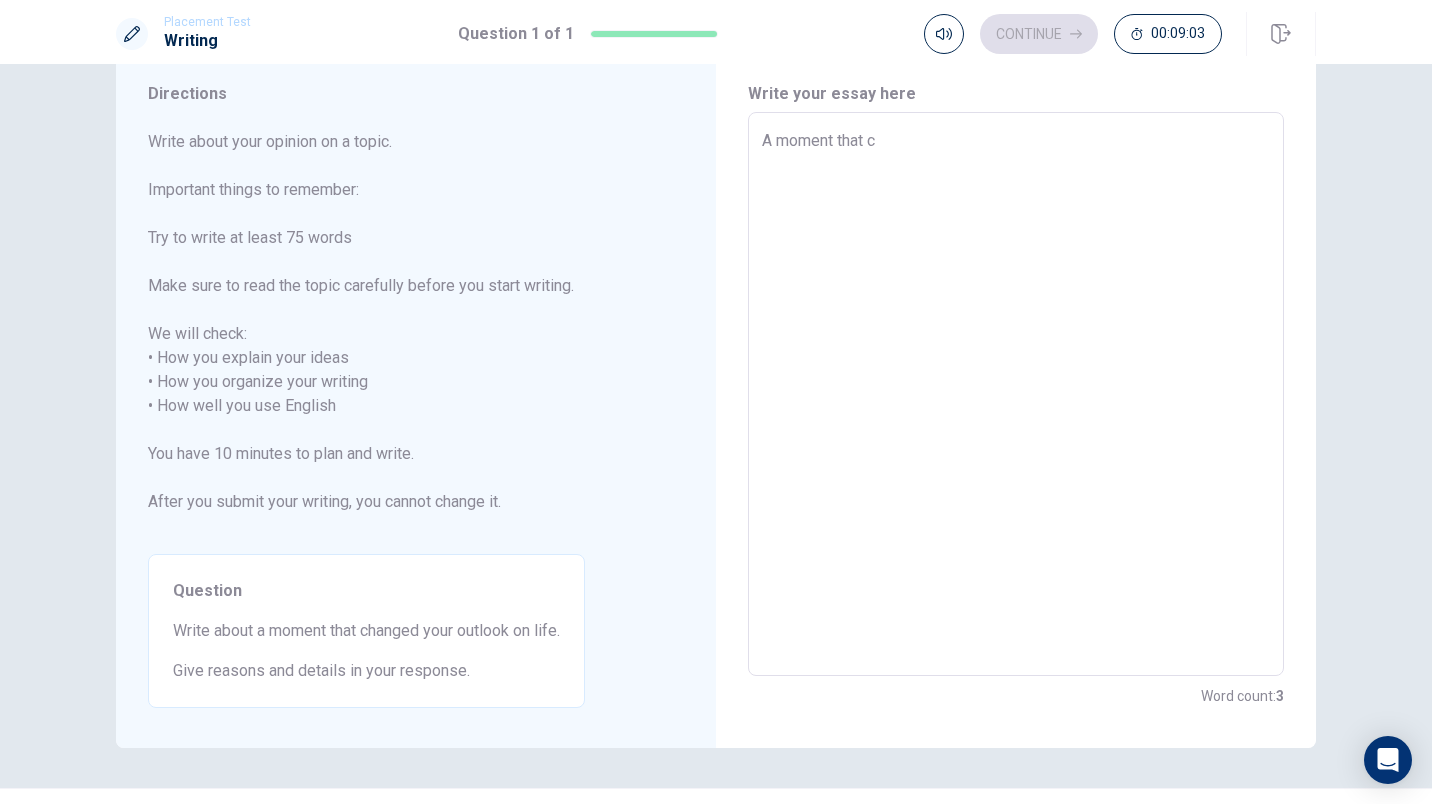 type on "x" 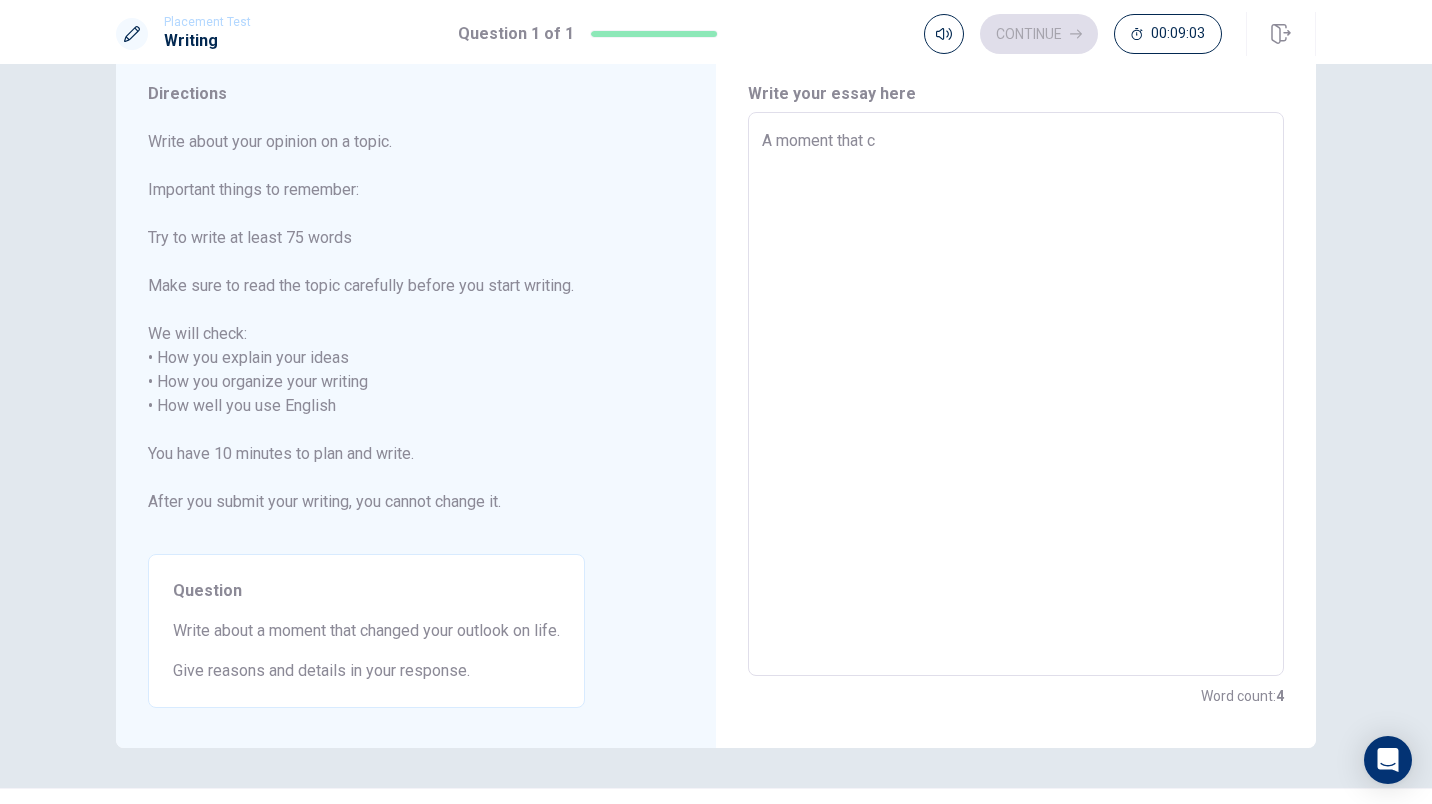 type on "A moment that ch" 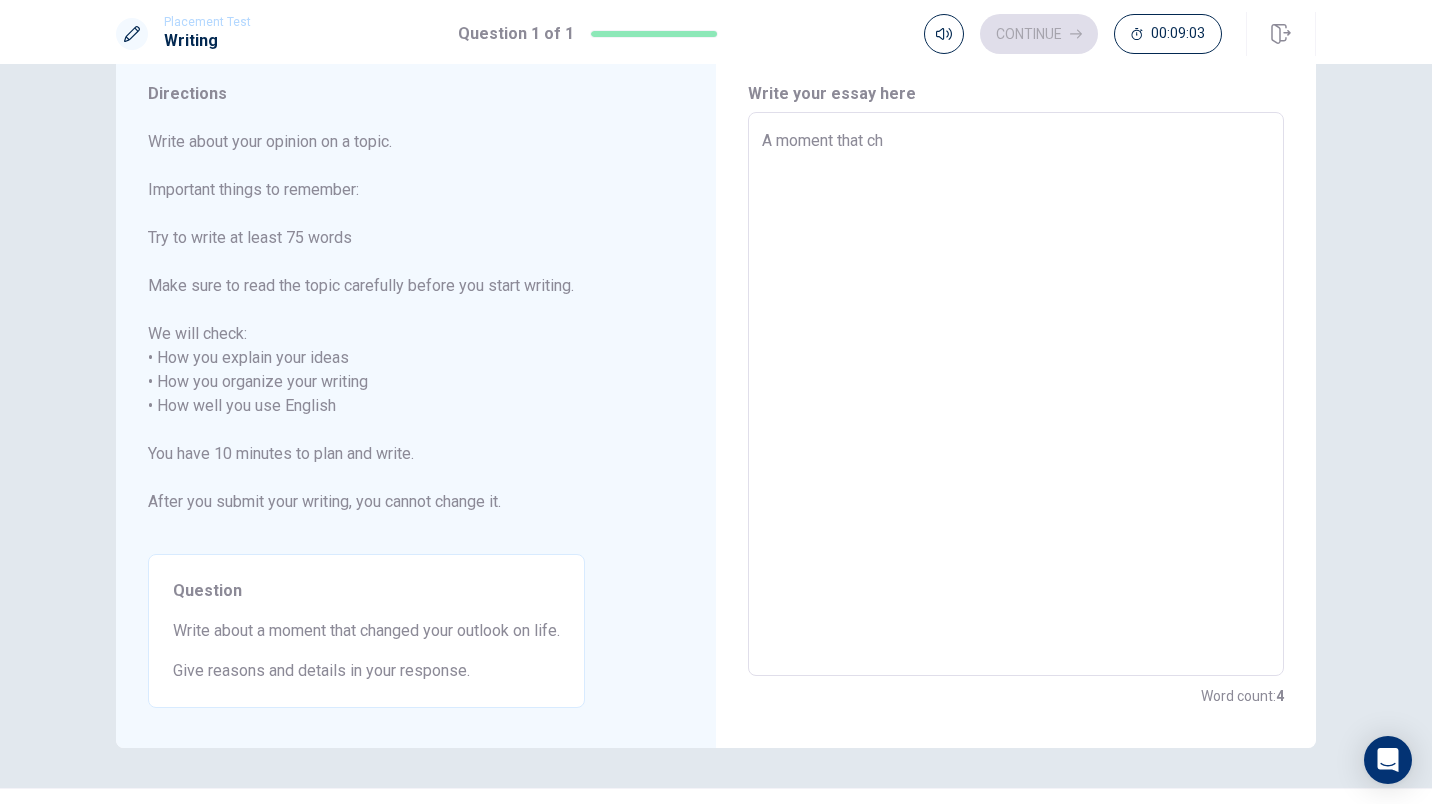 type on "x" 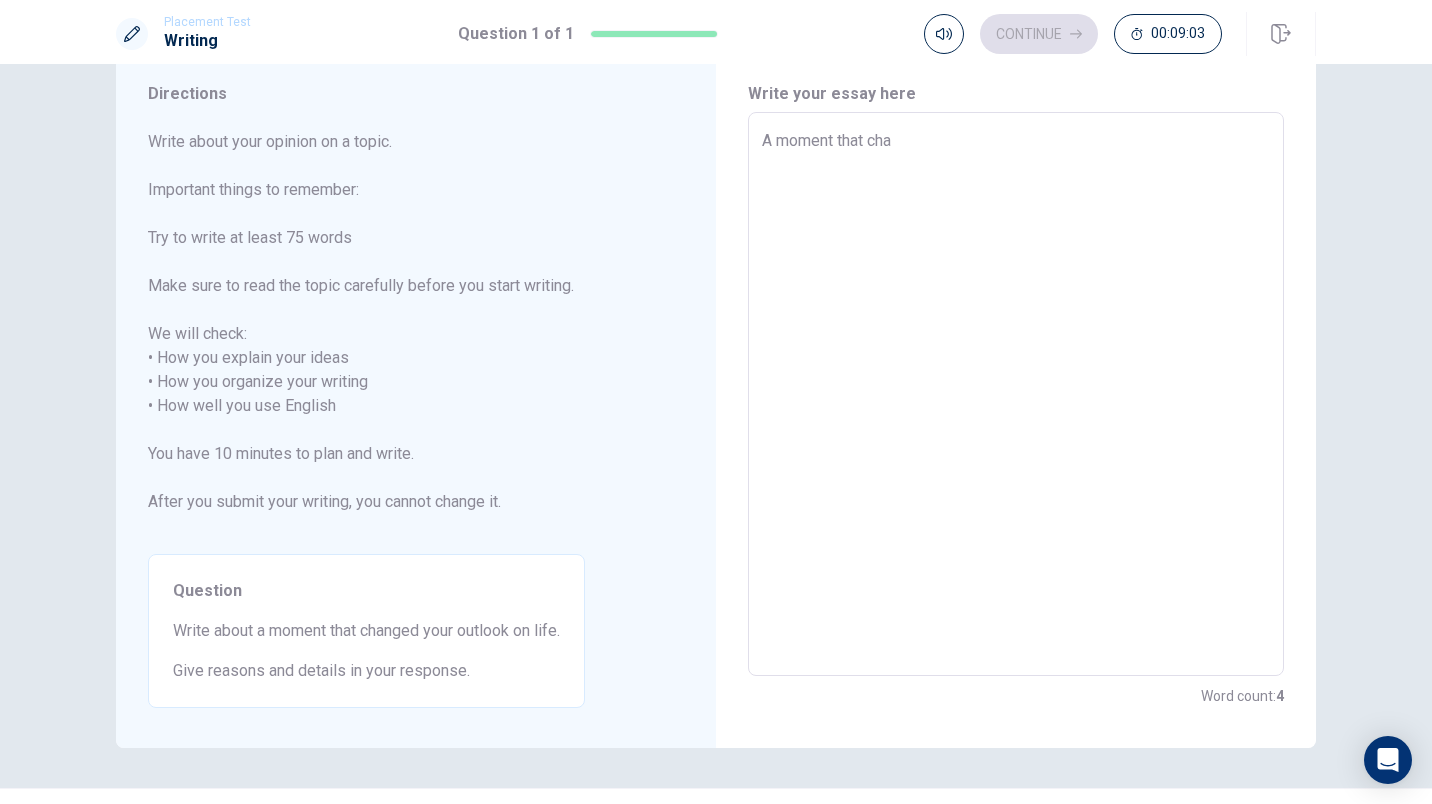 type on "x" 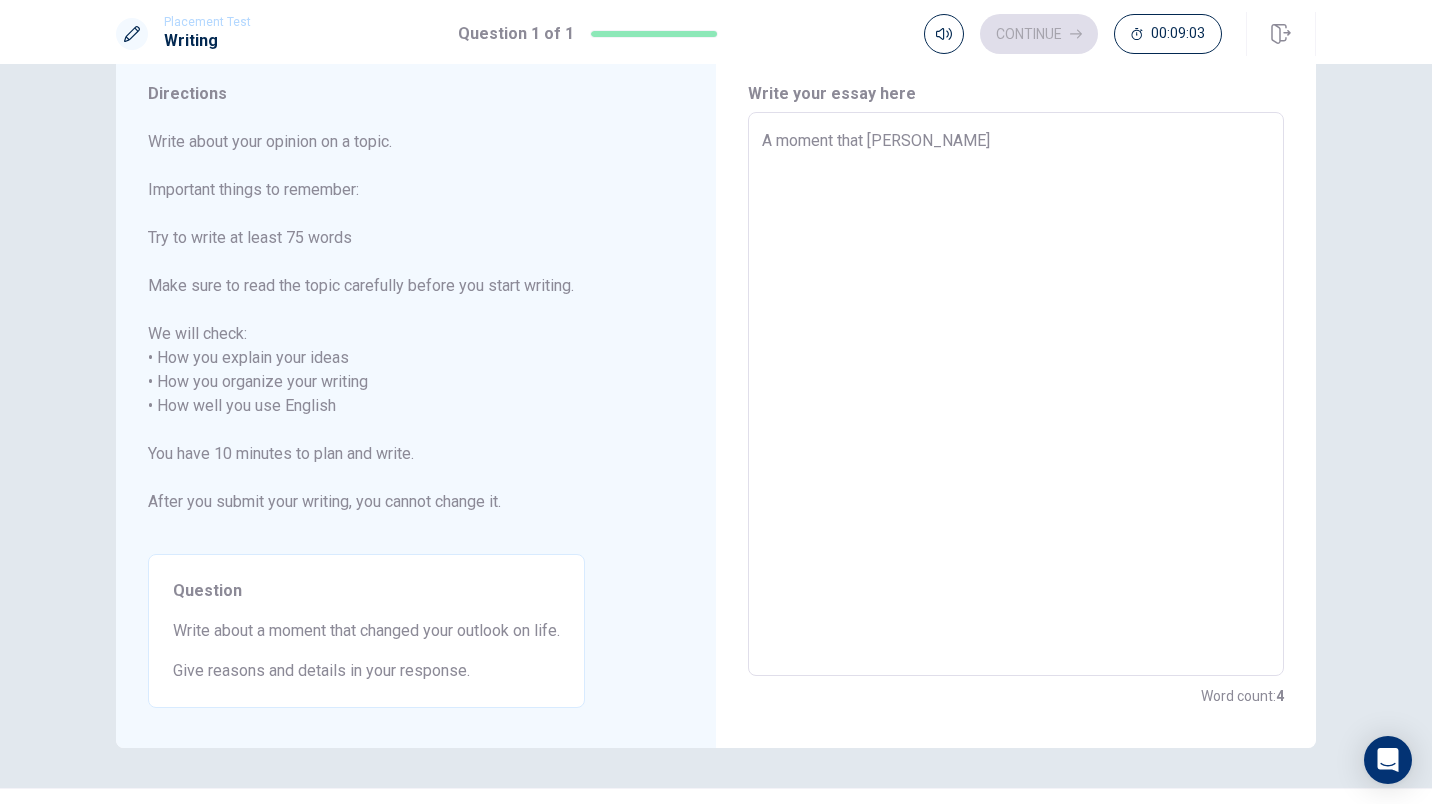 type on "x" 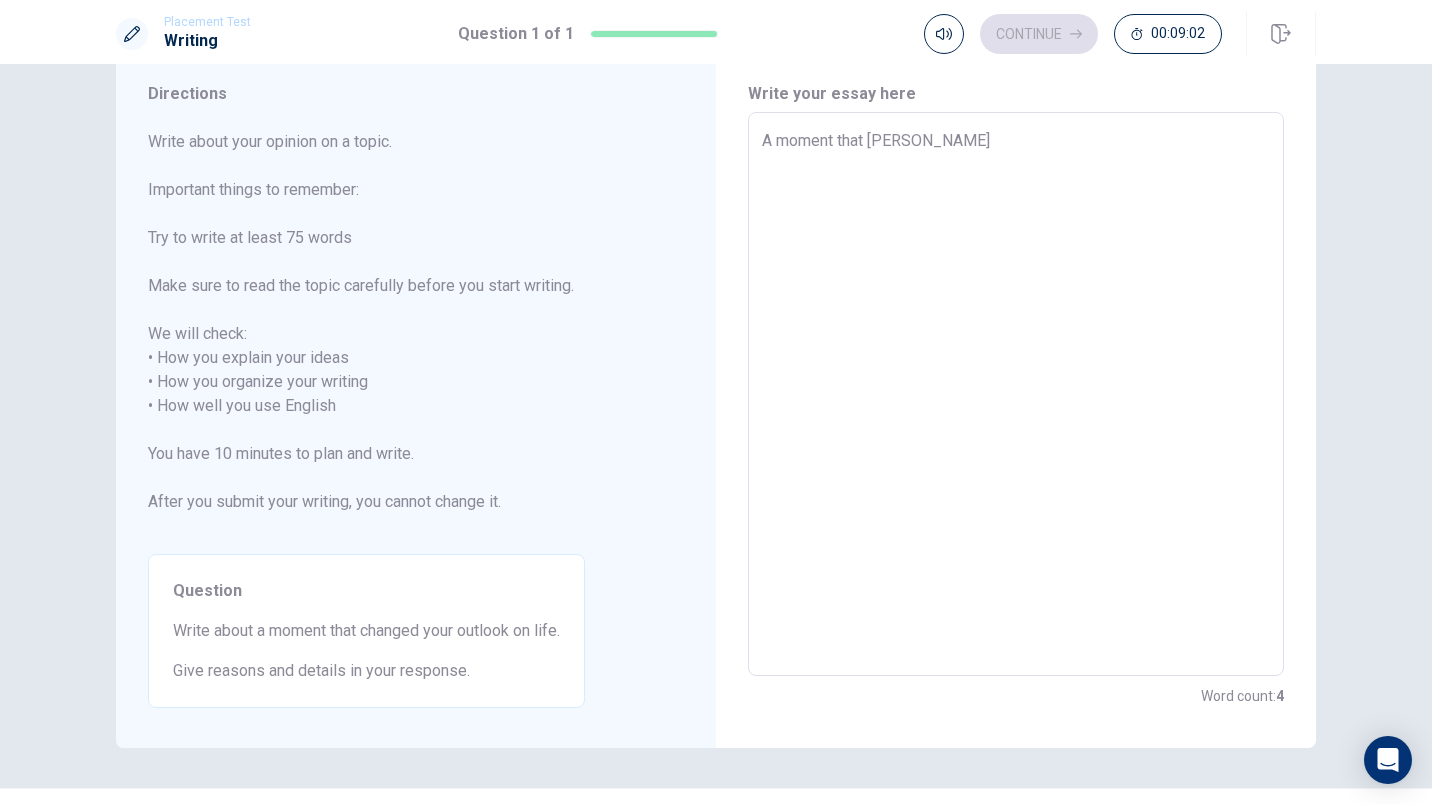 type on "A moment that [PERSON_NAME]" 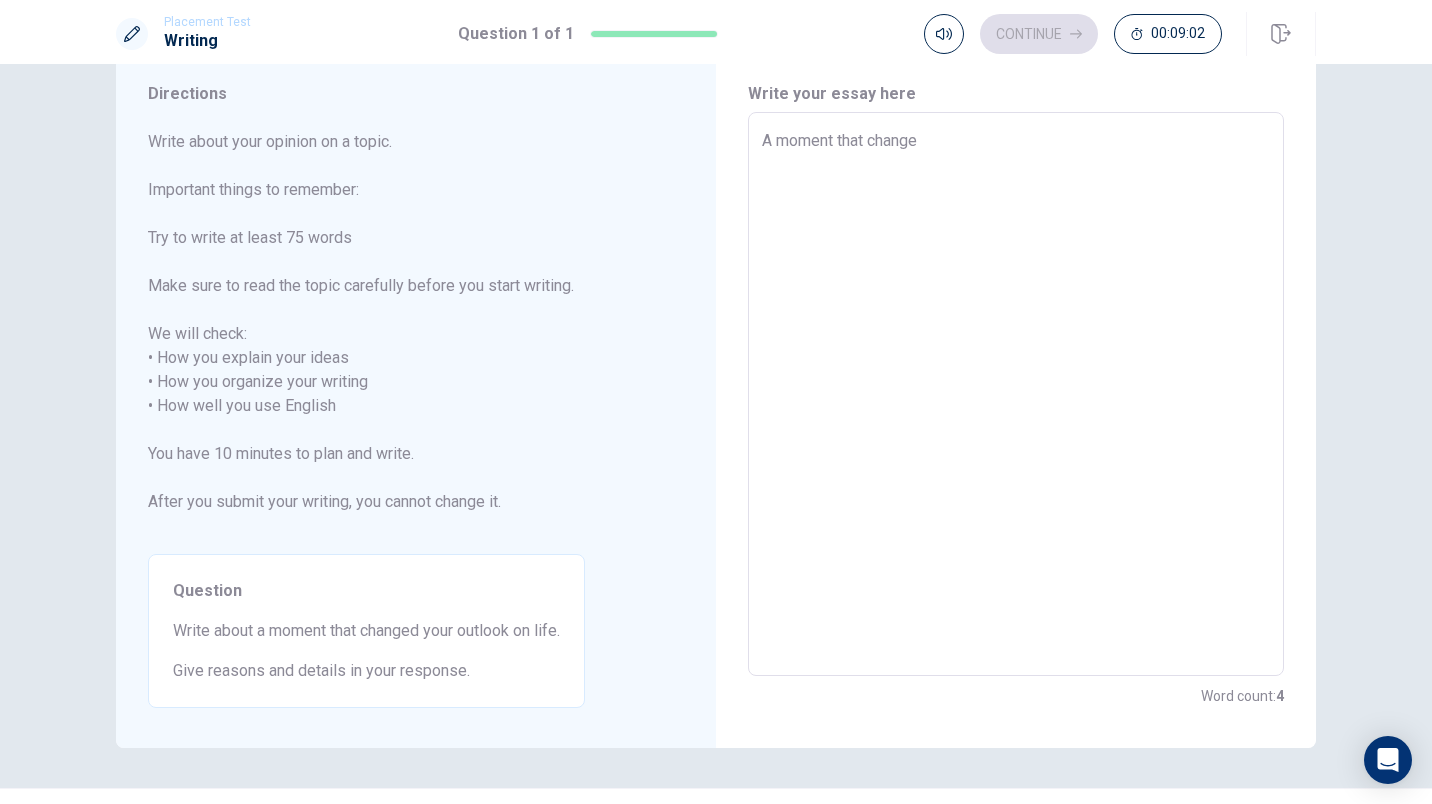 type on "x" 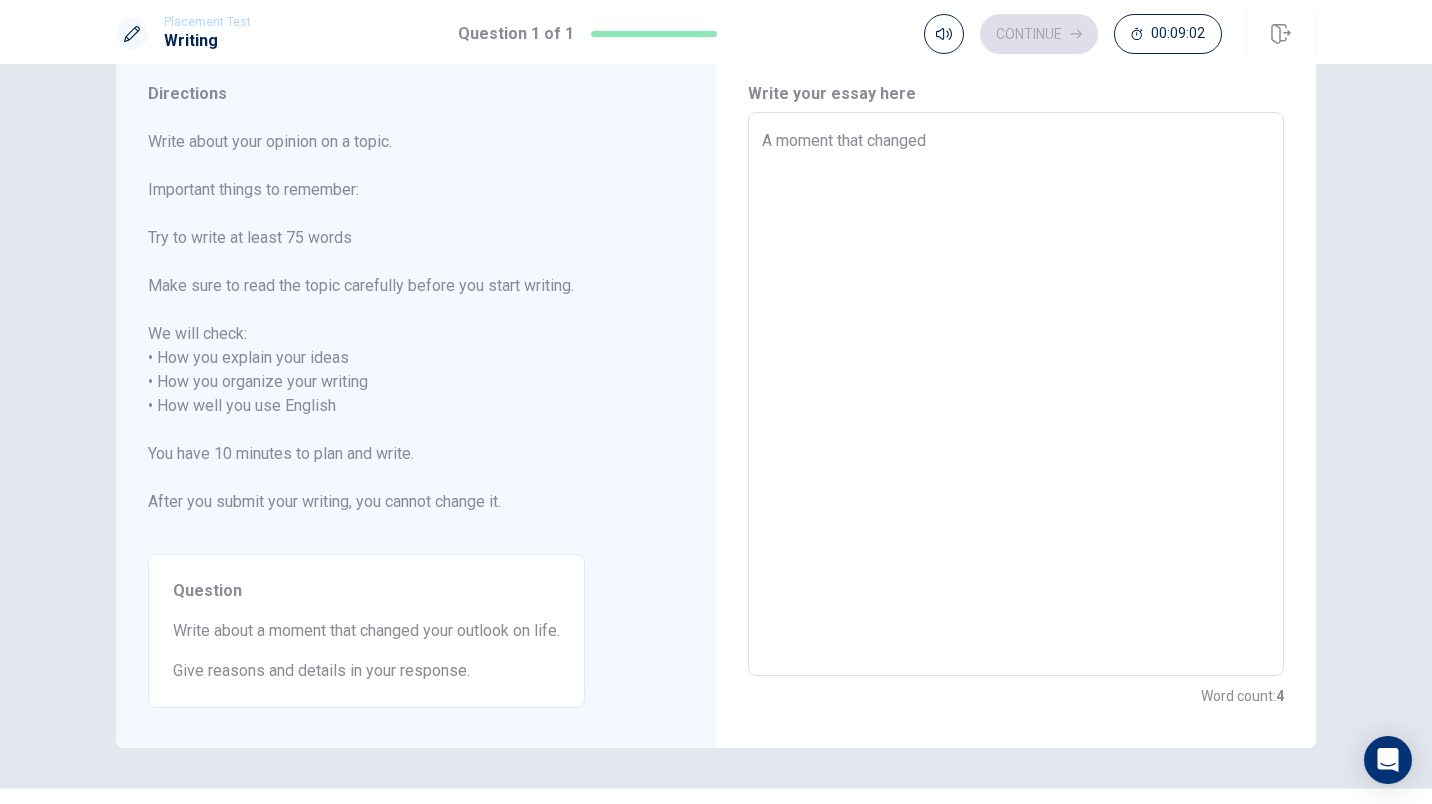 type on "x" 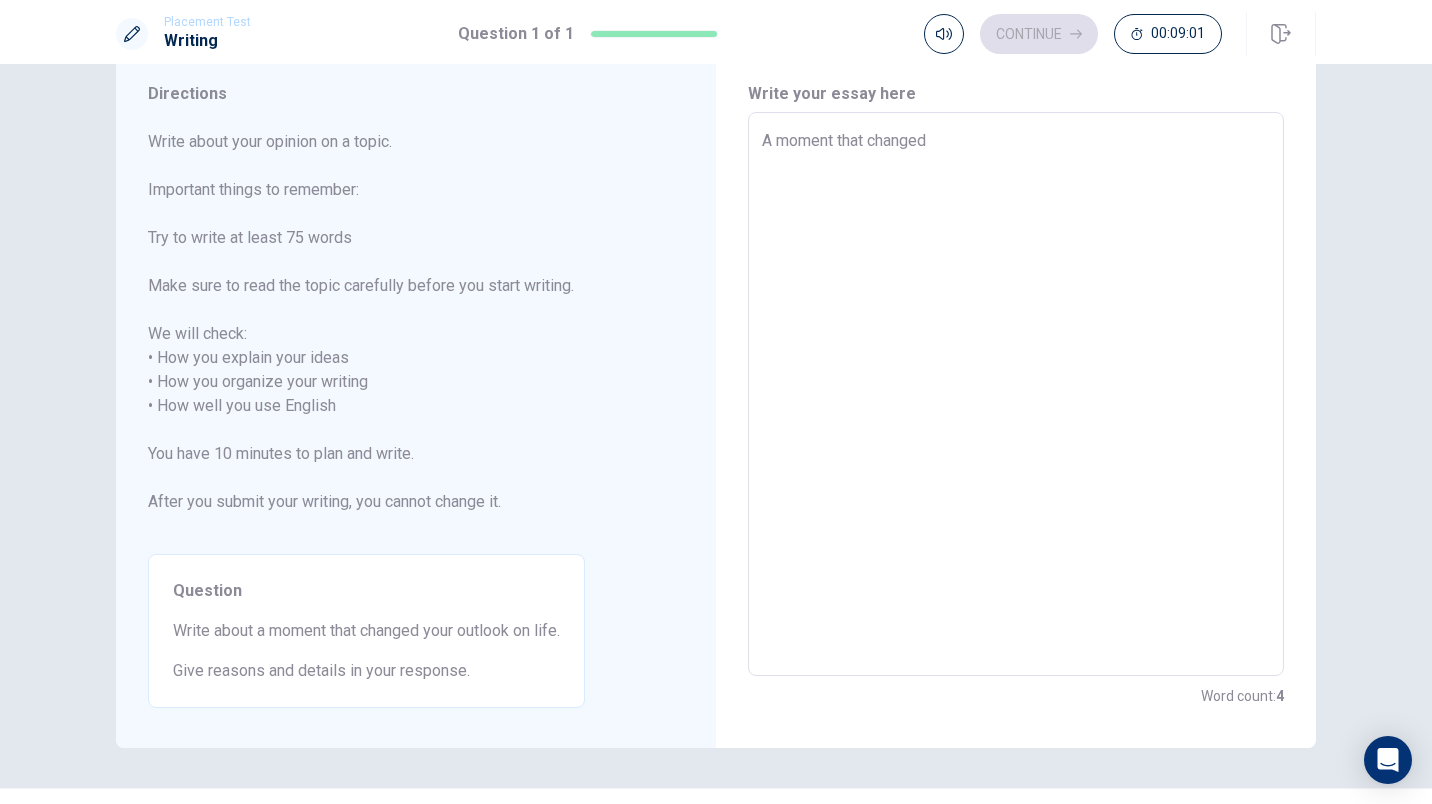 type on "x" 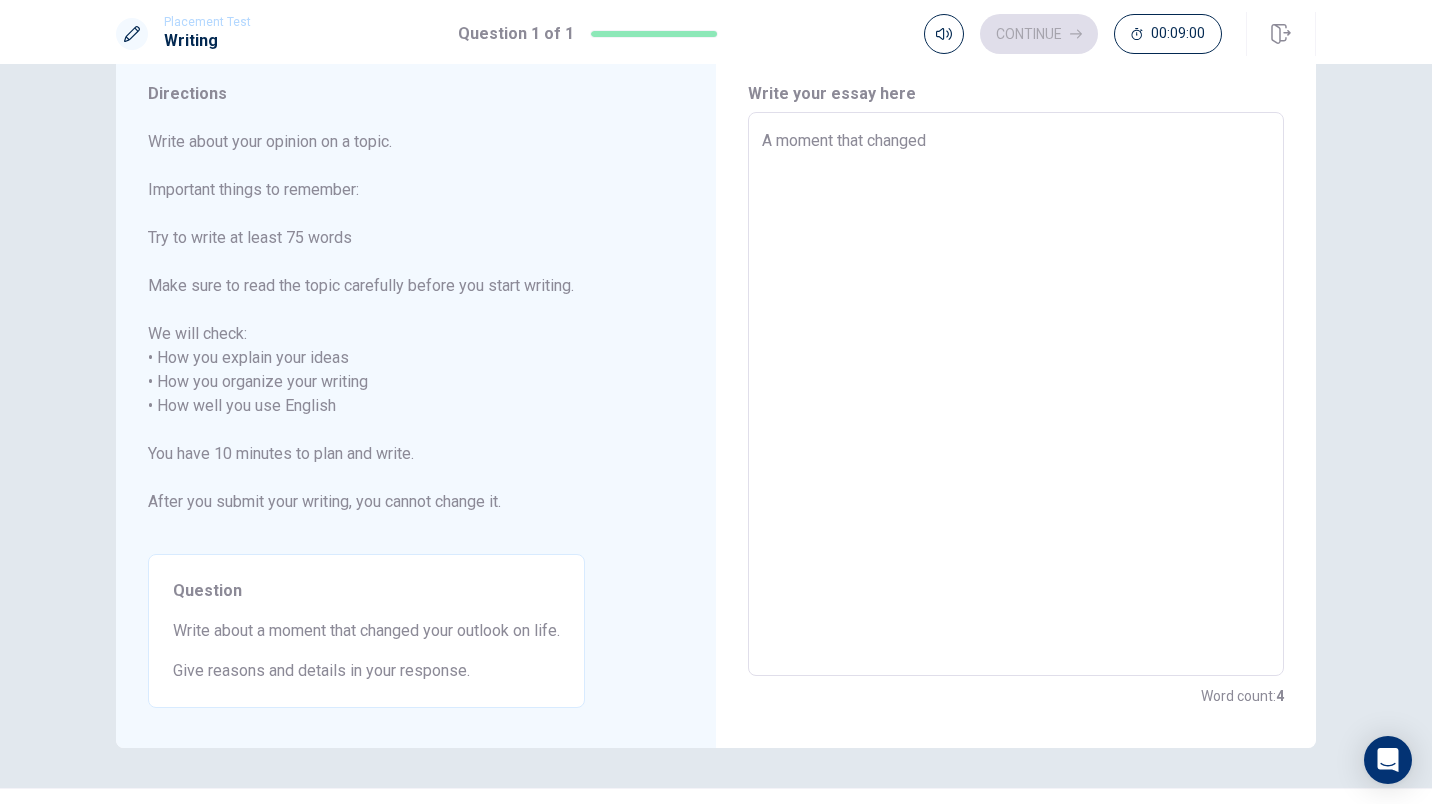 type on "A moment that changed m" 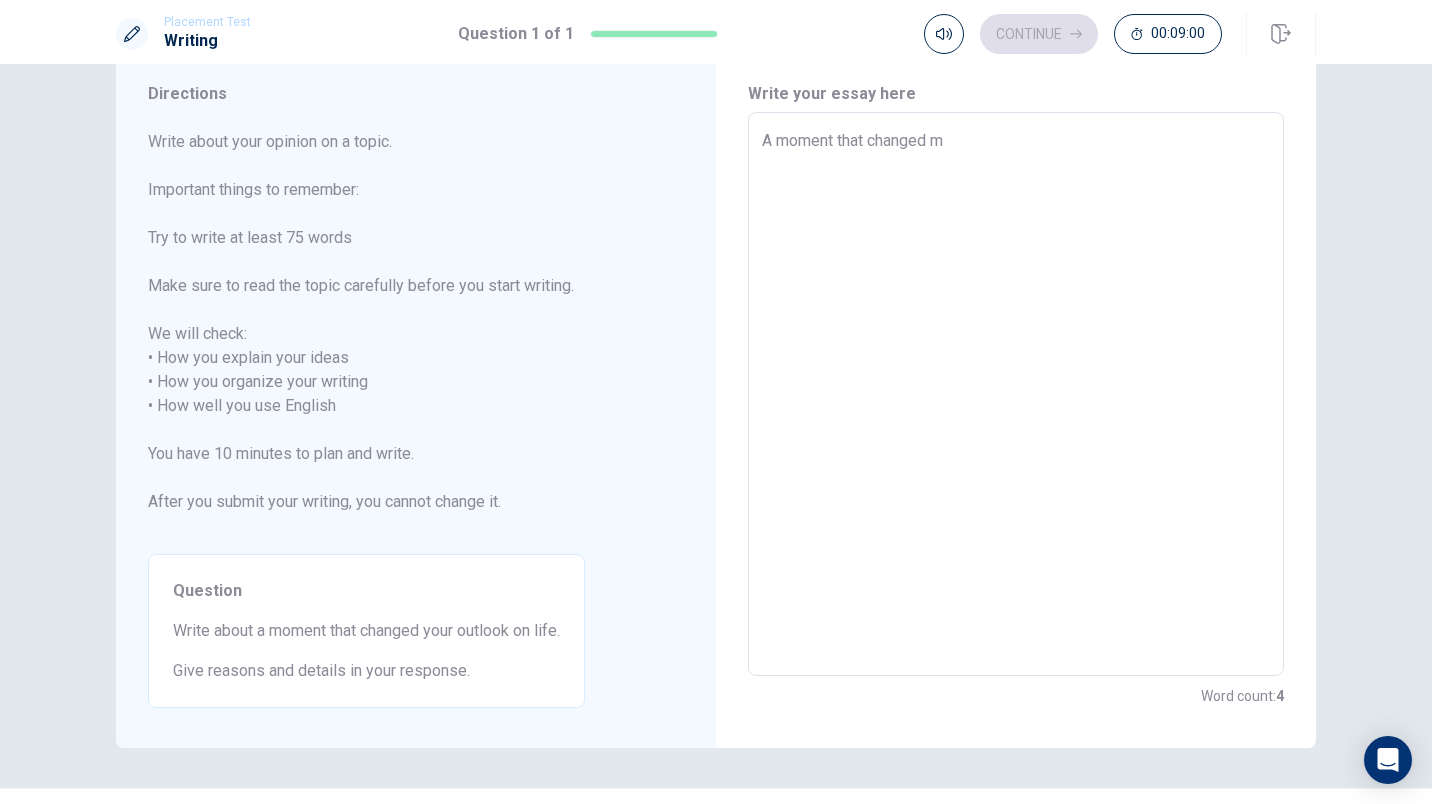 type on "x" 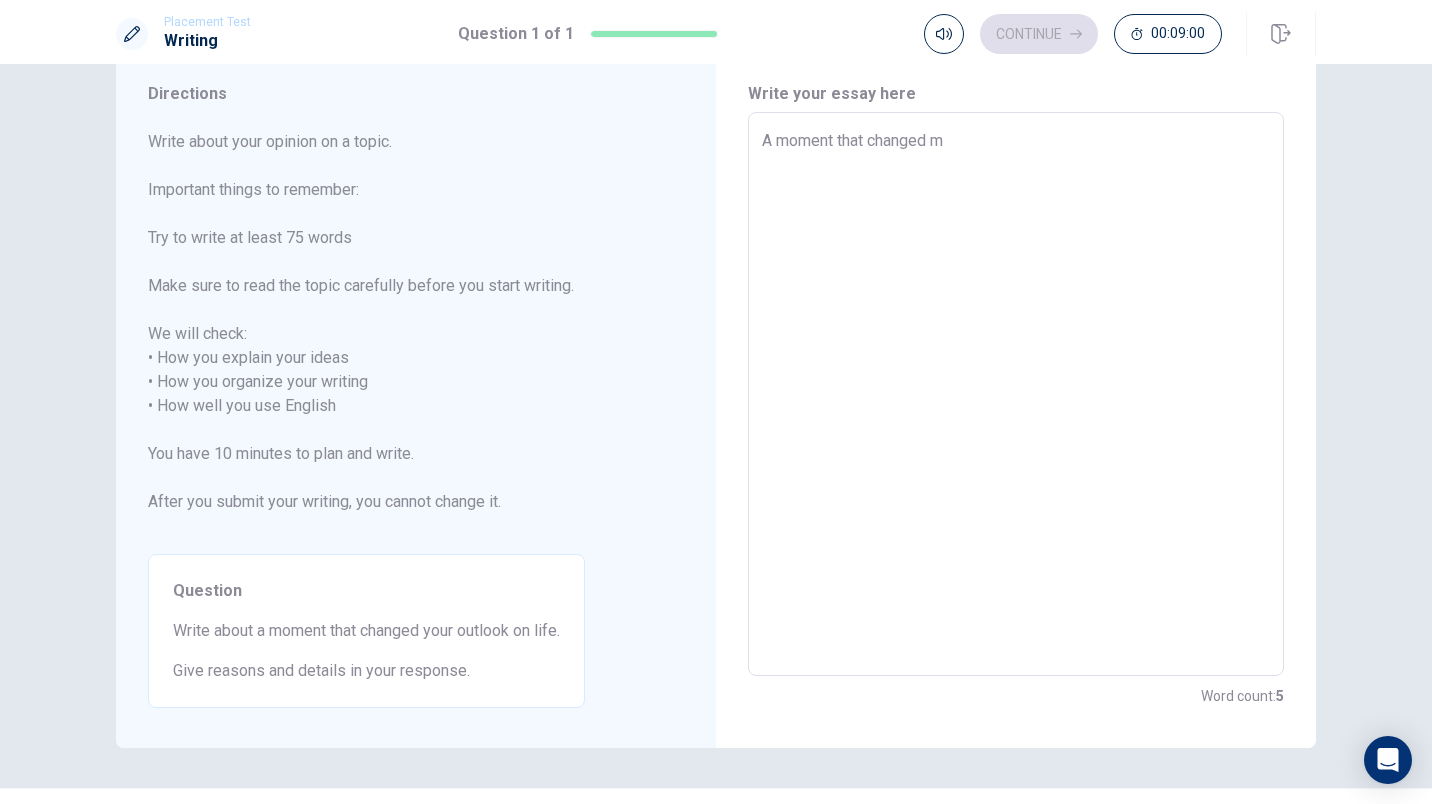 type on "A moment that changed my" 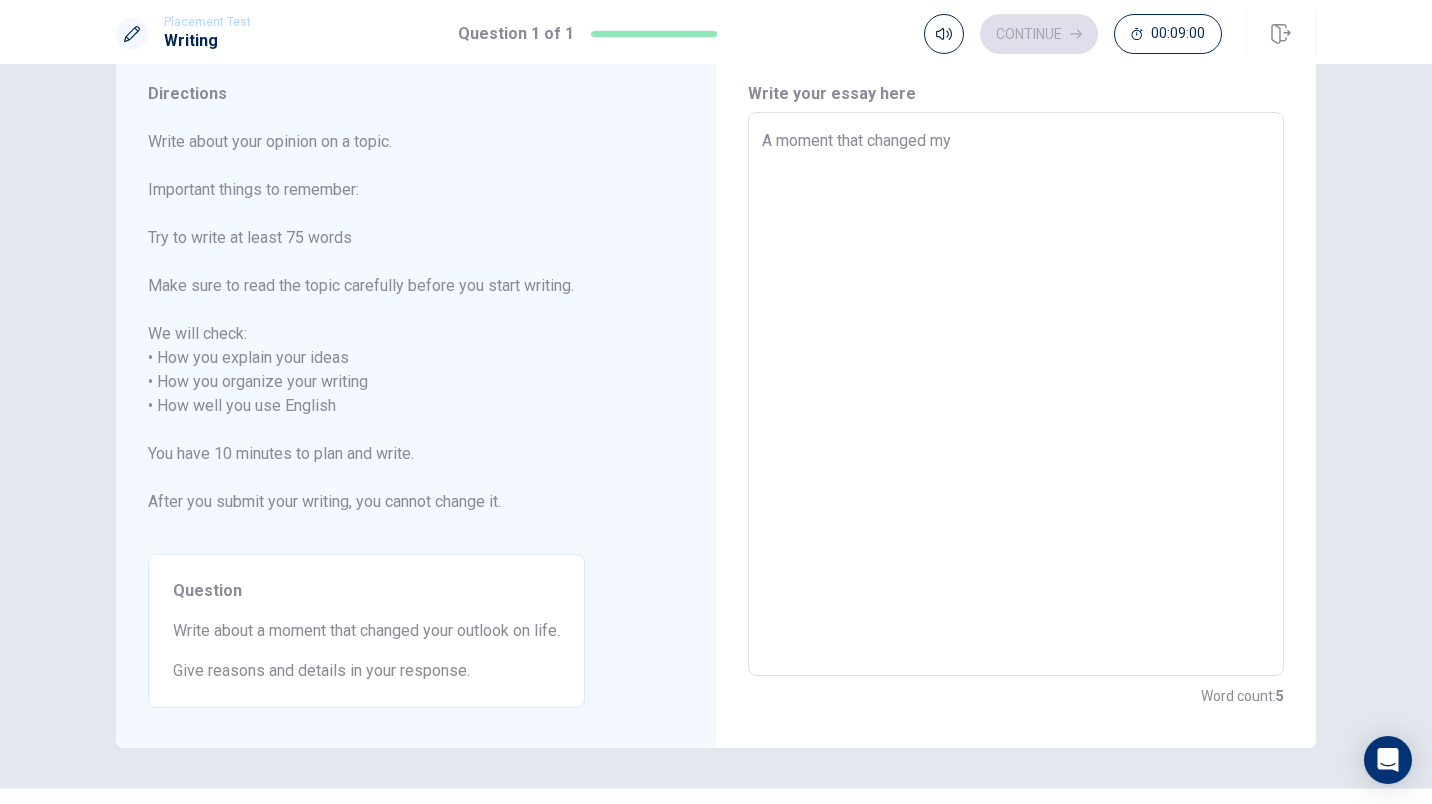 type on "x" 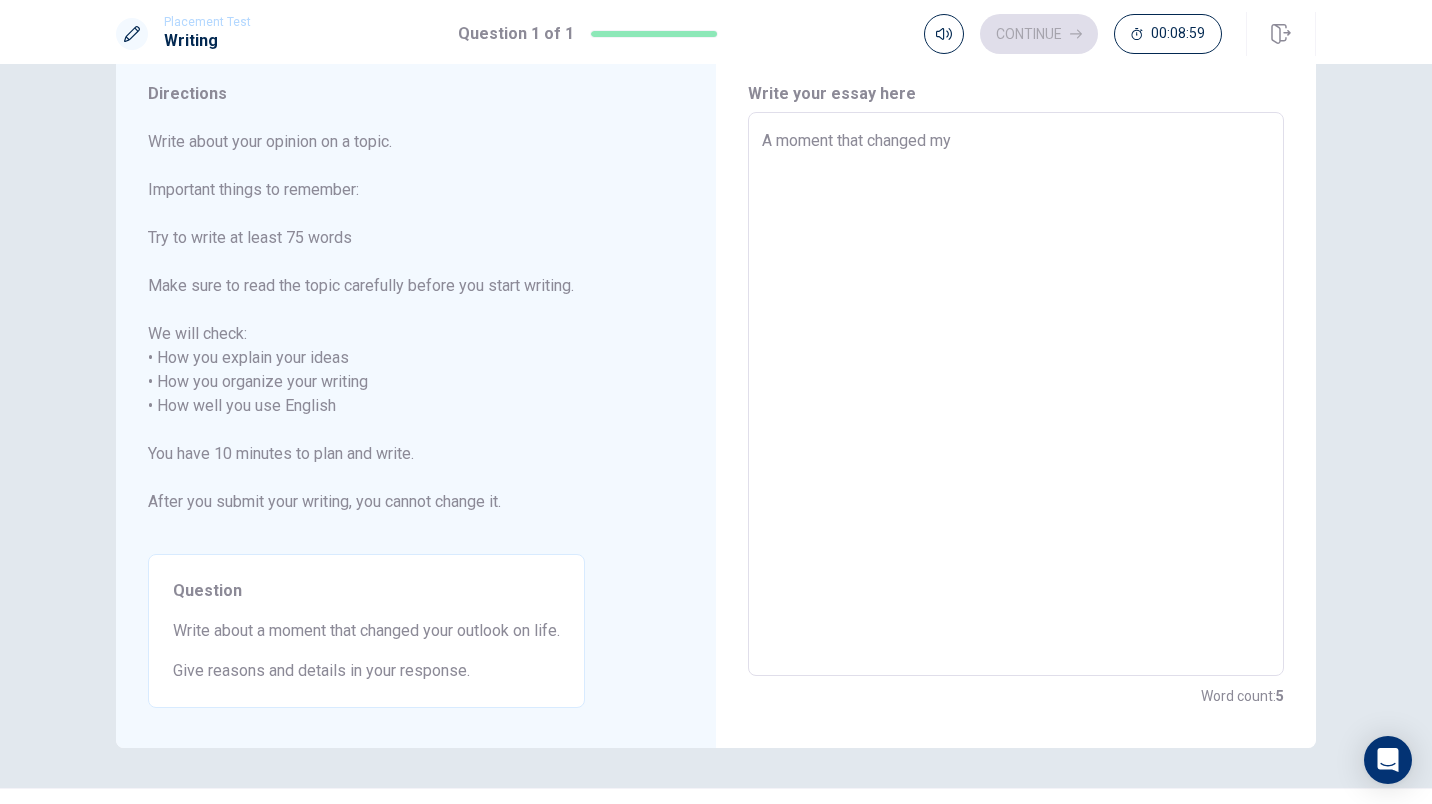 type on "A moment that changed my o" 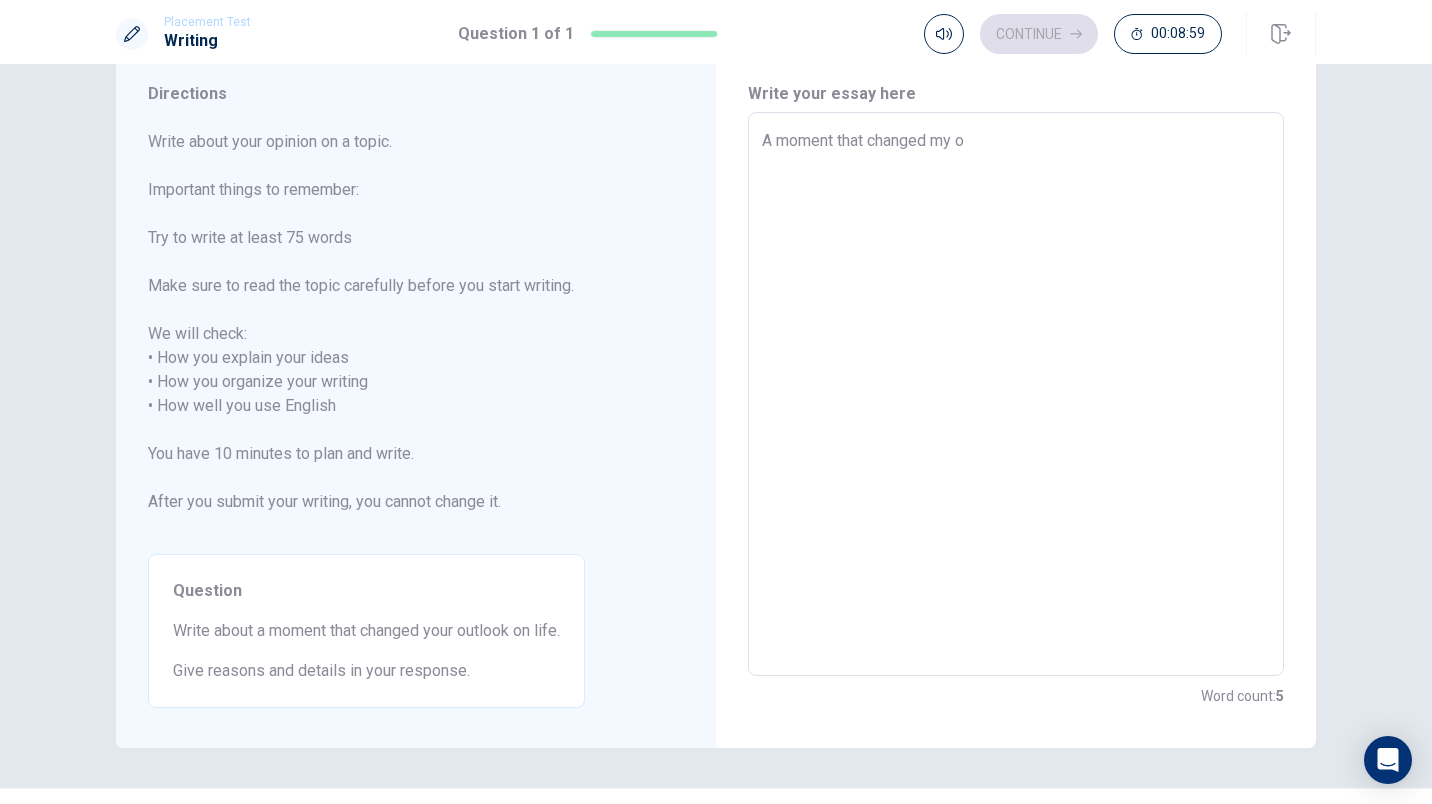 type on "x" 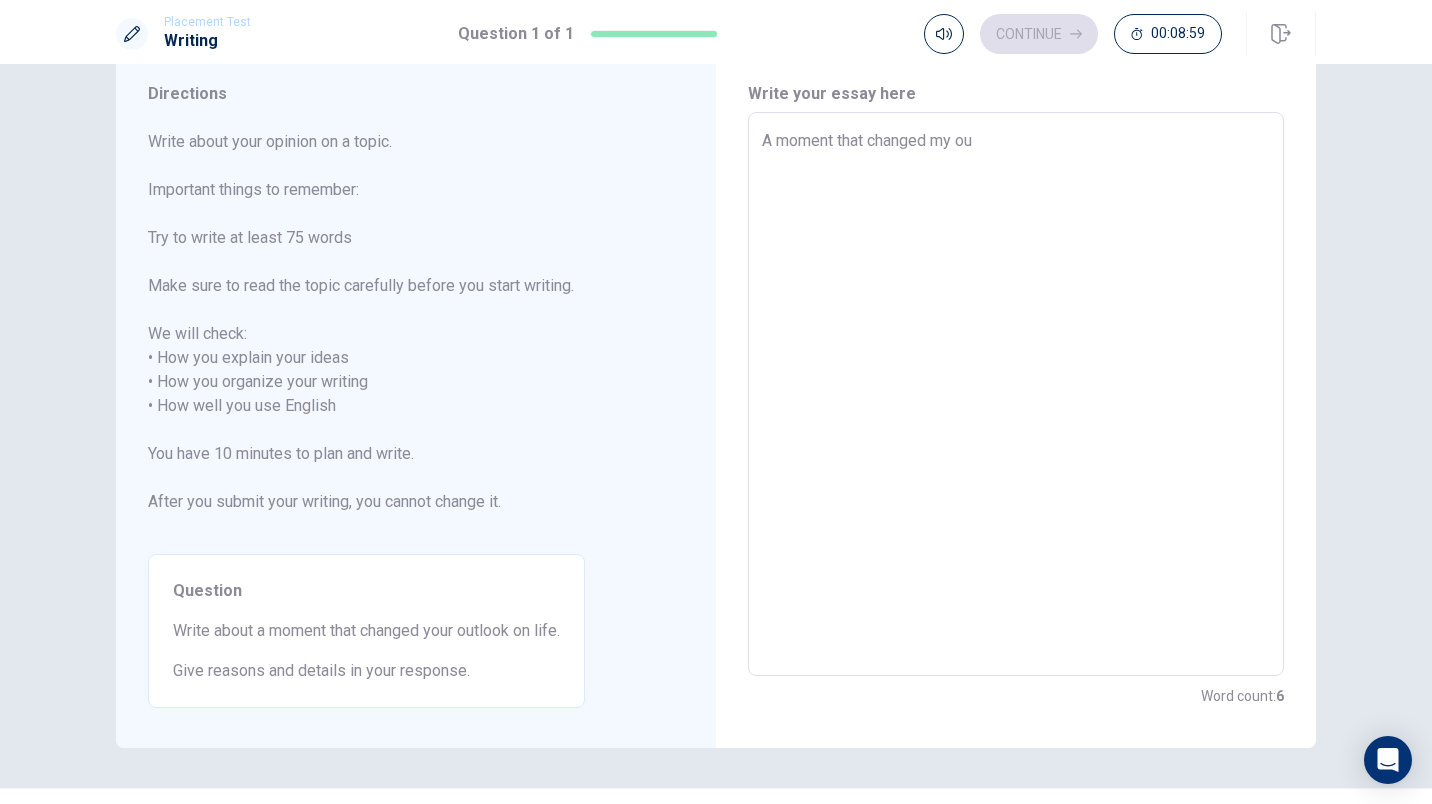type on "x" 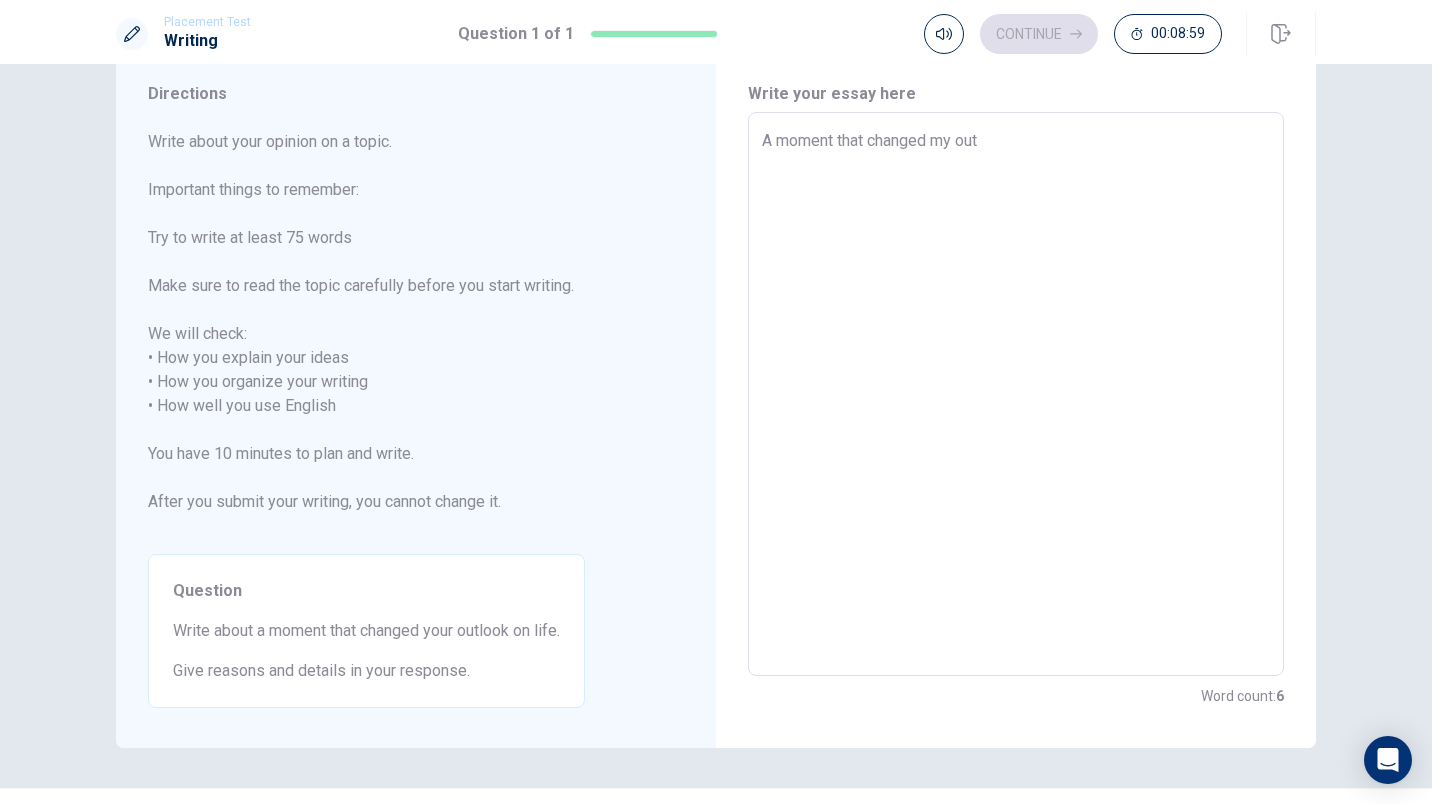 type on "x" 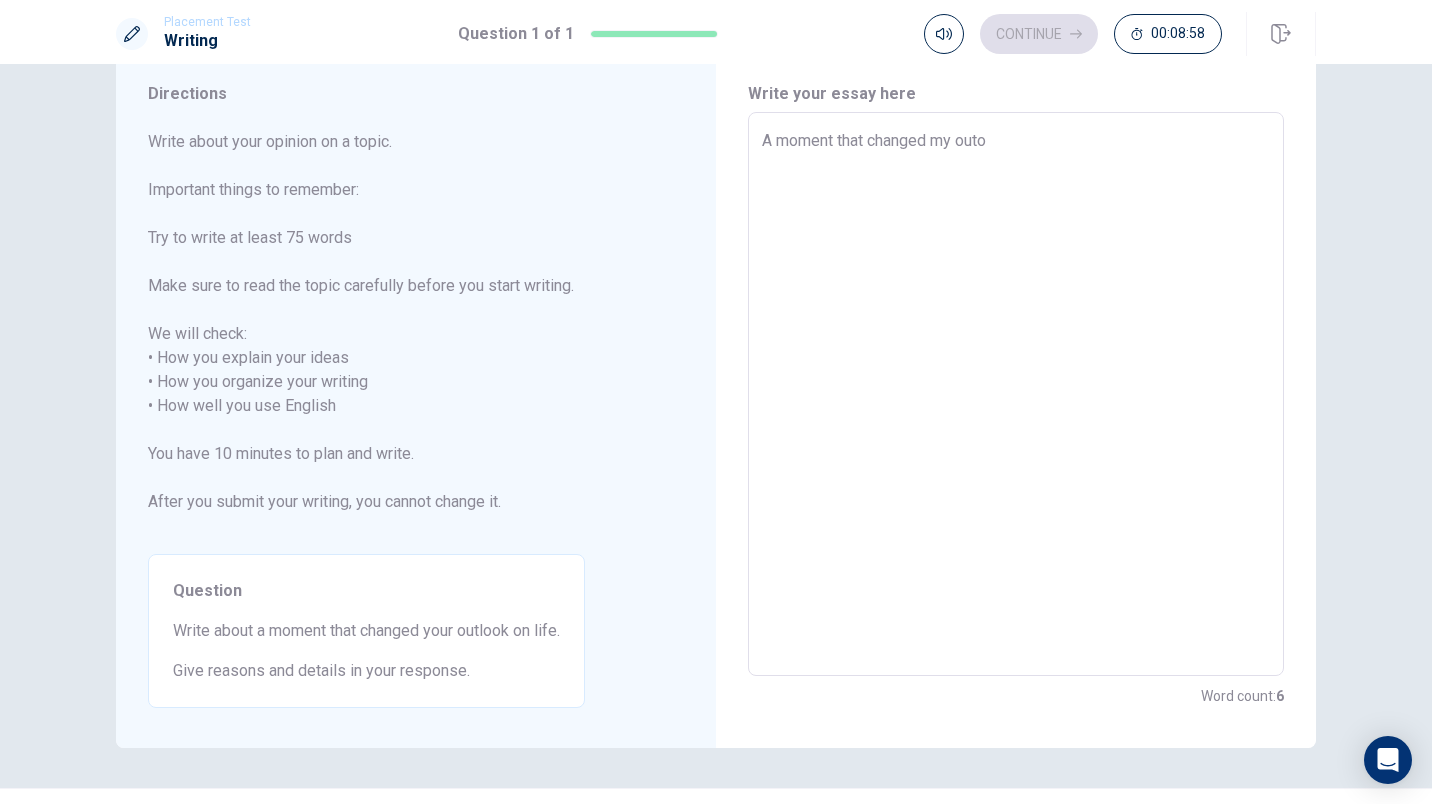 type on "A moment that changed my out" 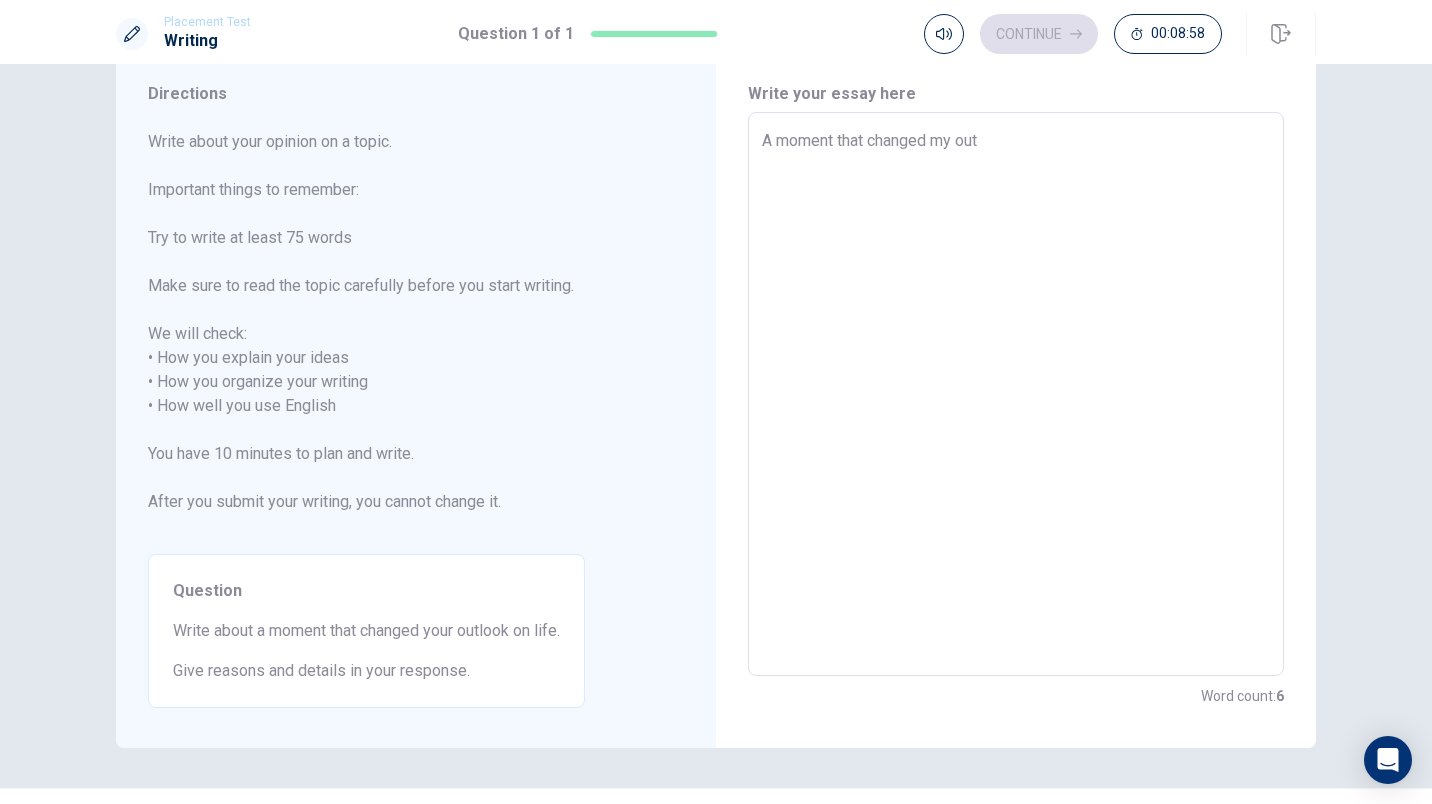 type on "x" 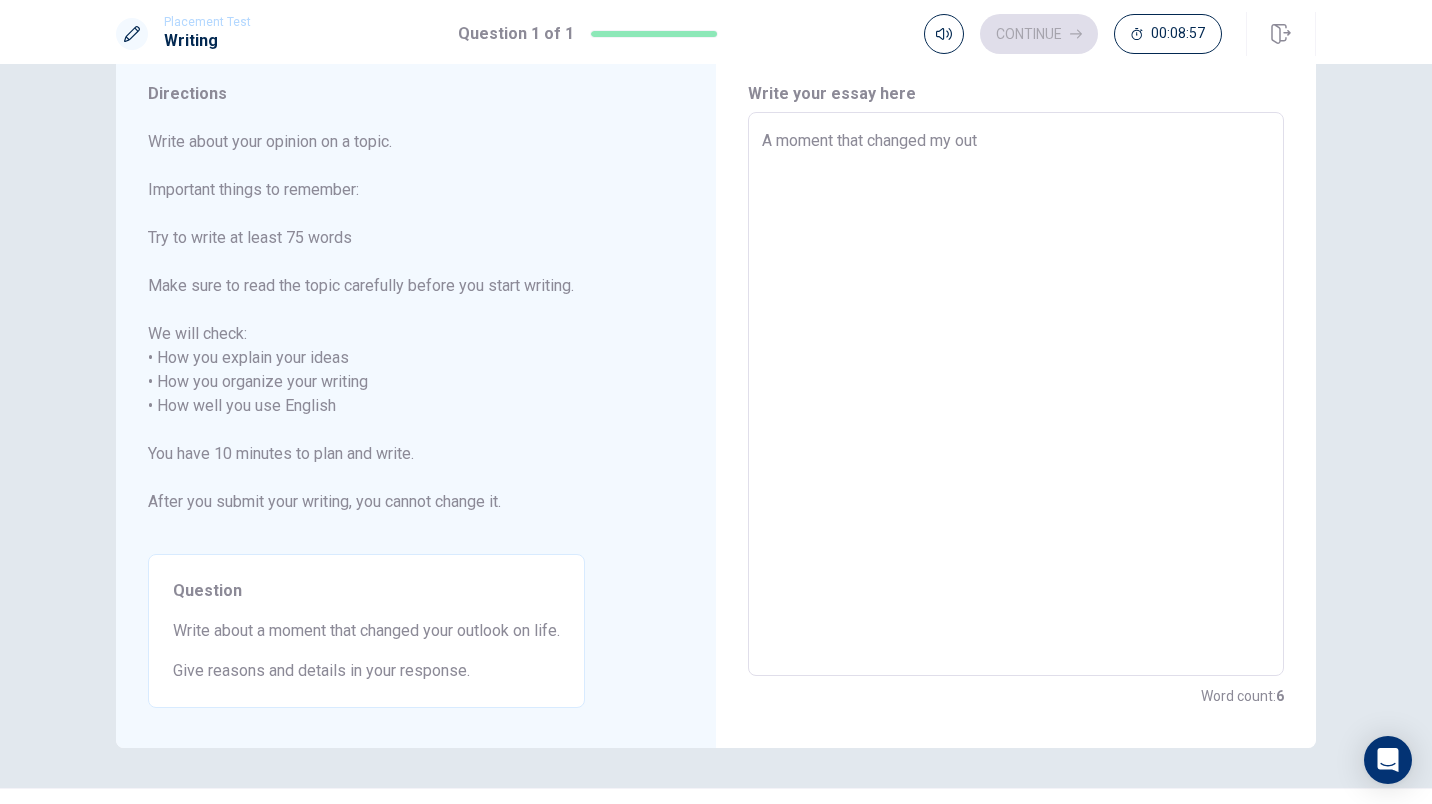 type on "A moment that changed my outl" 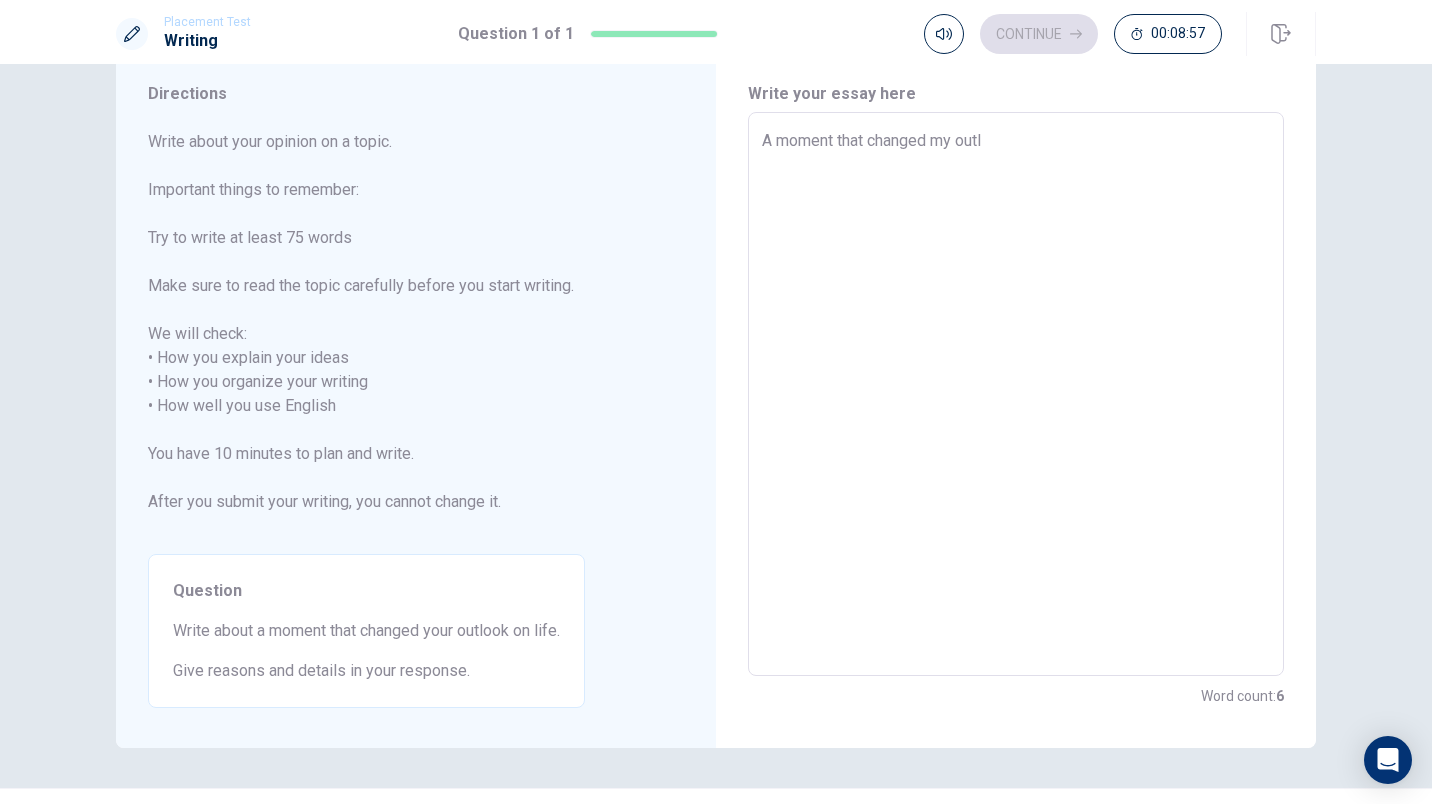 type on "x" 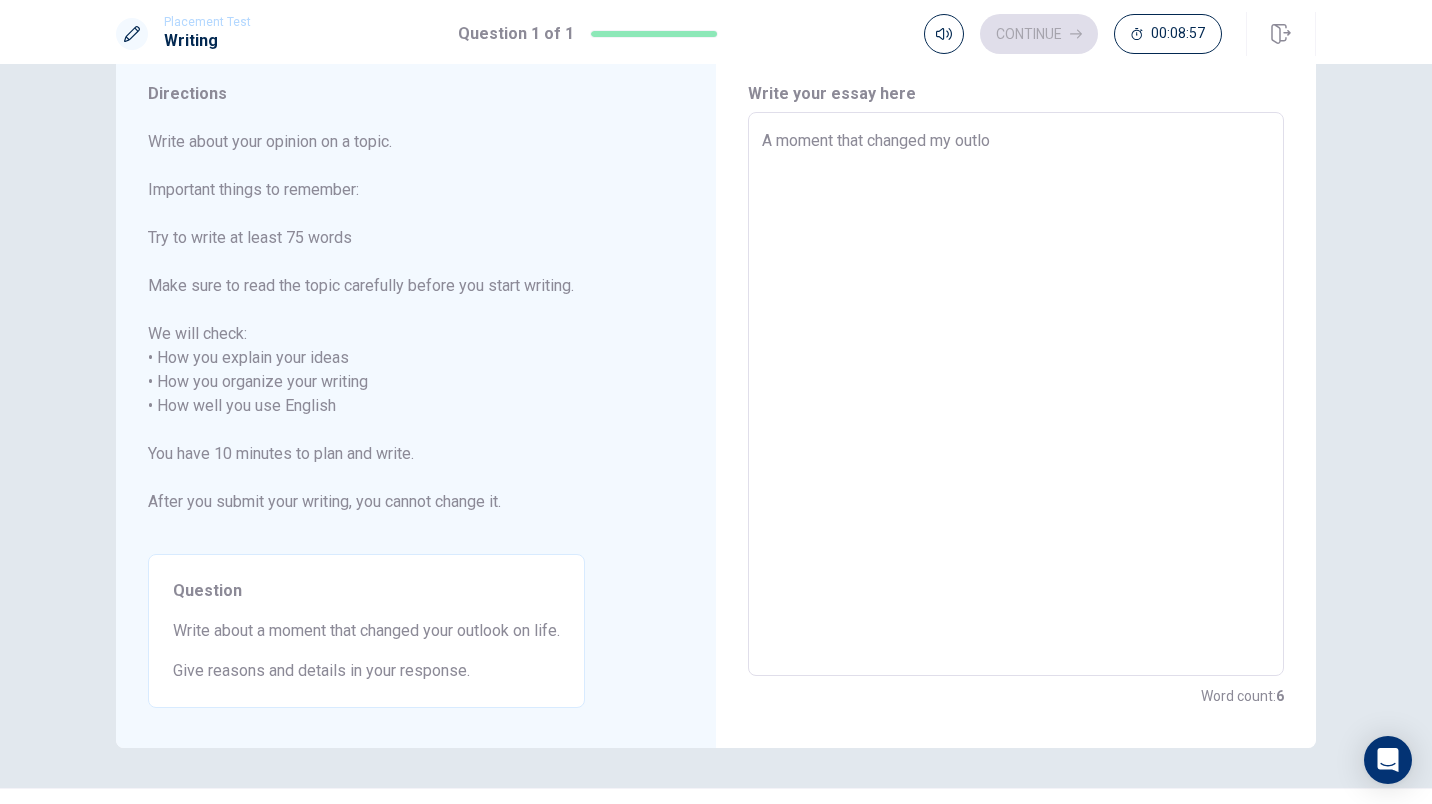 type on "x" 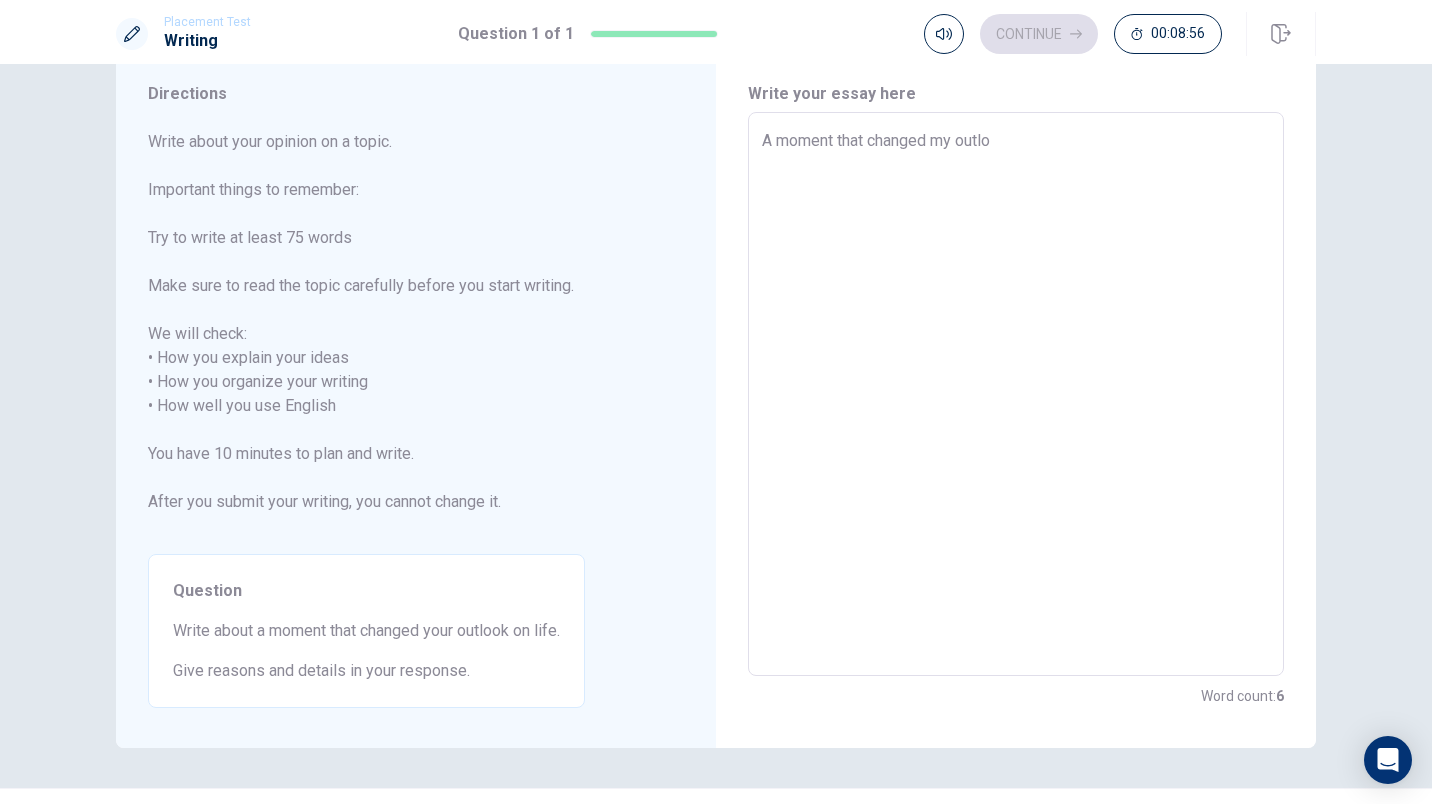 type on "A moment that changed my outloo" 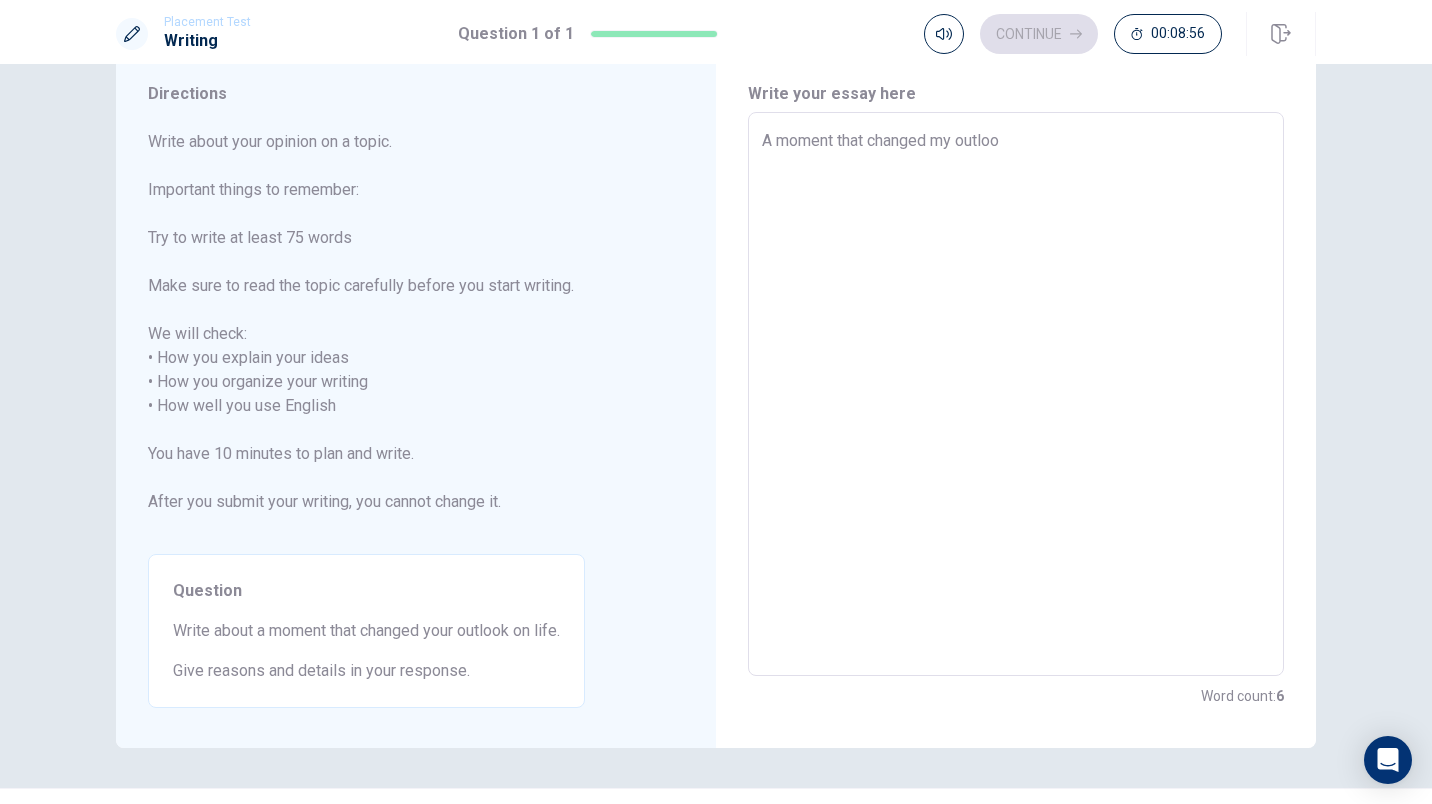type on "x" 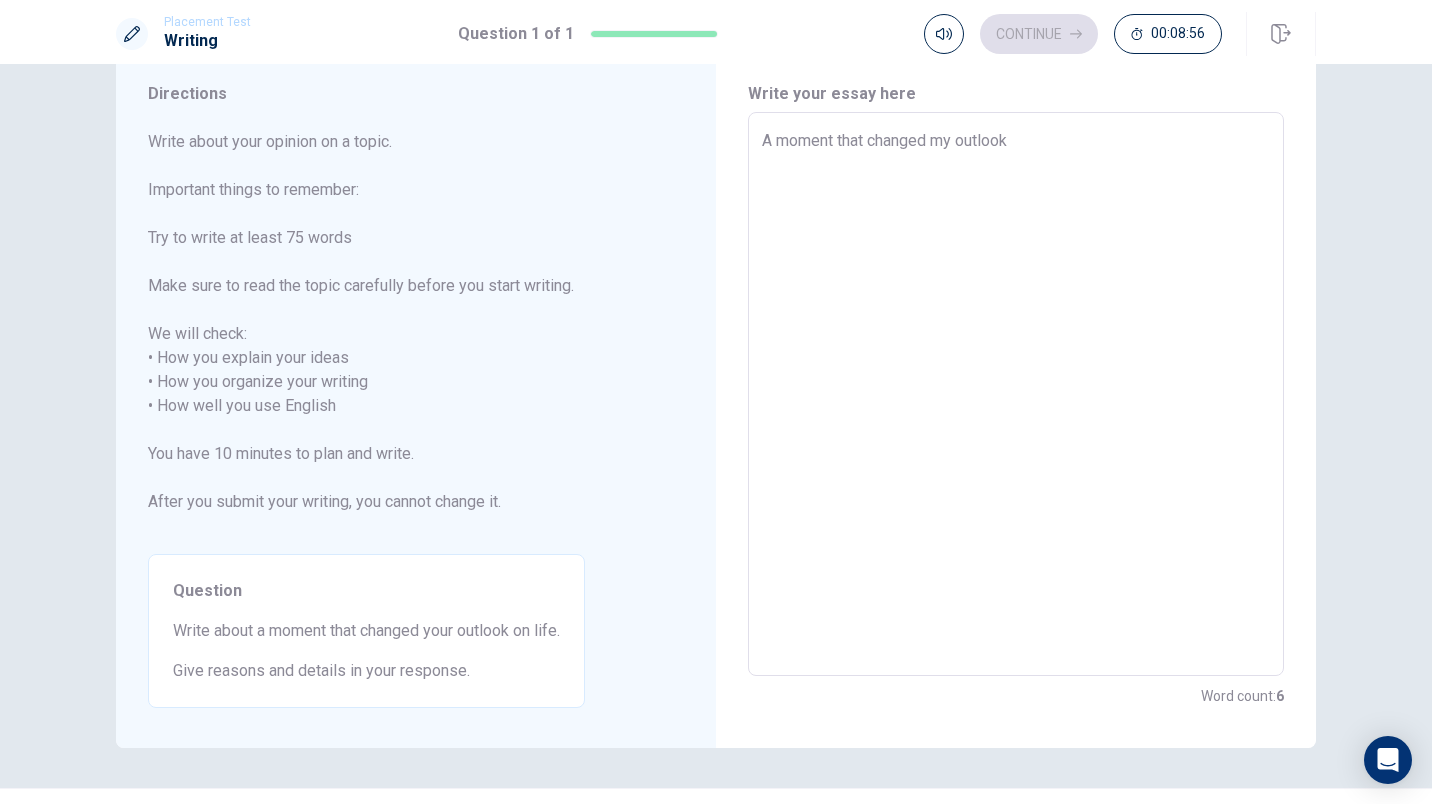 type on "A moment that changed my outlooki" 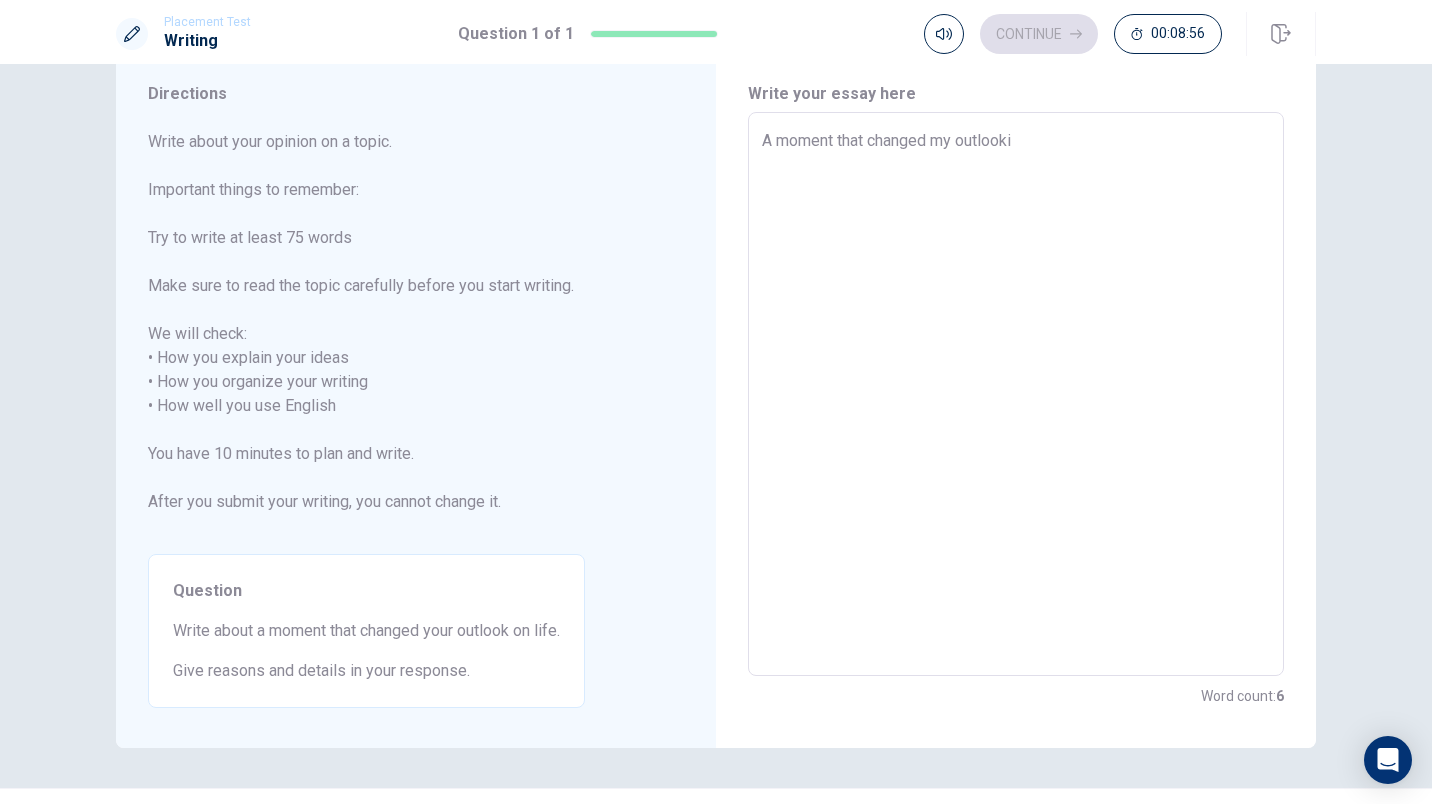 type on "x" 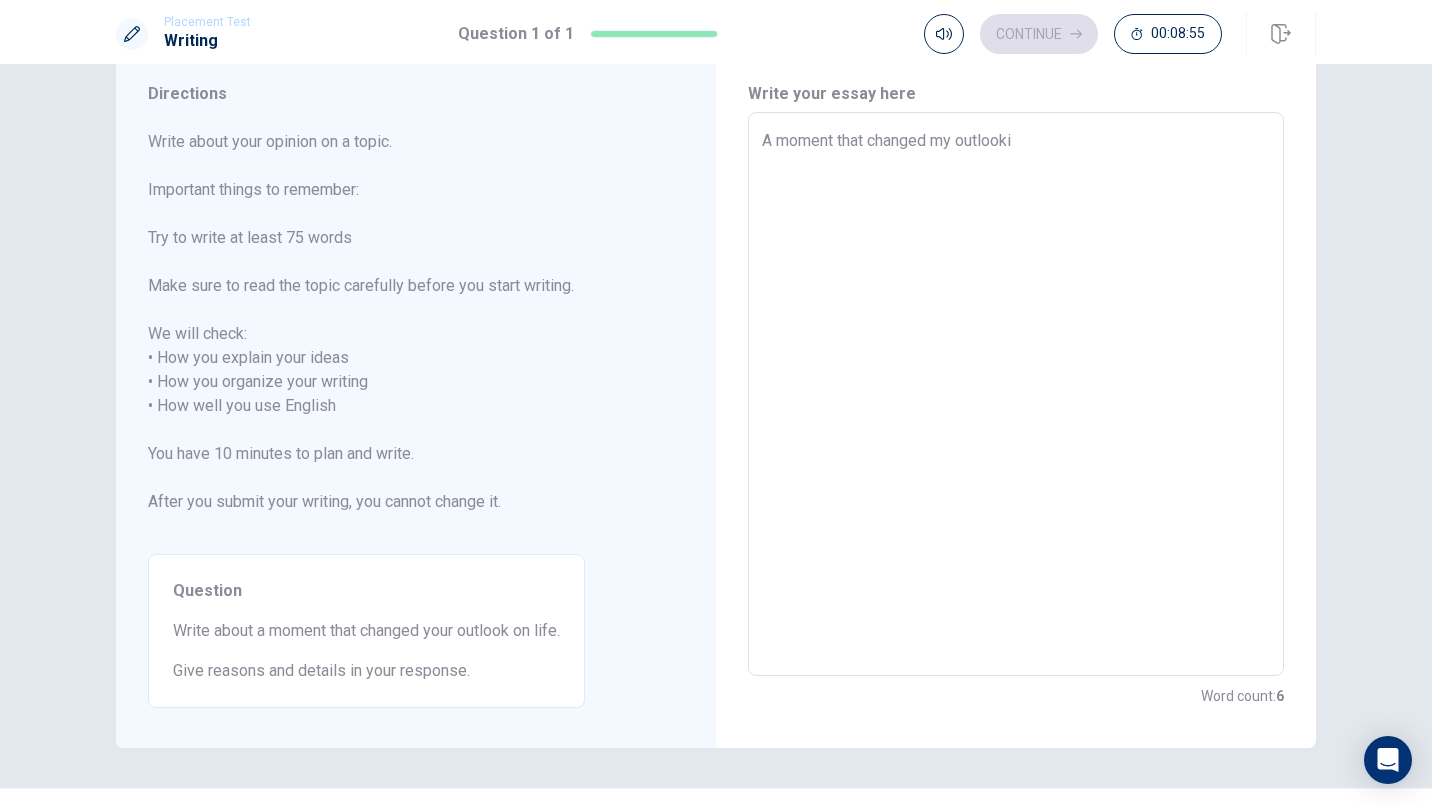 type on "A moment that changed my outlooki" 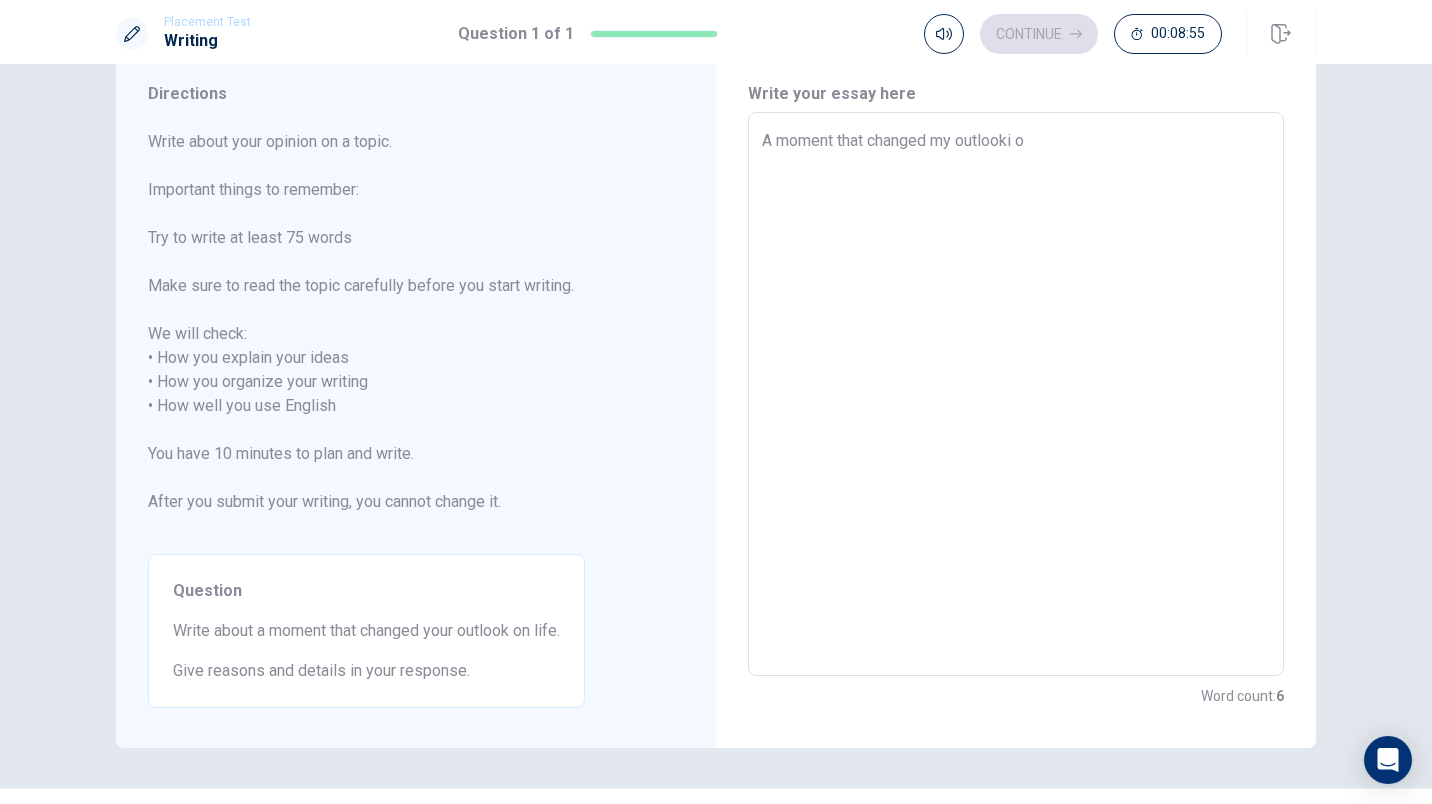 type on "x" 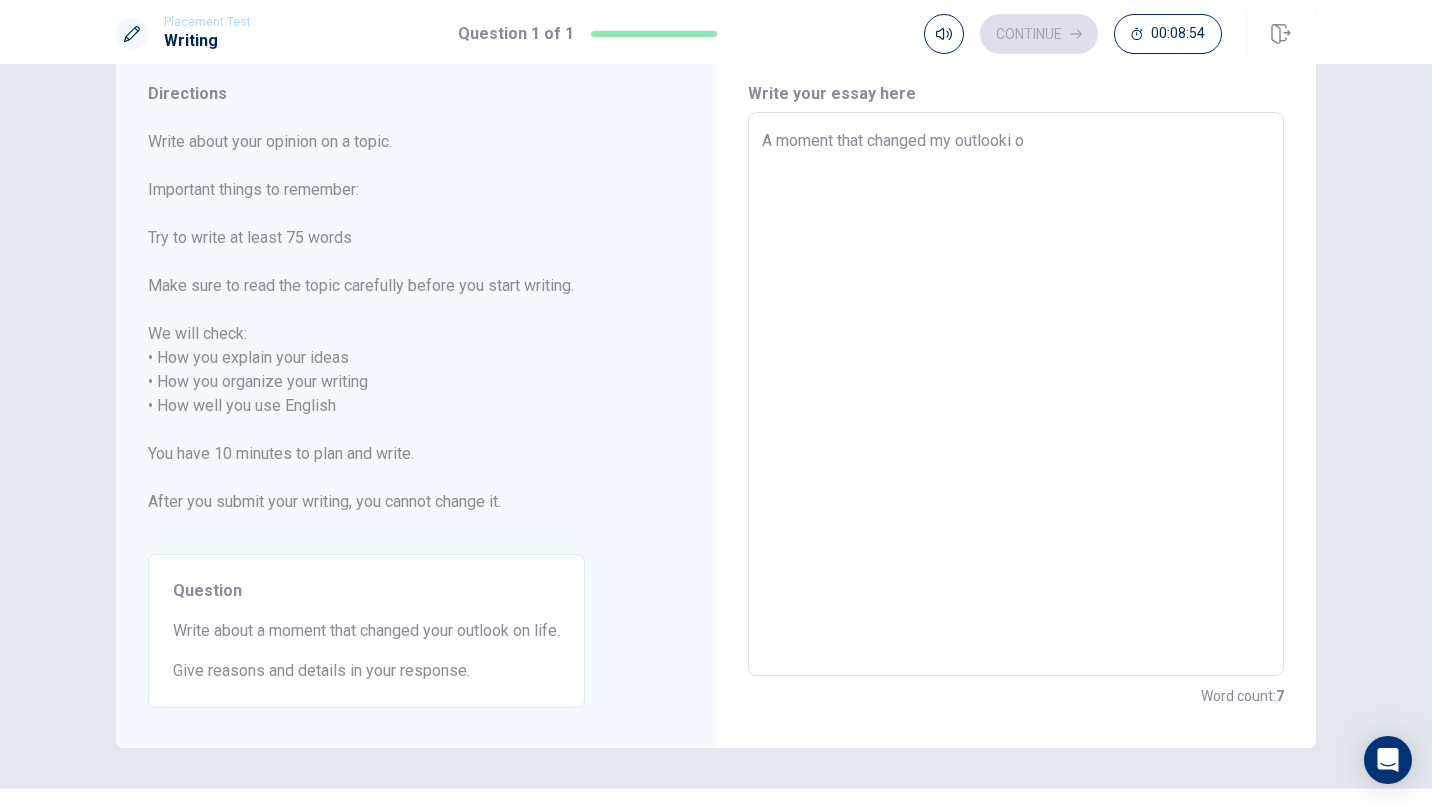 type on "A moment that changed my outlooki on" 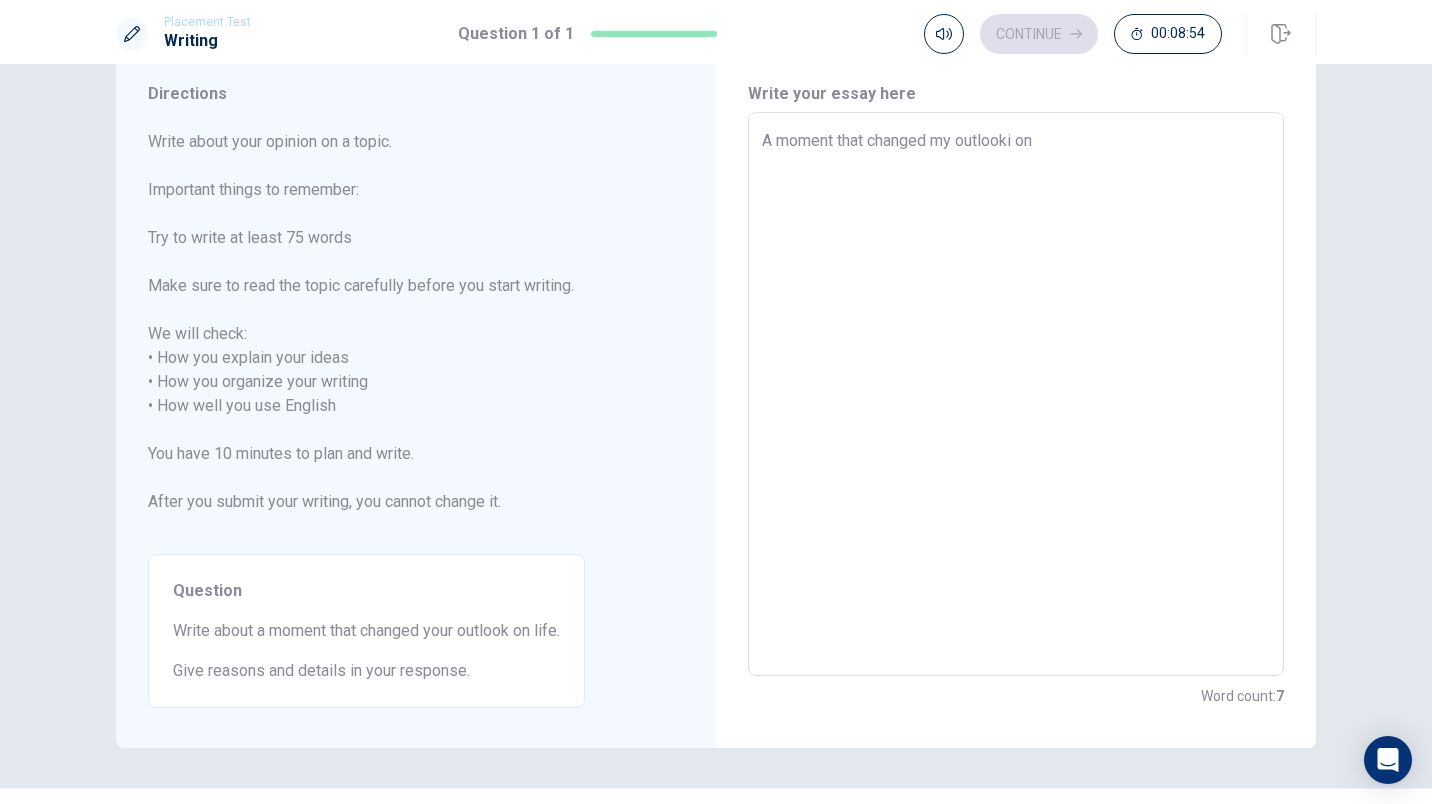 type on "x" 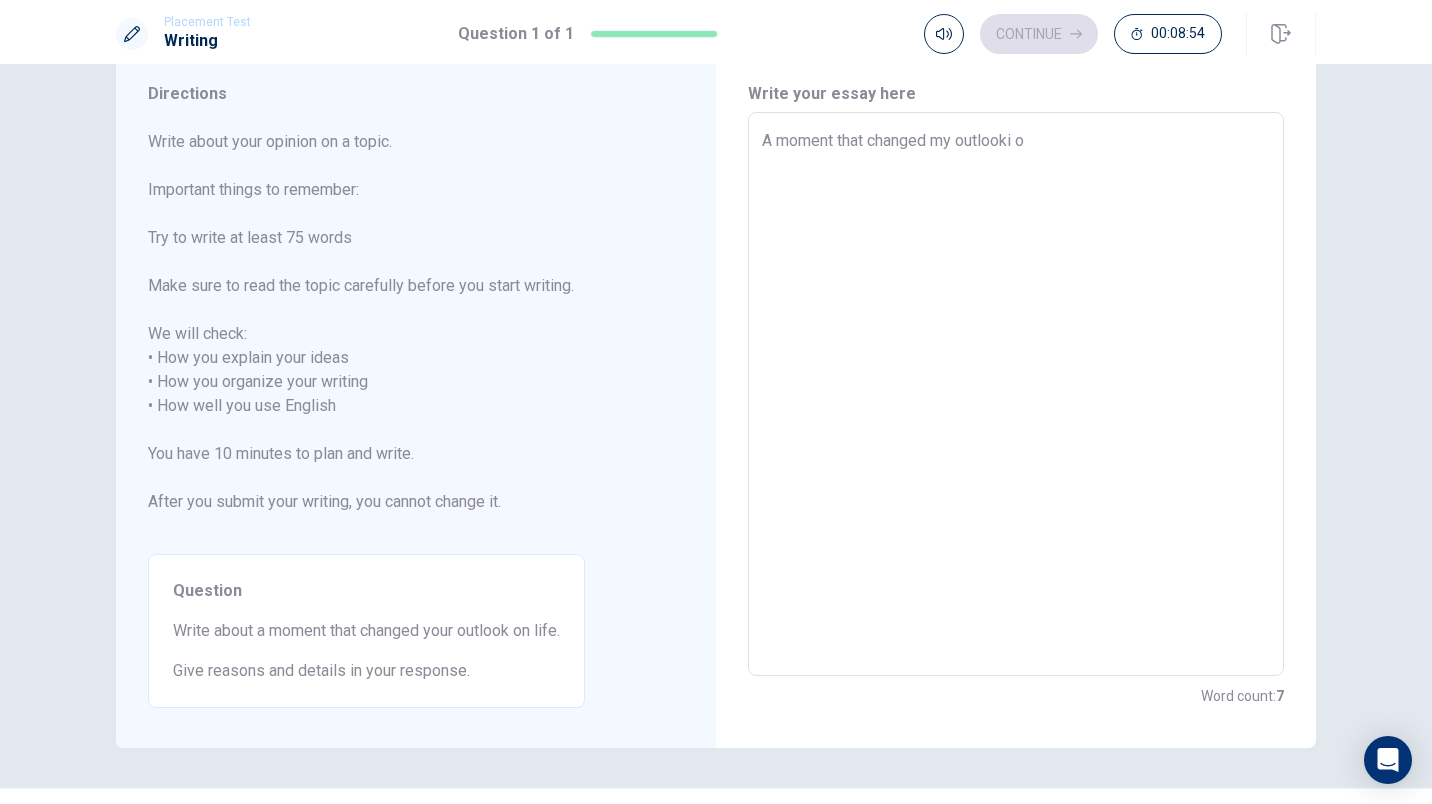 type on "x" 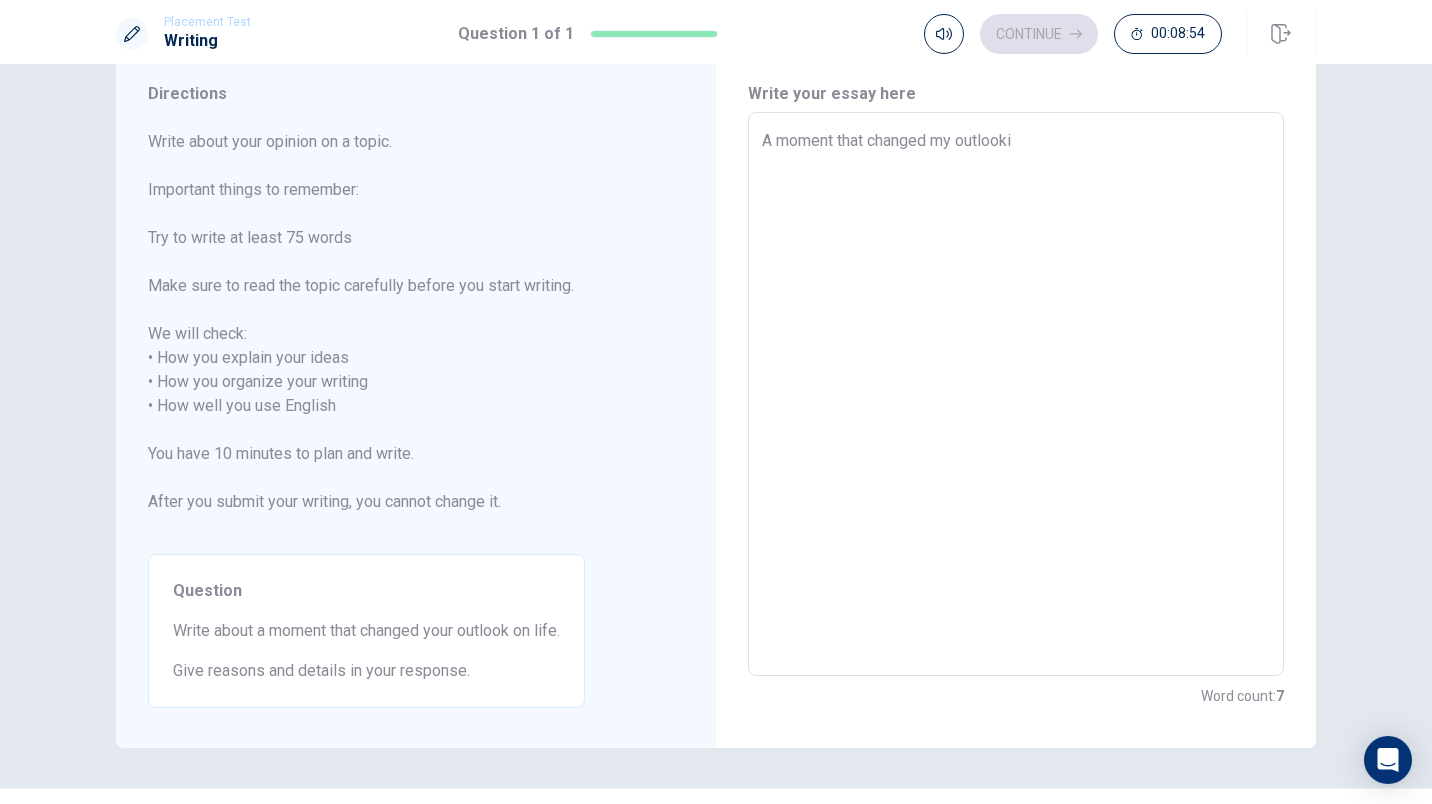 type on "x" 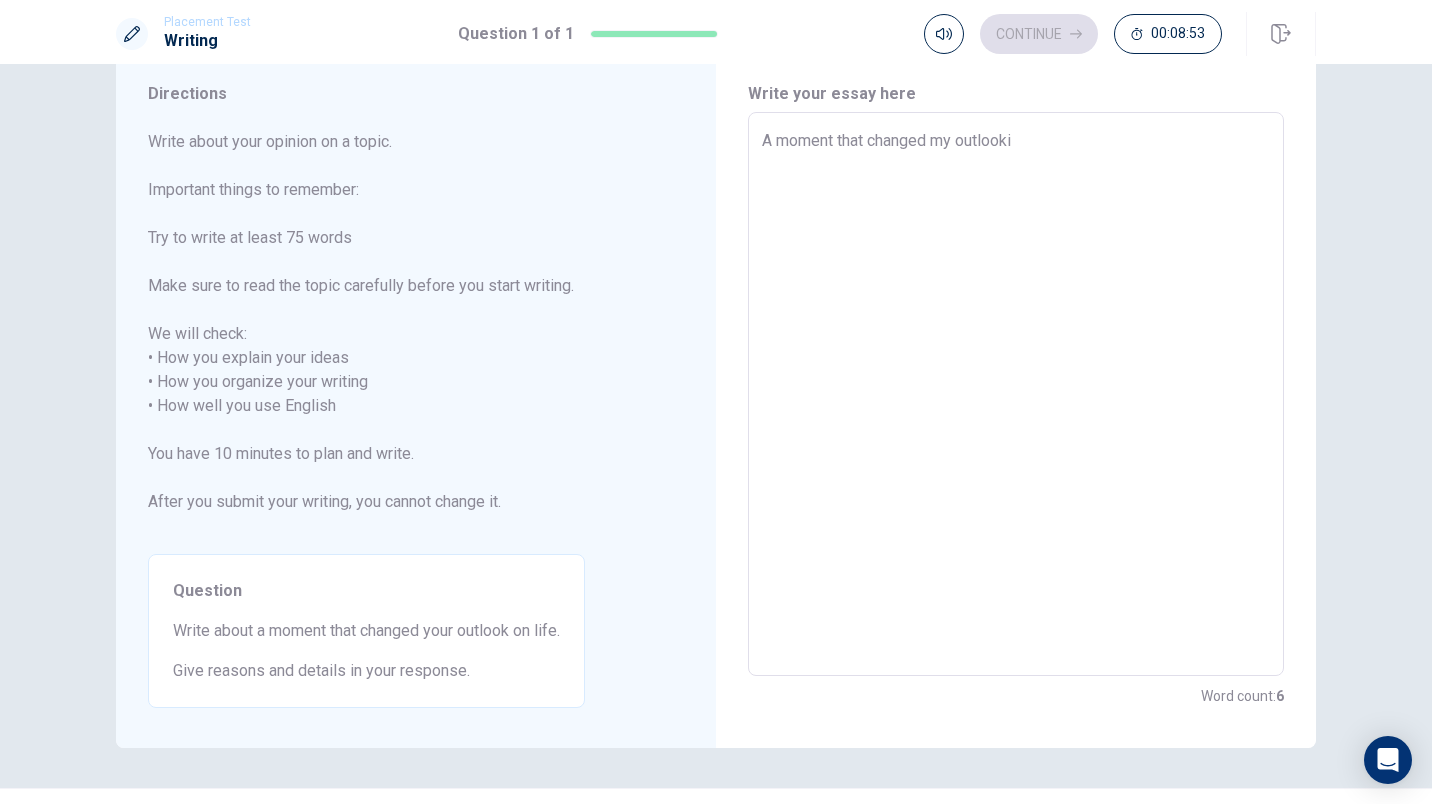 type on "A moment that changed my outlooki" 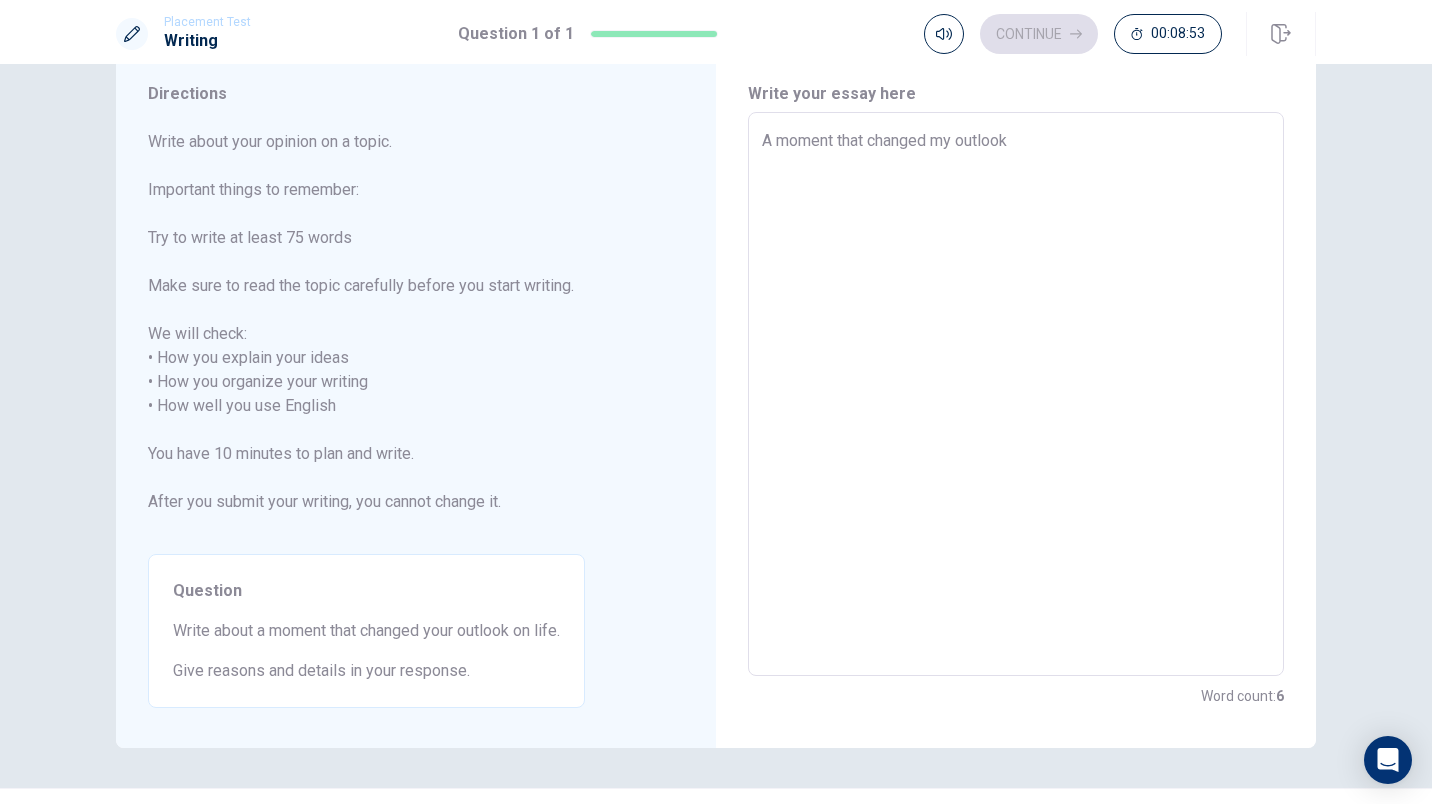 type on "x" 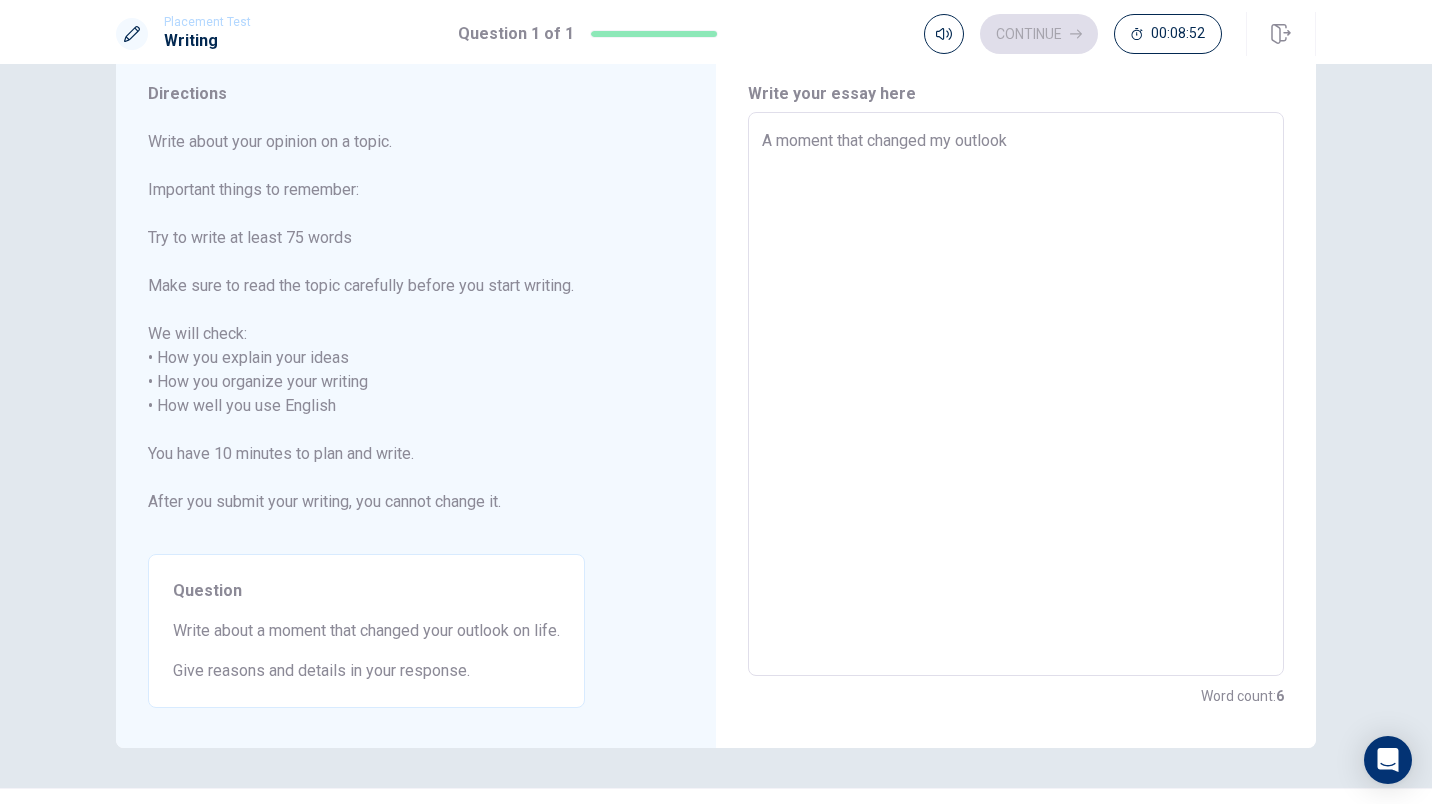 type on "A moment that changed my outlook" 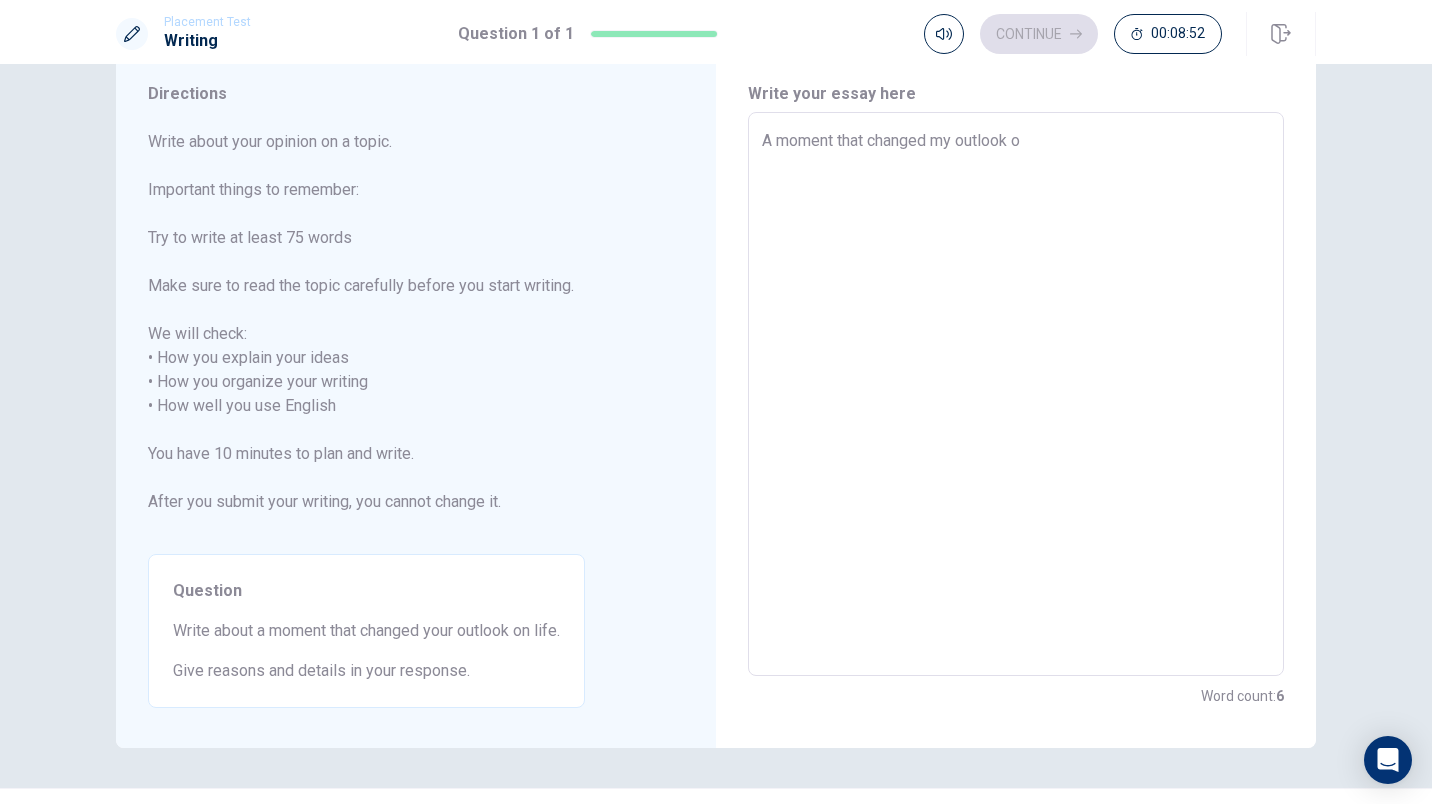 type on "x" 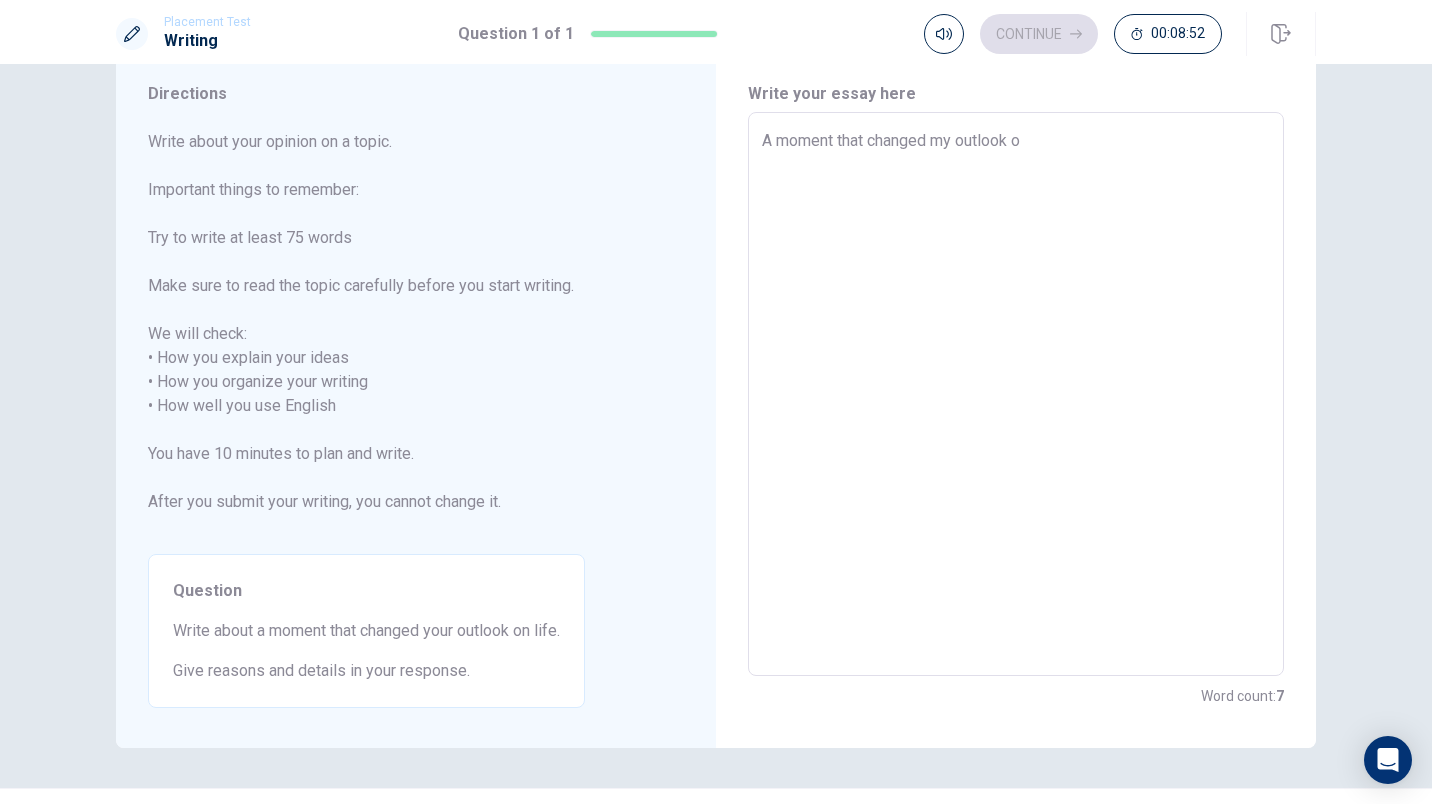 type on "A moment that changed my outlook on" 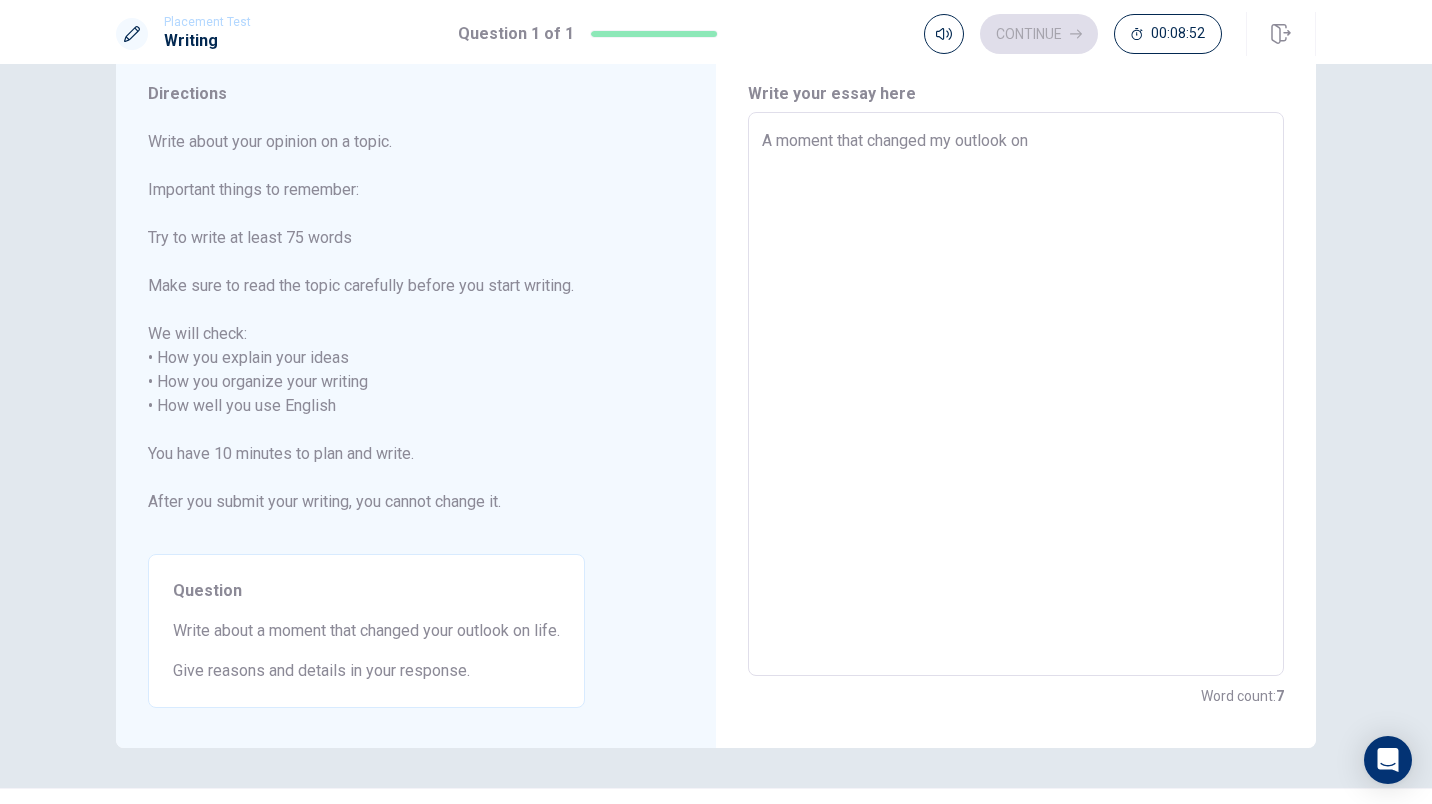 type on "x" 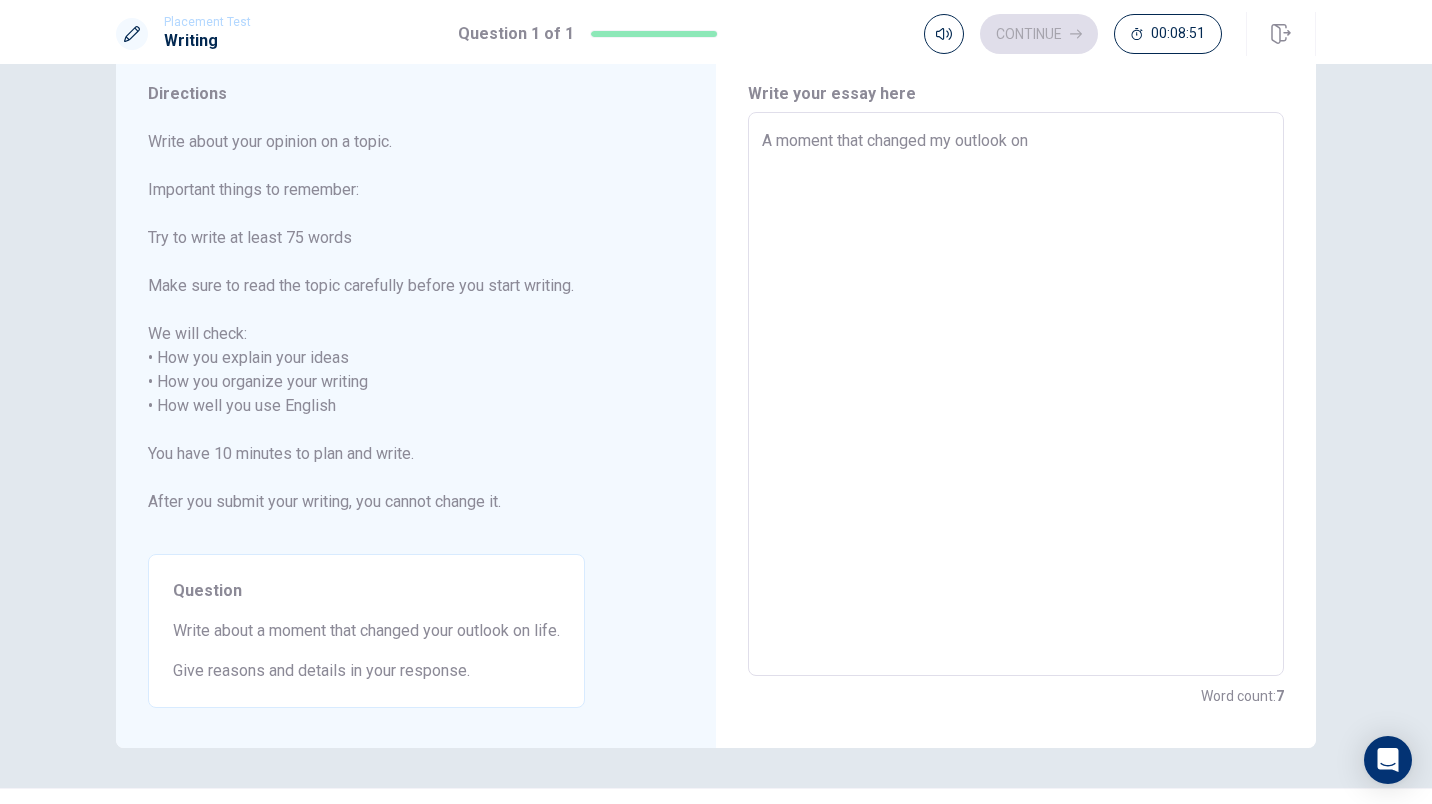 type on "A moment that changed my outlook on" 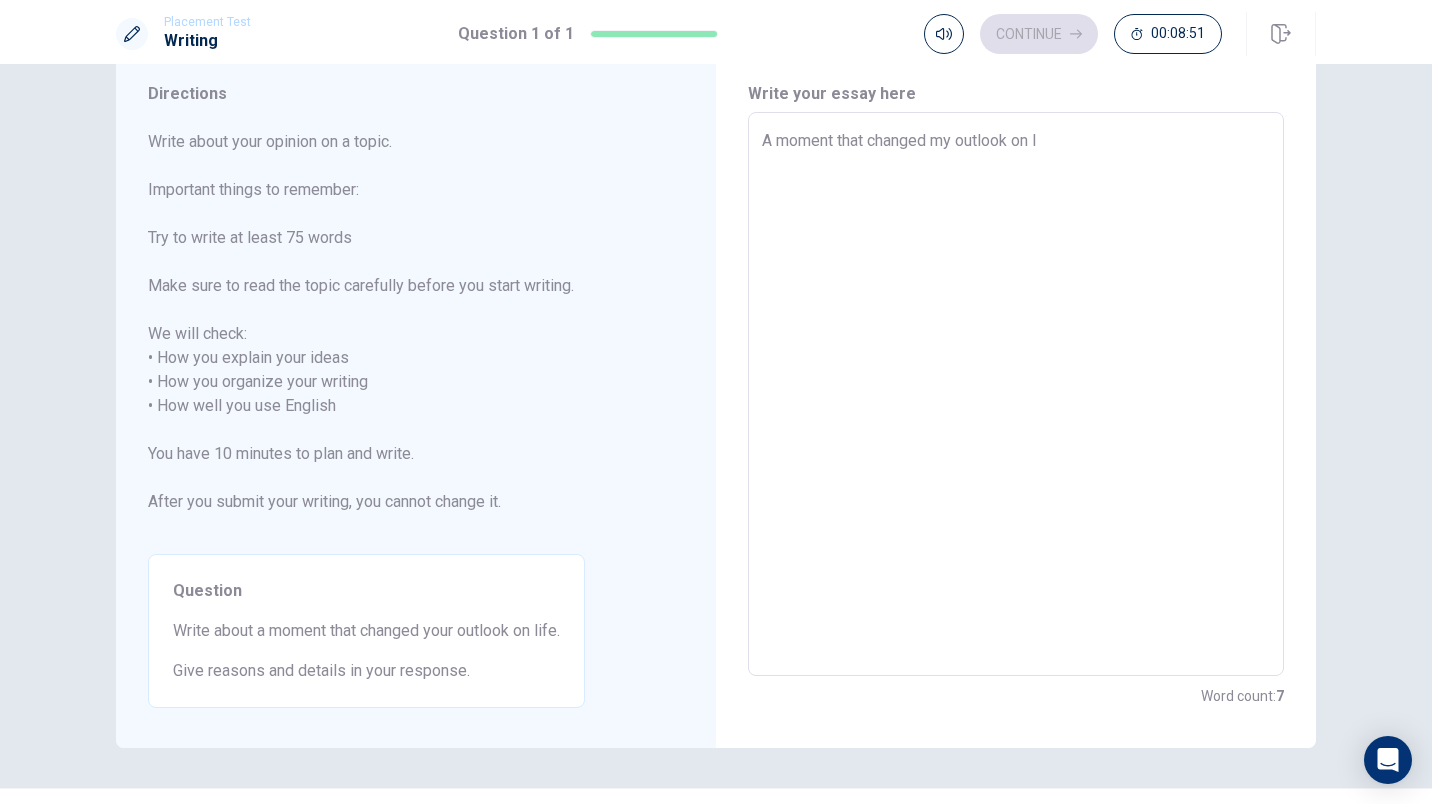 type on "x" 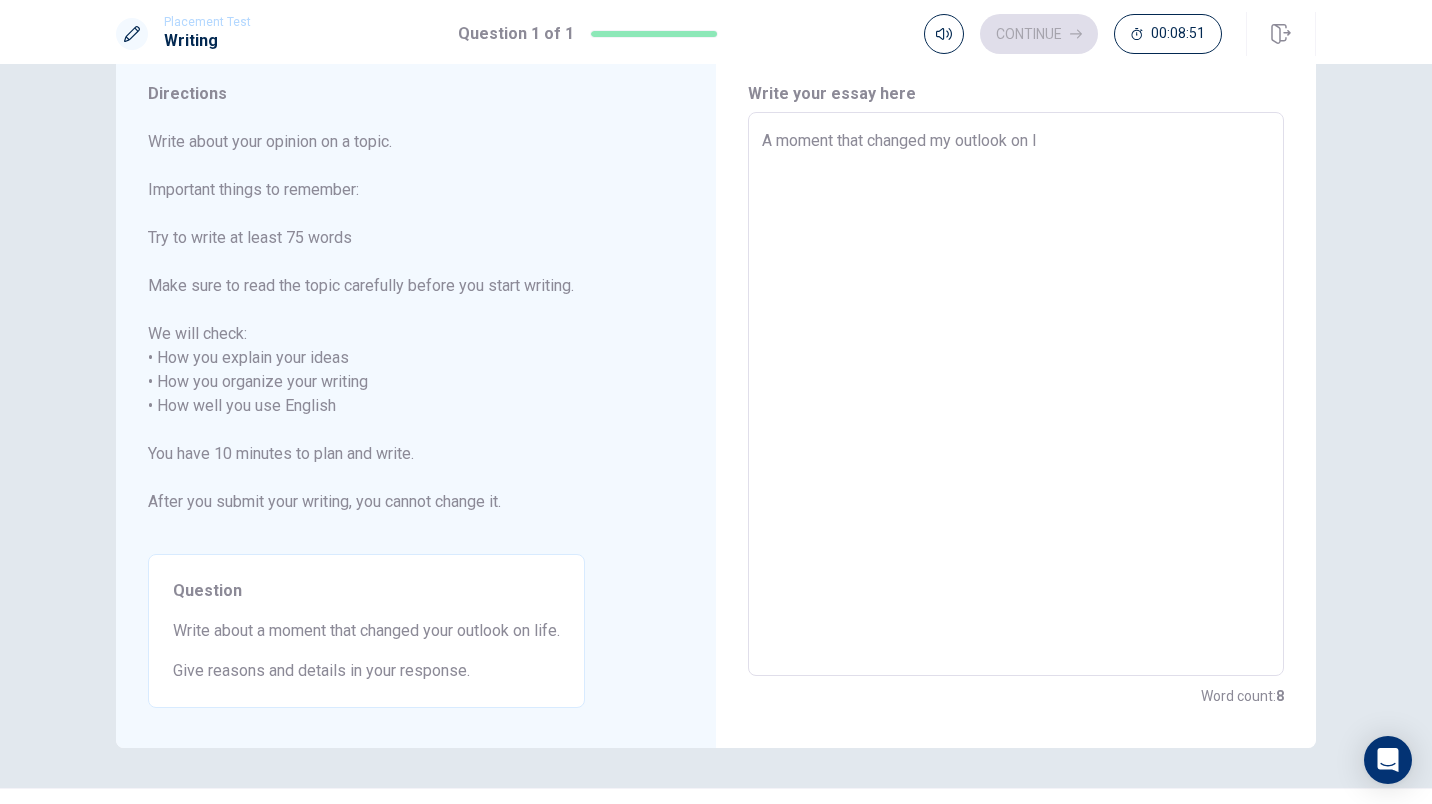 type on "A moment that changed my outlook on li" 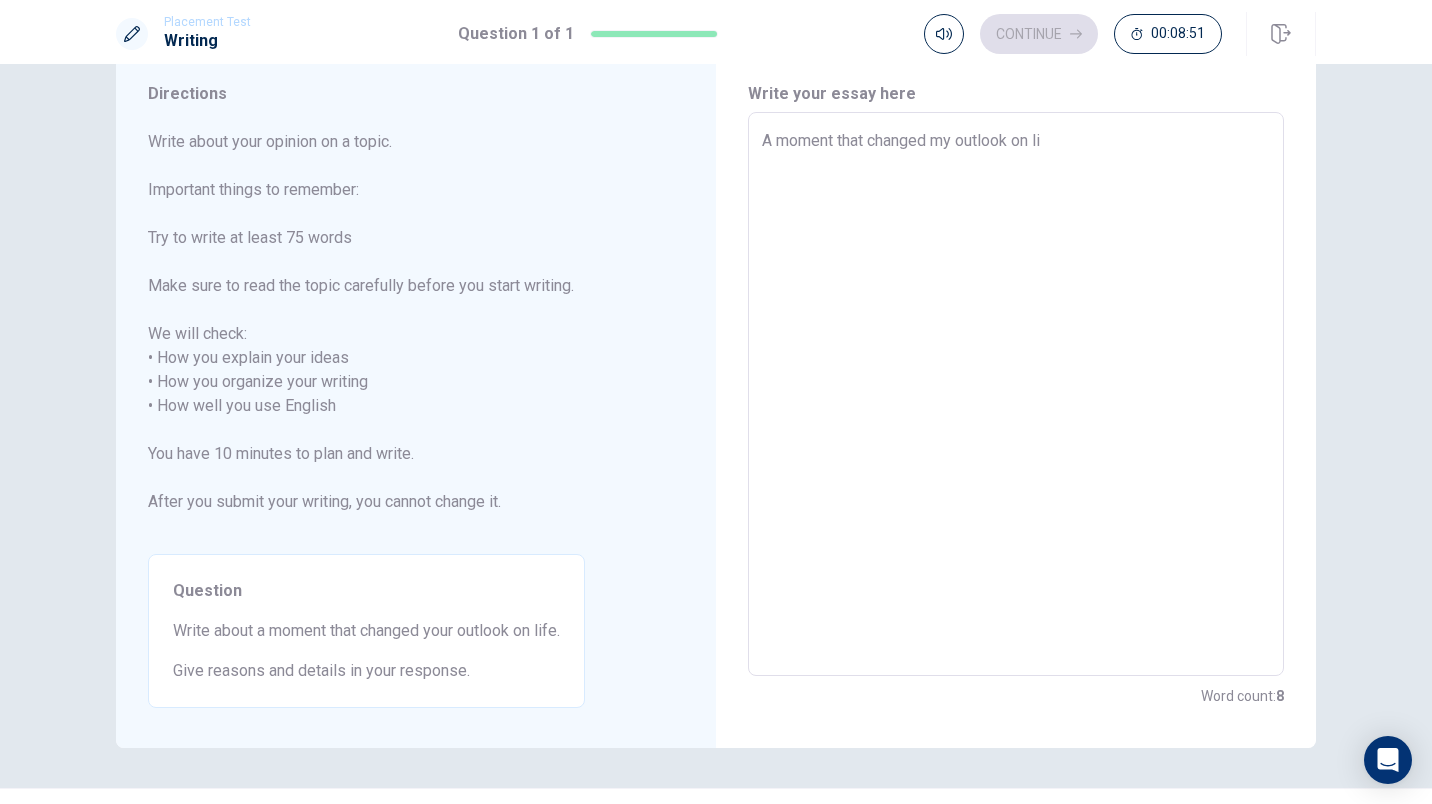 type on "x" 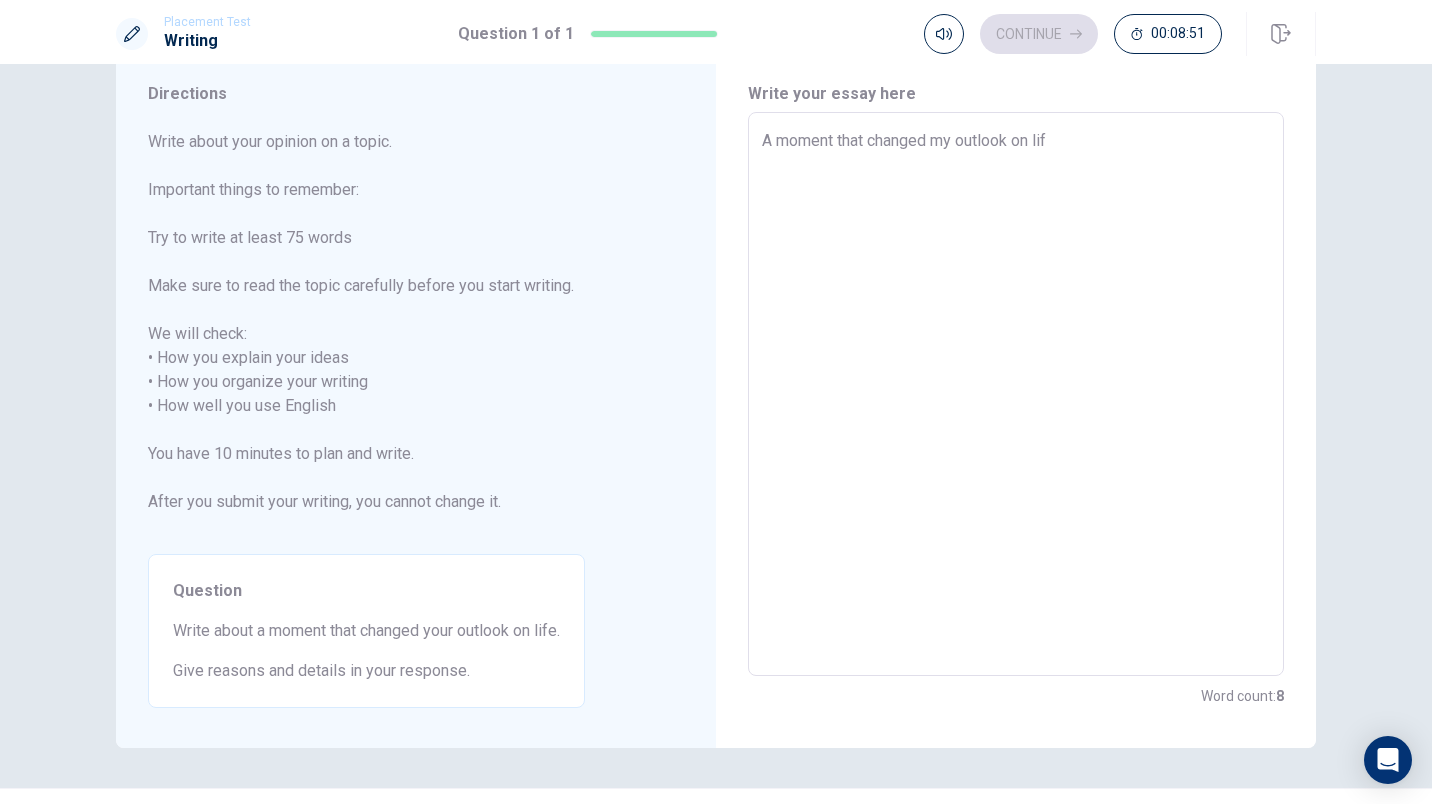 type on "x" 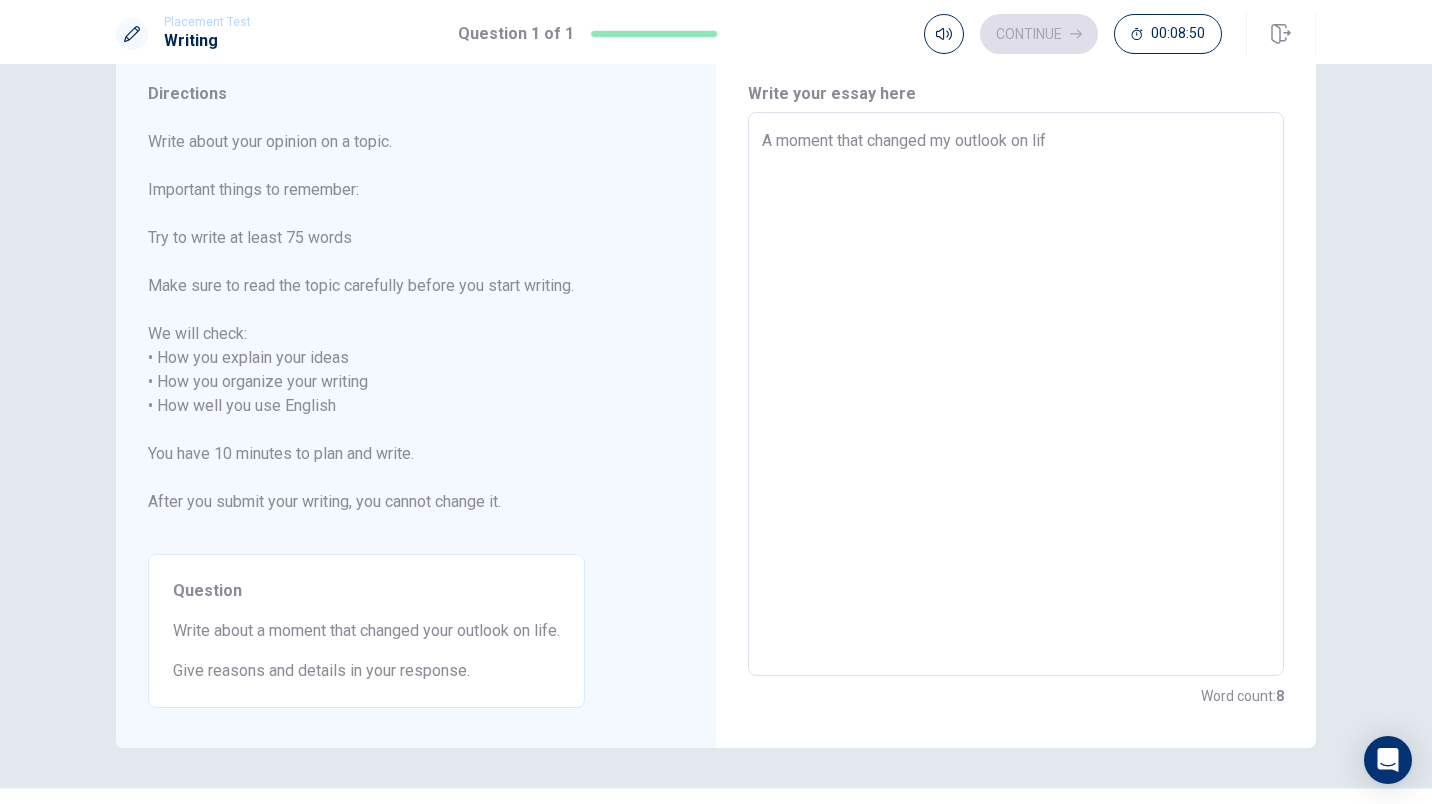 type on "A moment that changed my outlook on life" 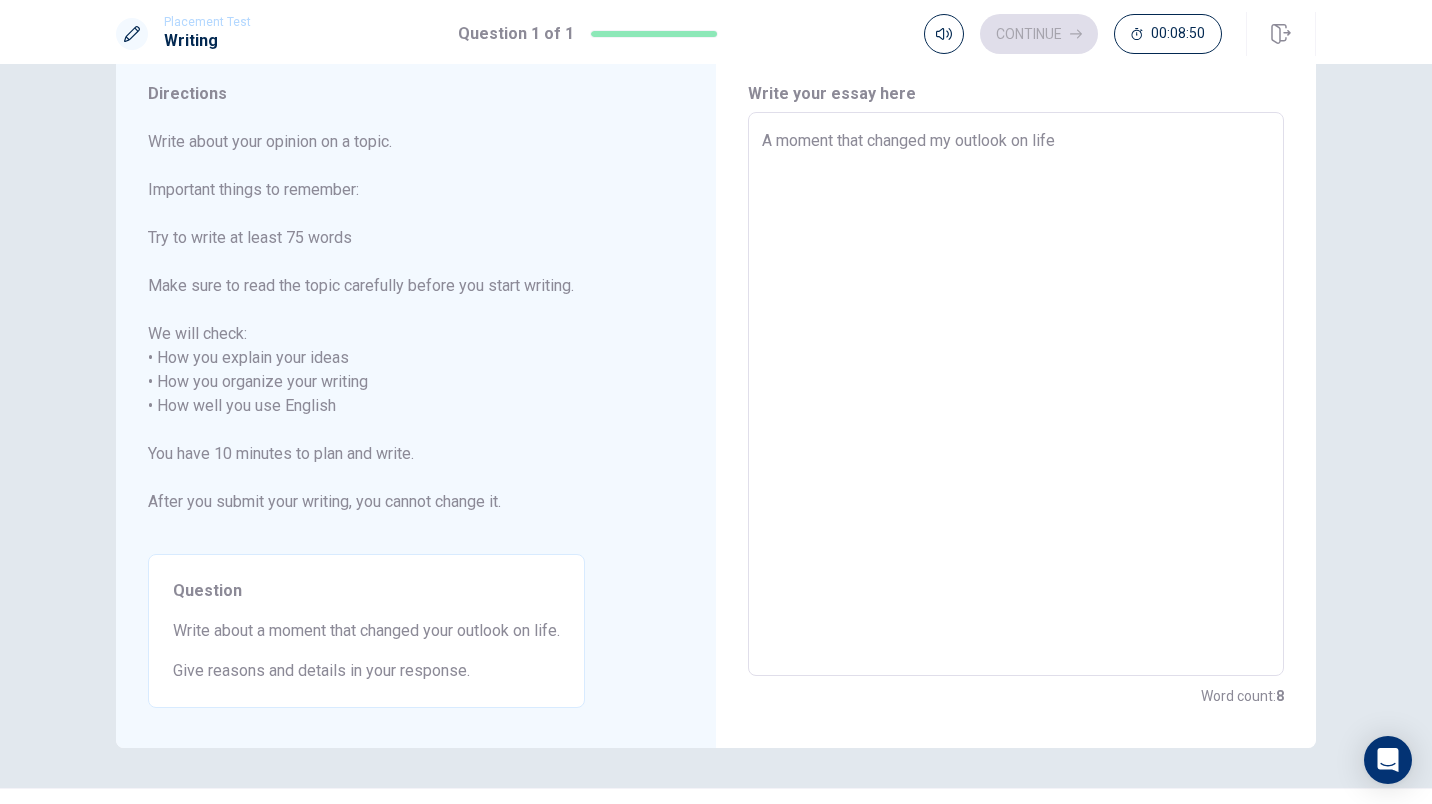 type on "x" 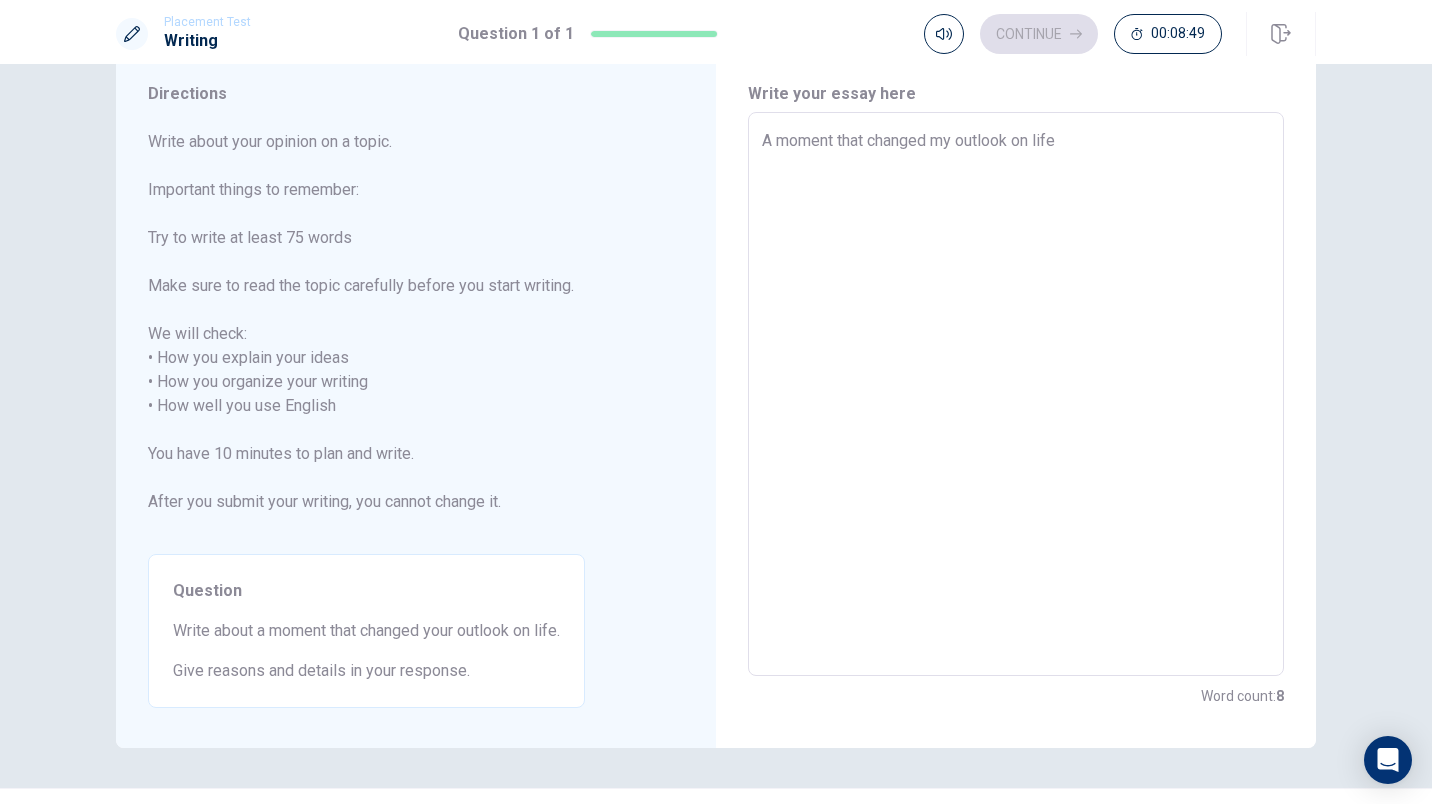 type on "A moment that changed my outlook on life i" 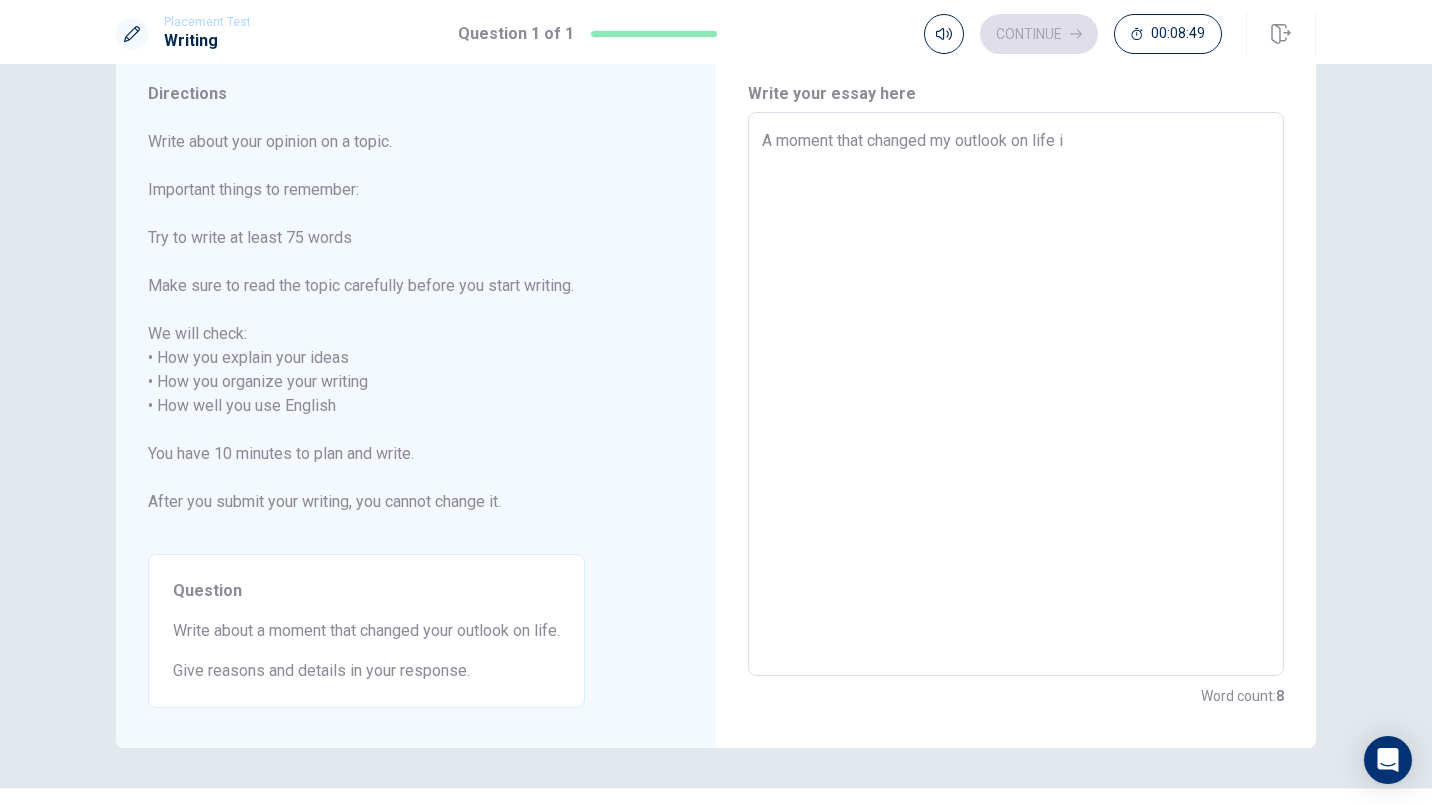 type on "x" 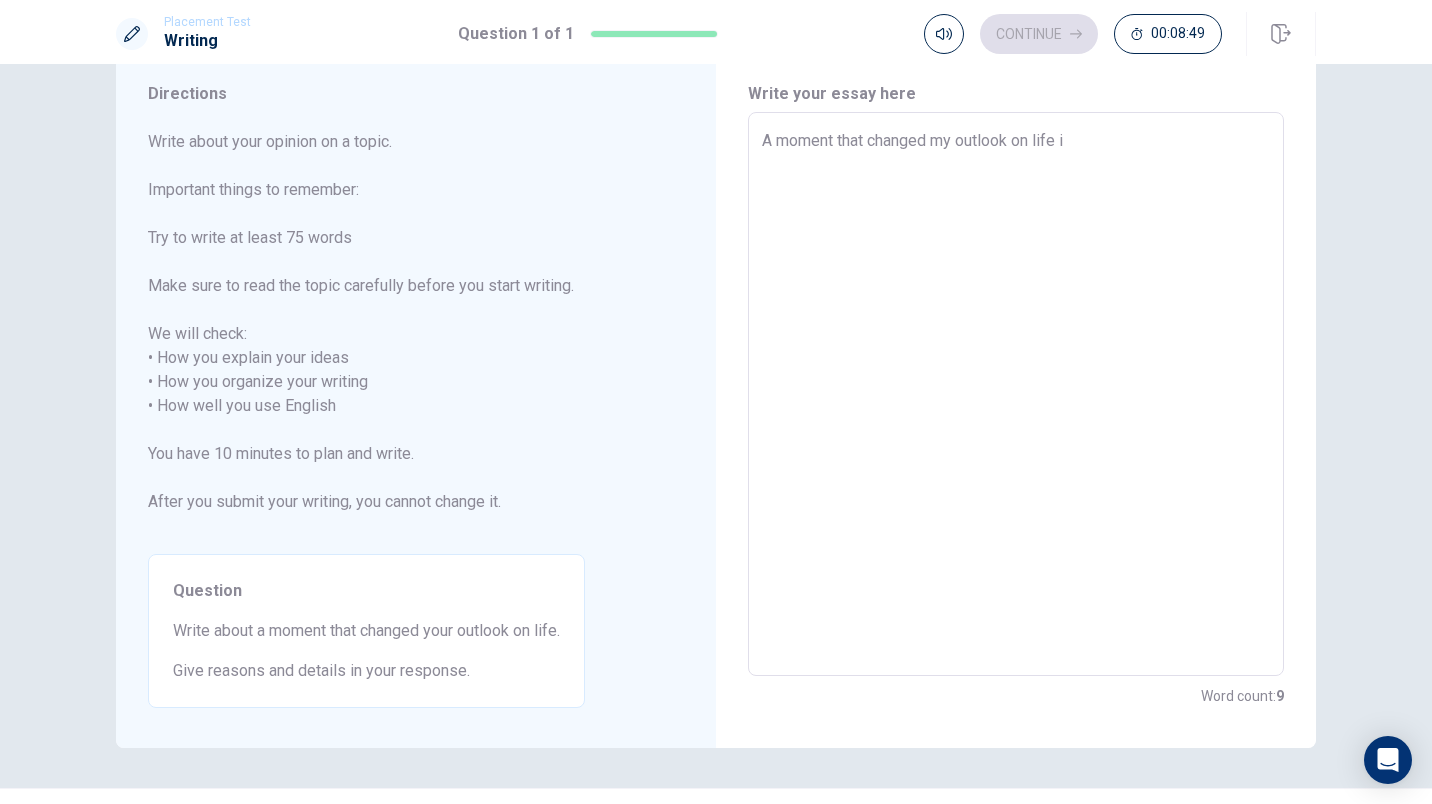 type on "A moment that changed my outlook on life is" 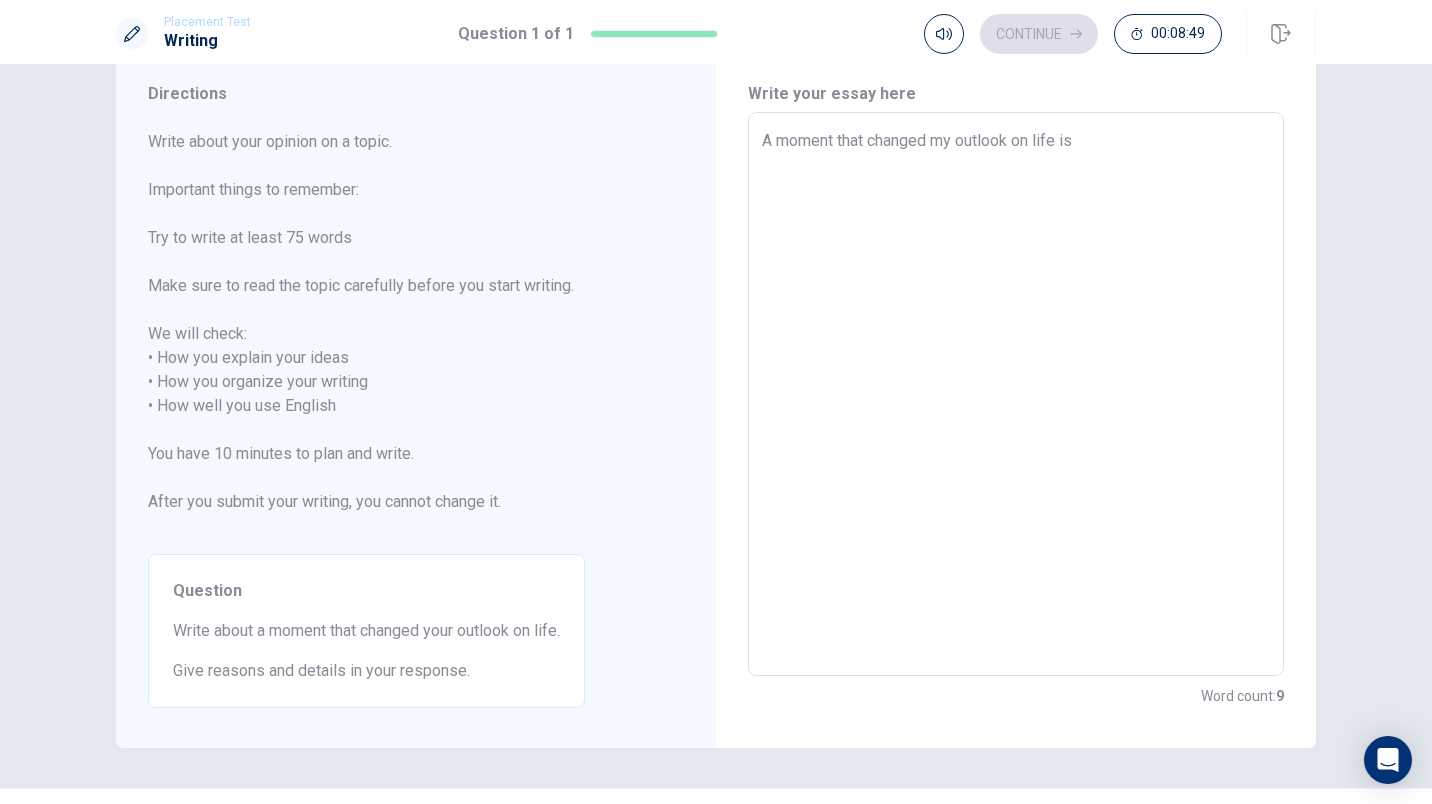 type on "x" 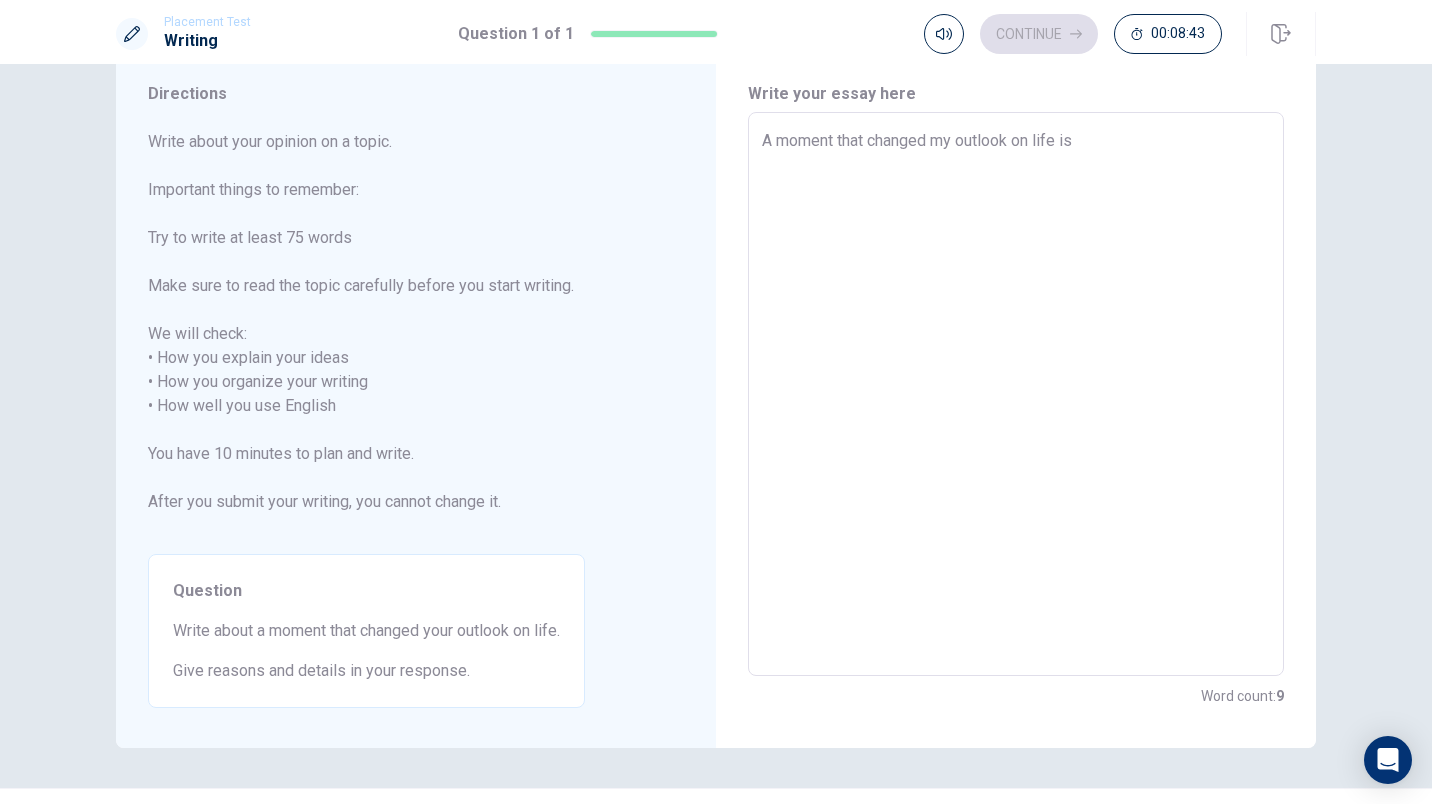 type on "x" 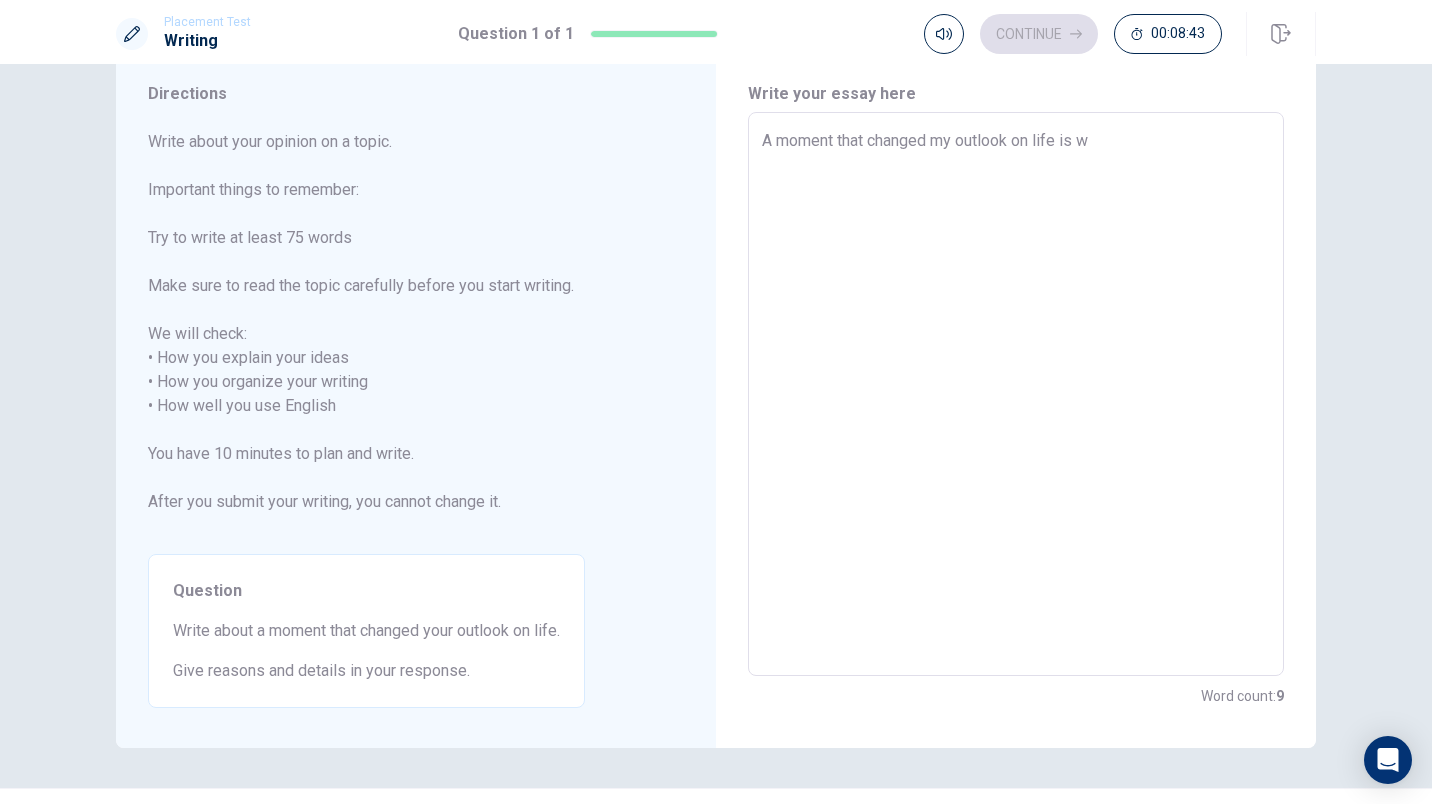 type on "x" 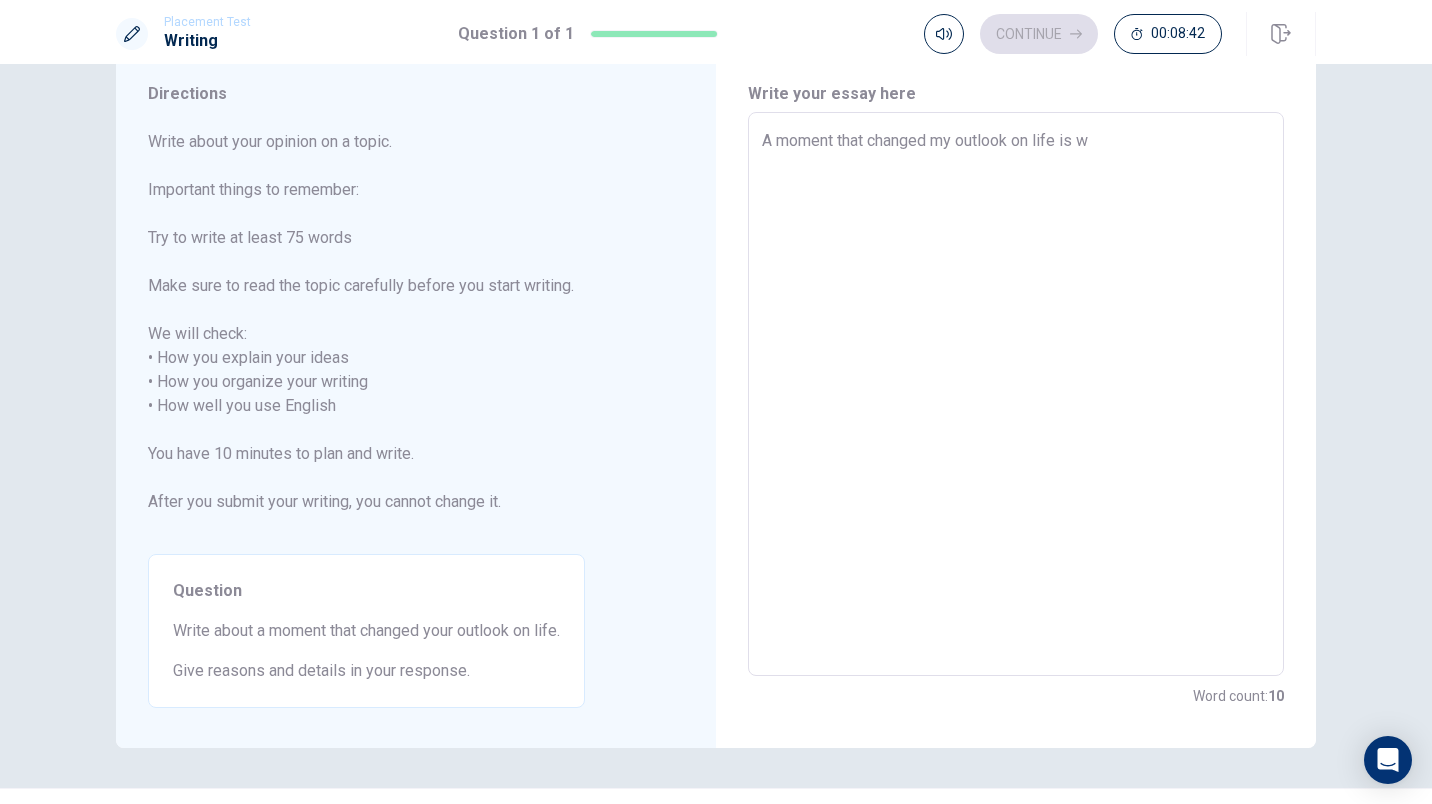 type on "A moment that changed my outlook on life is wa" 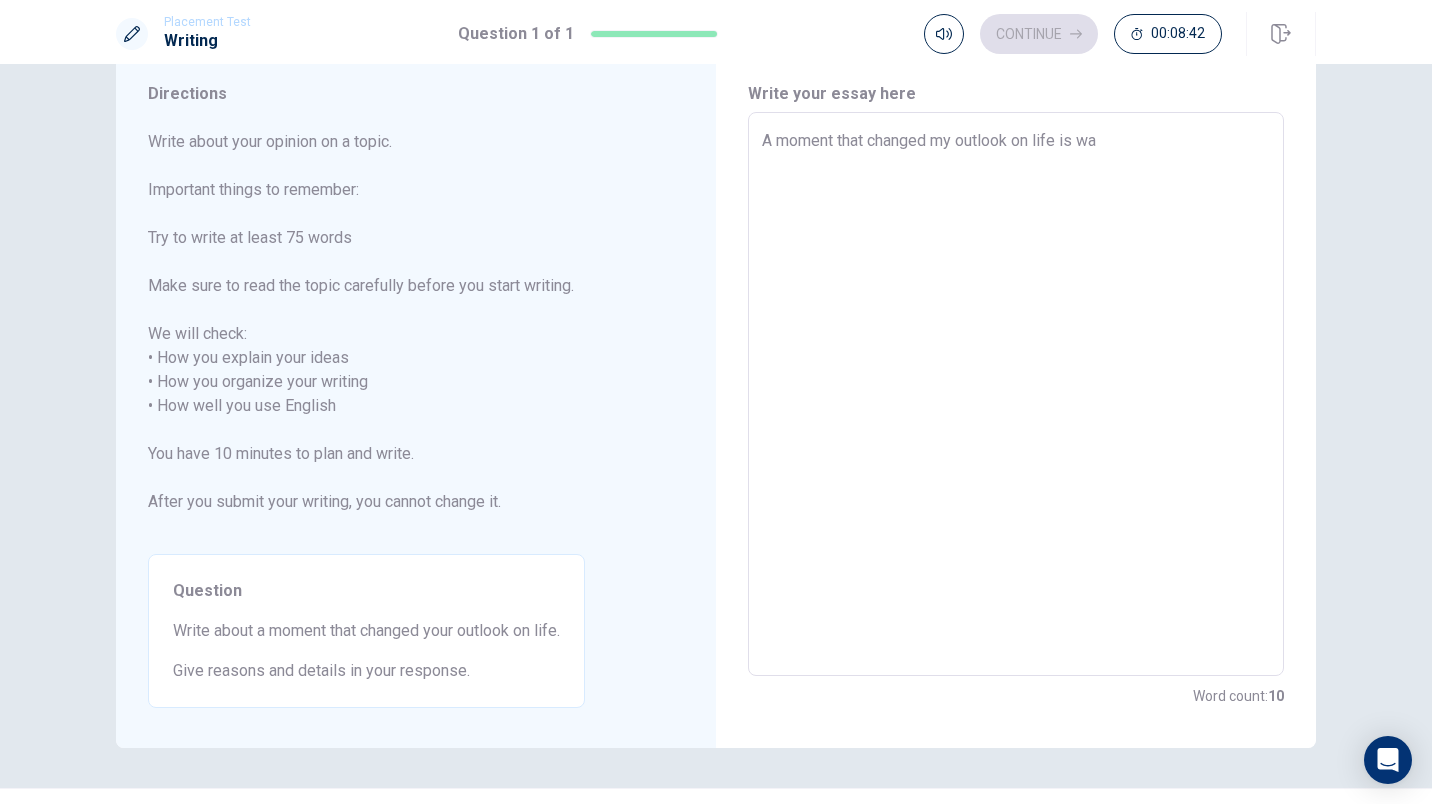 type on "x" 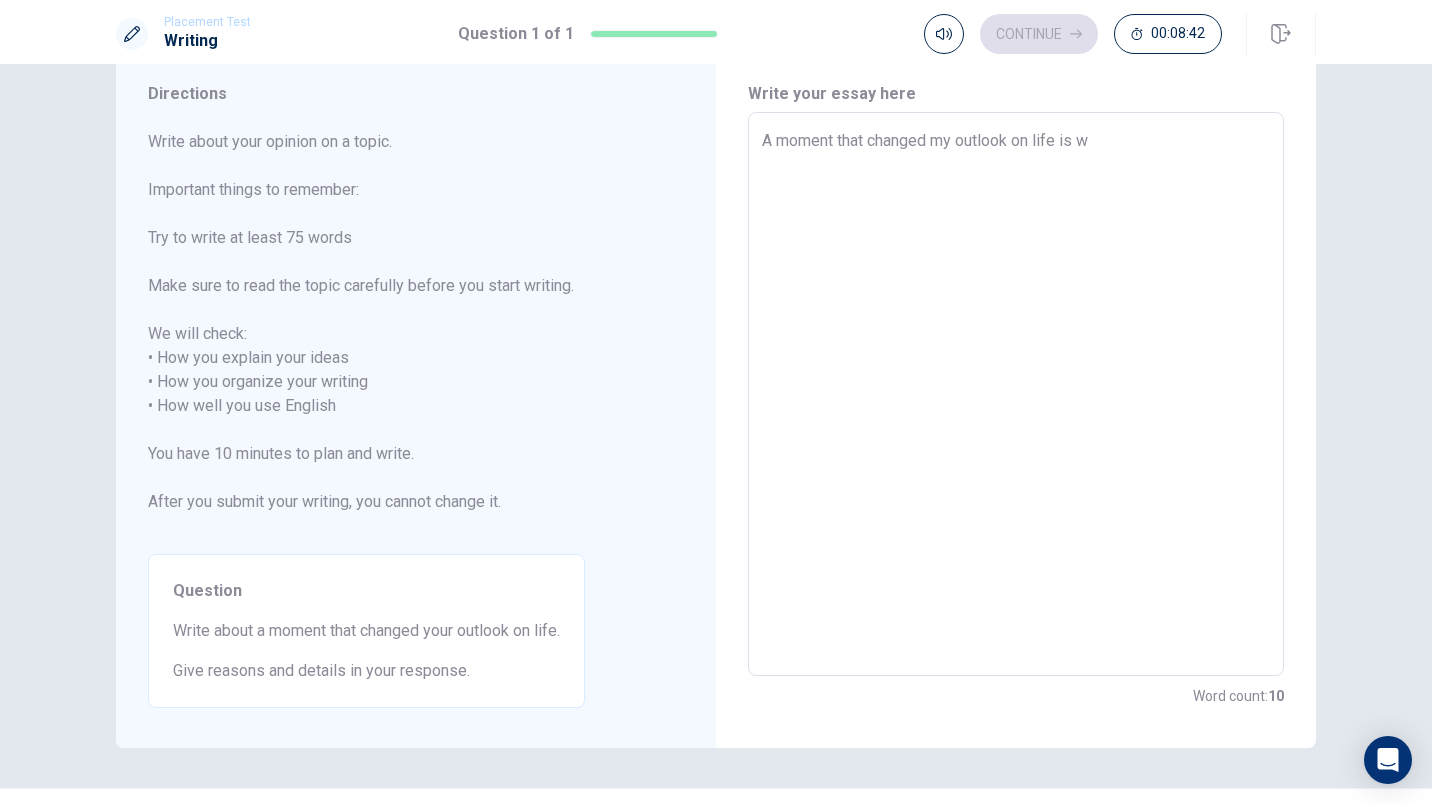 type on "x" 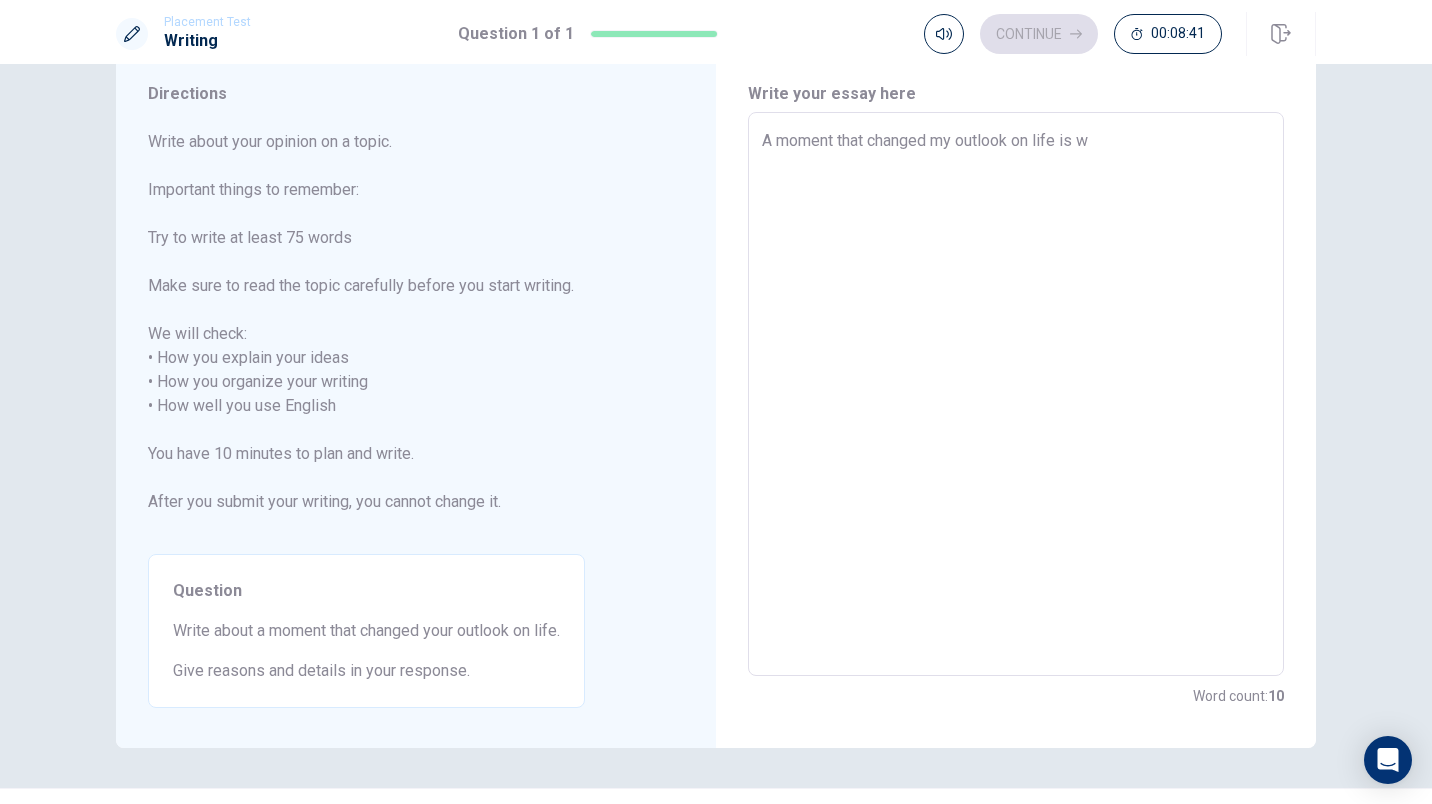 type on "A moment that changed my outlook on life is wh" 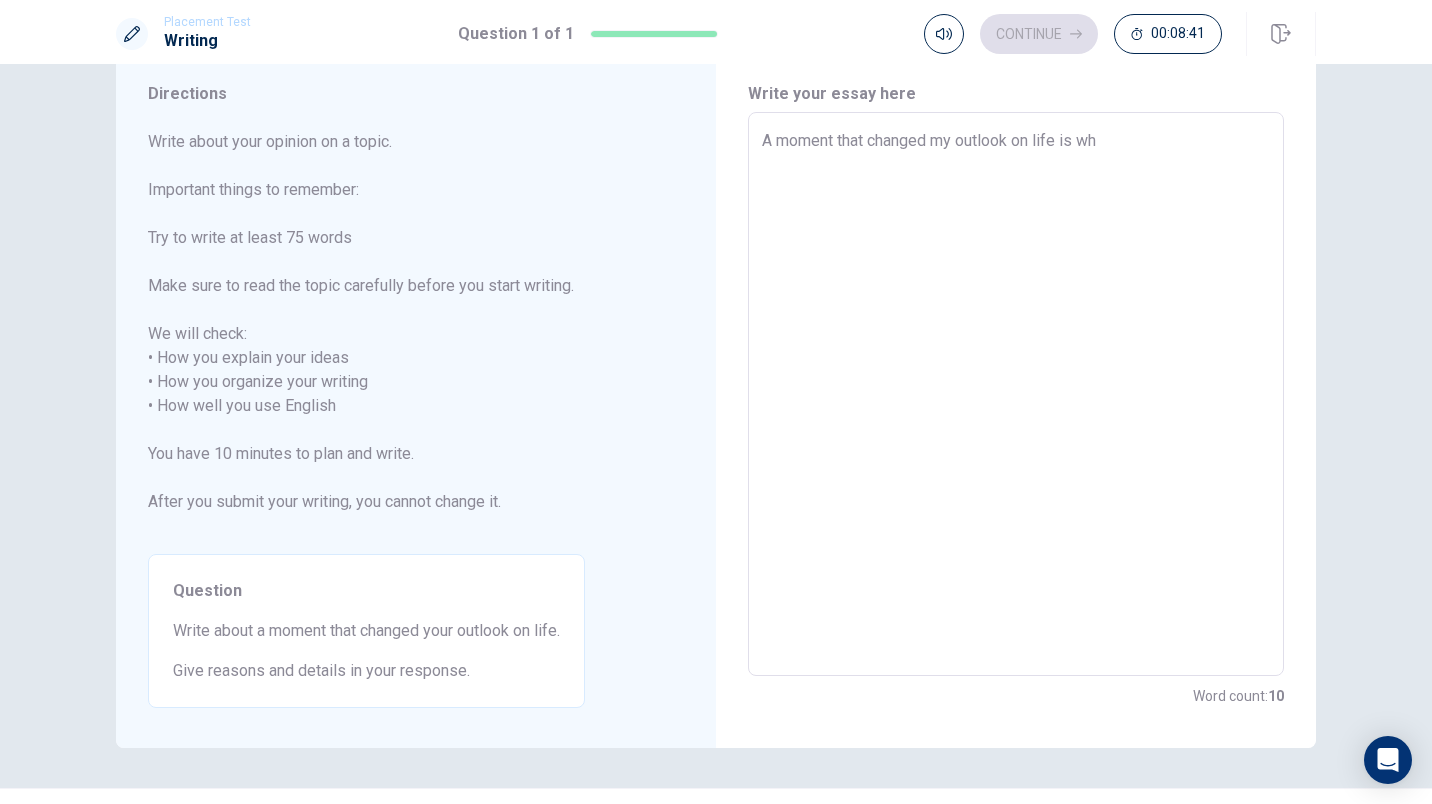 type on "x" 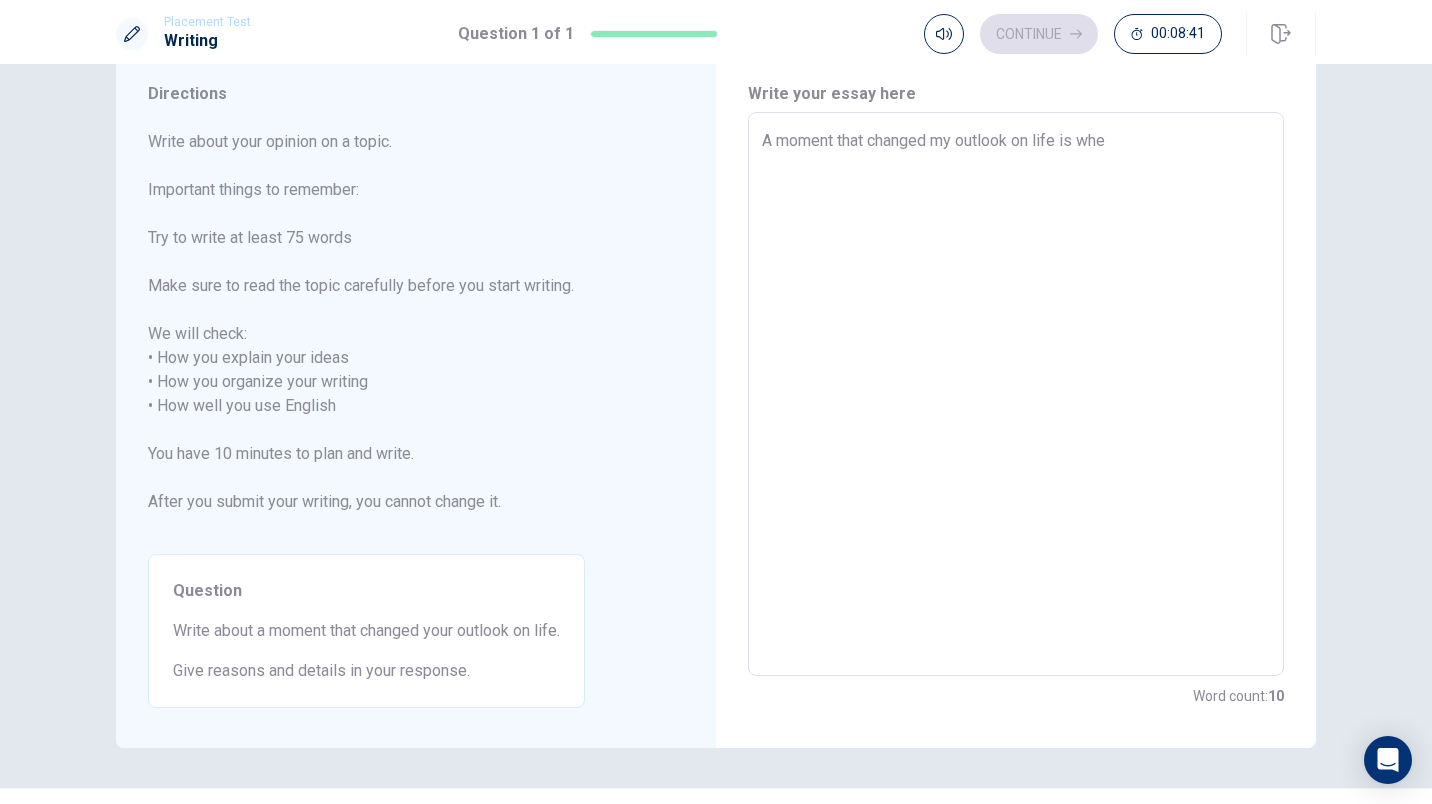type on "x" 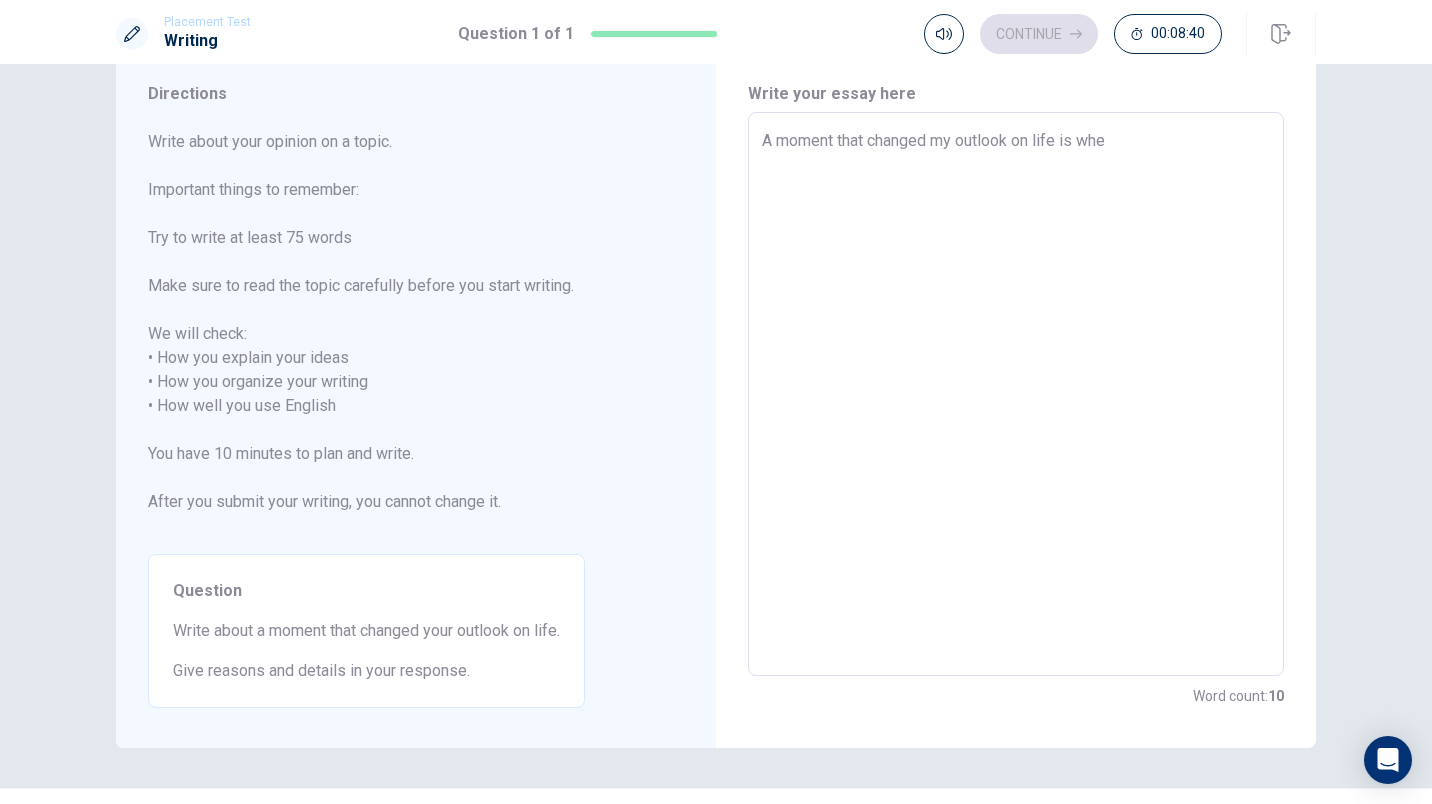 type on "A moment that changed my outlook on life is when" 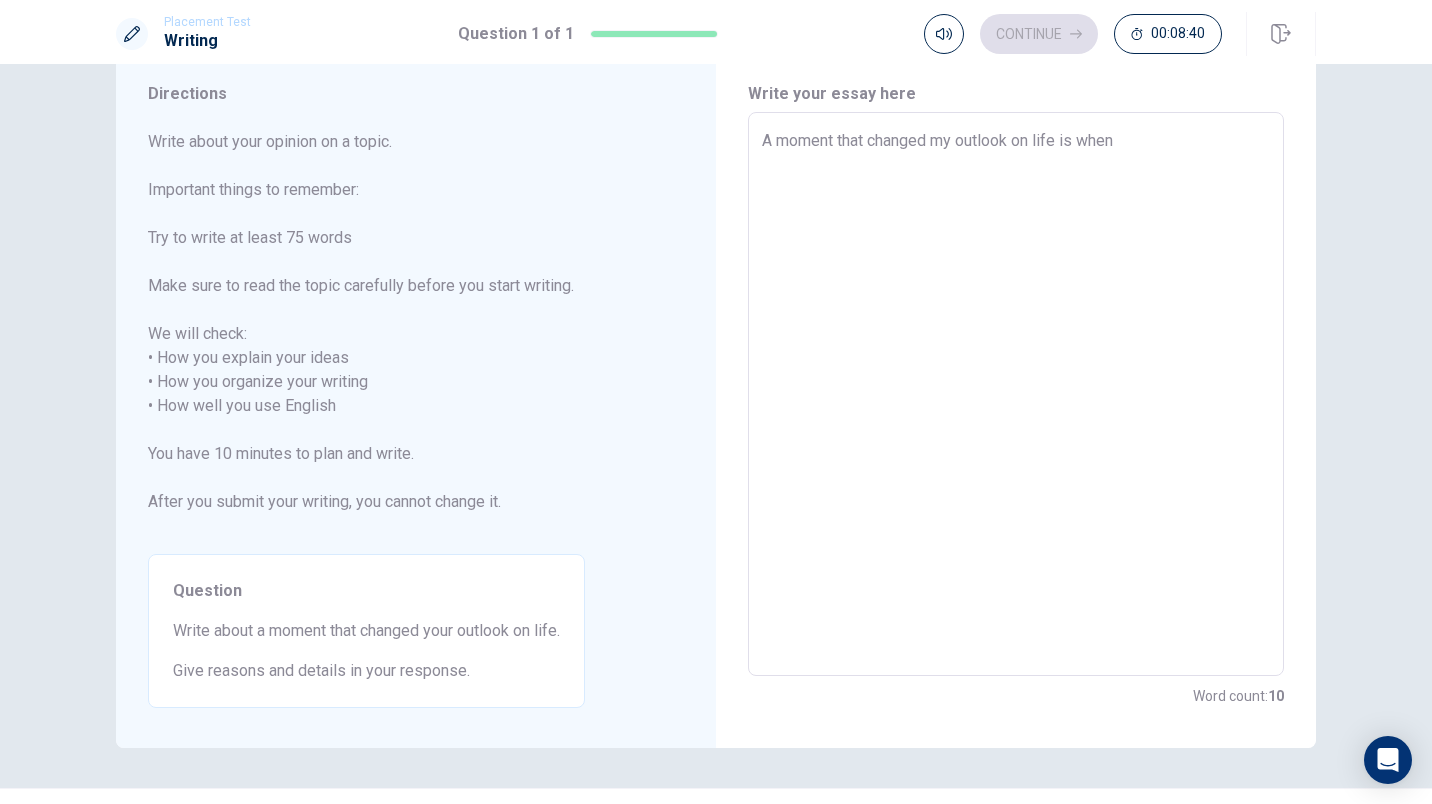 type on "x" 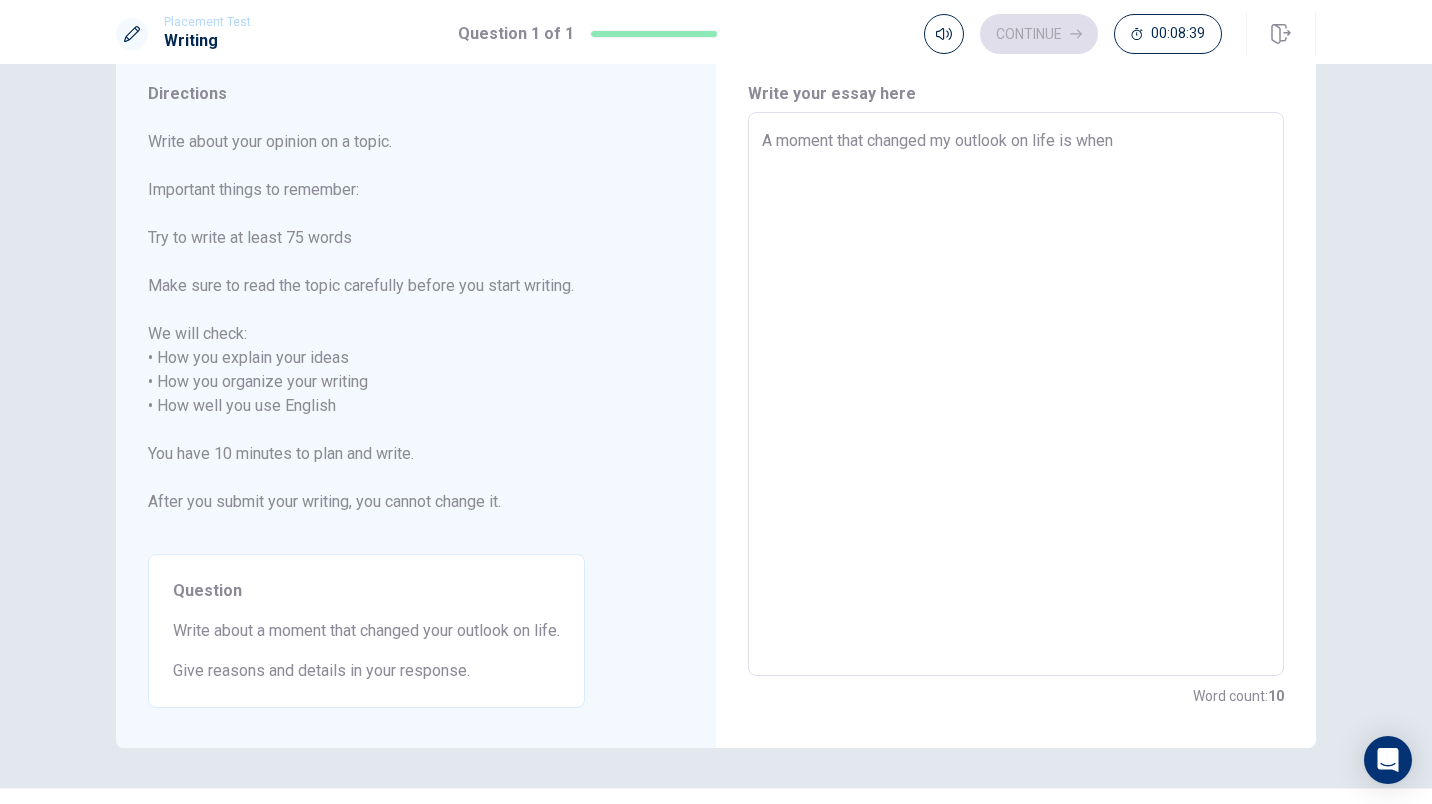 type on "A moment that changed my outlook on life is when I" 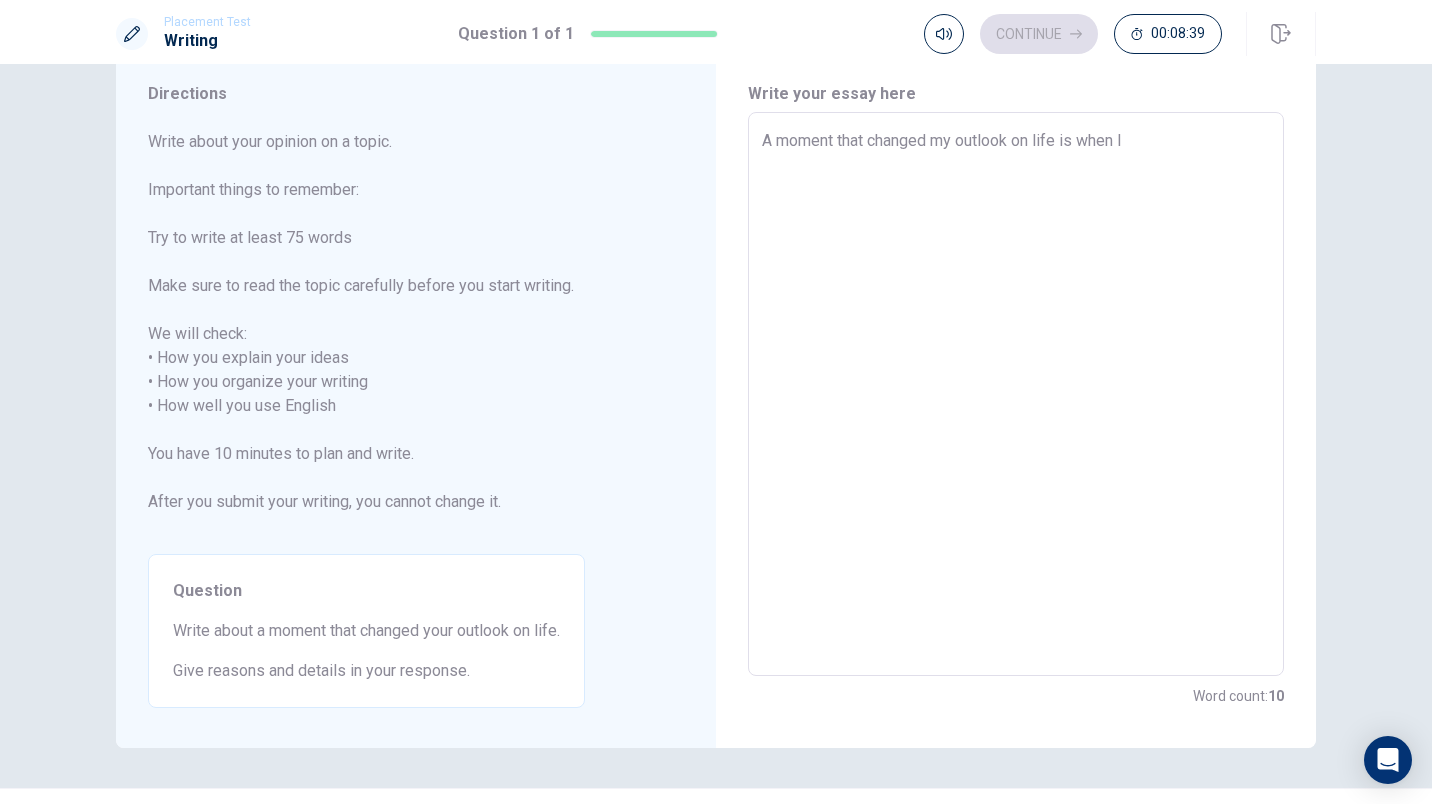 type on "x" 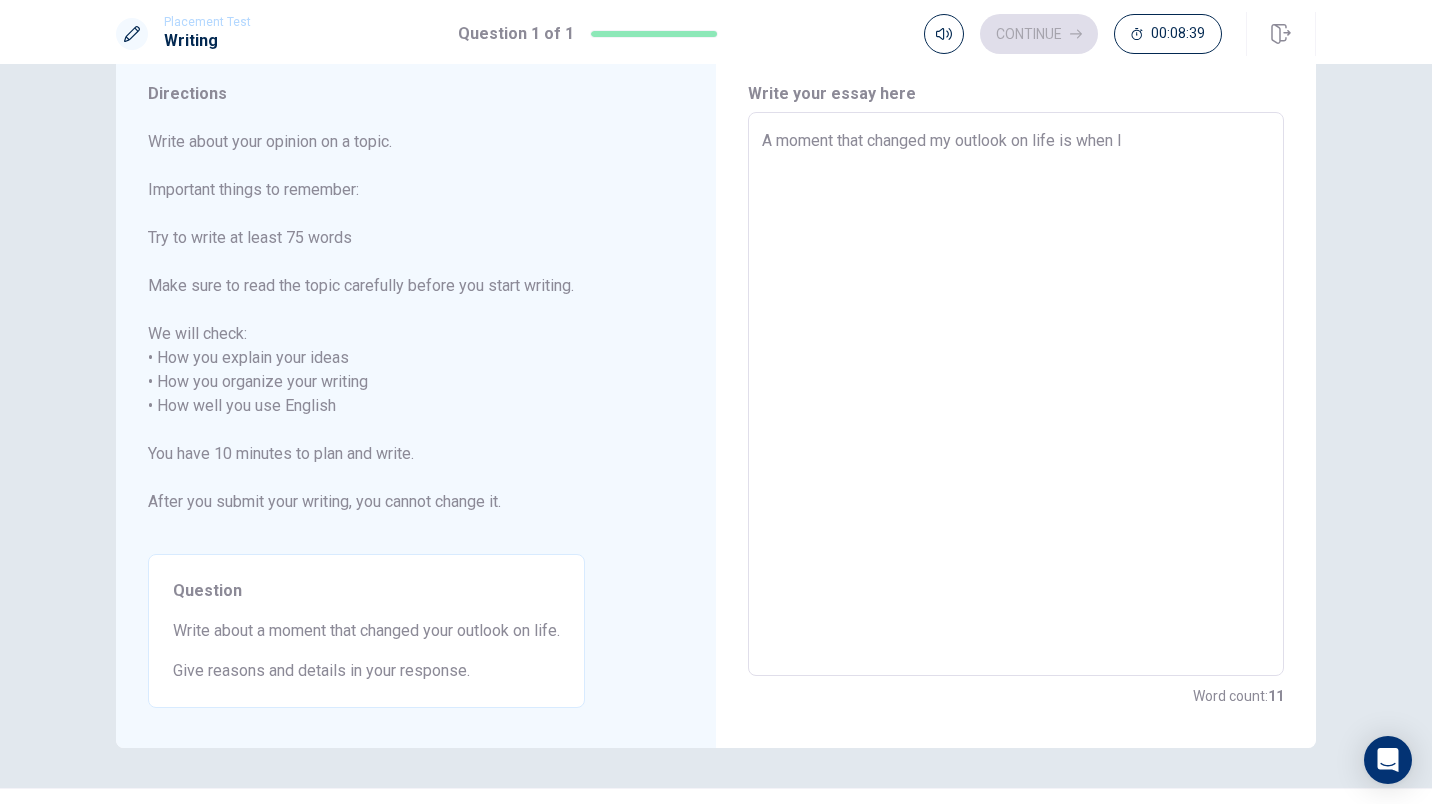 type on "A moment that changed my outlook on life is when I" 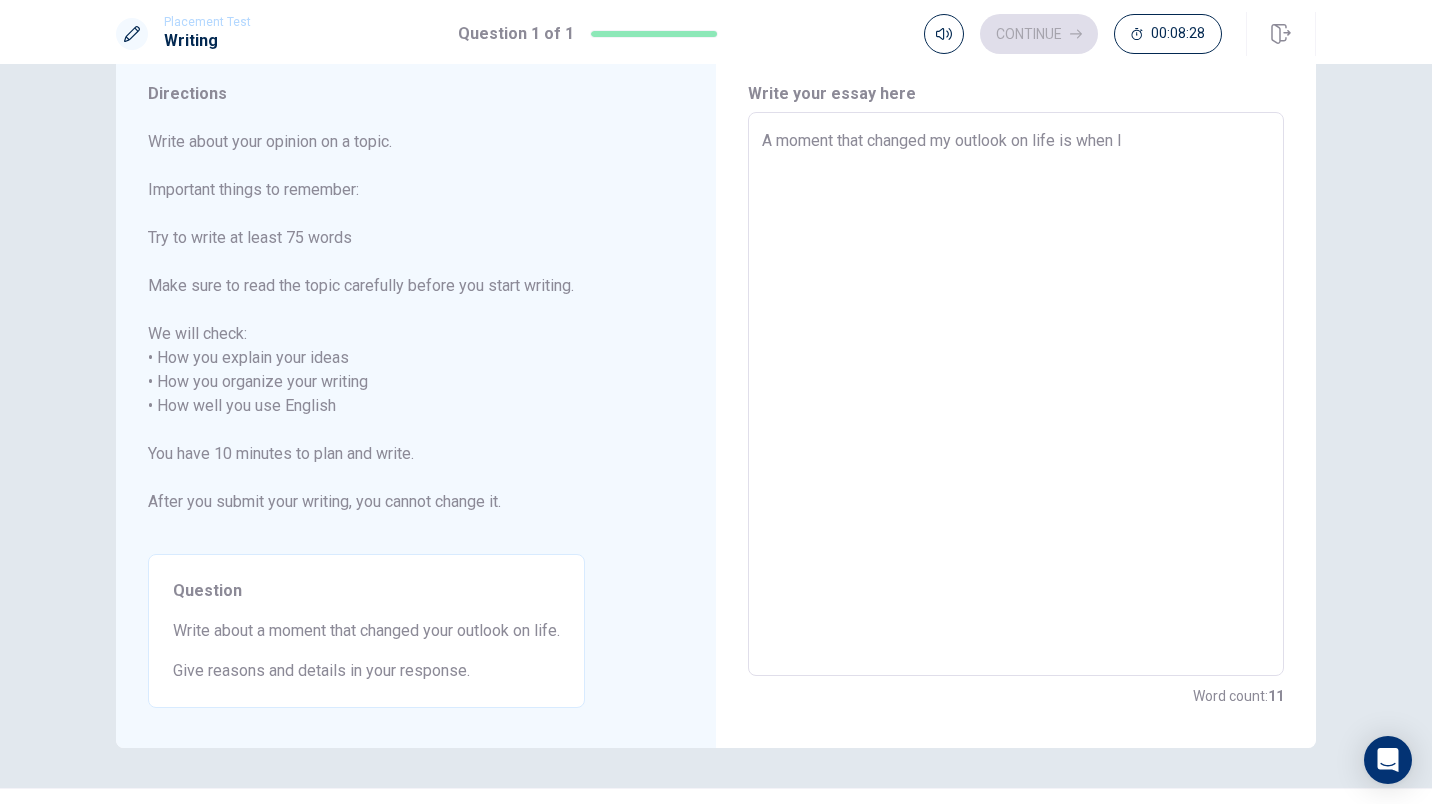 type on "x" 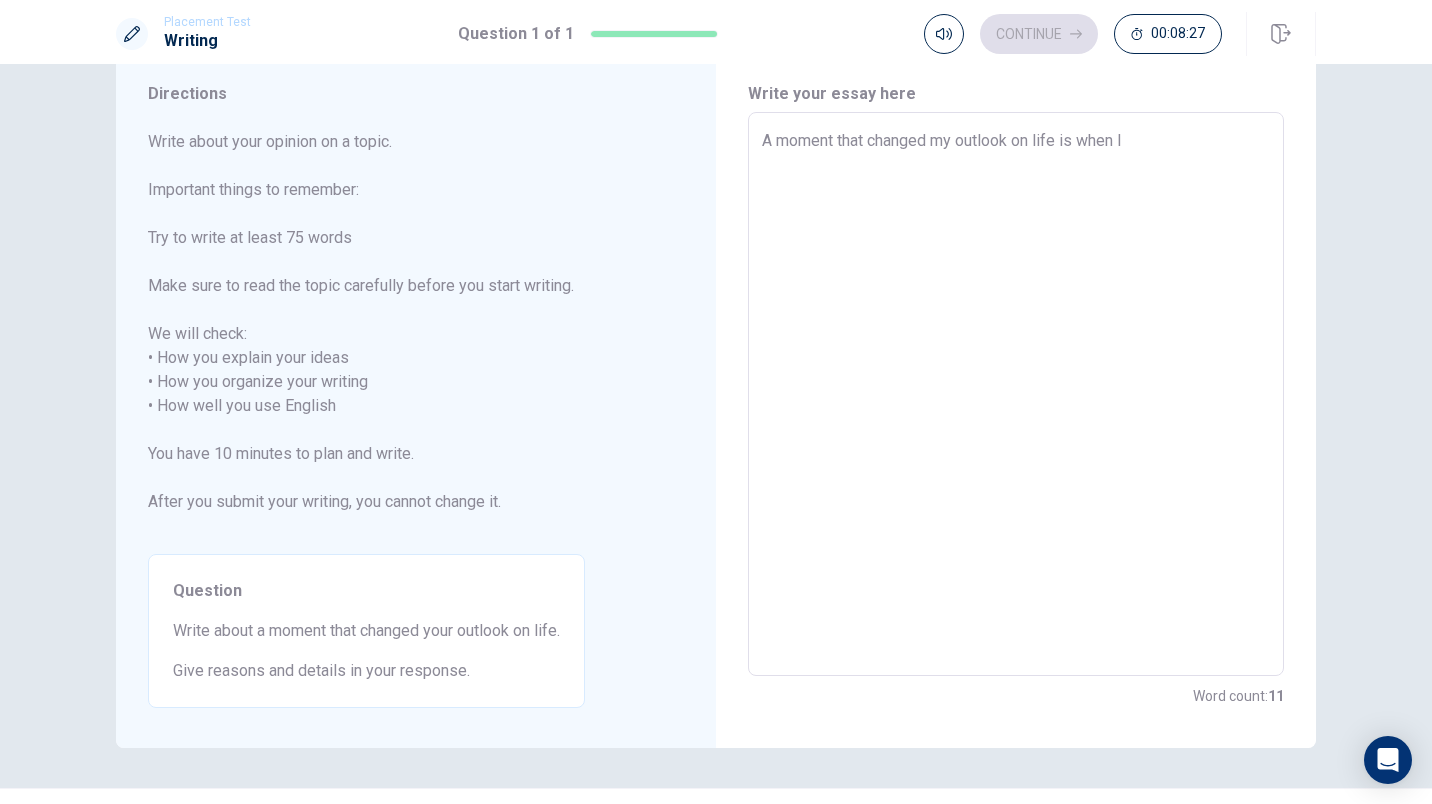 type on "A moment that changed my outlook on life is when I s" 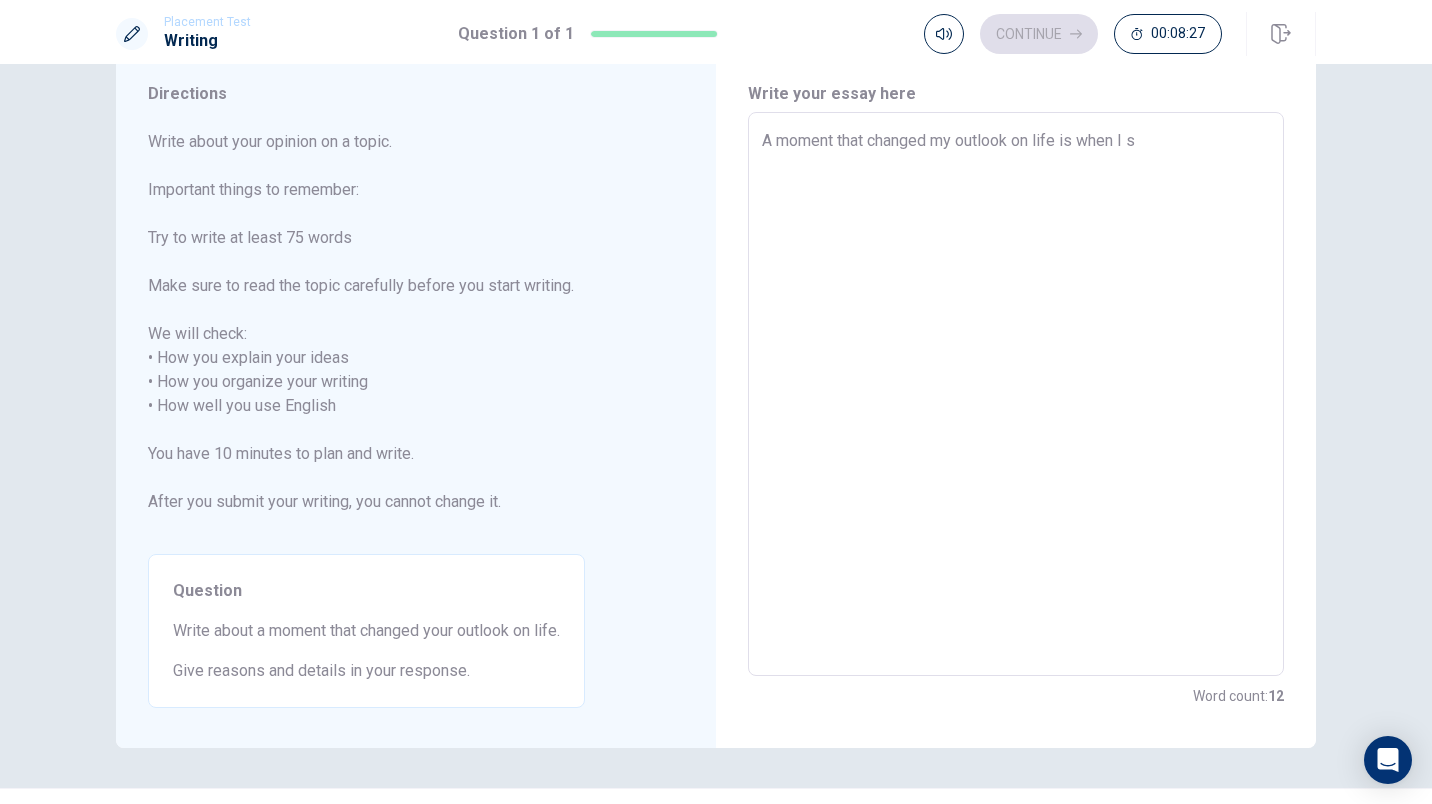 type on "x" 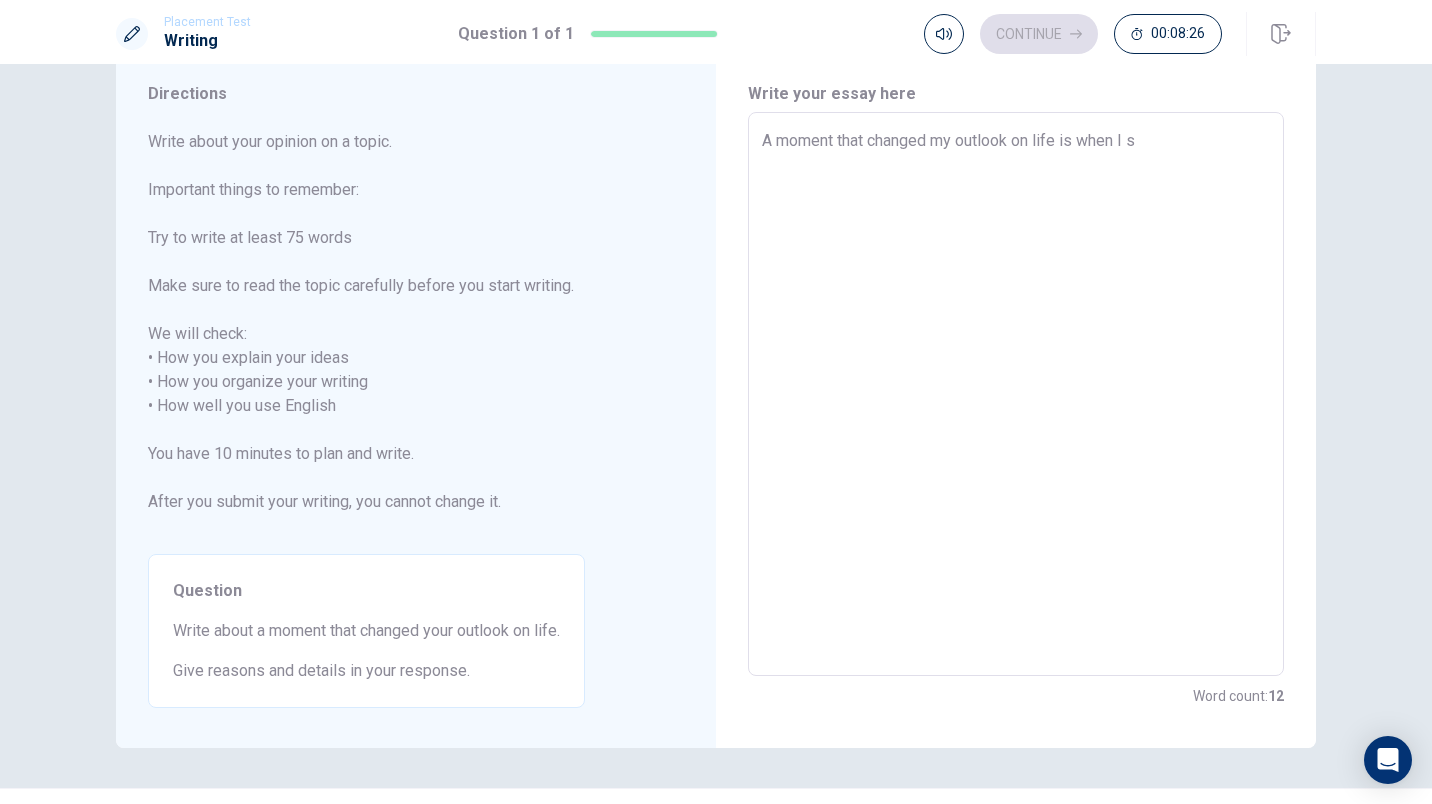 type on "A moment that changed my outlook on life is when I st" 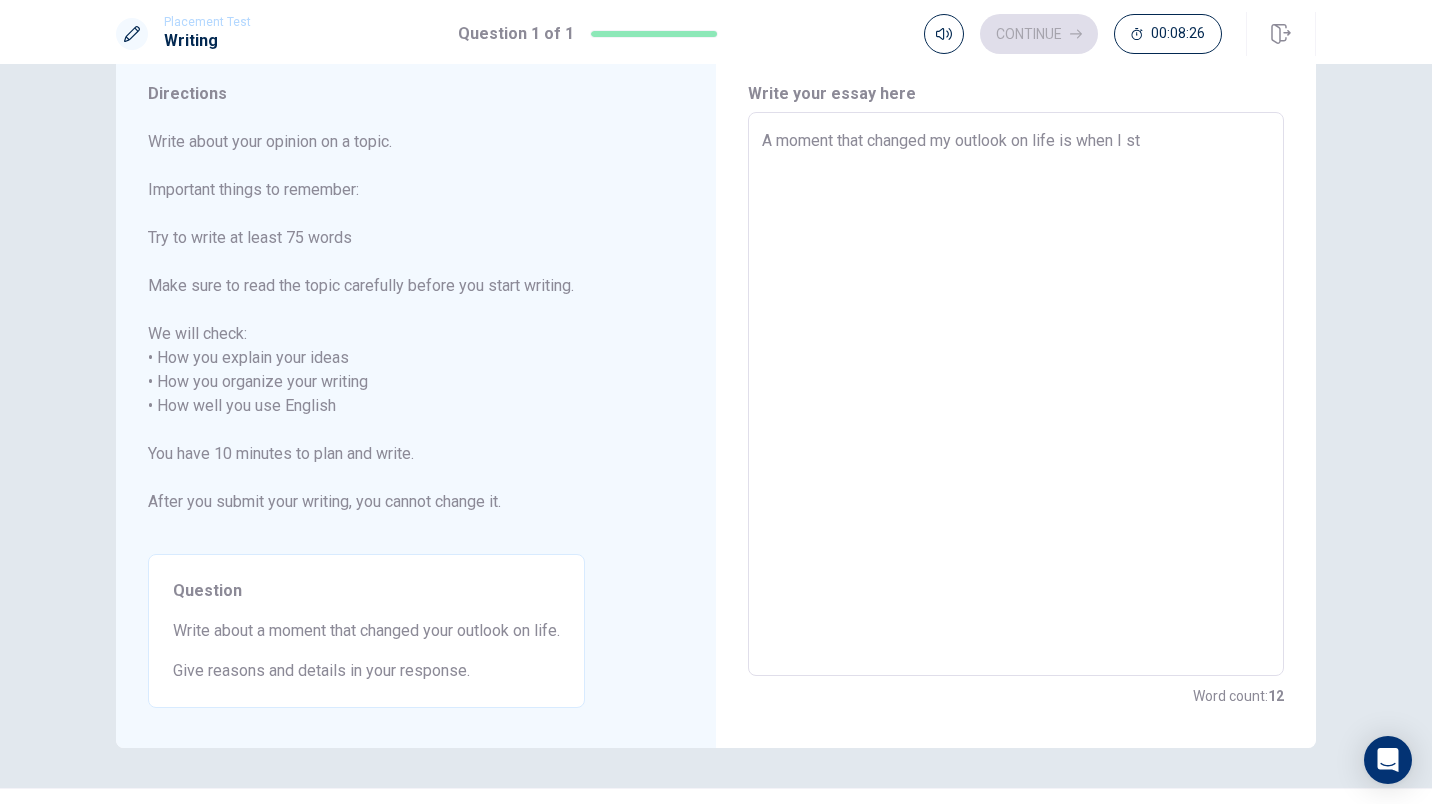 type on "x" 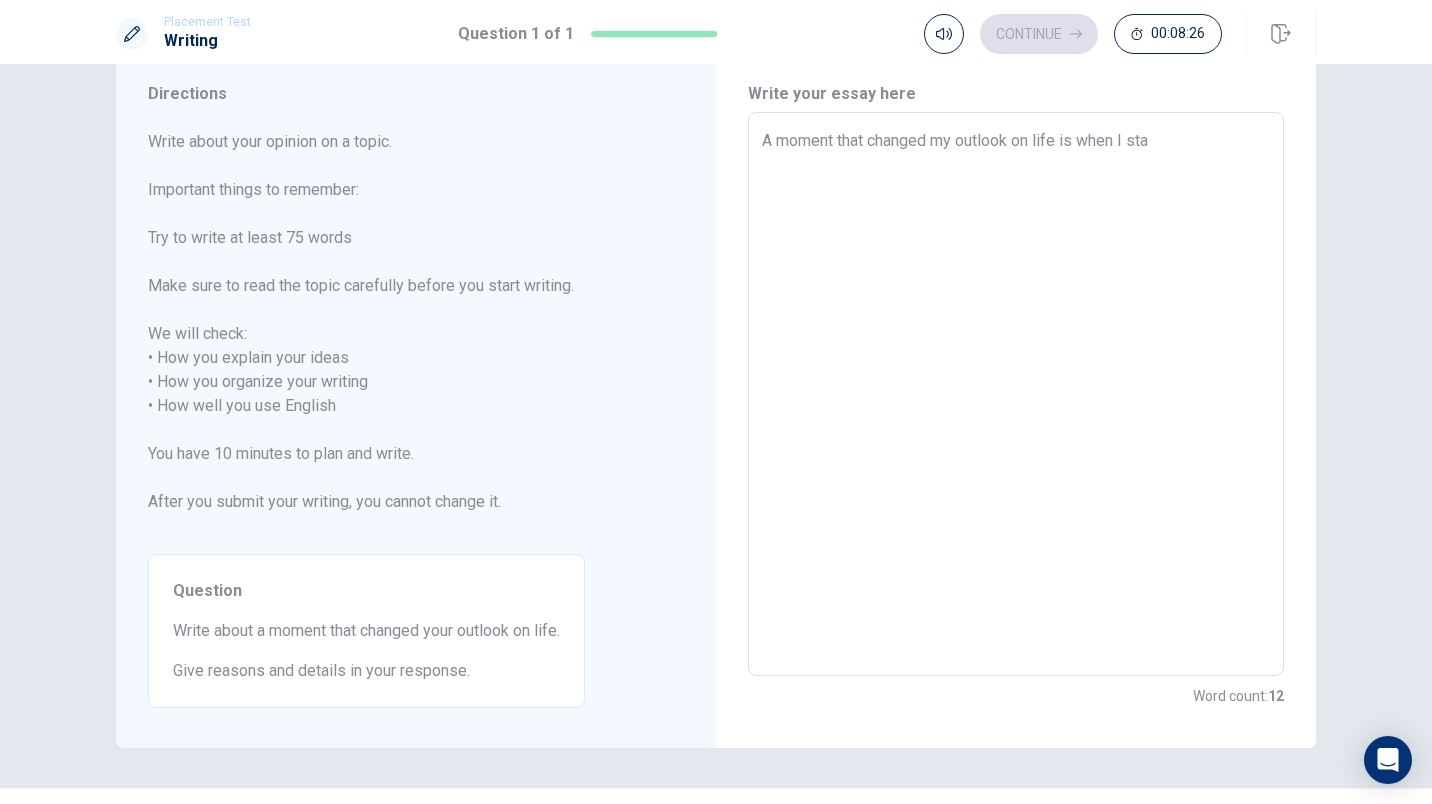 type on "x" 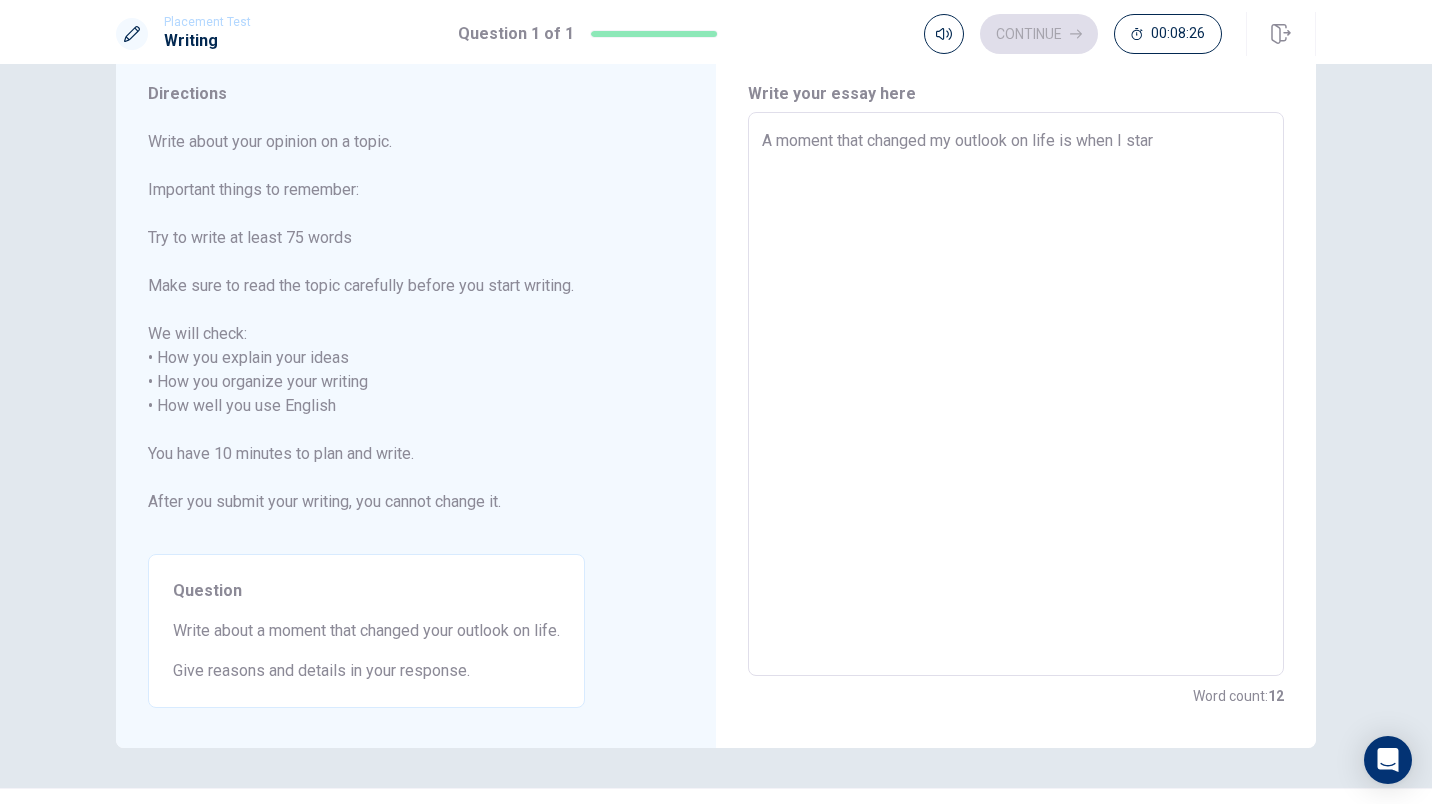 type on "x" 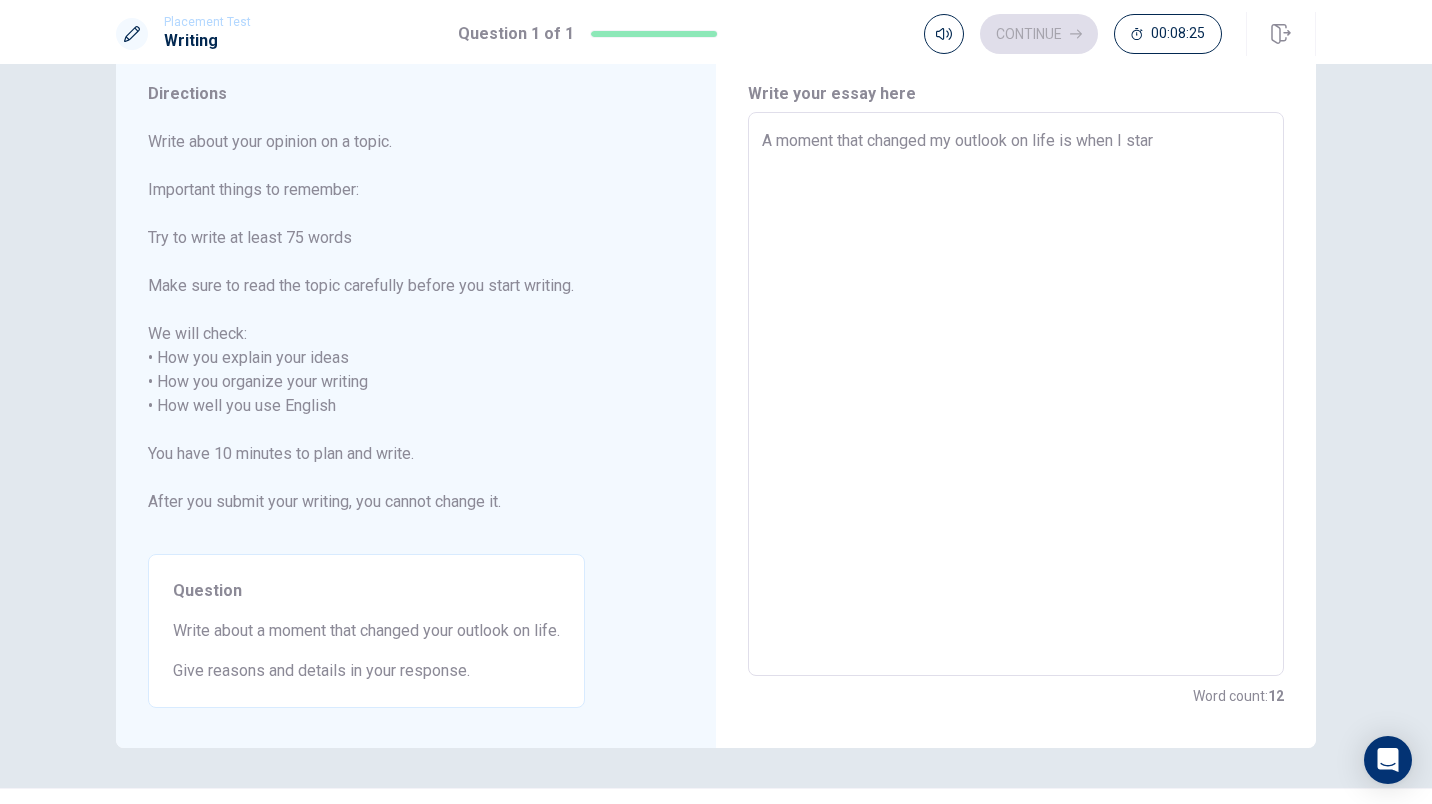 type on "A moment that changed my outlook on life is when I stare" 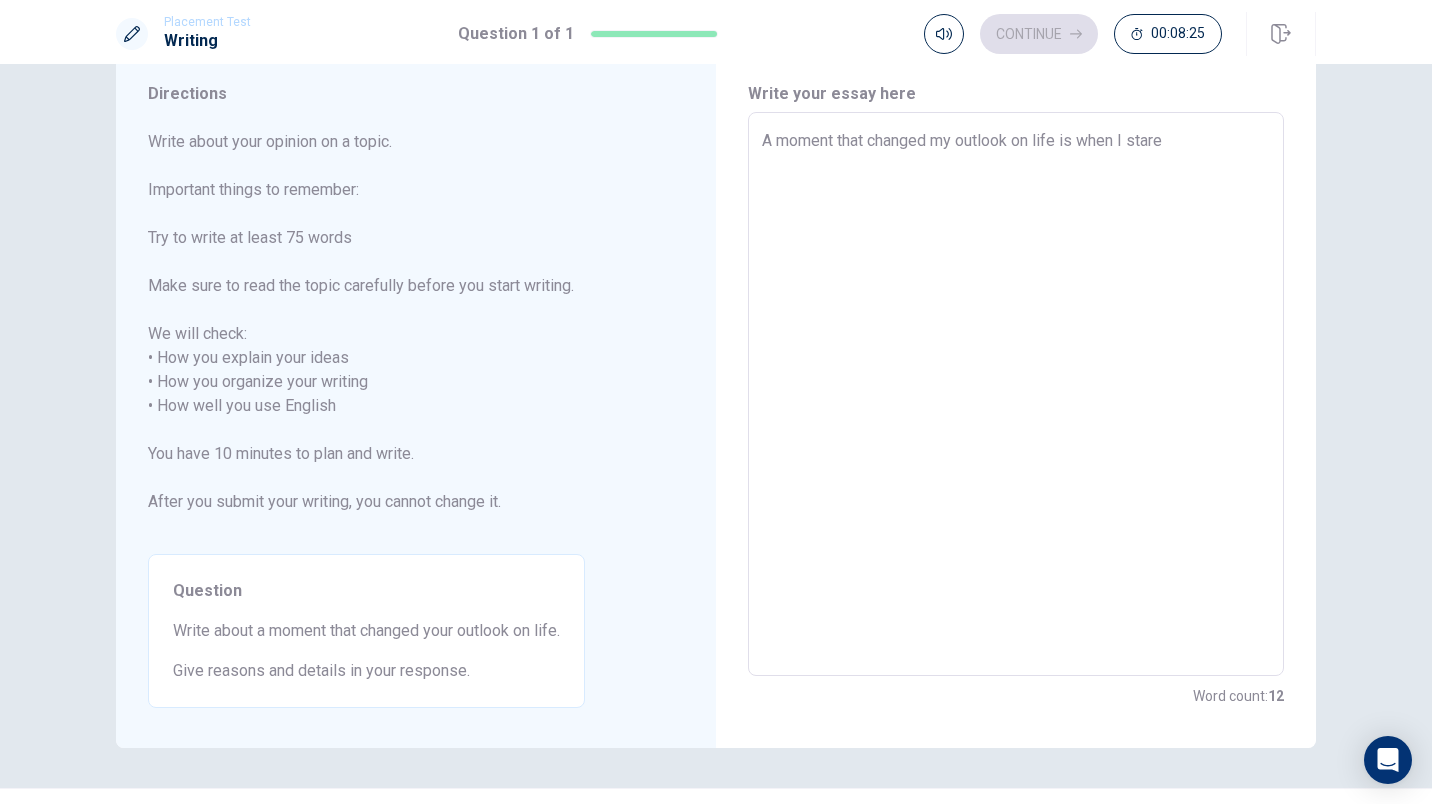 type on "x" 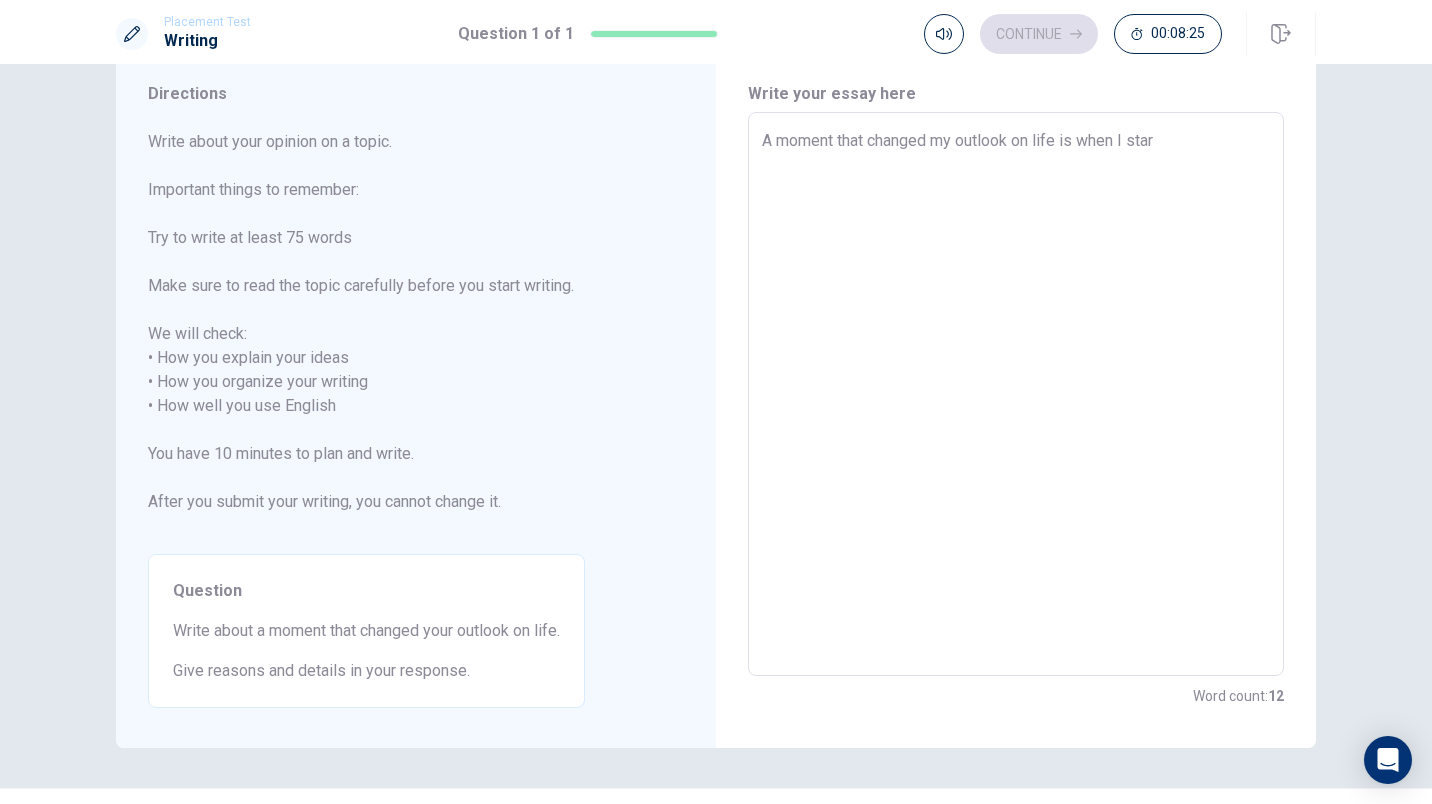 type on "x" 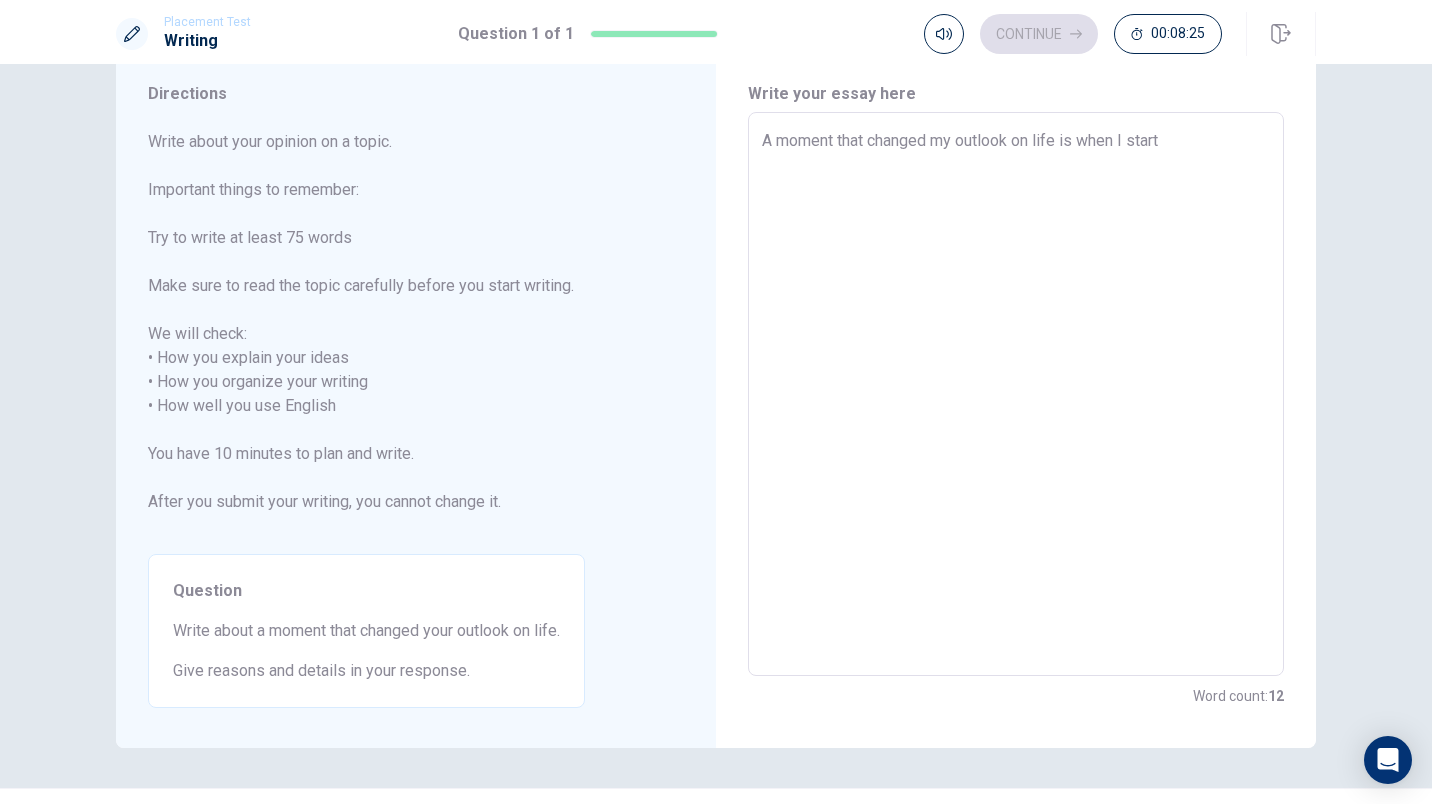 type on "x" 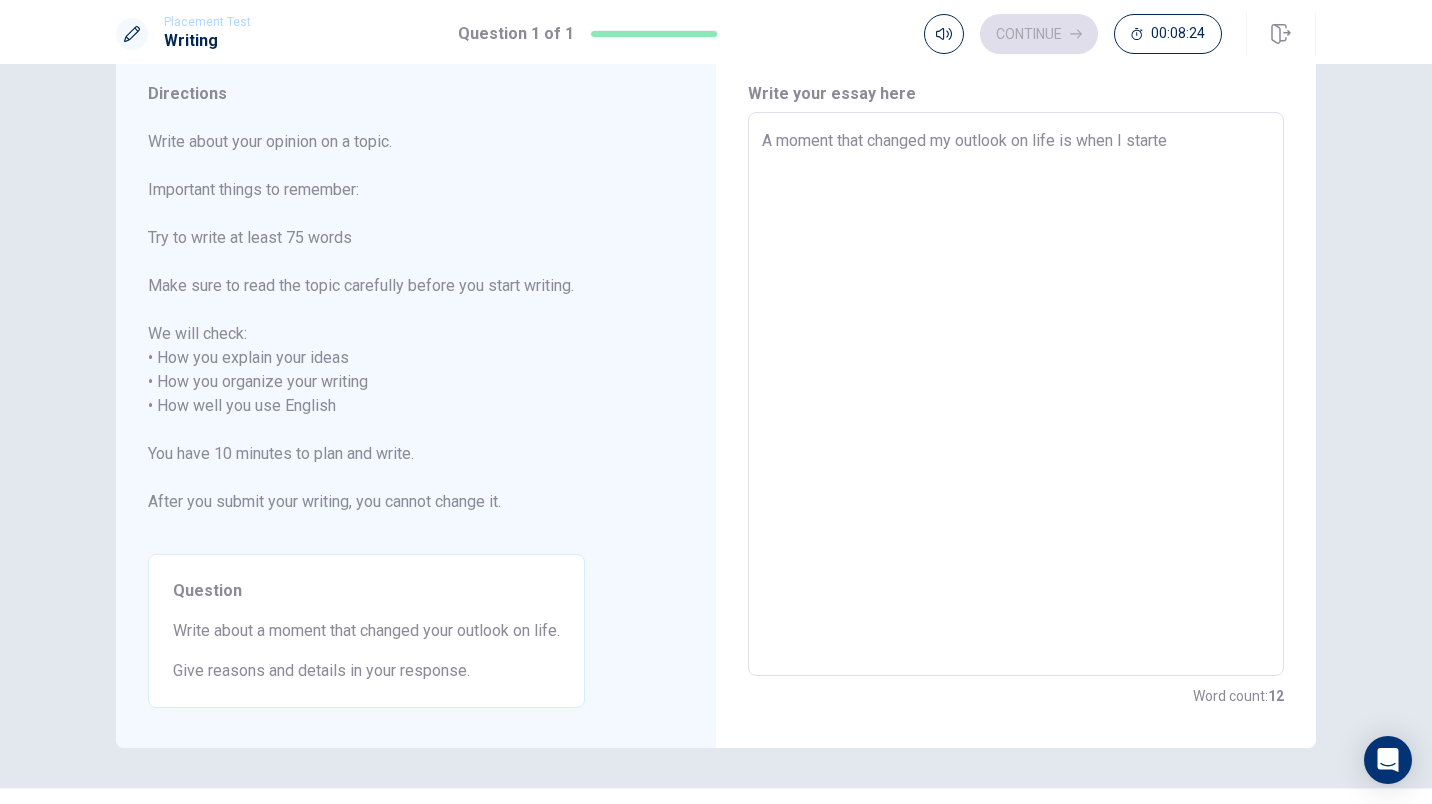 type on "x" 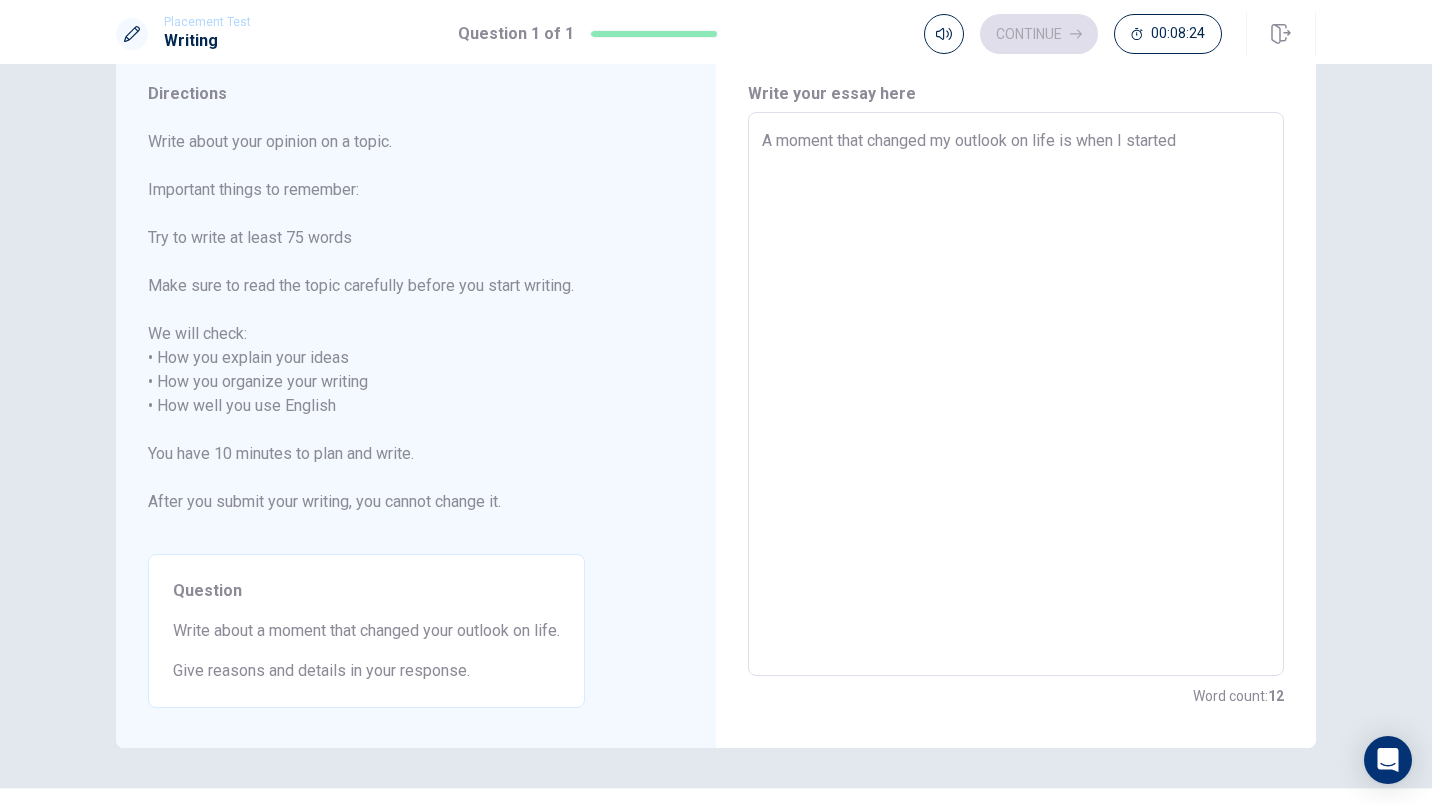 type on "x" 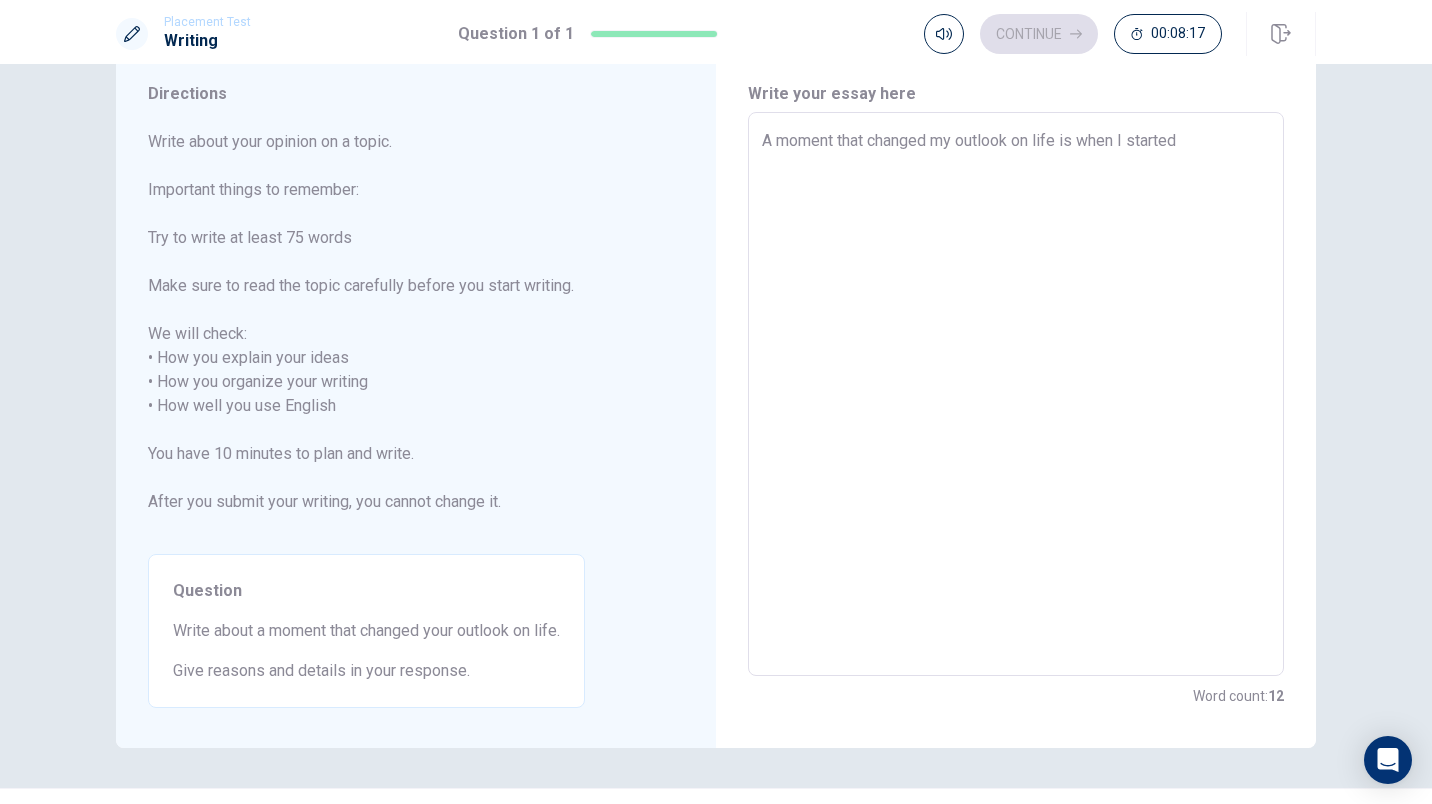 type on "x" 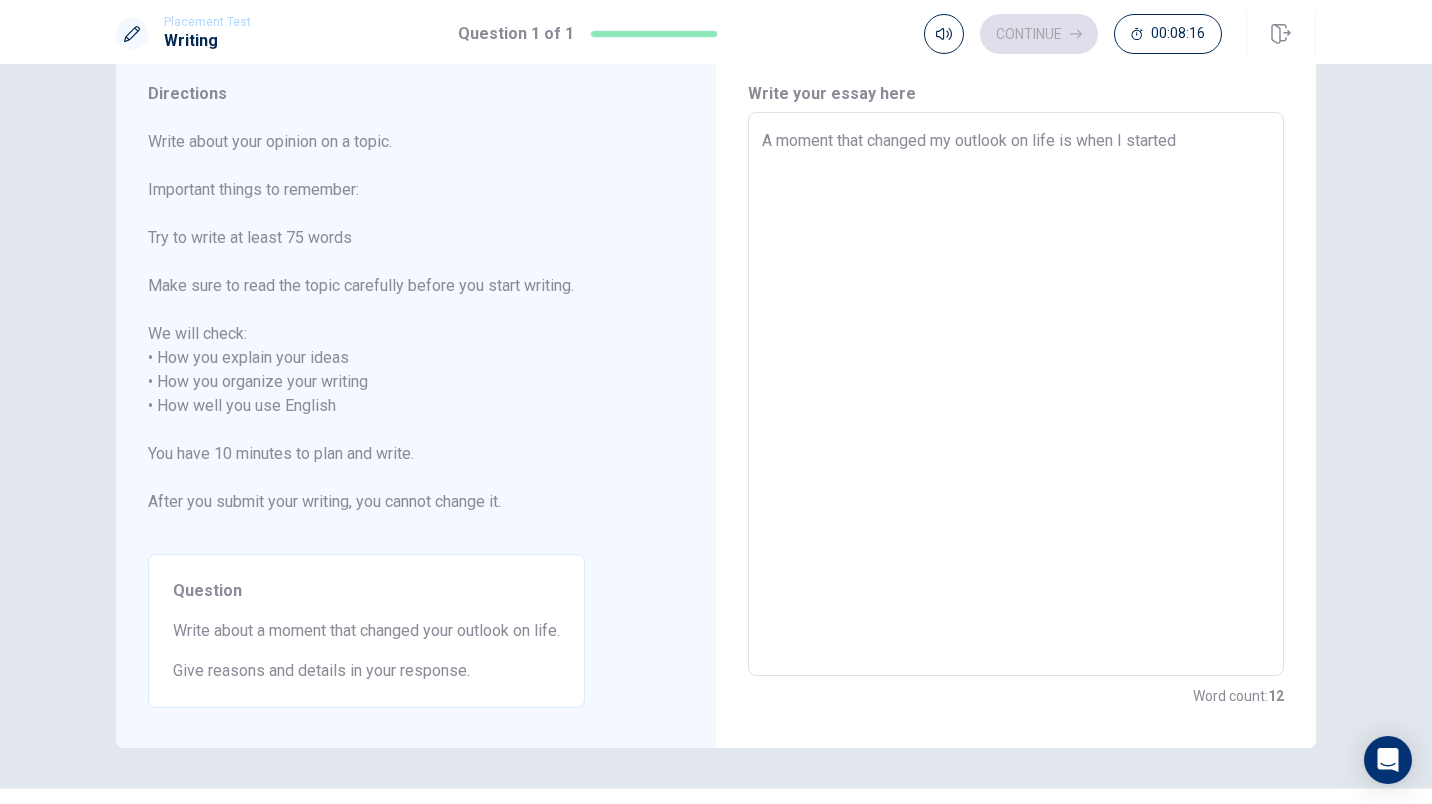 type on "A moment that changed my outlook on life is when I started m" 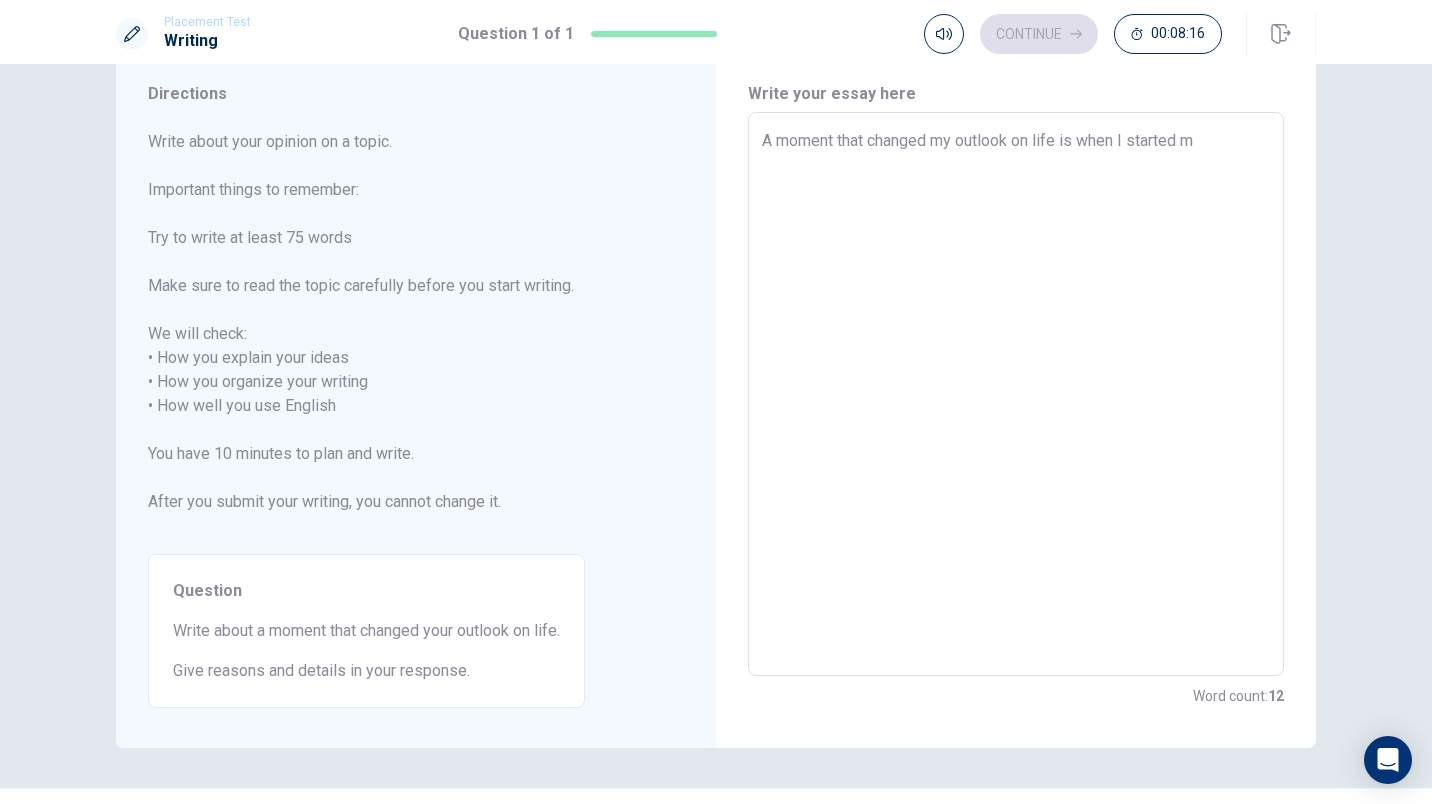 type on "x" 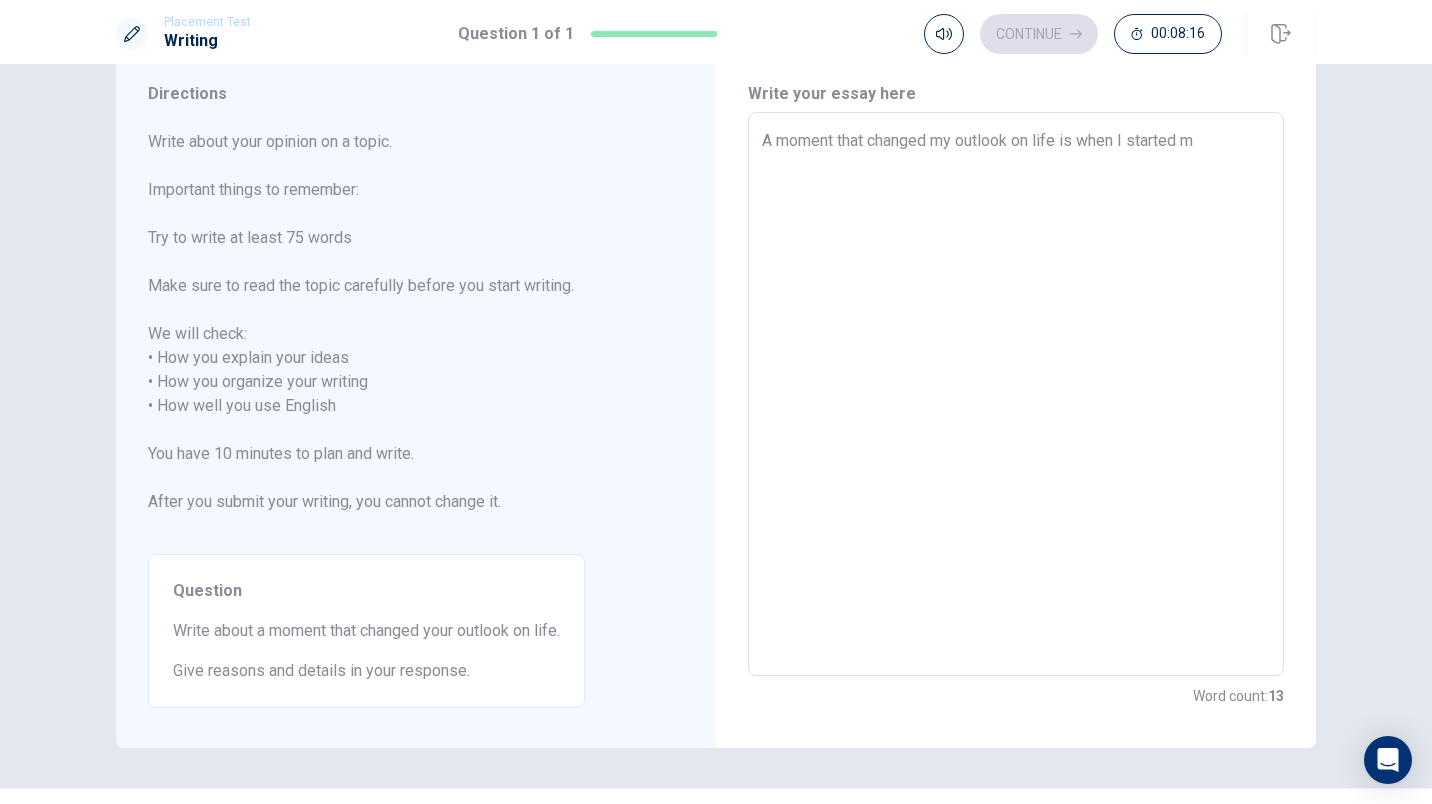 type on "A moment that changed my outlook on life is when I started mu" 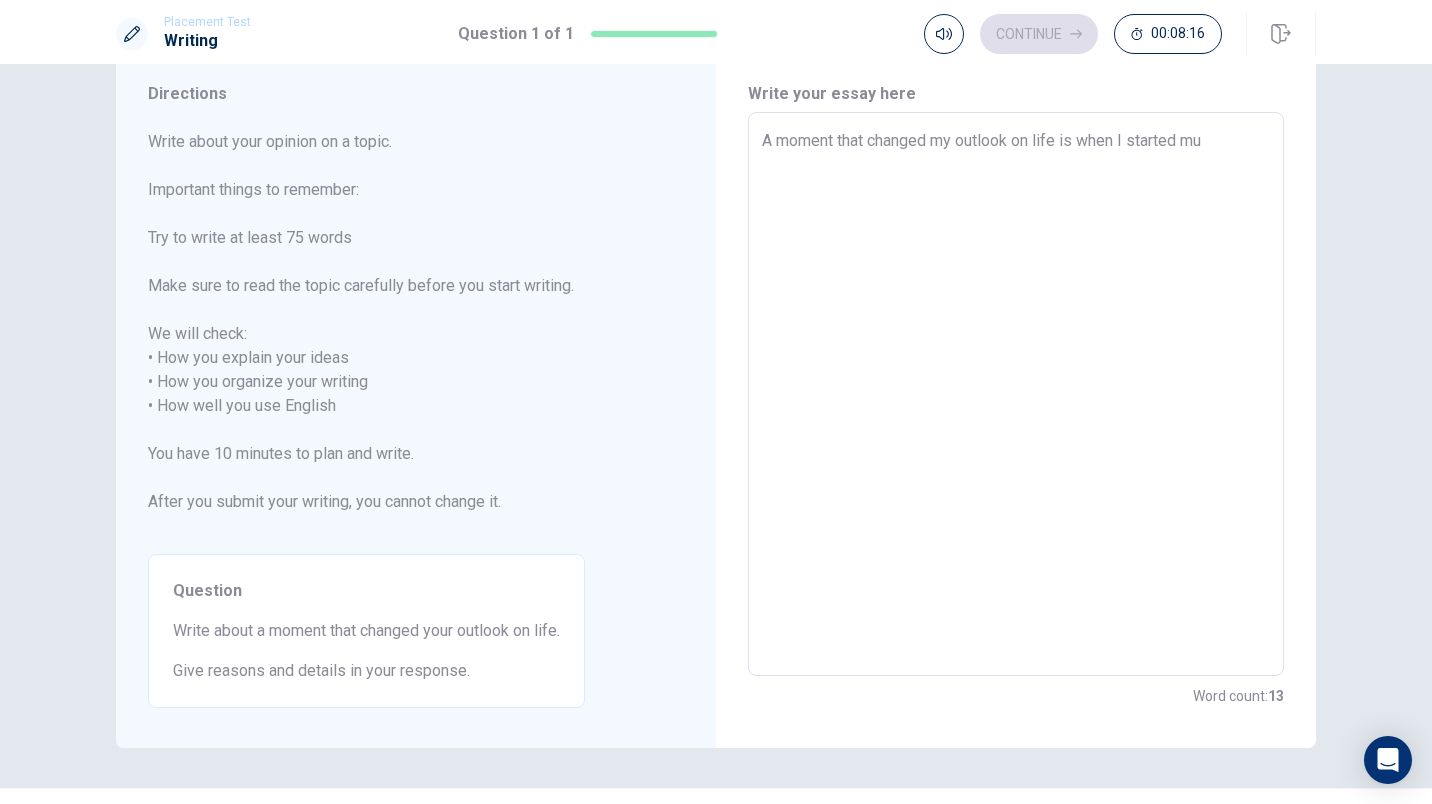 type on "x" 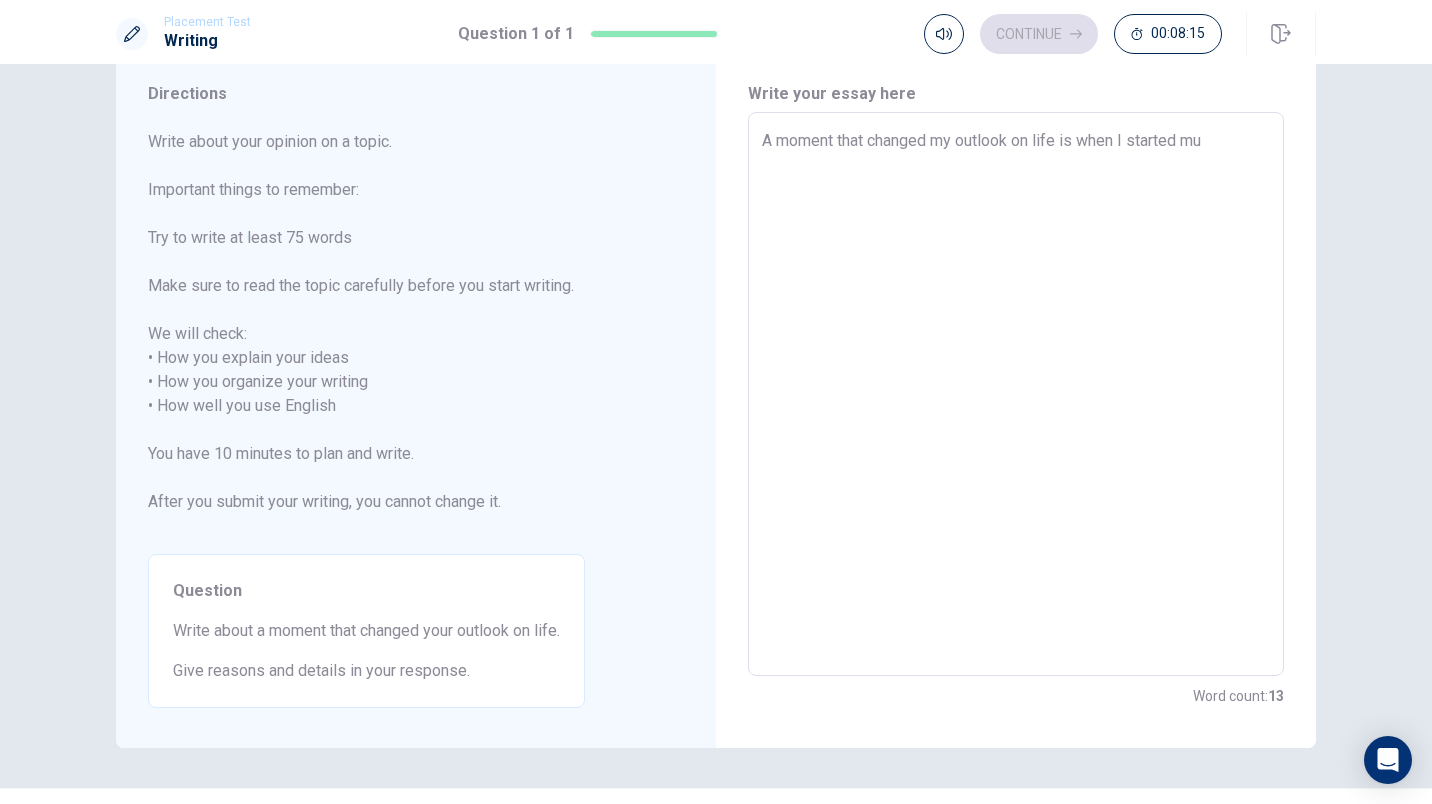 type on "A moment that changed my outlook on life is when I started mus" 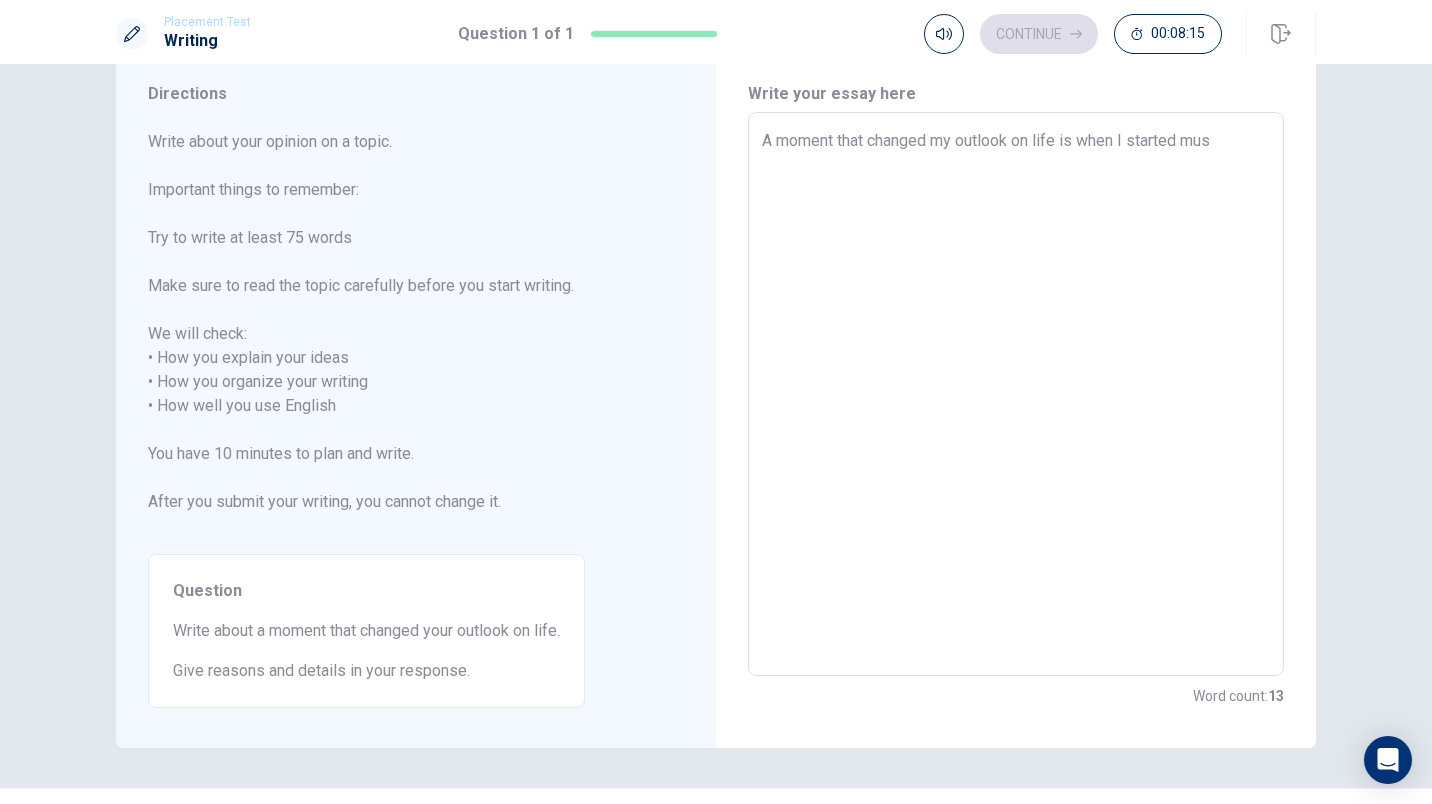 type on "x" 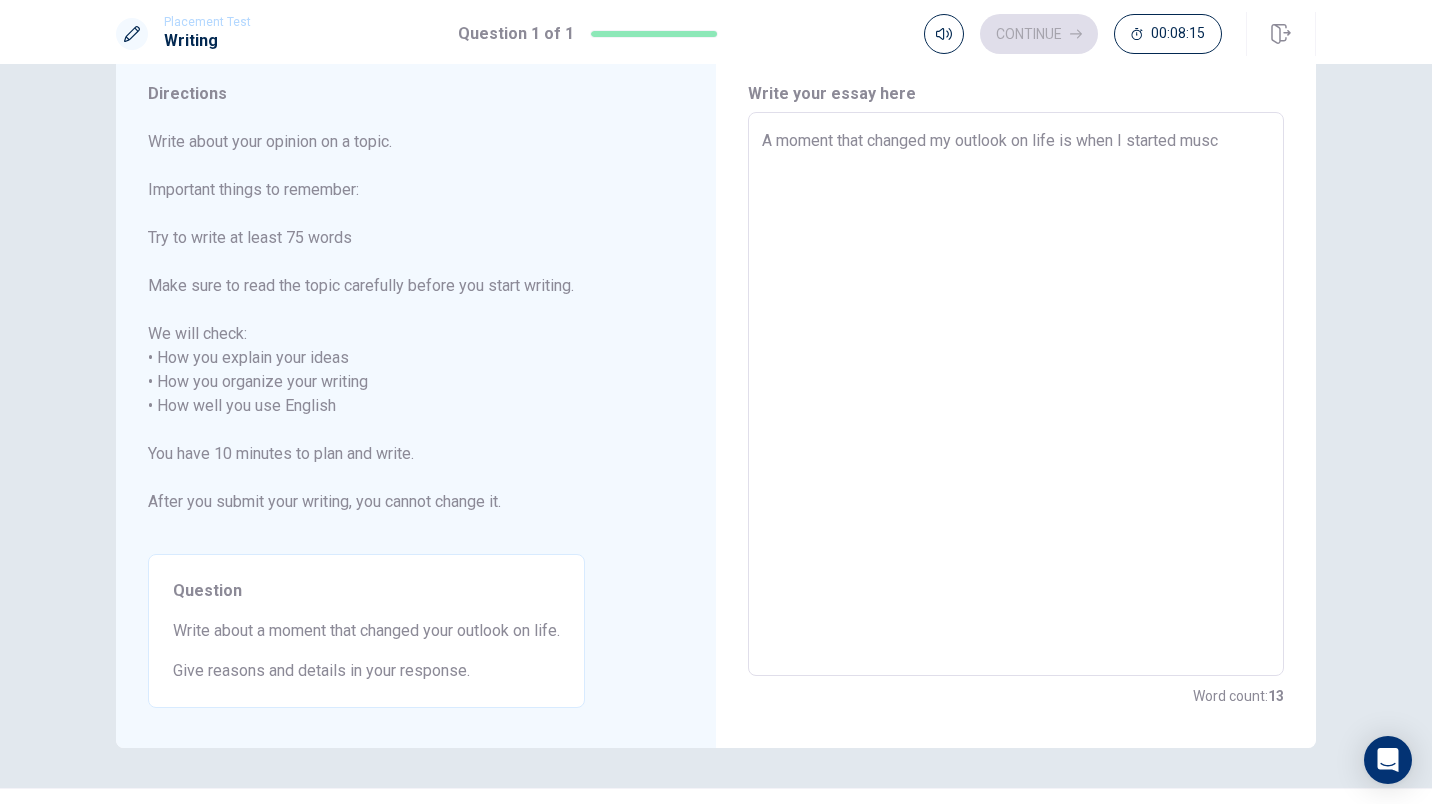 type on "x" 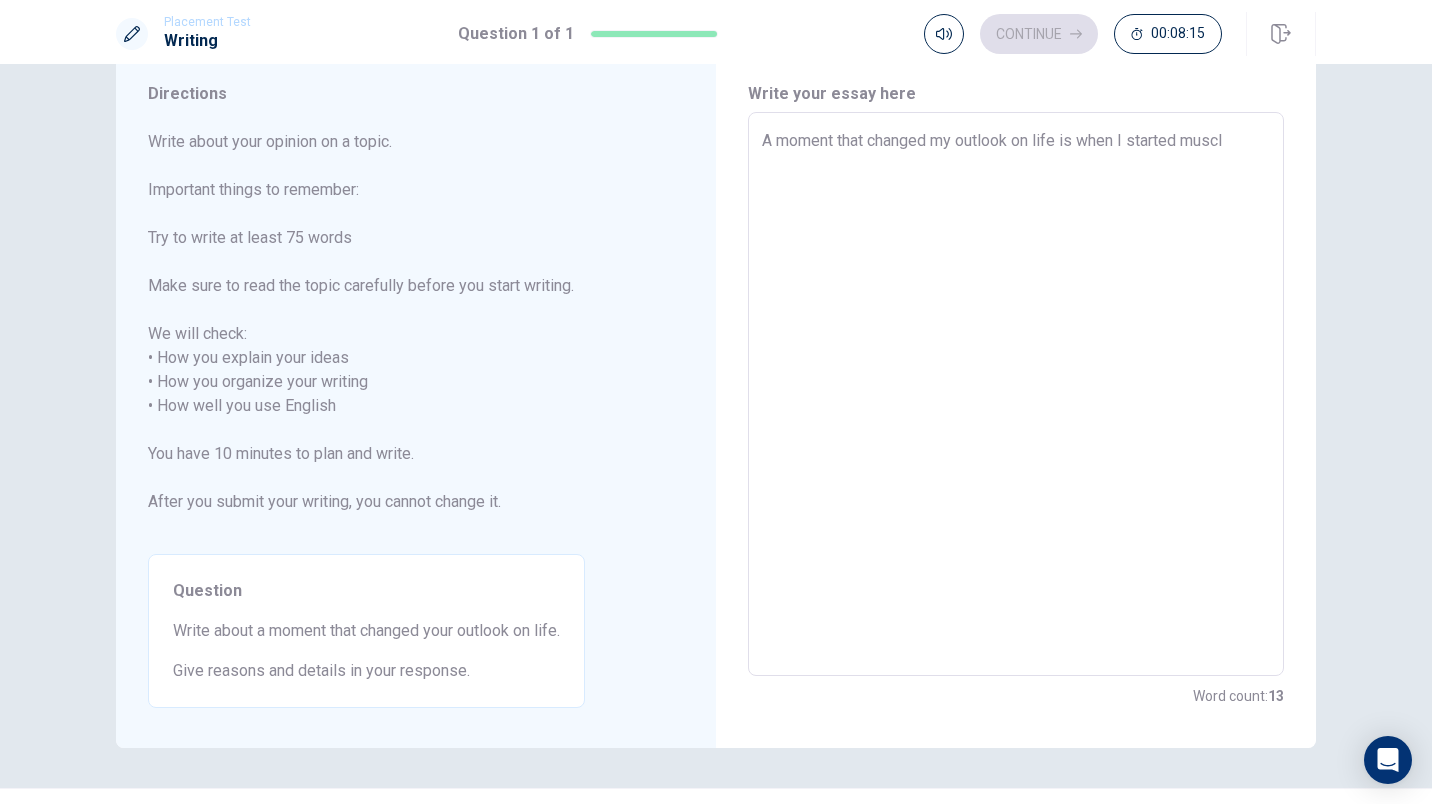type on "x" 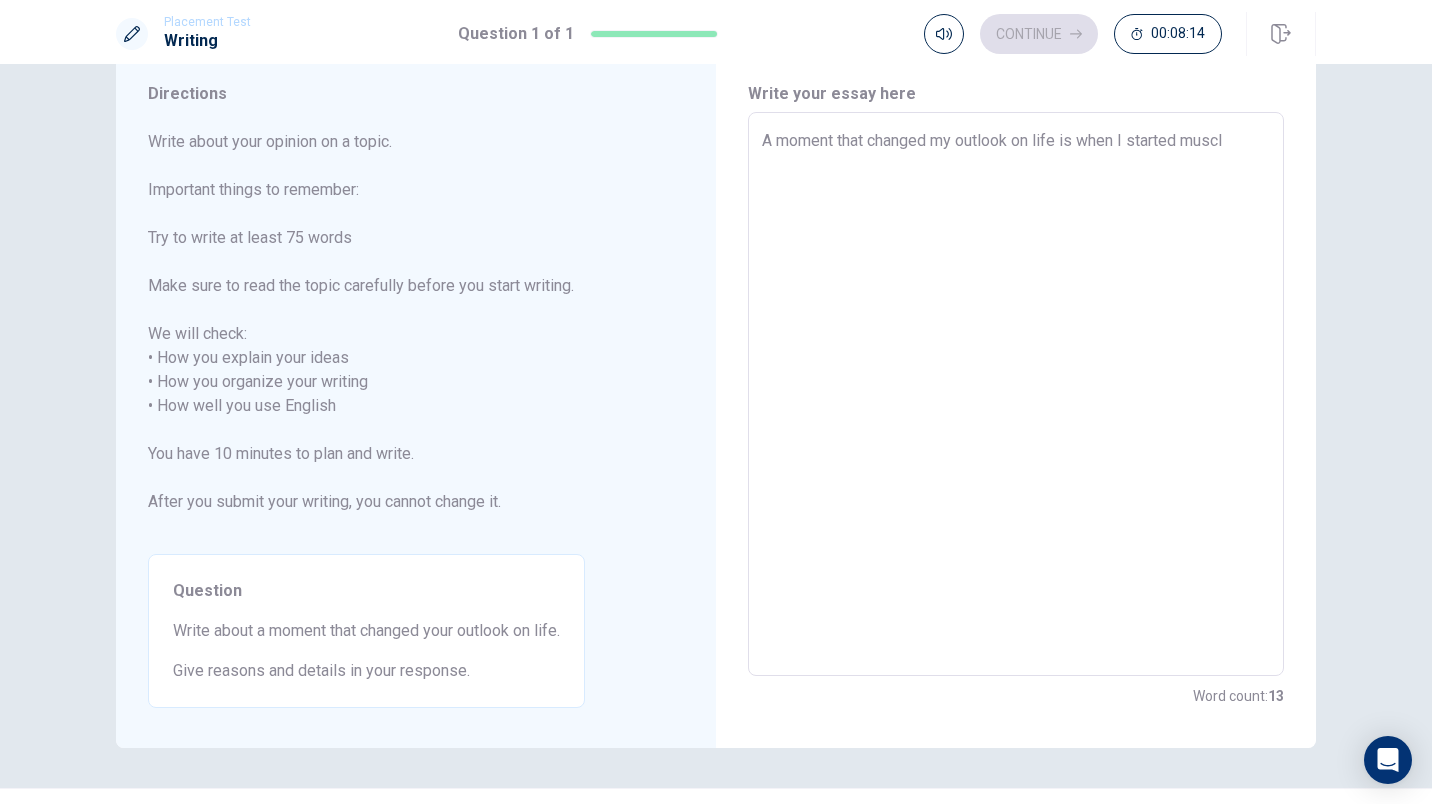 type on "A moment that changed my outlook on life is when I started musclo" 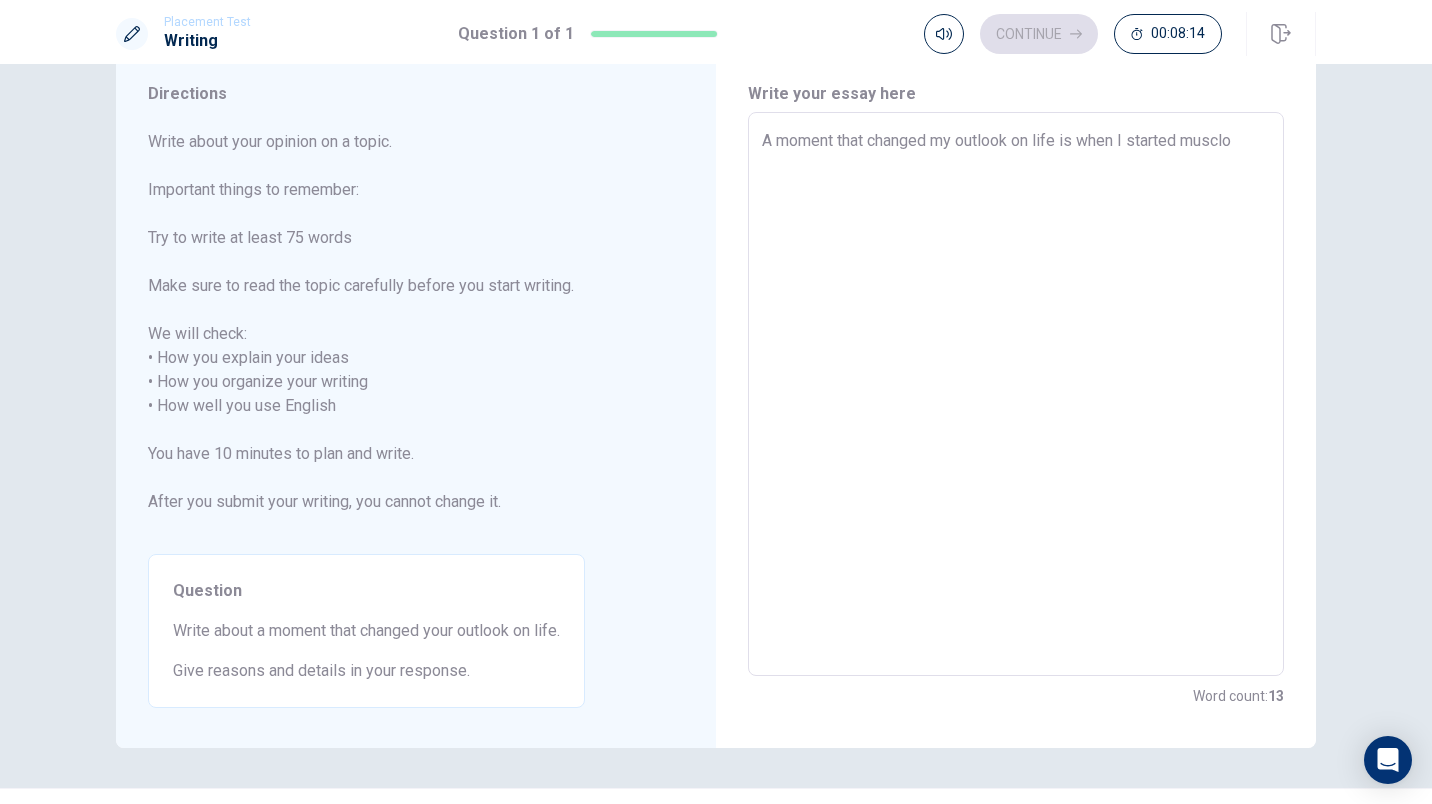 type on "x" 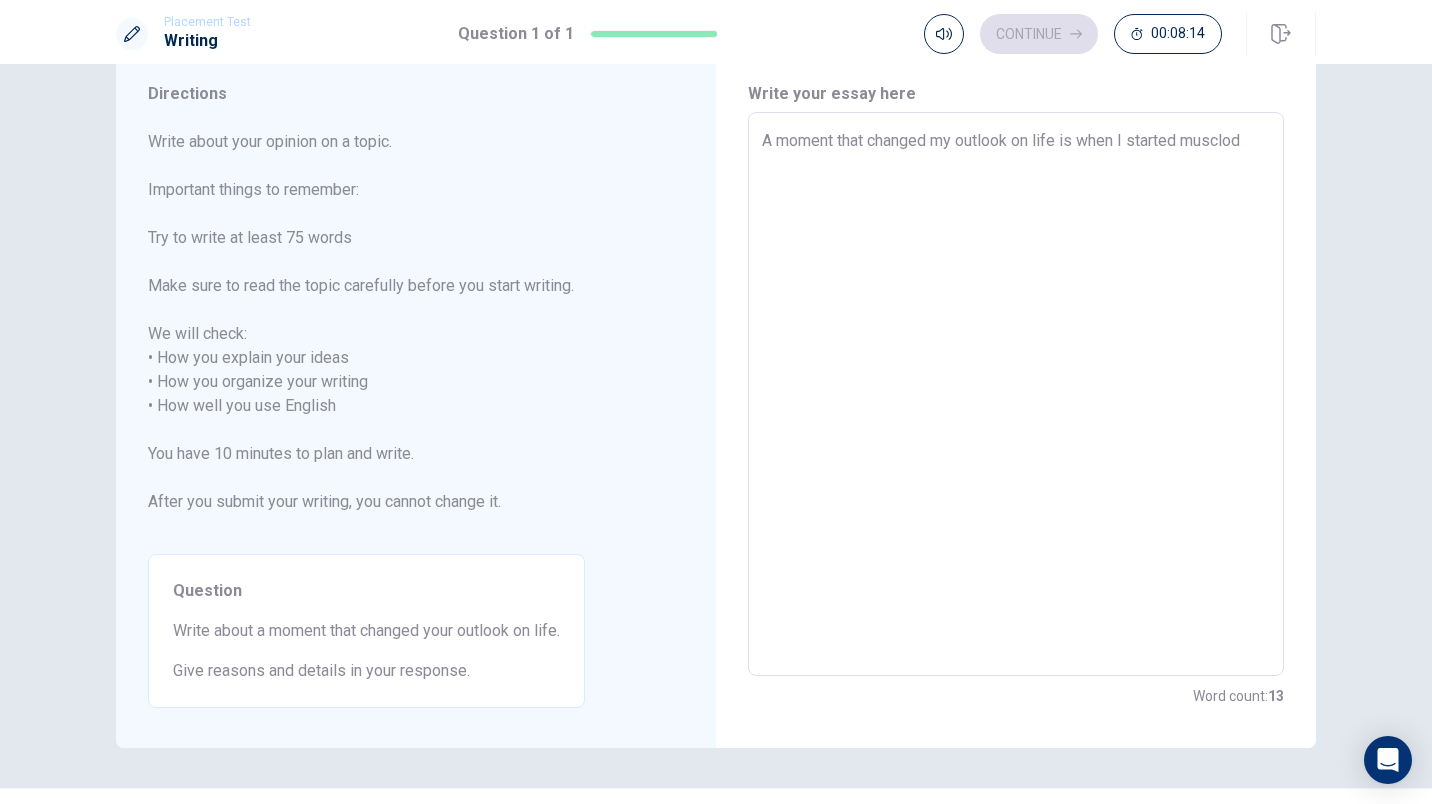 type on "x" 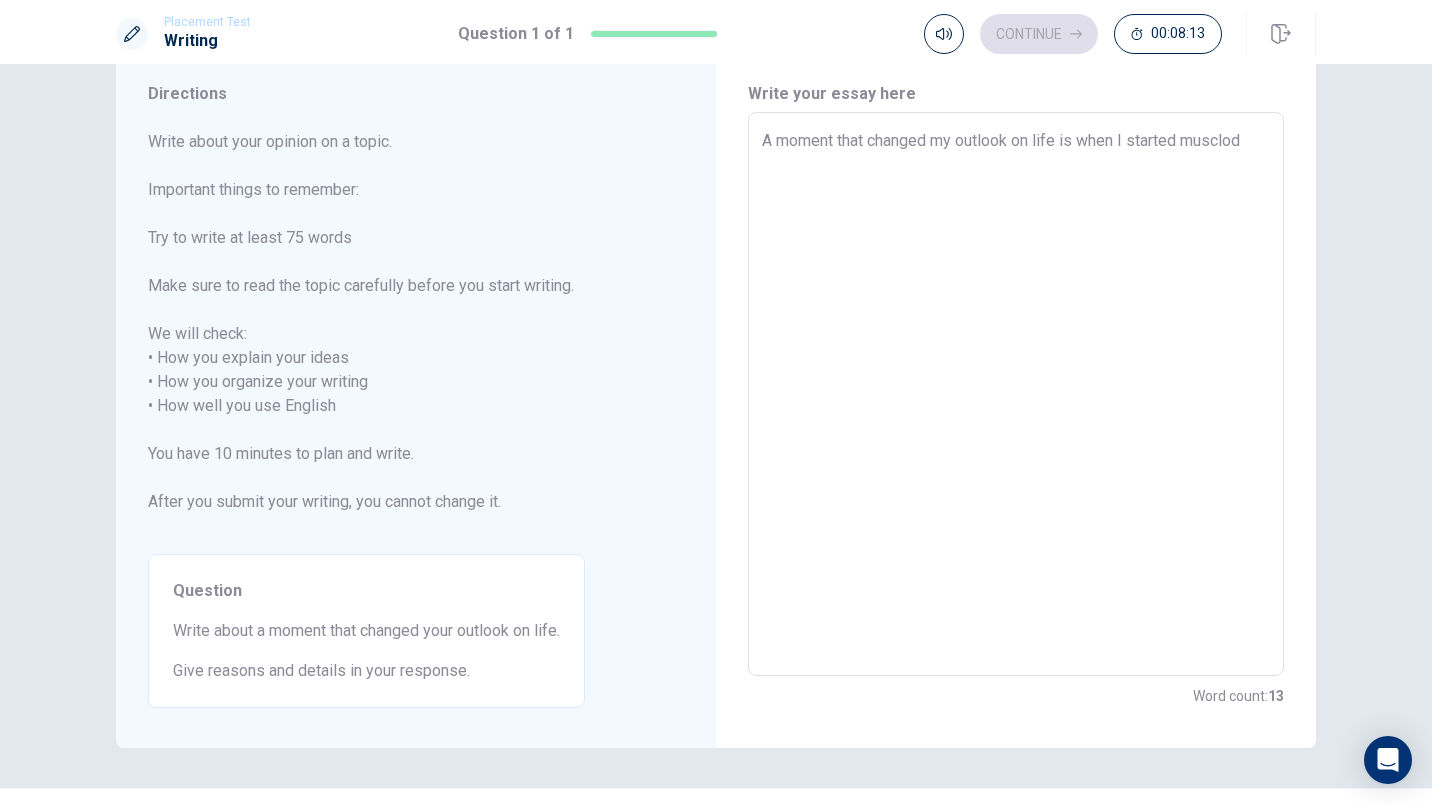 type on "A moment that changed my outlook on life is when I started musclo" 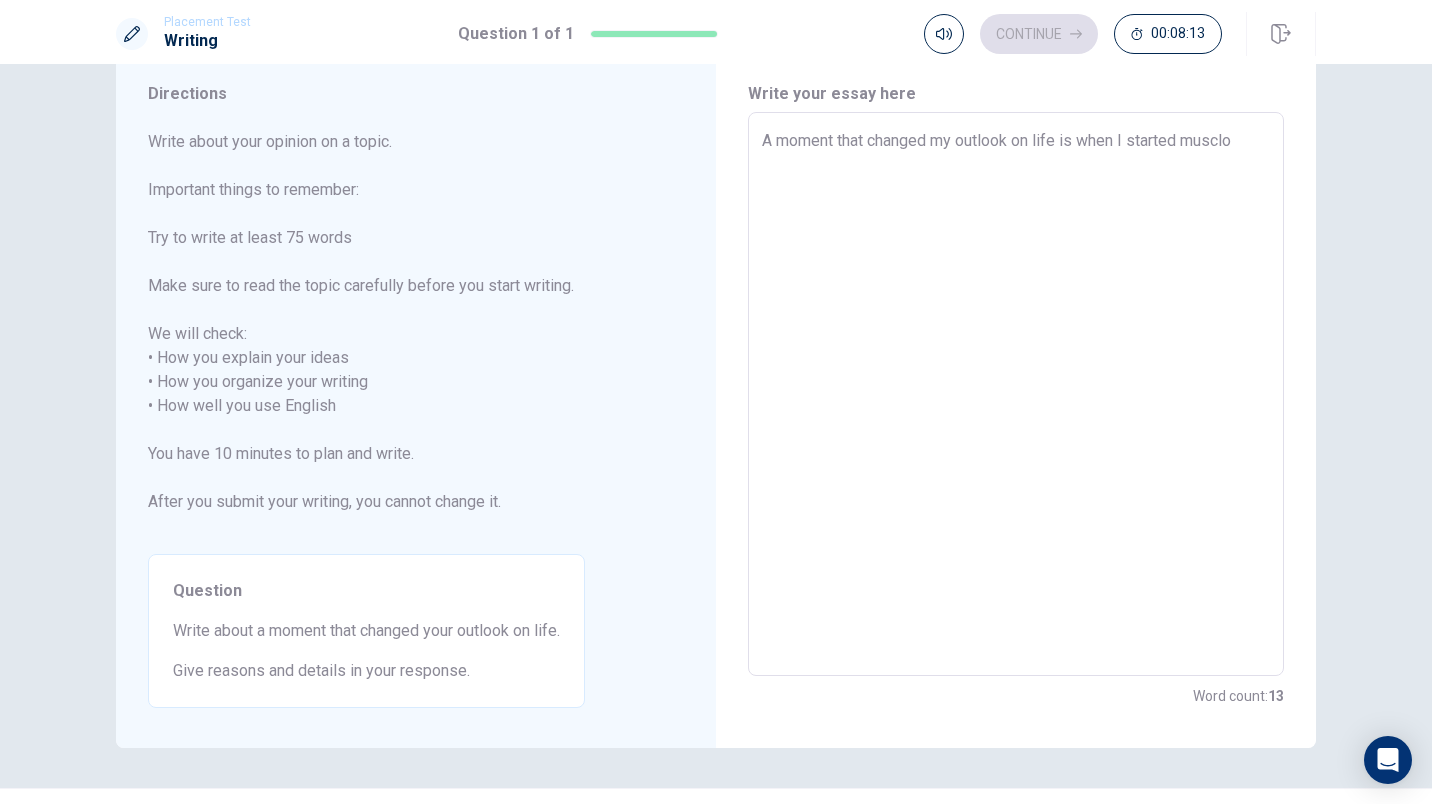 type on "x" 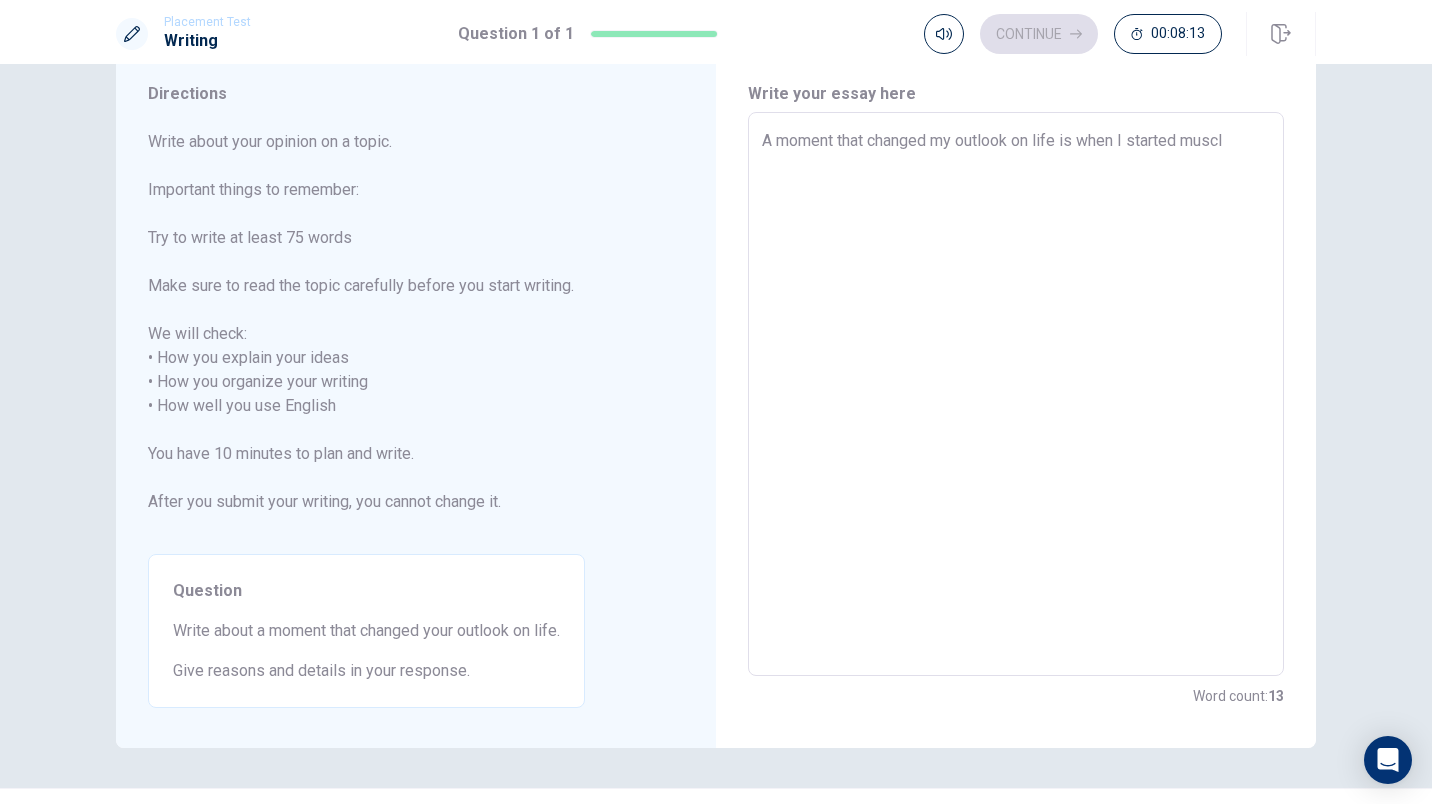 type on "x" 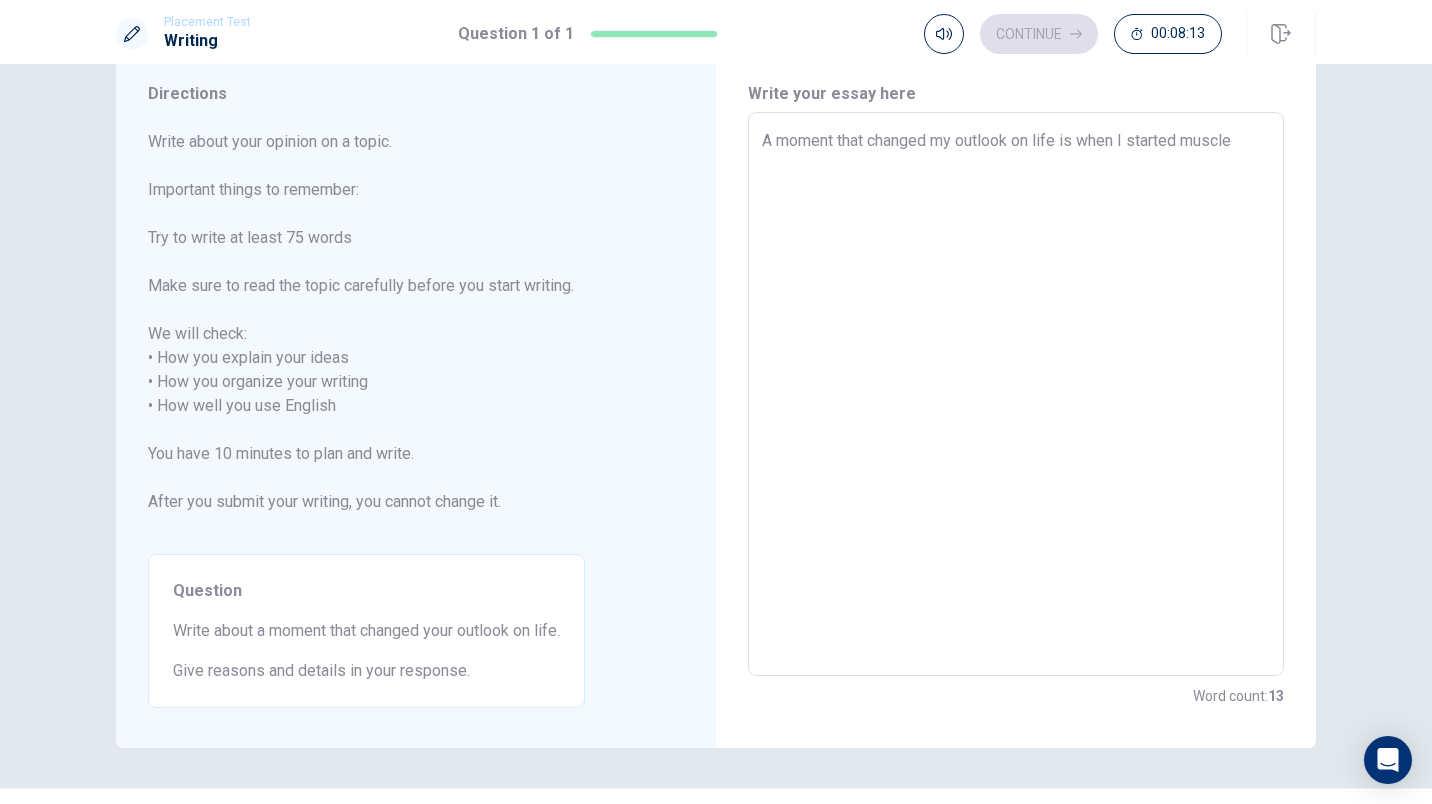 type on "x" 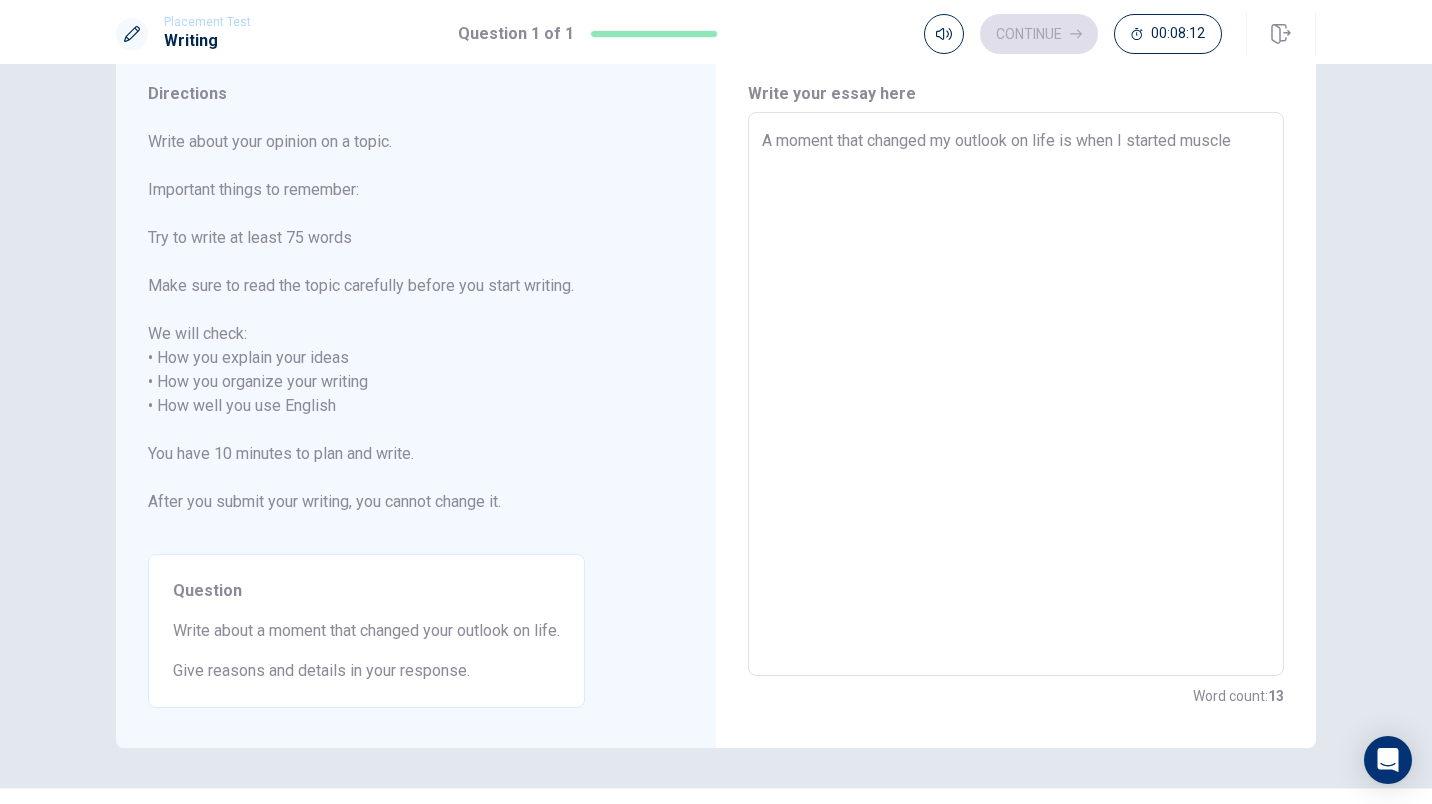 type on "A moment that changed my outlook on life is when I started muscle t" 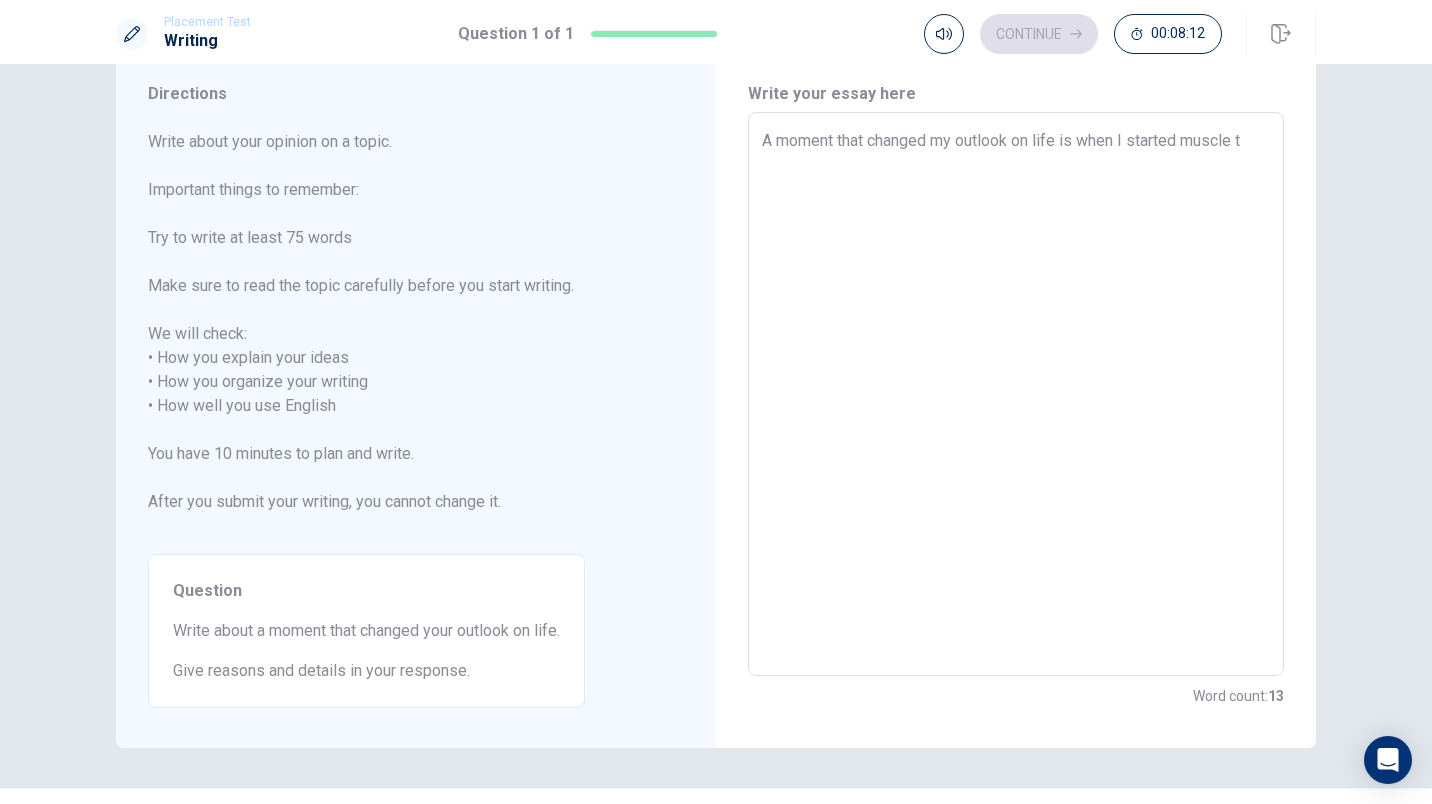 type on "x" 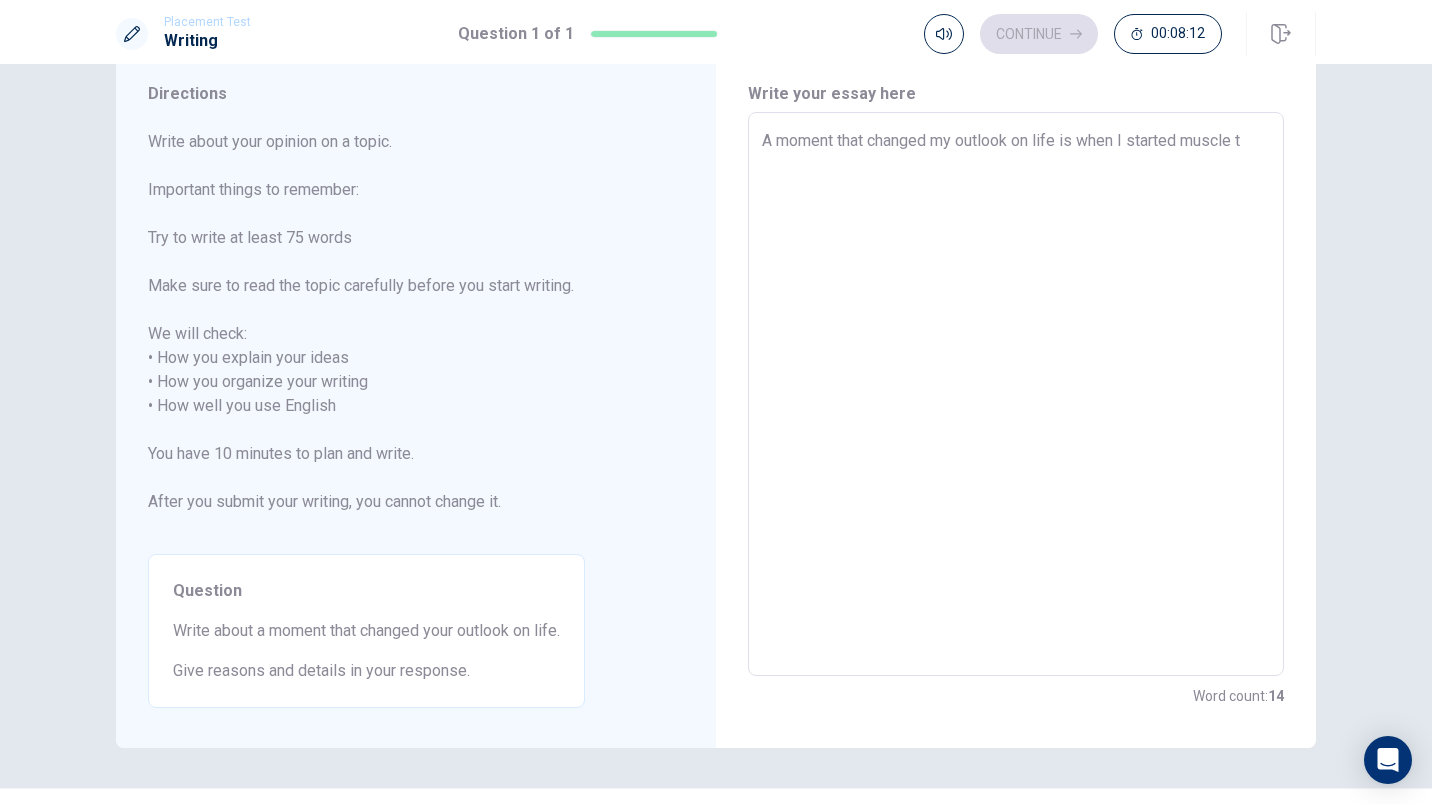 type 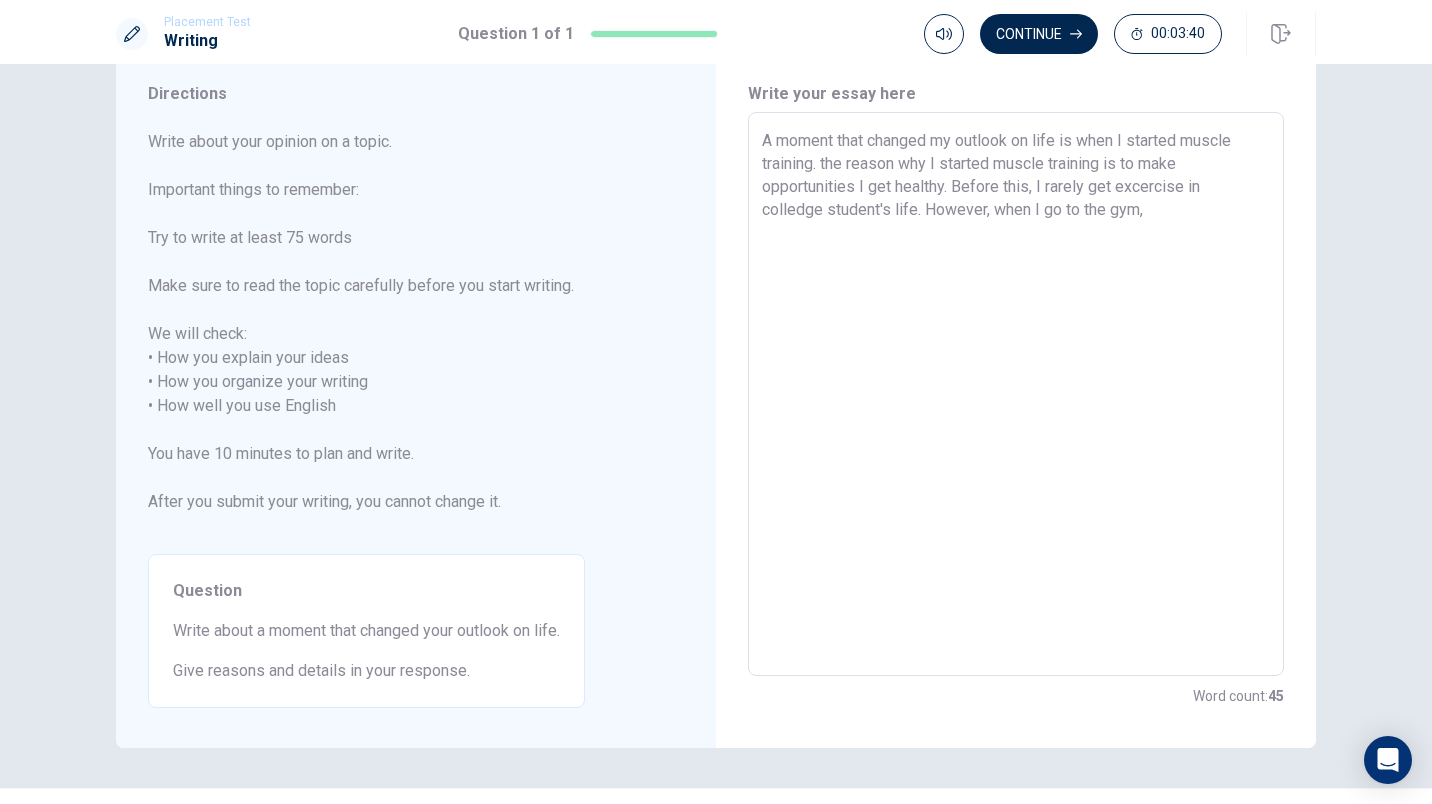 drag, startPoint x: 989, startPoint y: 210, endPoint x: 1143, endPoint y: 214, distance: 154.05194 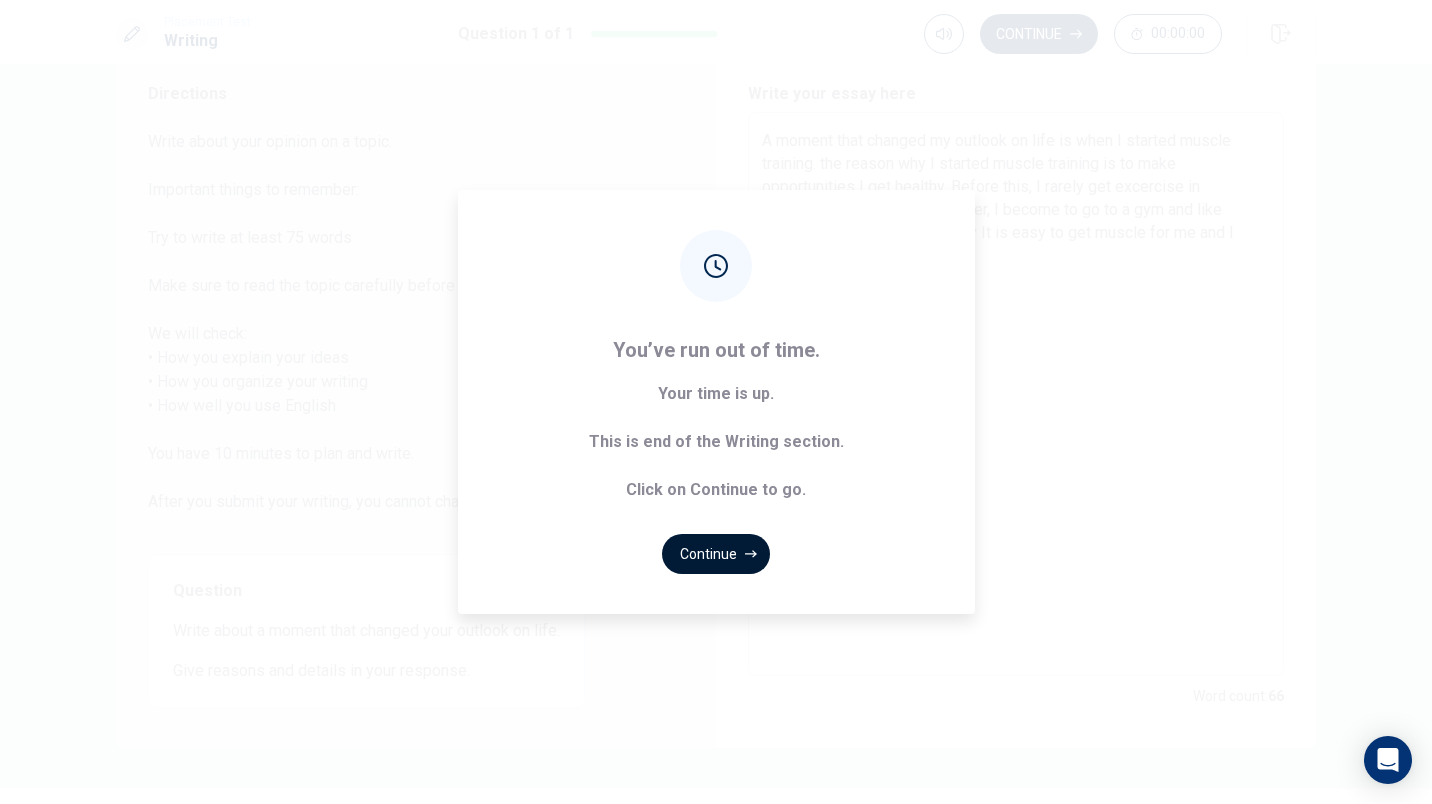 click on "Continue" at bounding box center [716, 554] 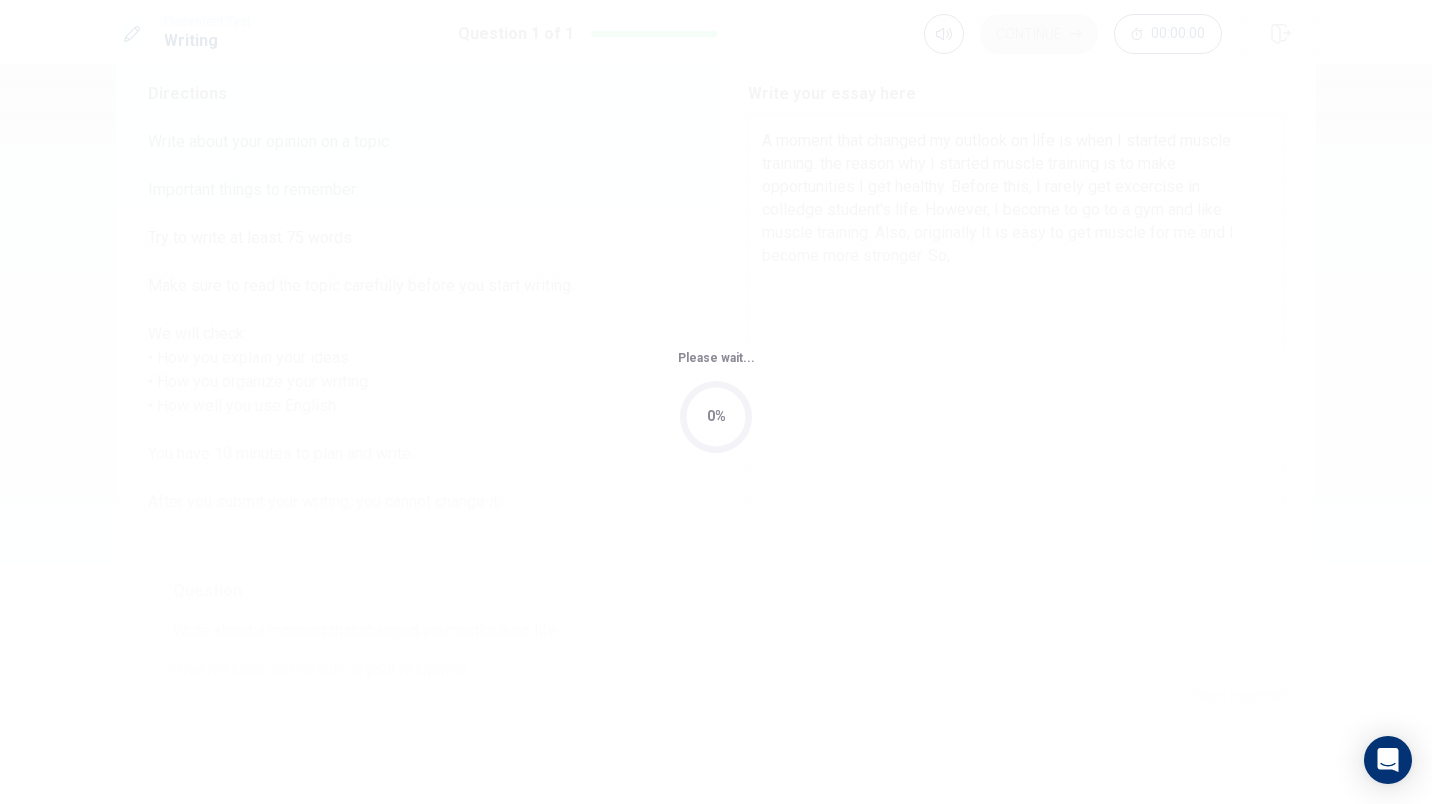 scroll, scrollTop: 0, scrollLeft: 0, axis: both 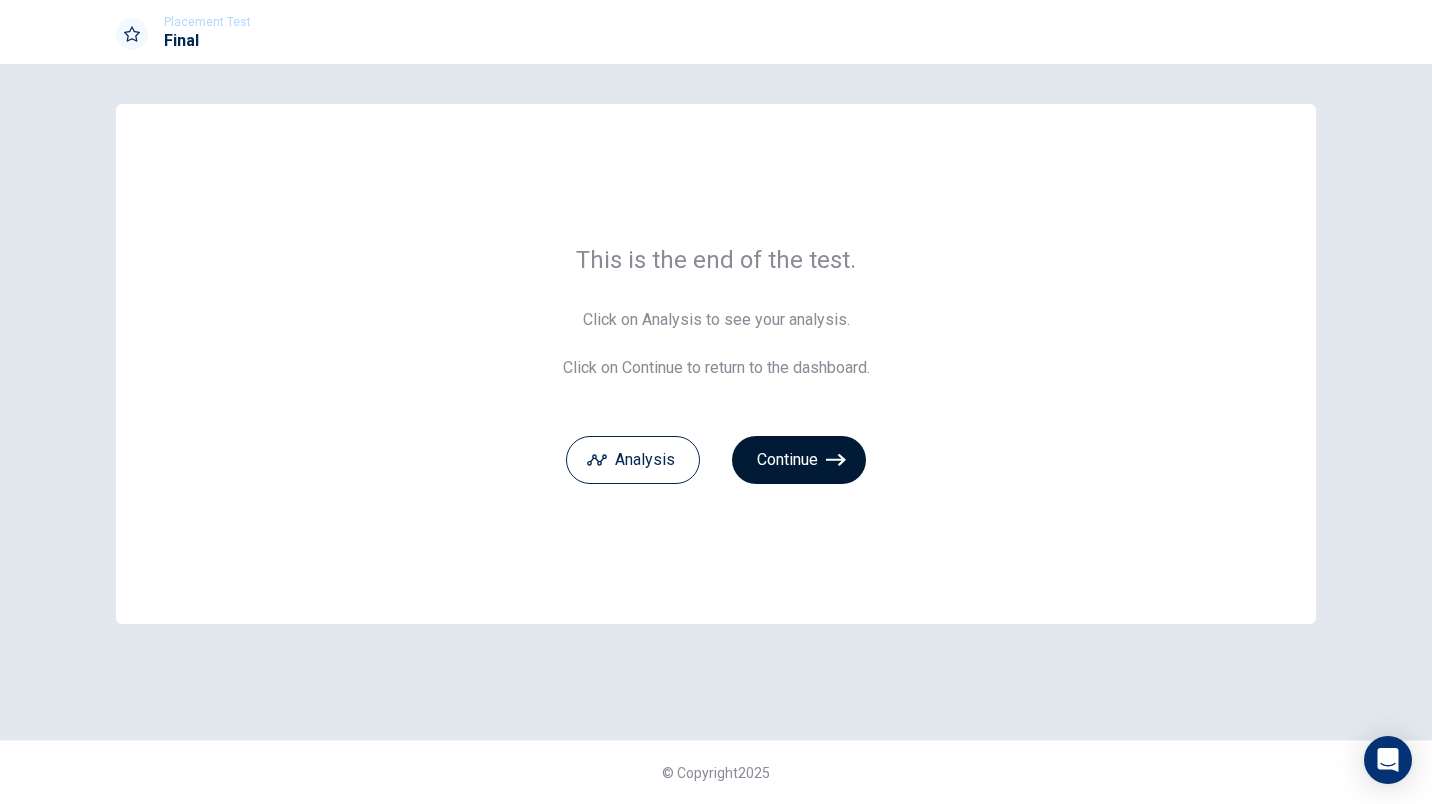 click on "Continue" at bounding box center [799, 460] 